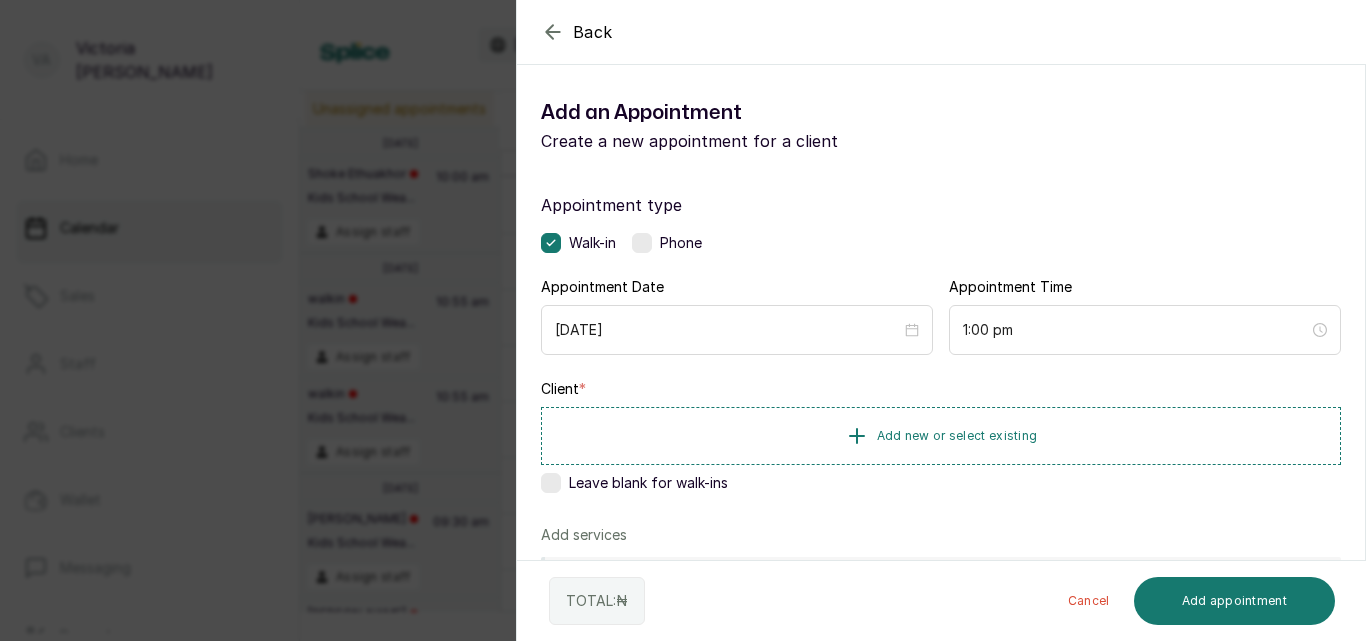 scroll, scrollTop: 0, scrollLeft: 0, axis: both 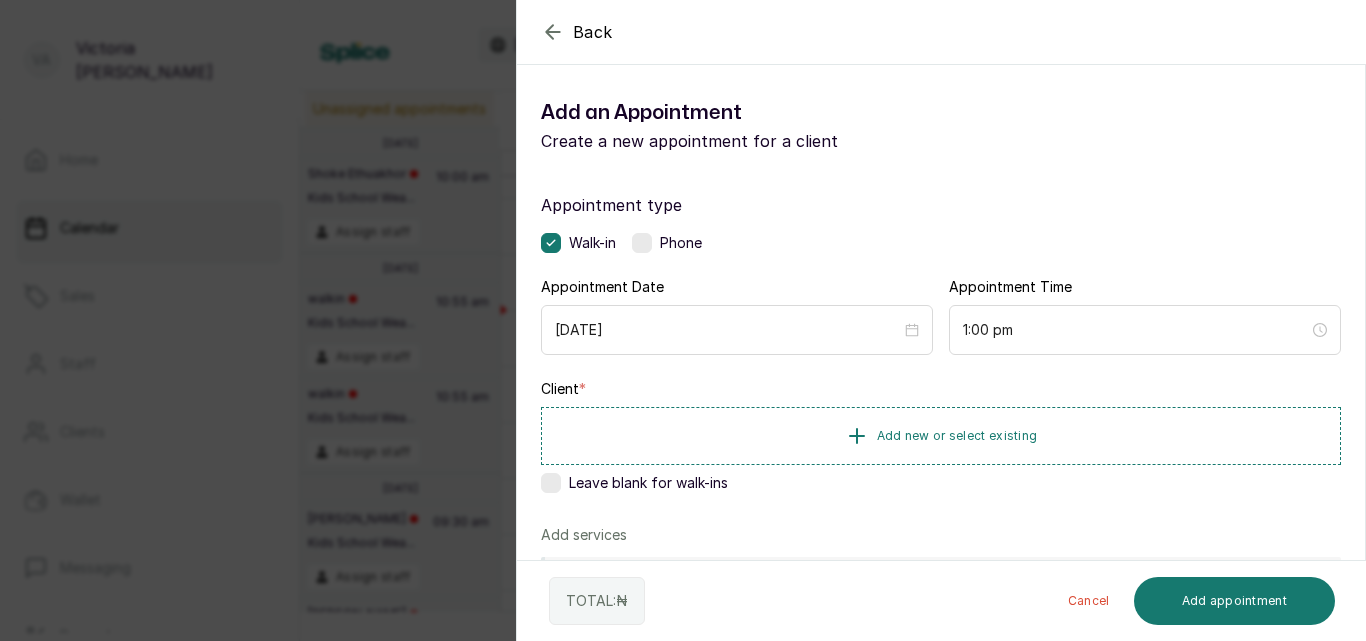 click 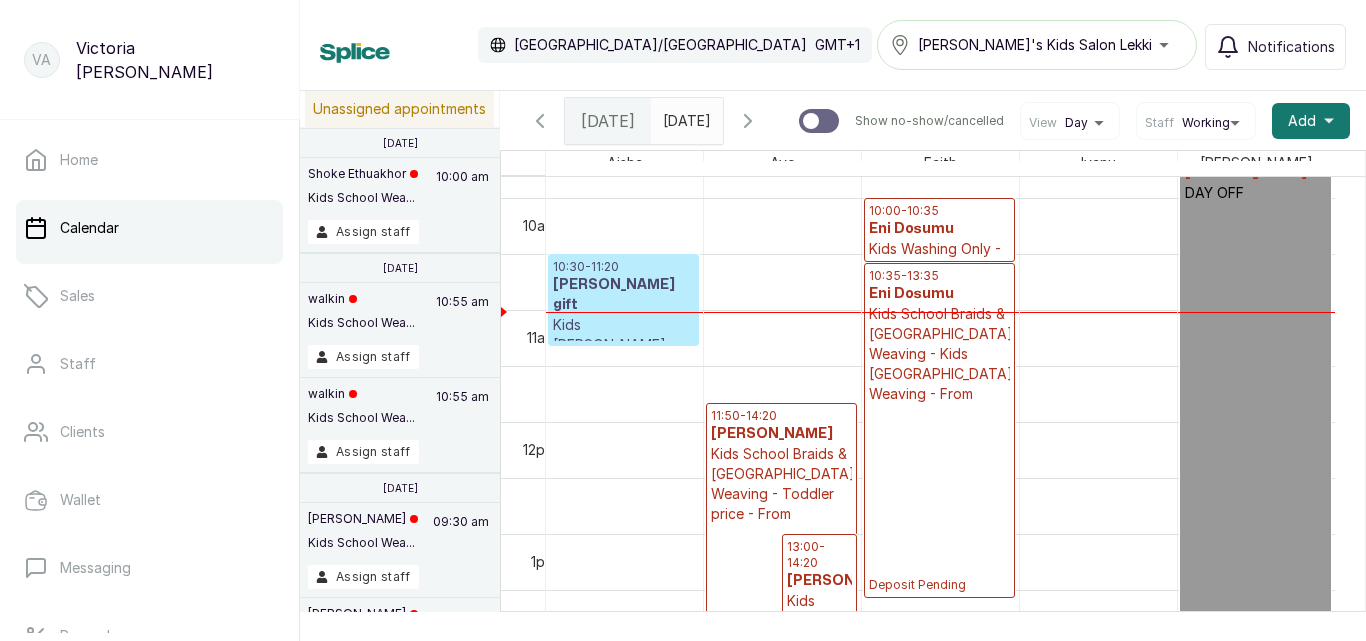 scroll, scrollTop: 701, scrollLeft: 0, axis: vertical 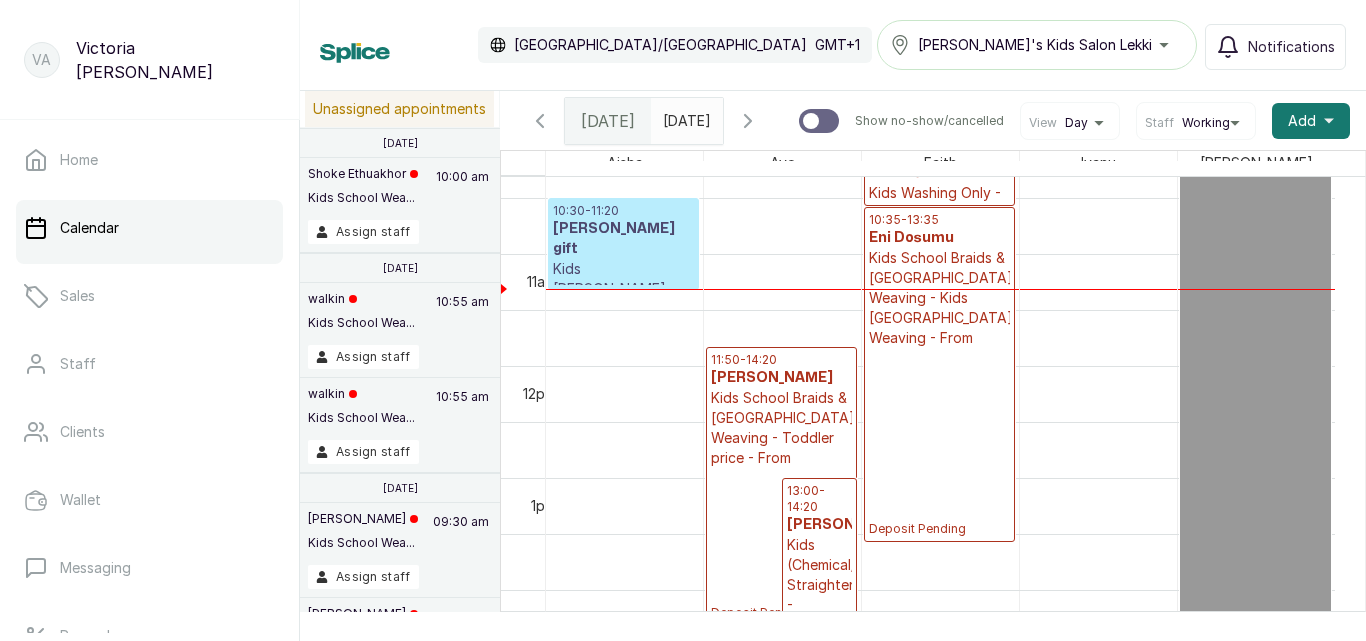 click on "Kids [PERSON_NAME] - From" at bounding box center [623, 289] 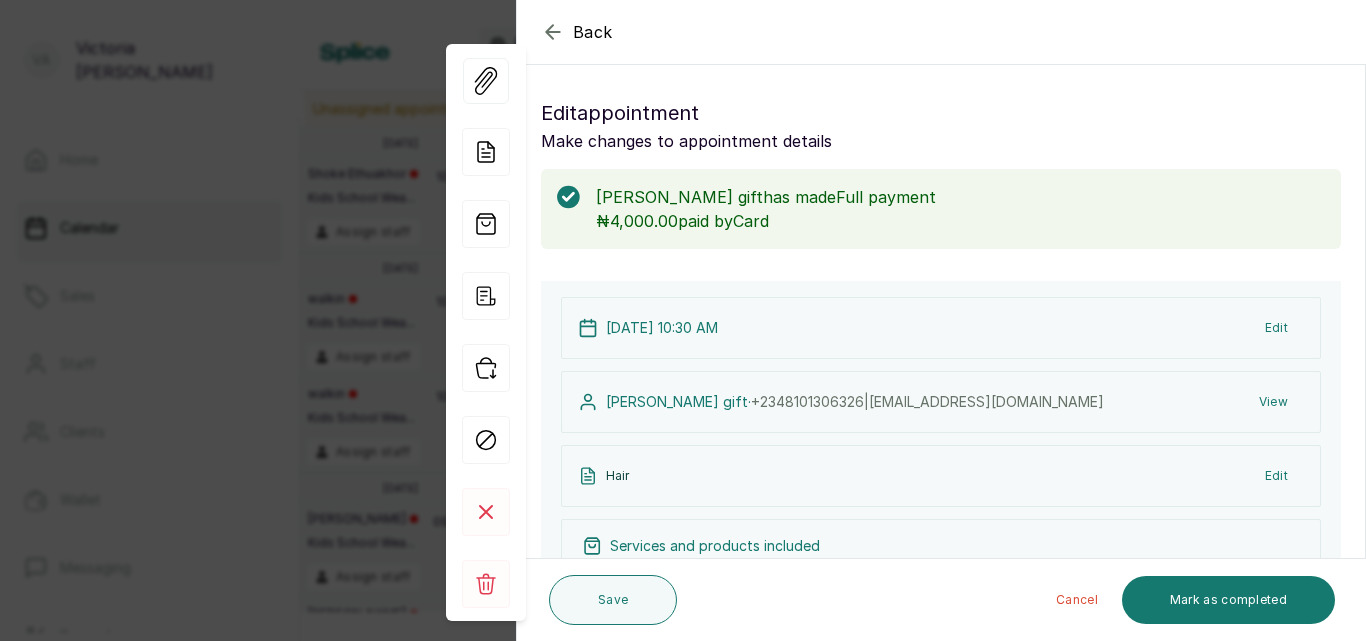 click 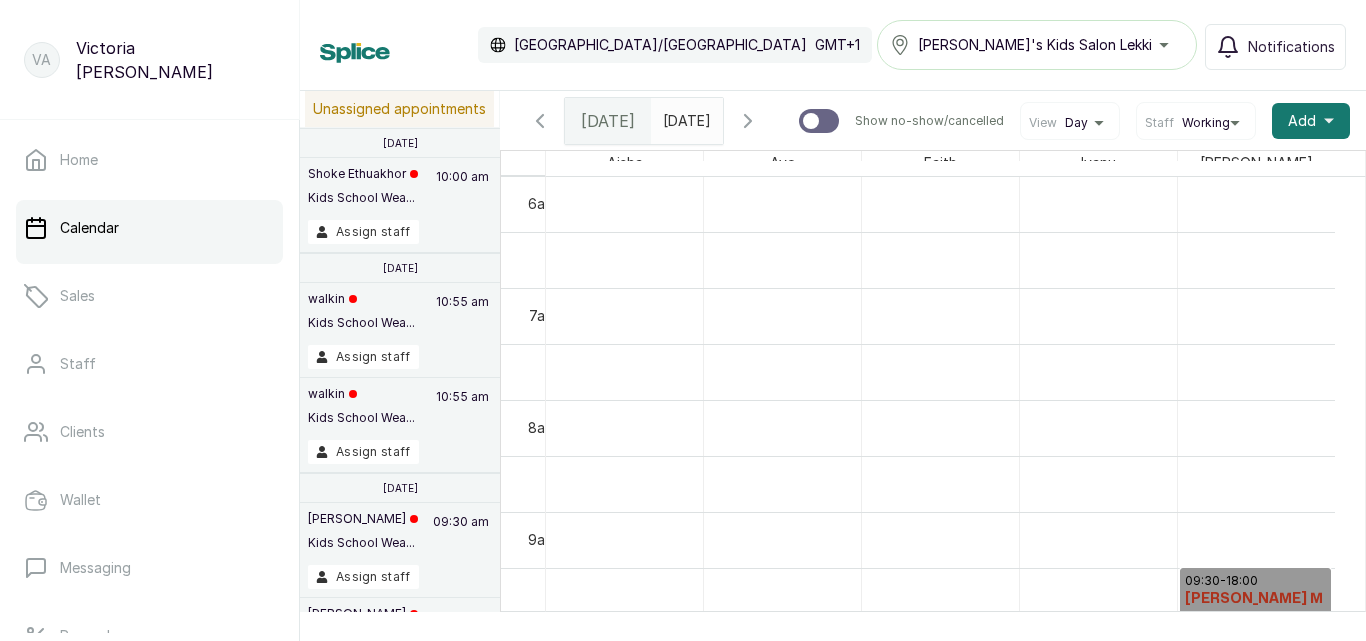 scroll, scrollTop: 930, scrollLeft: 0, axis: vertical 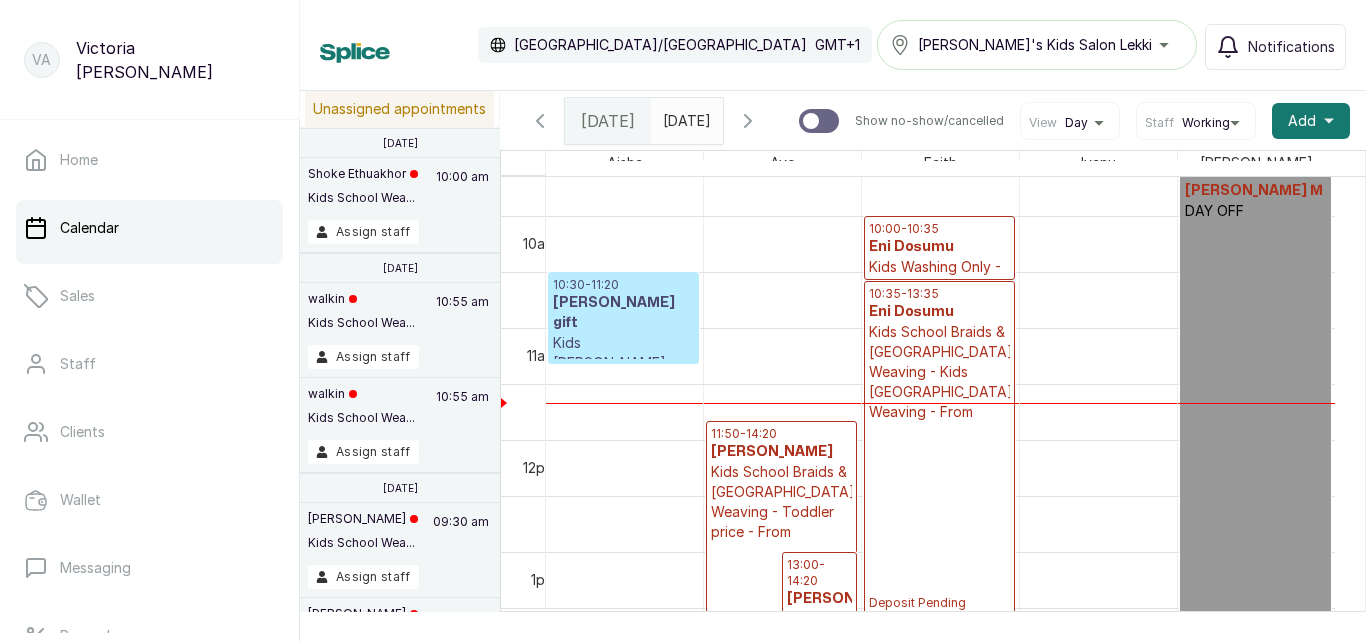 click on "Kids School Braids & [GEOGRAPHIC_DATA] Weaving - Kids [GEOGRAPHIC_DATA] Weaving  - From" at bounding box center [939, 372] 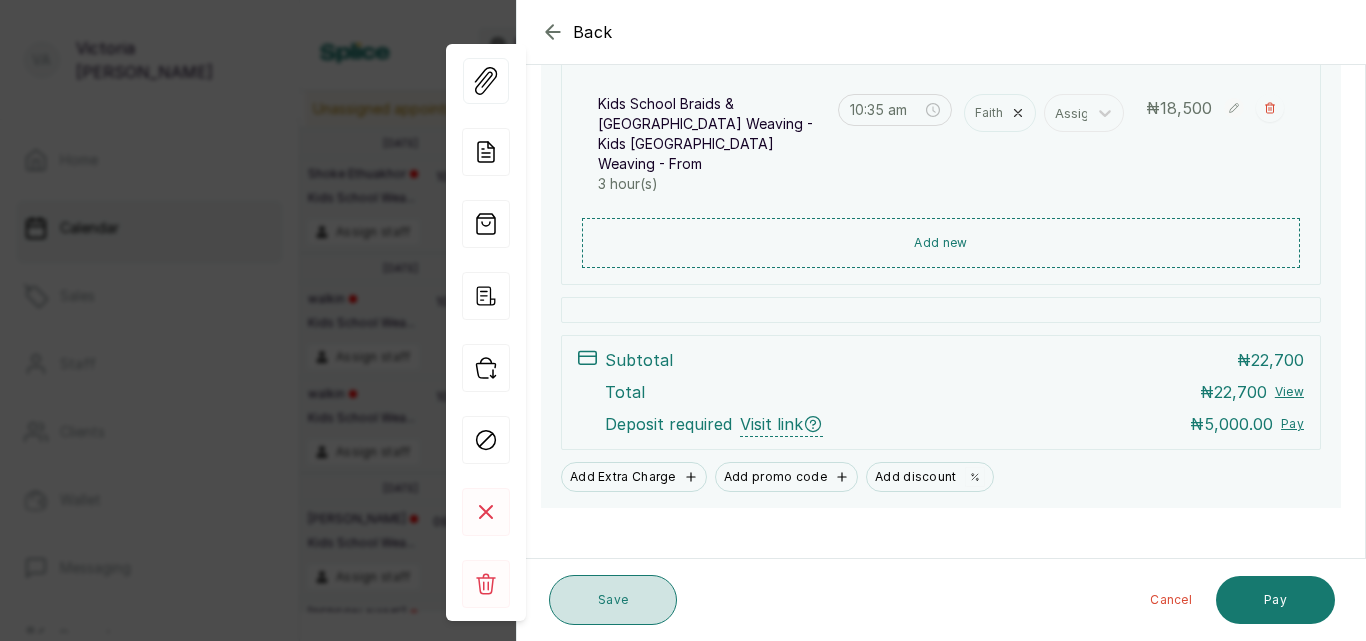 click on "Save" at bounding box center [613, 600] 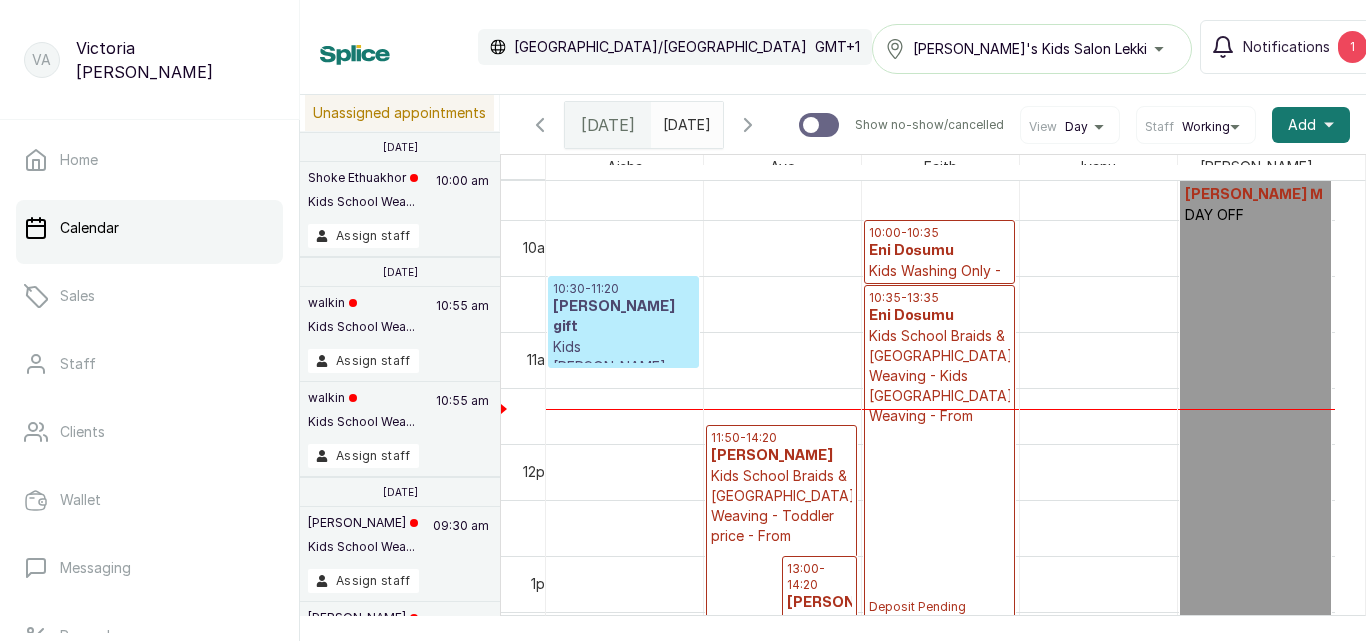 scroll, scrollTop: 1277, scrollLeft: 0, axis: vertical 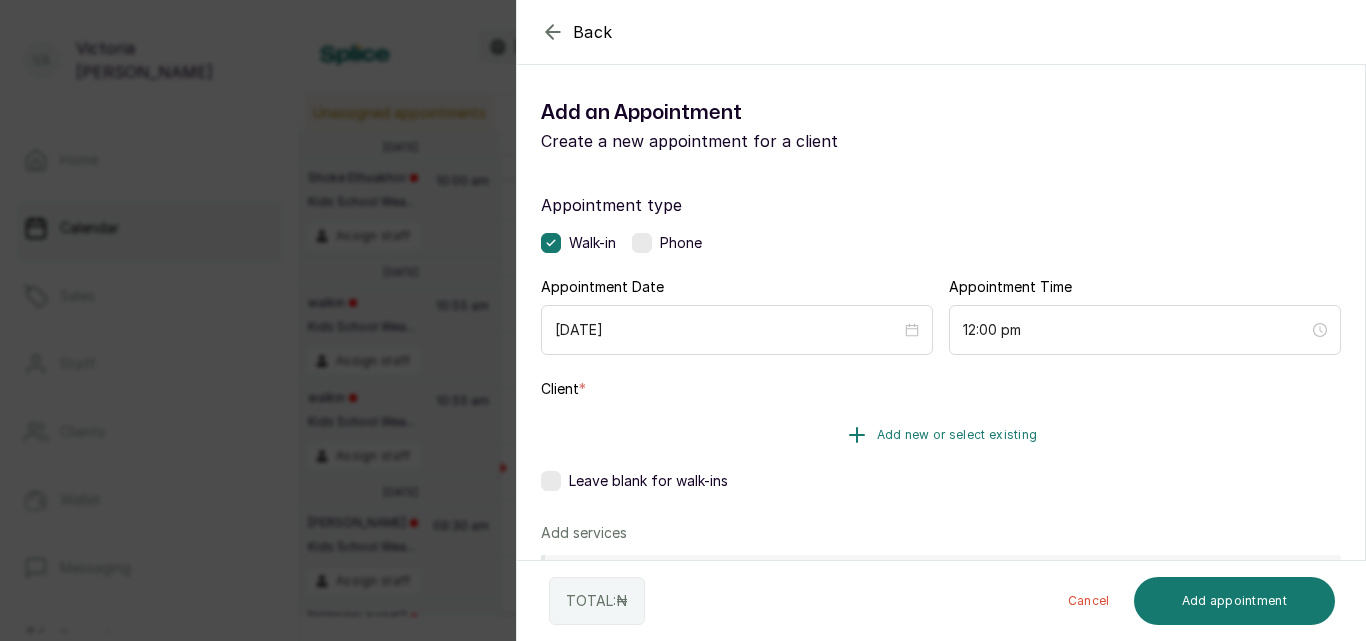 click on "Add new or select existing" at bounding box center (957, 435) 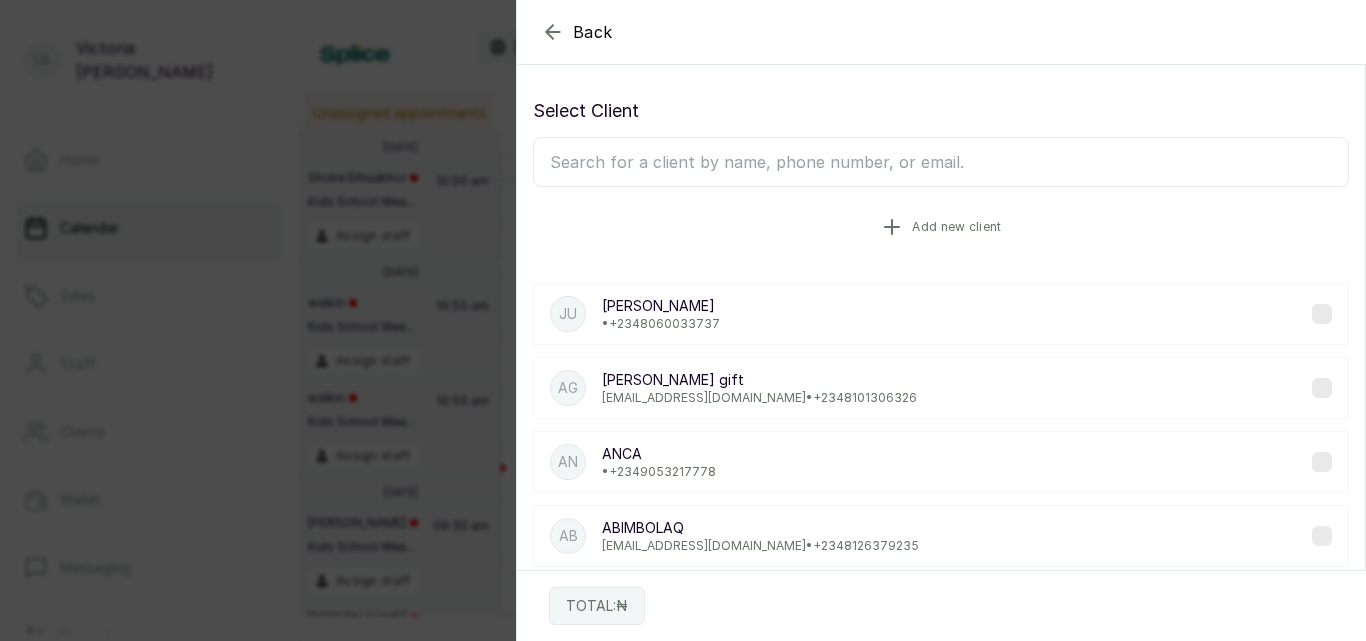 click on "Add new client" at bounding box center (956, 227) 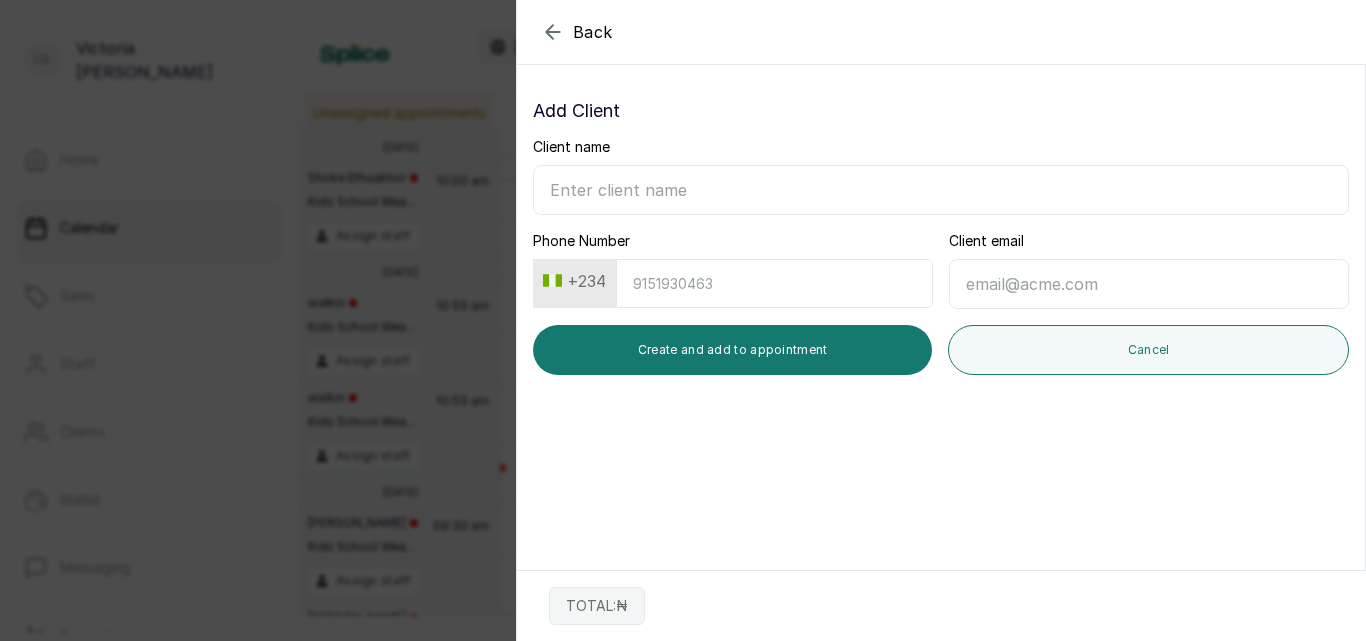 click on "Client name" at bounding box center [941, 190] 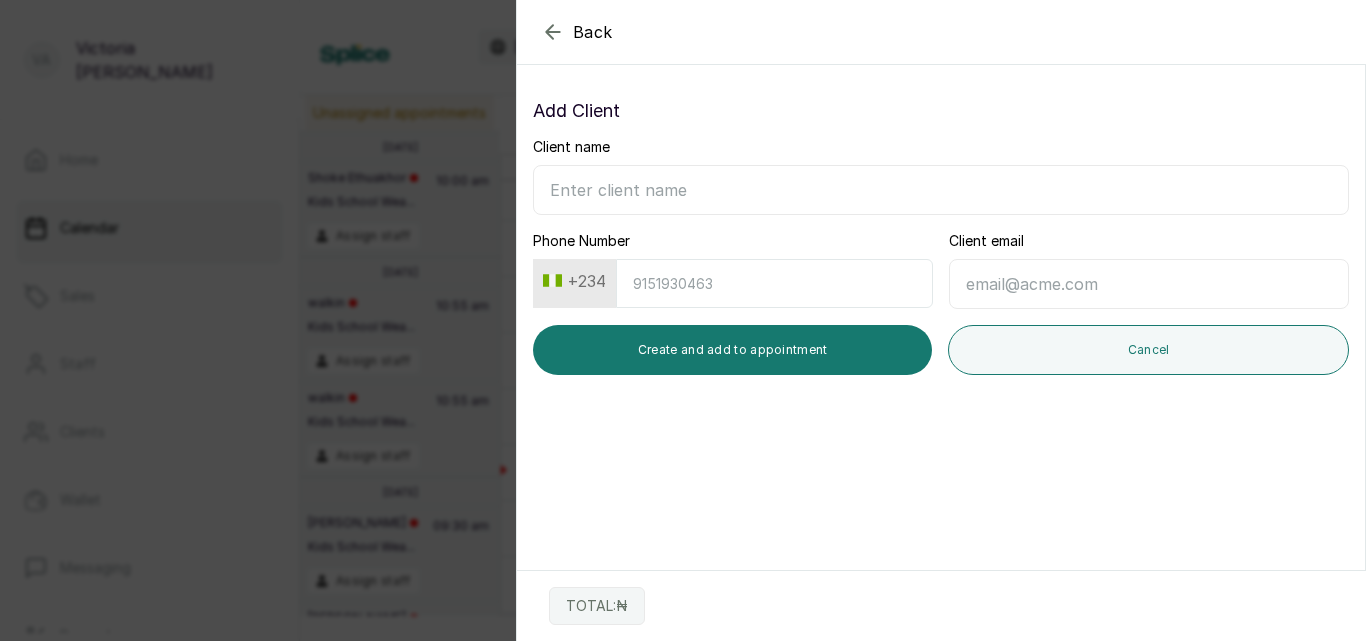 click on "Client name" at bounding box center (941, 190) 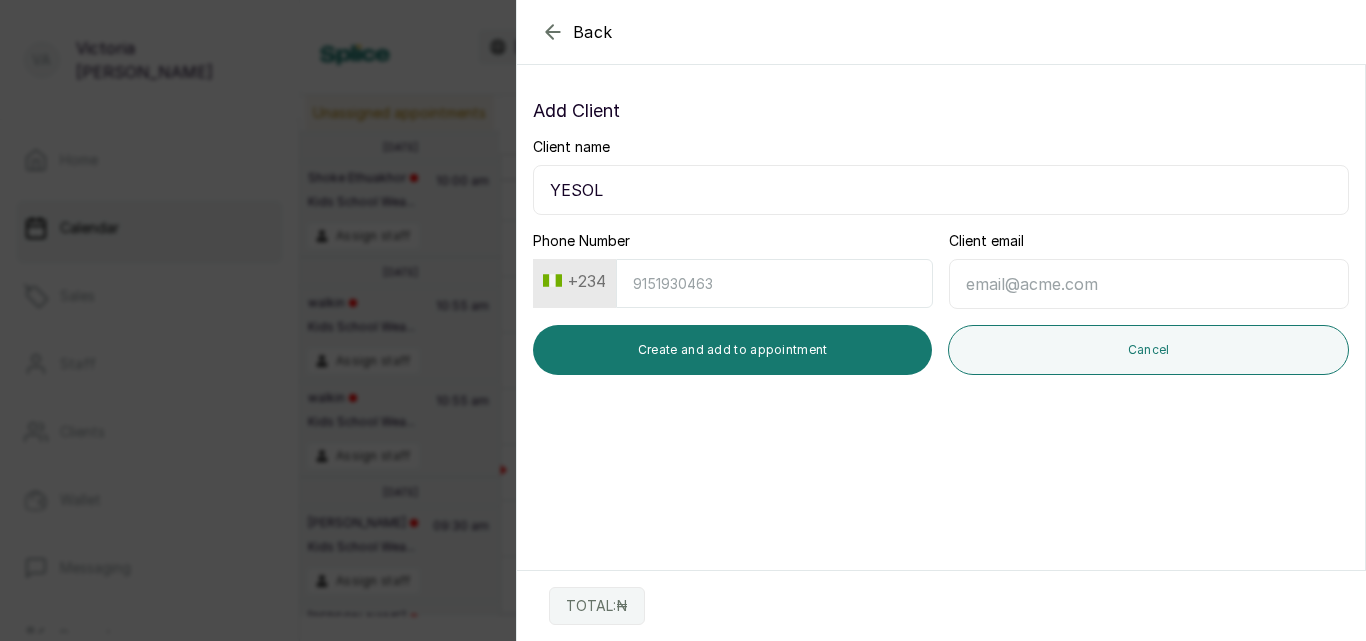 type on "YESOLA" 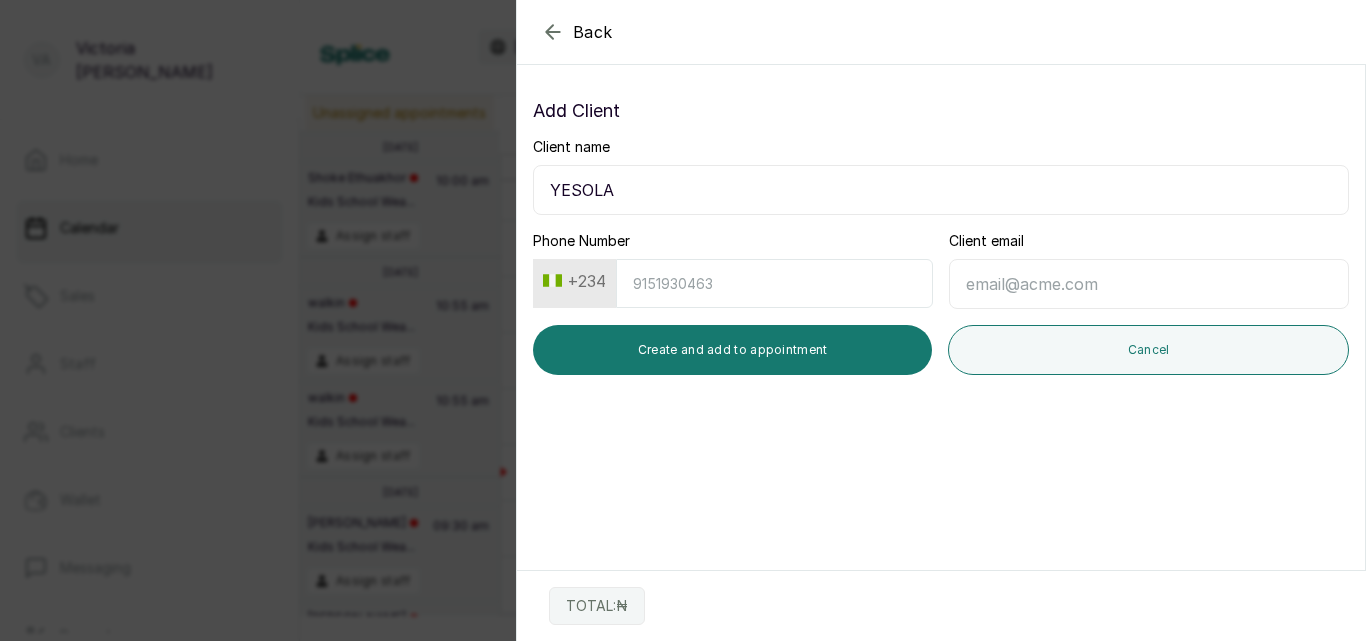 click on "YESOLA" at bounding box center [941, 190] 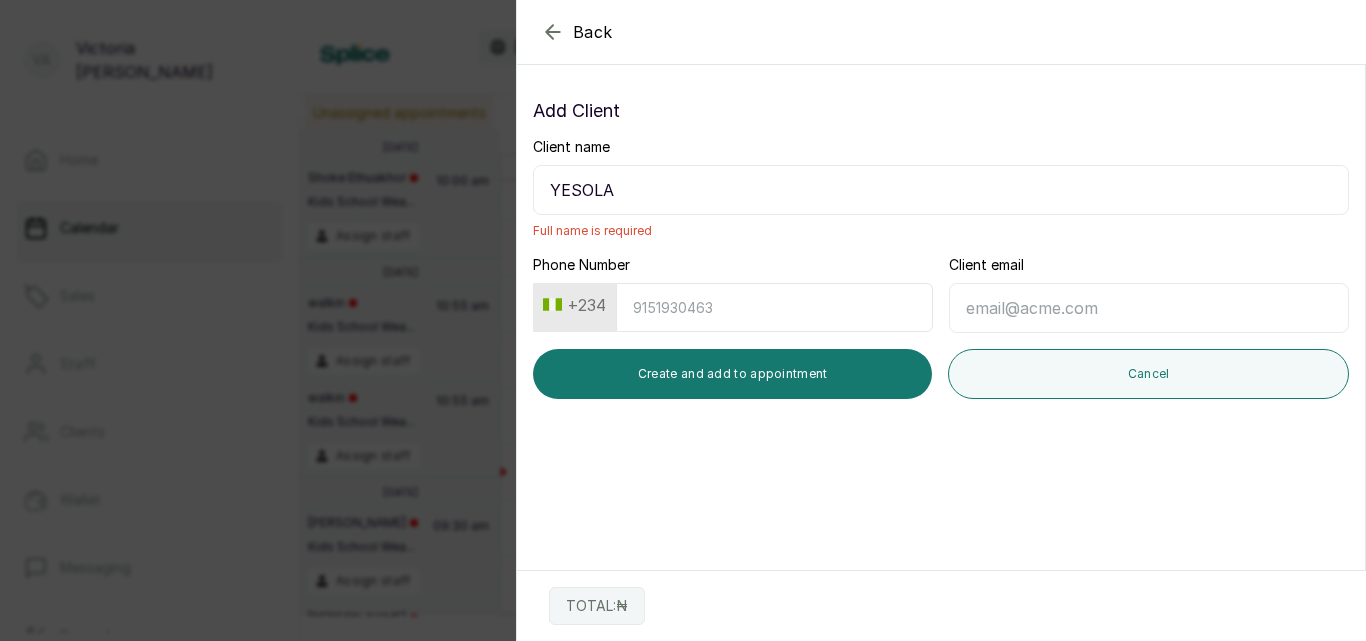 type 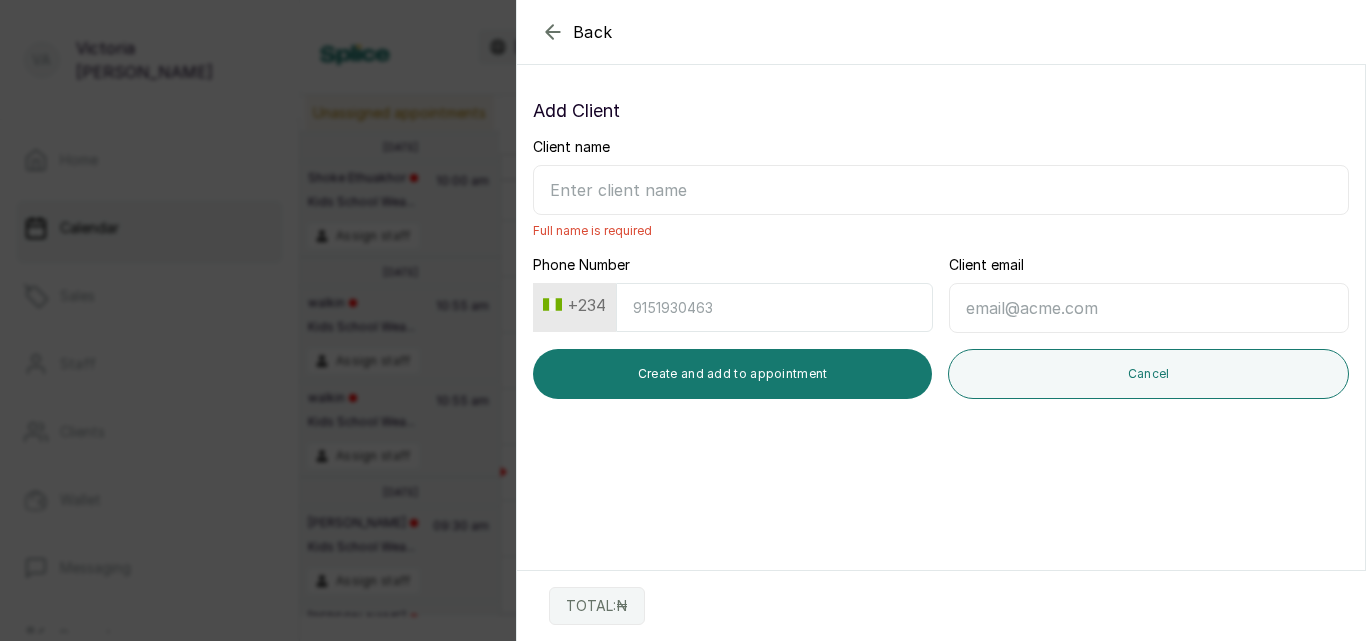 drag, startPoint x: 534, startPoint y: 182, endPoint x: 568, endPoint y: -21, distance: 205.82759 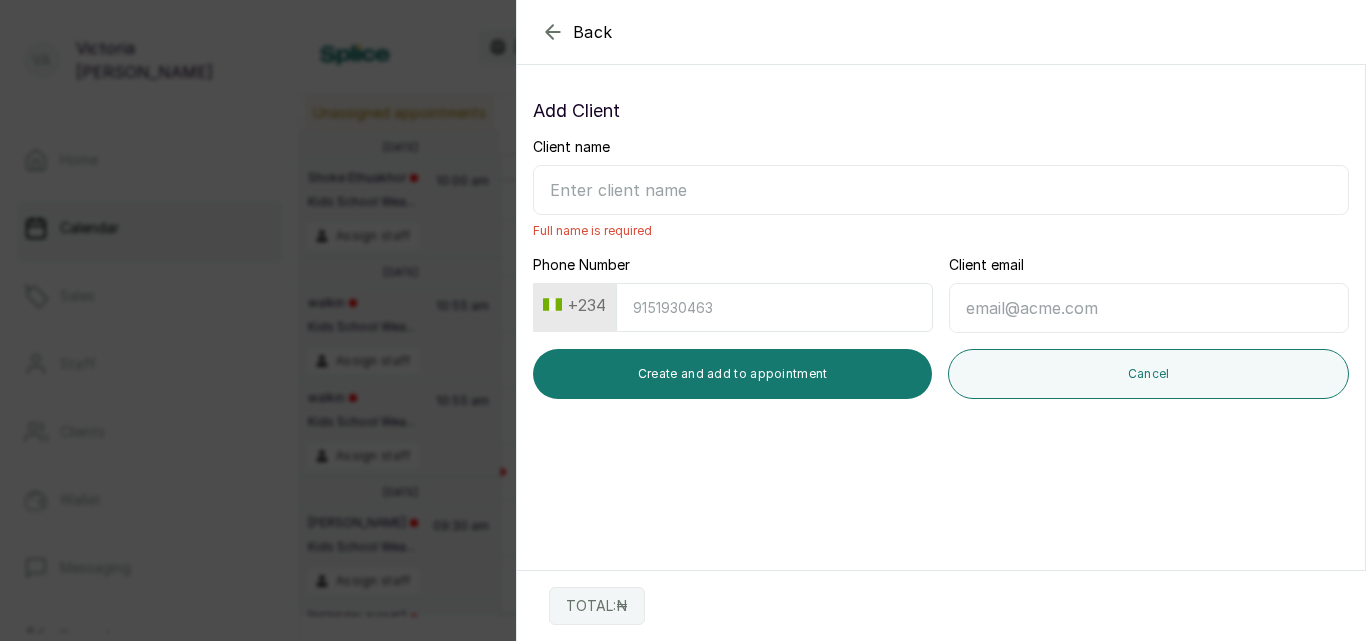 click 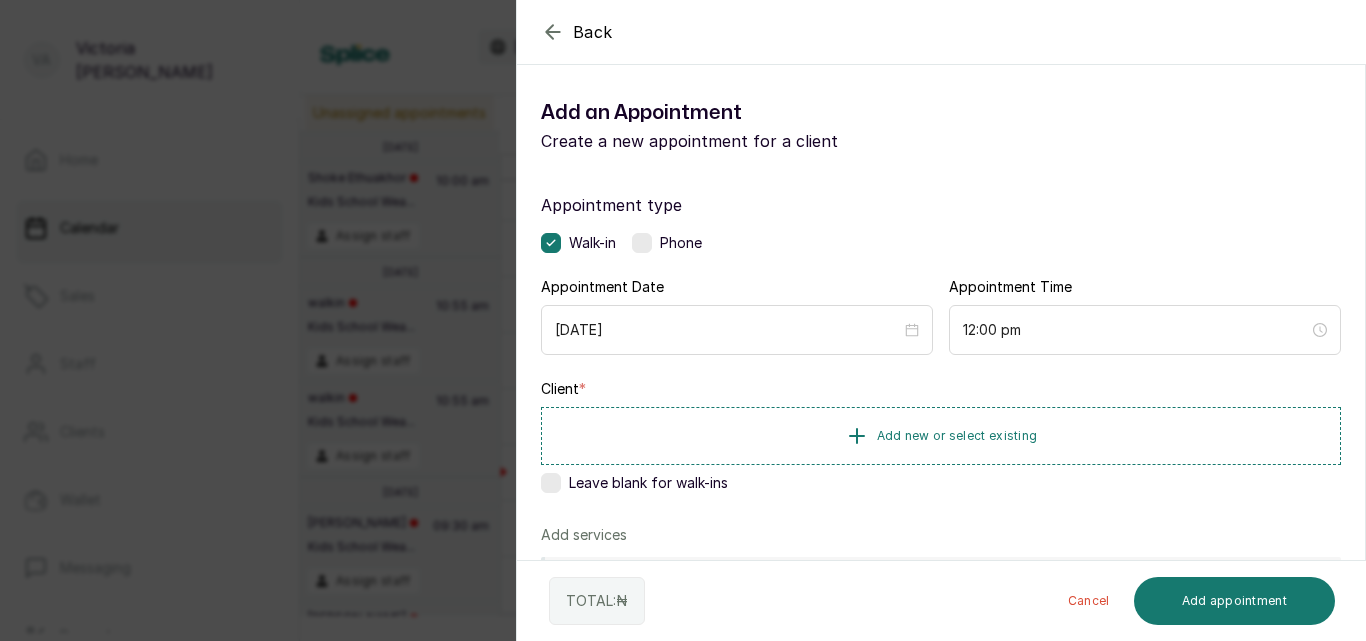 click 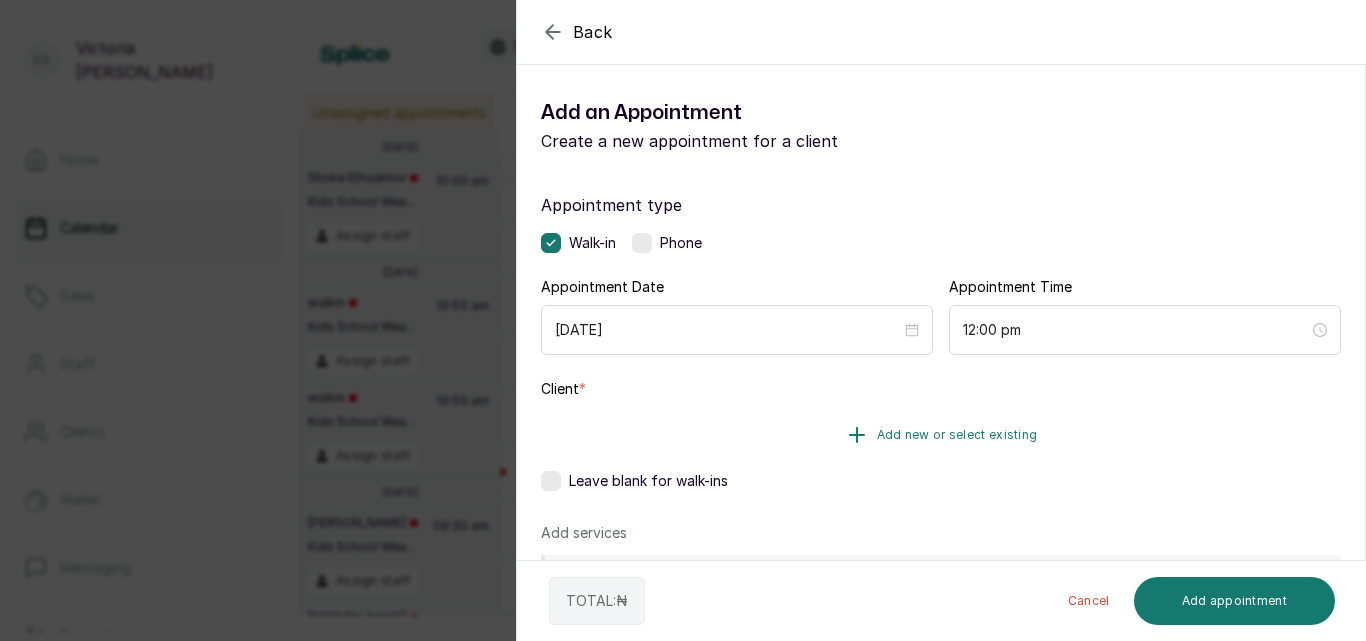 click on "Add new or select existing" at bounding box center [957, 435] 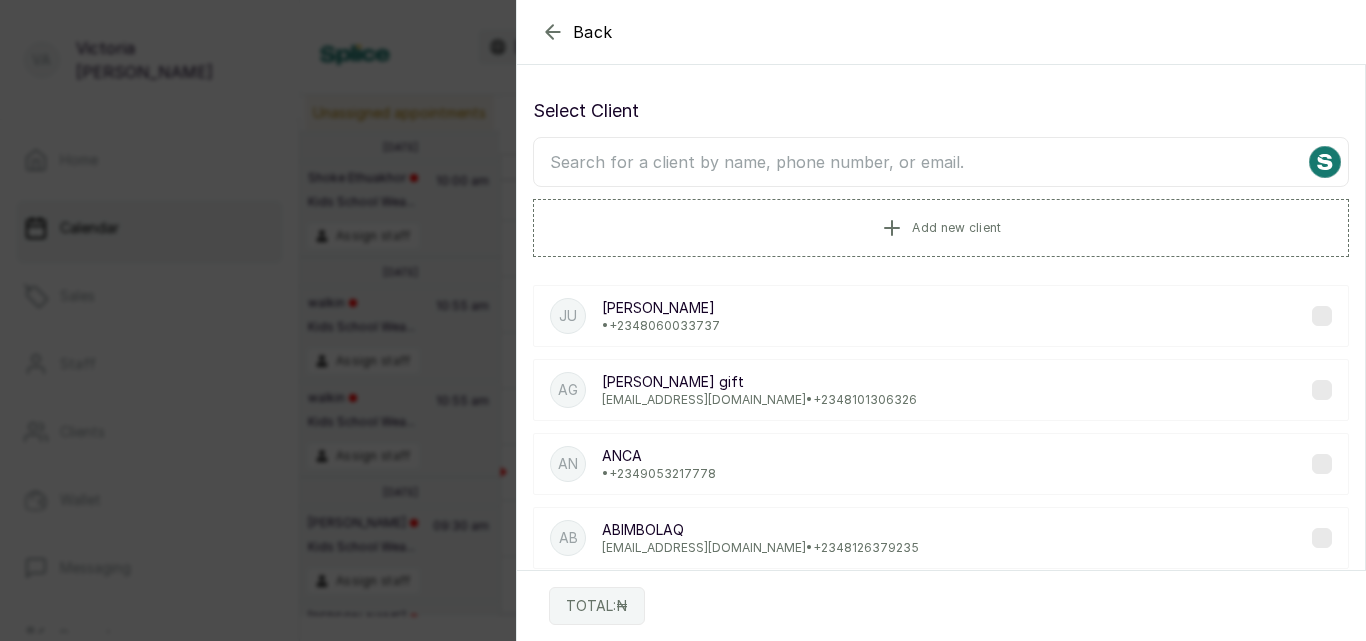 click at bounding box center [941, 162] 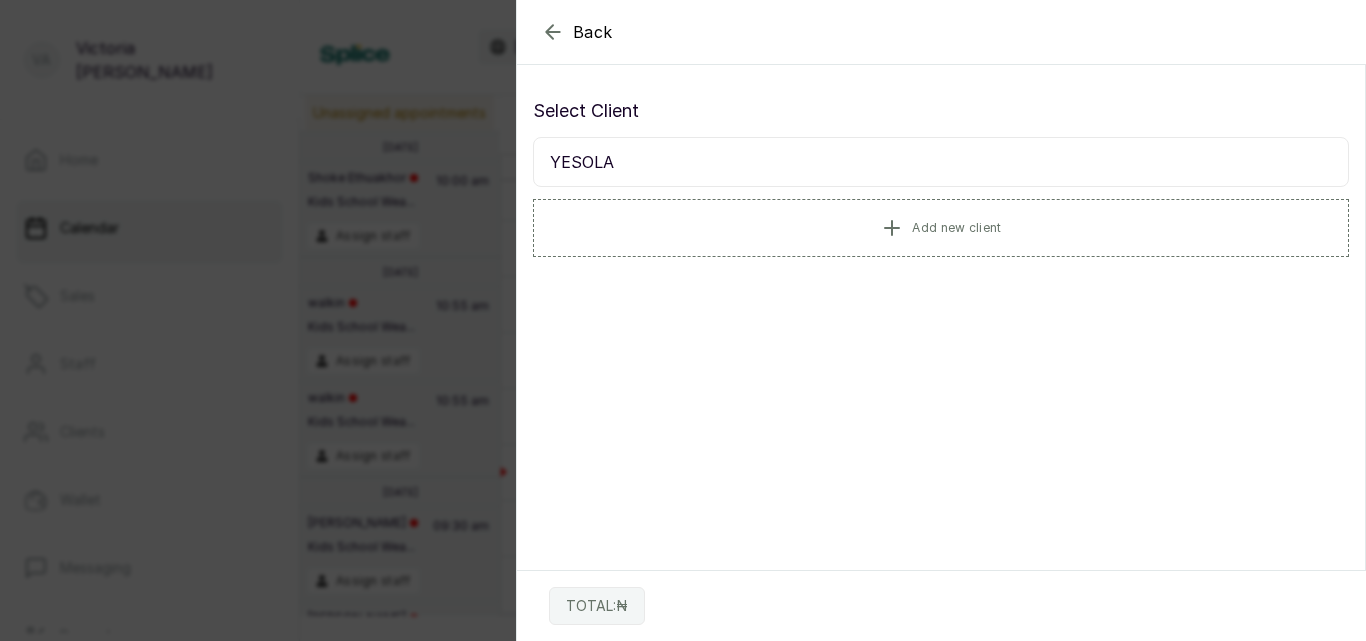 click on "YESOLA" at bounding box center [941, 162] 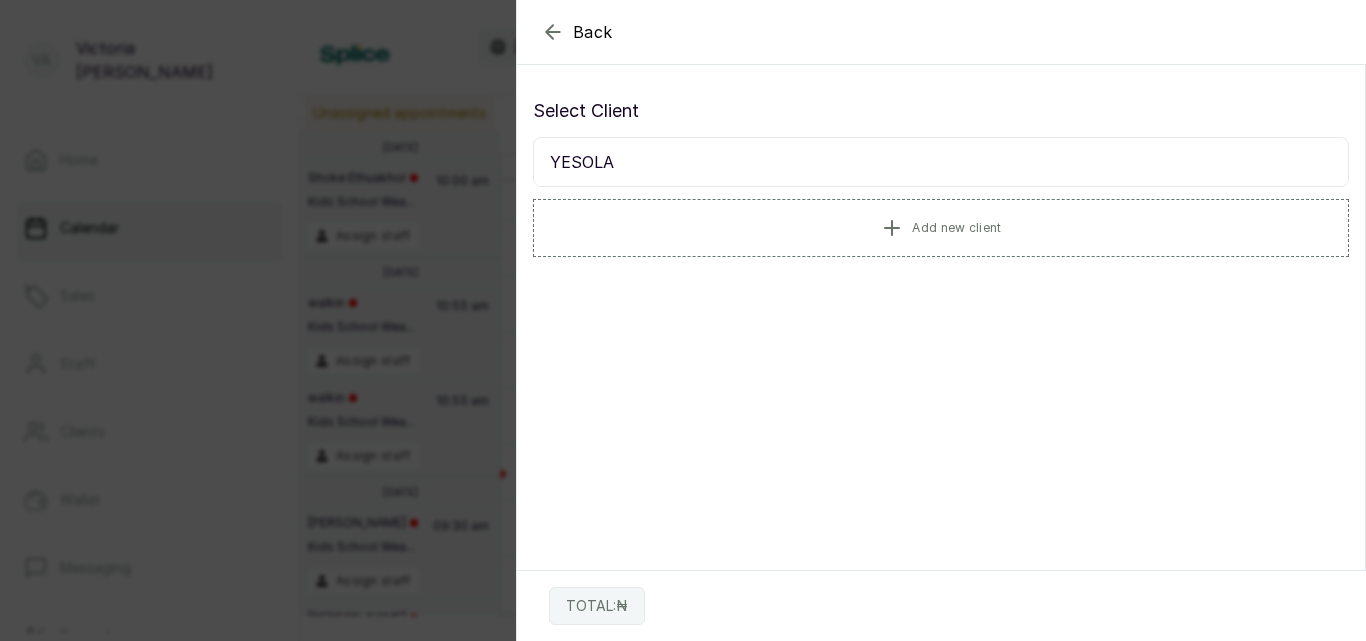 click on "YESOLA" at bounding box center [941, 162] 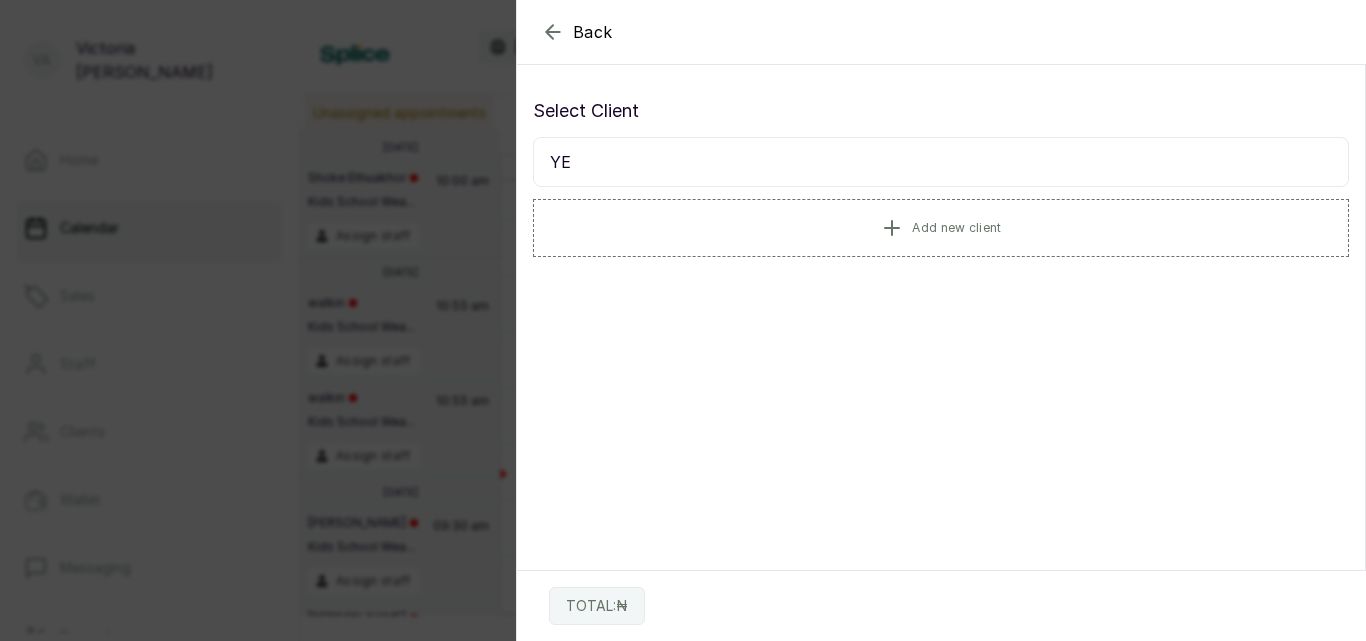 type on "Y" 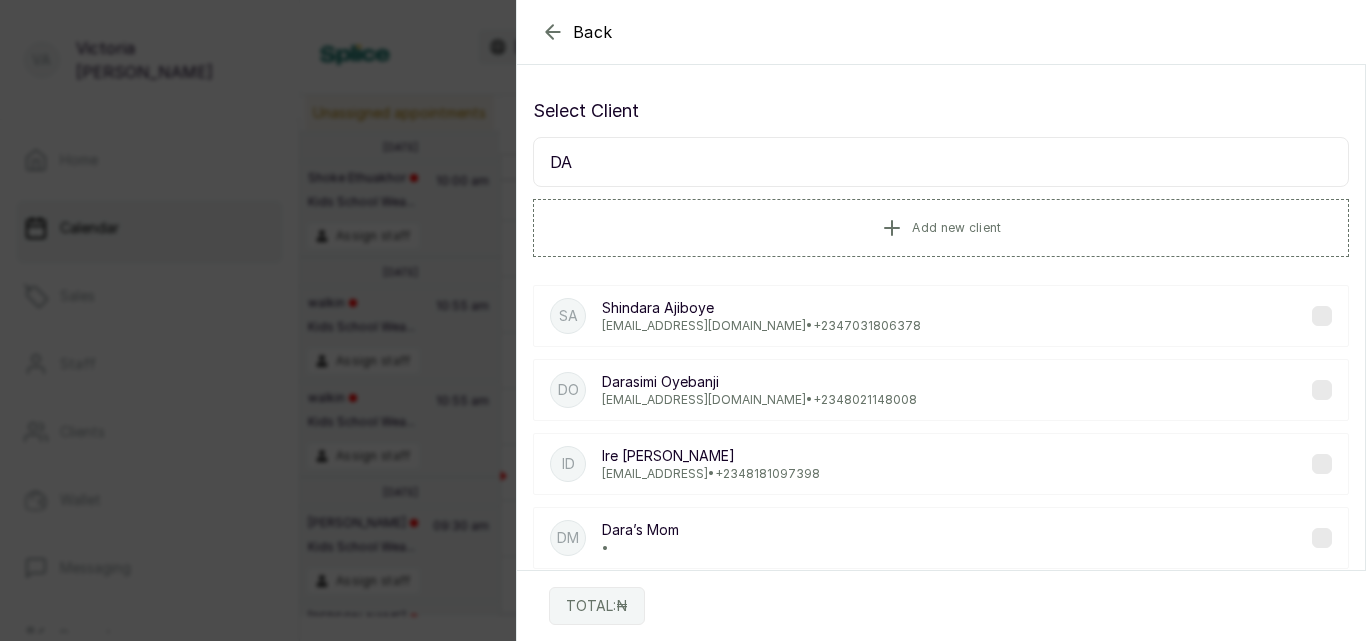 type on "D" 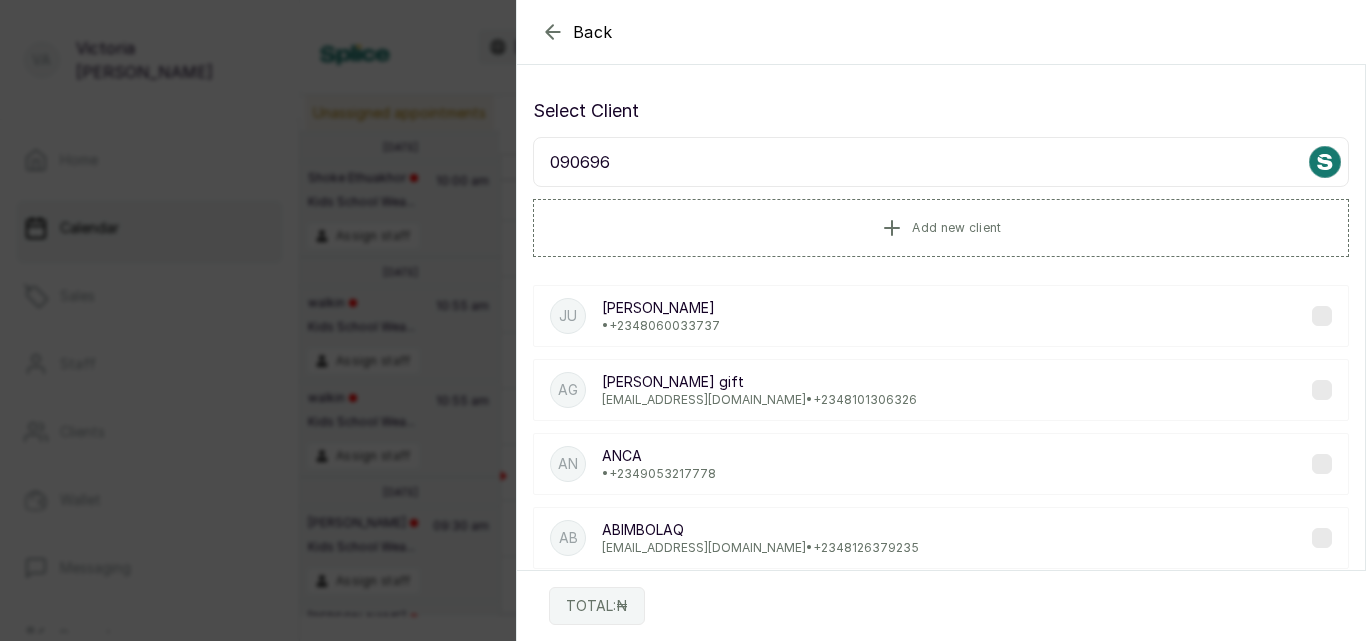 type on "0906969" 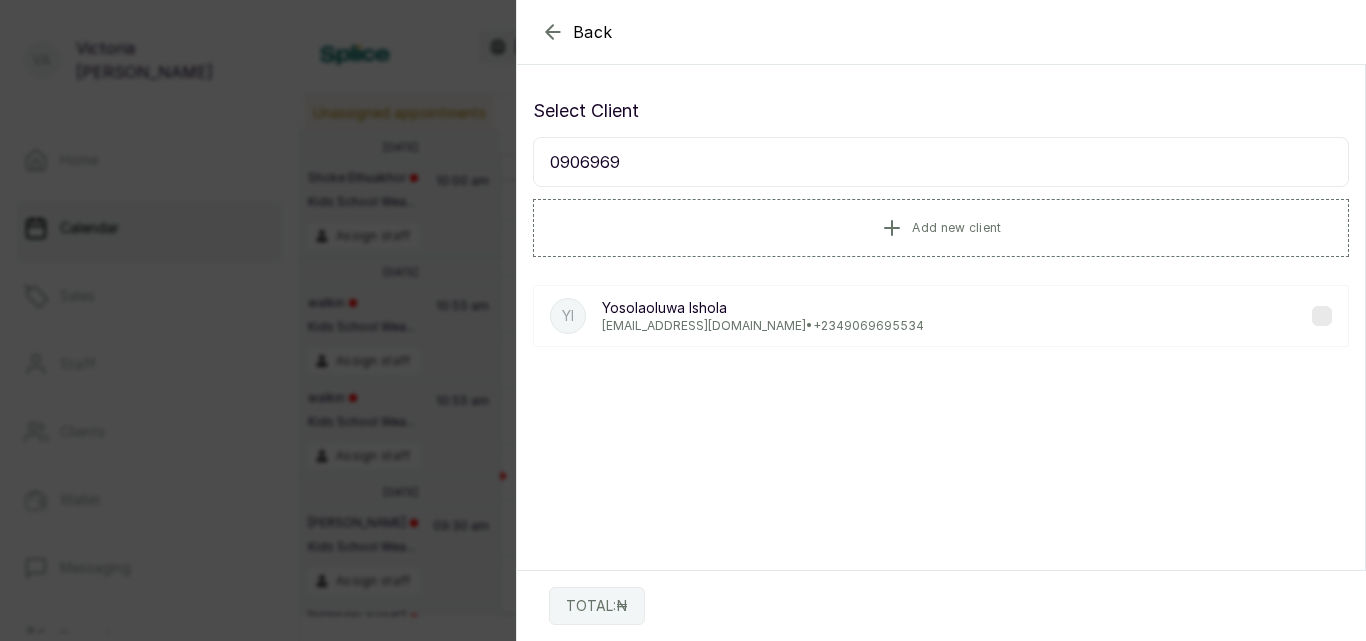 click on "Yosolaoluwa   Ishola" at bounding box center (763, 308) 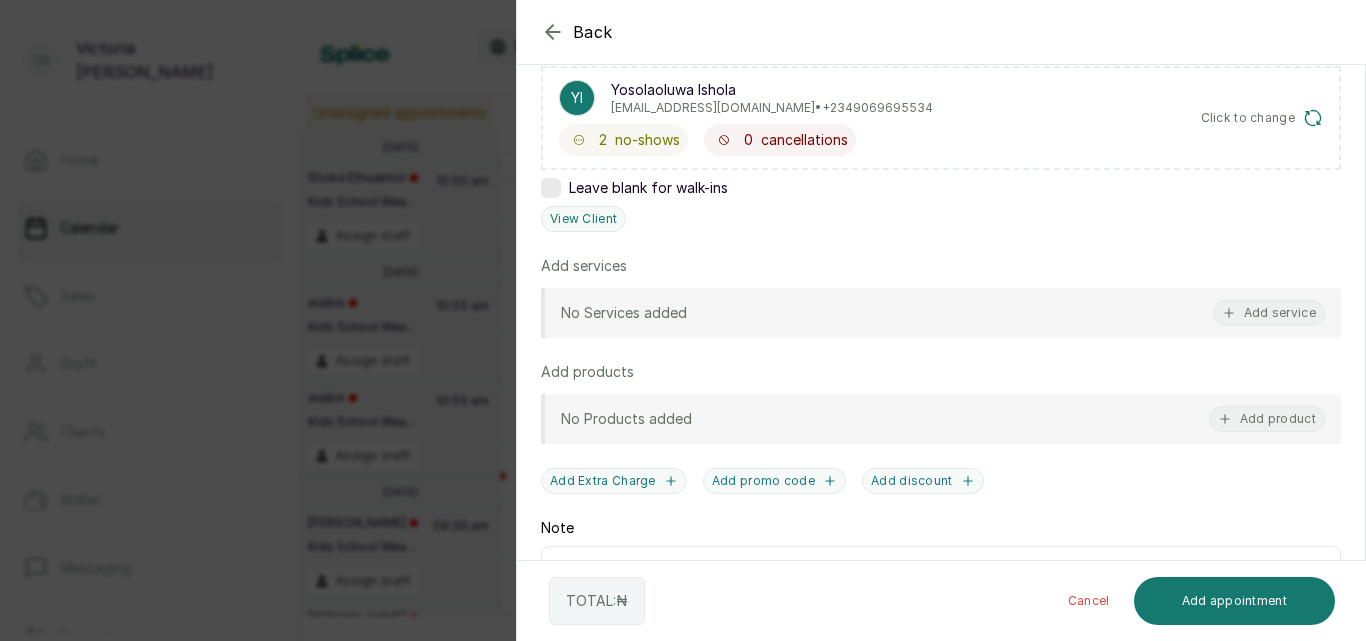 scroll, scrollTop: 356, scrollLeft: 0, axis: vertical 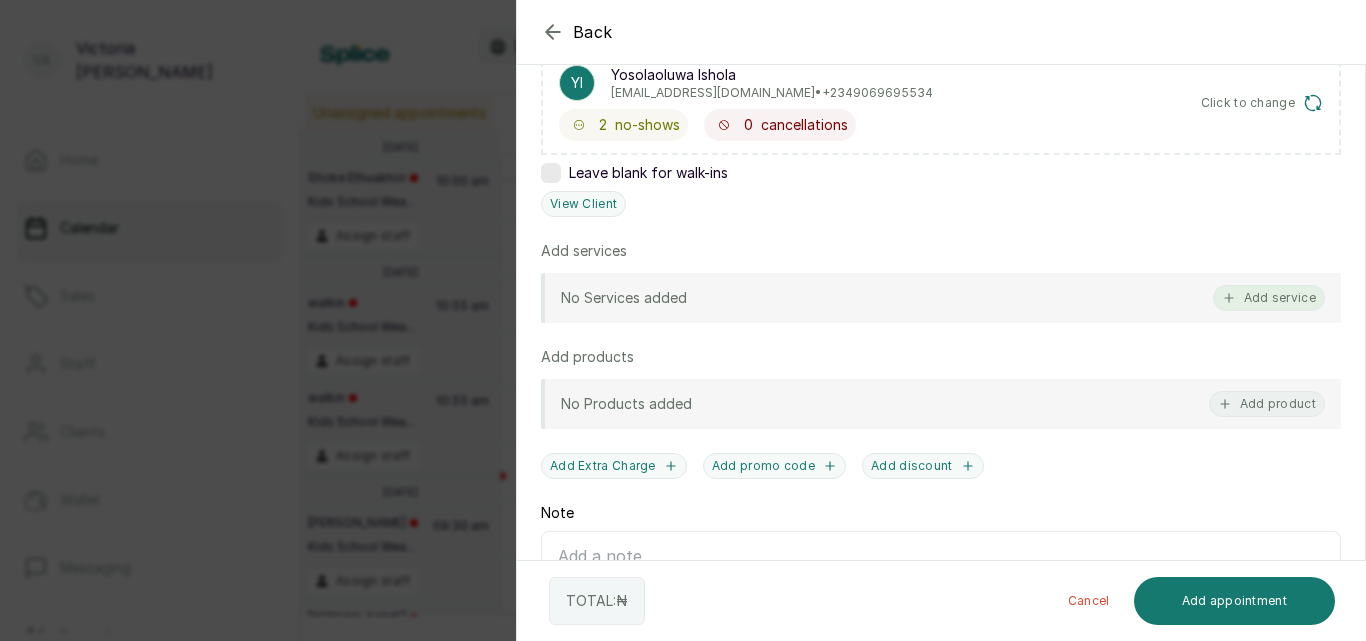 click on "Add service" at bounding box center [1269, 298] 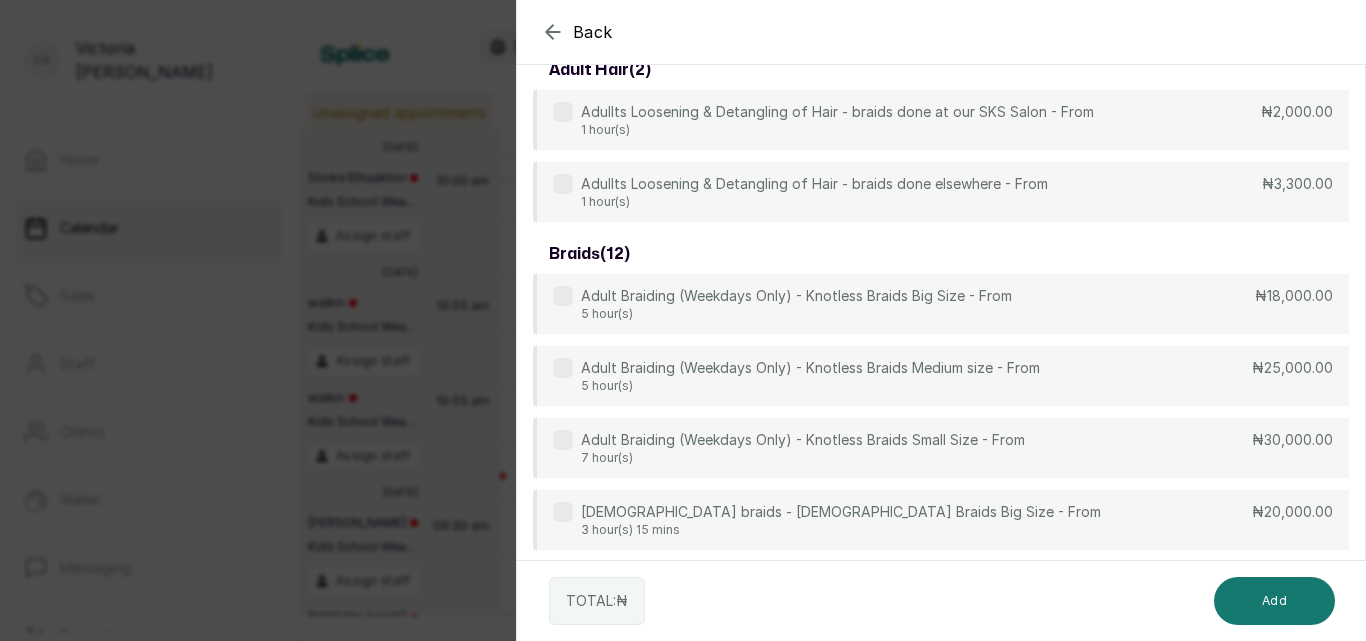 scroll, scrollTop: 80, scrollLeft: 0, axis: vertical 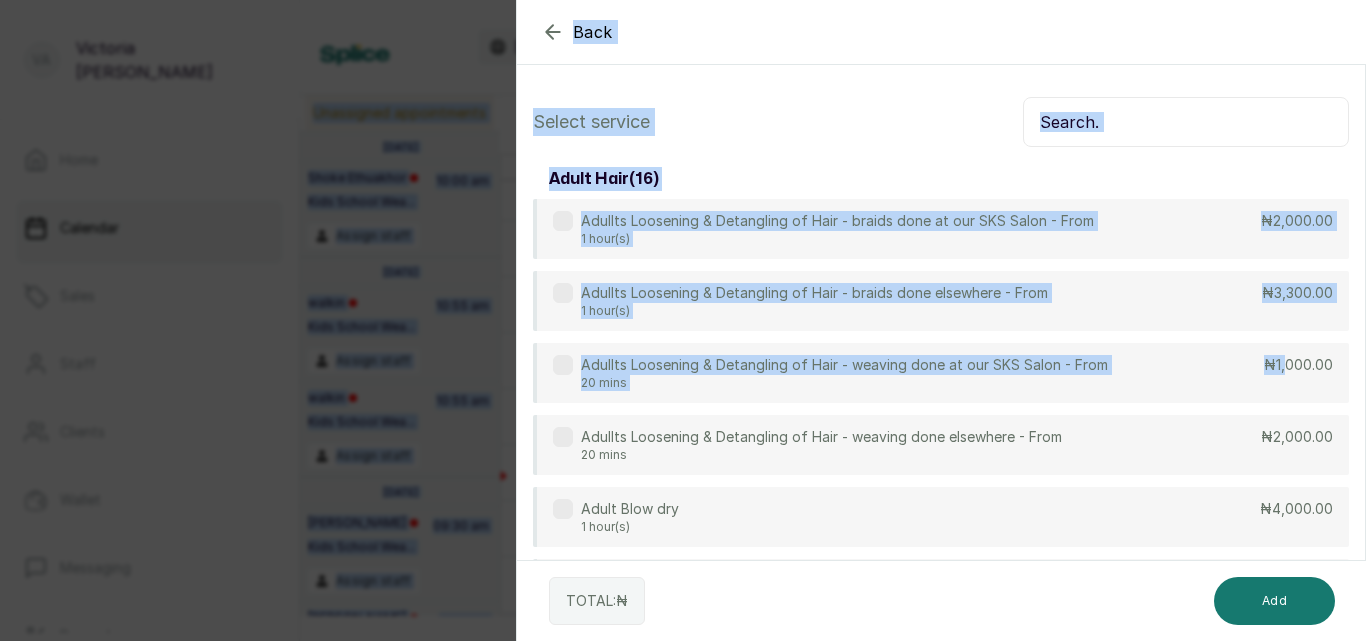 drag, startPoint x: 1269, startPoint y: 298, endPoint x: 1337, endPoint y: -58, distance: 362.4362 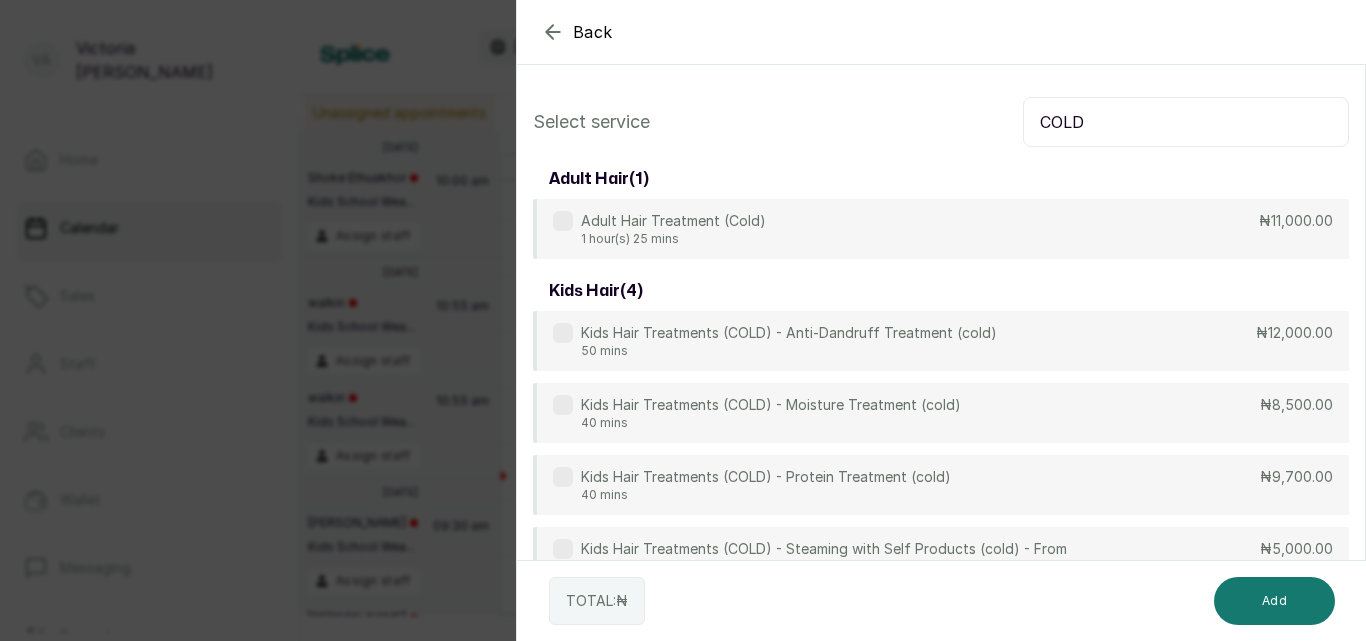 click on "COLD" at bounding box center [1186, 122] 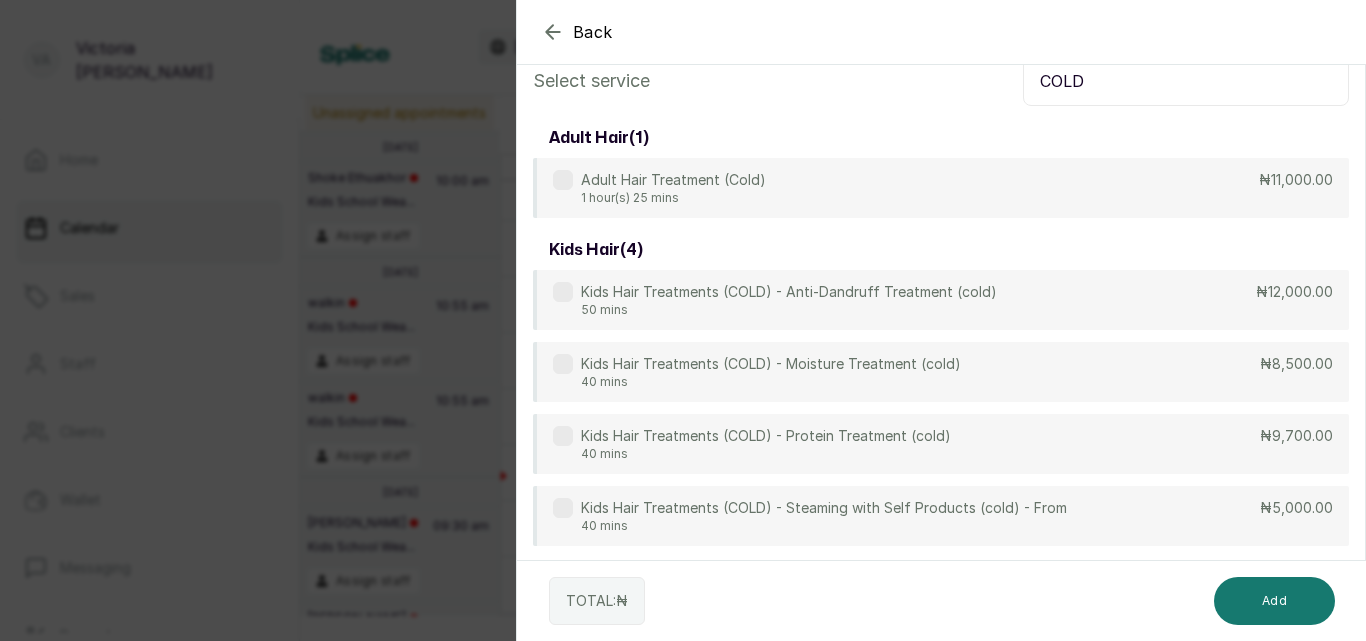 click at bounding box center [563, 364] 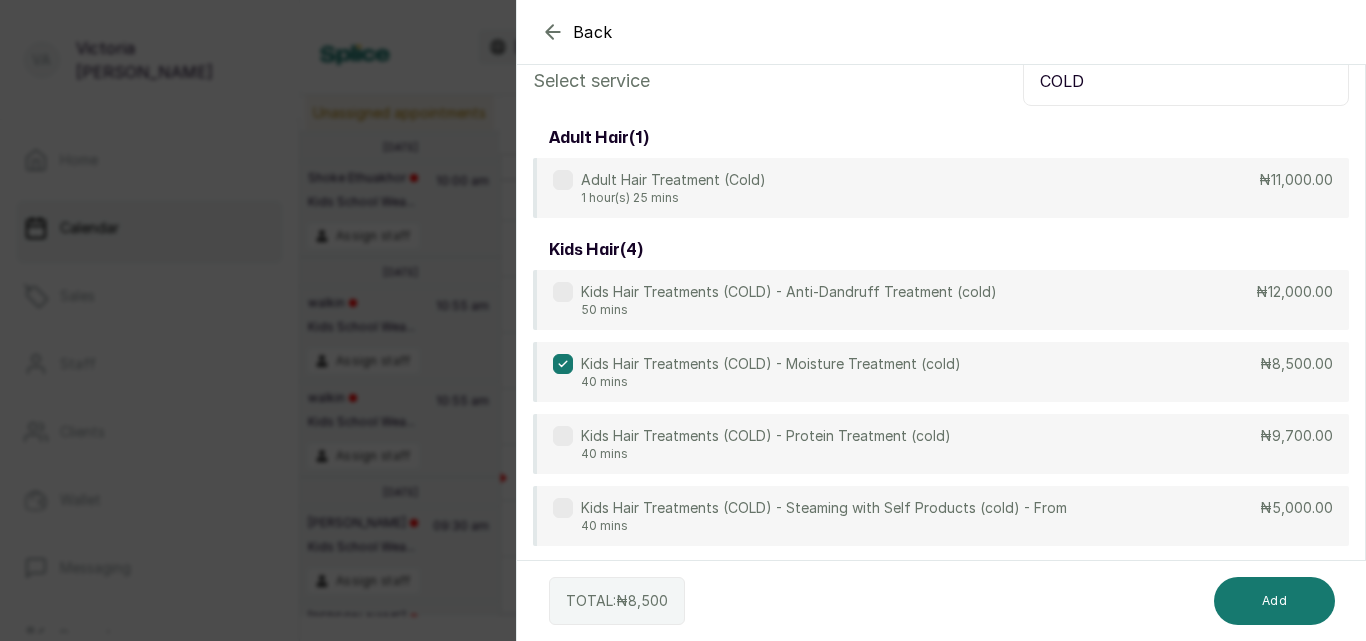 scroll, scrollTop: 0, scrollLeft: 0, axis: both 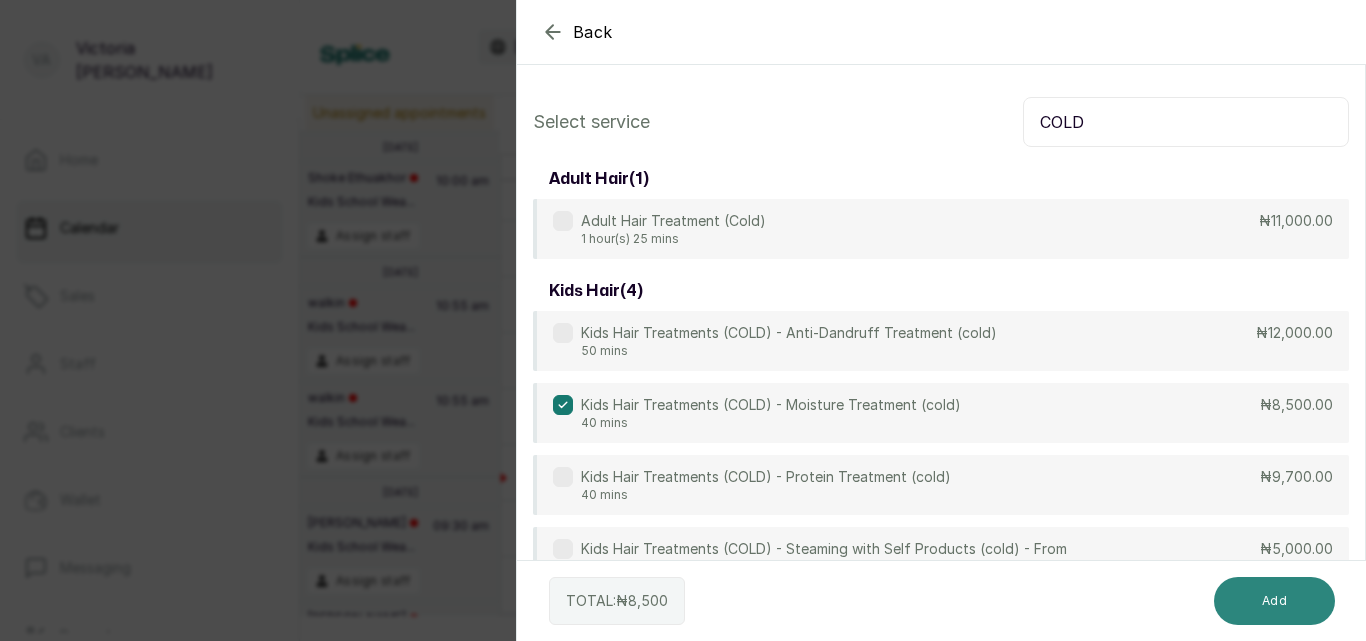 click on "Add" at bounding box center [1274, 601] 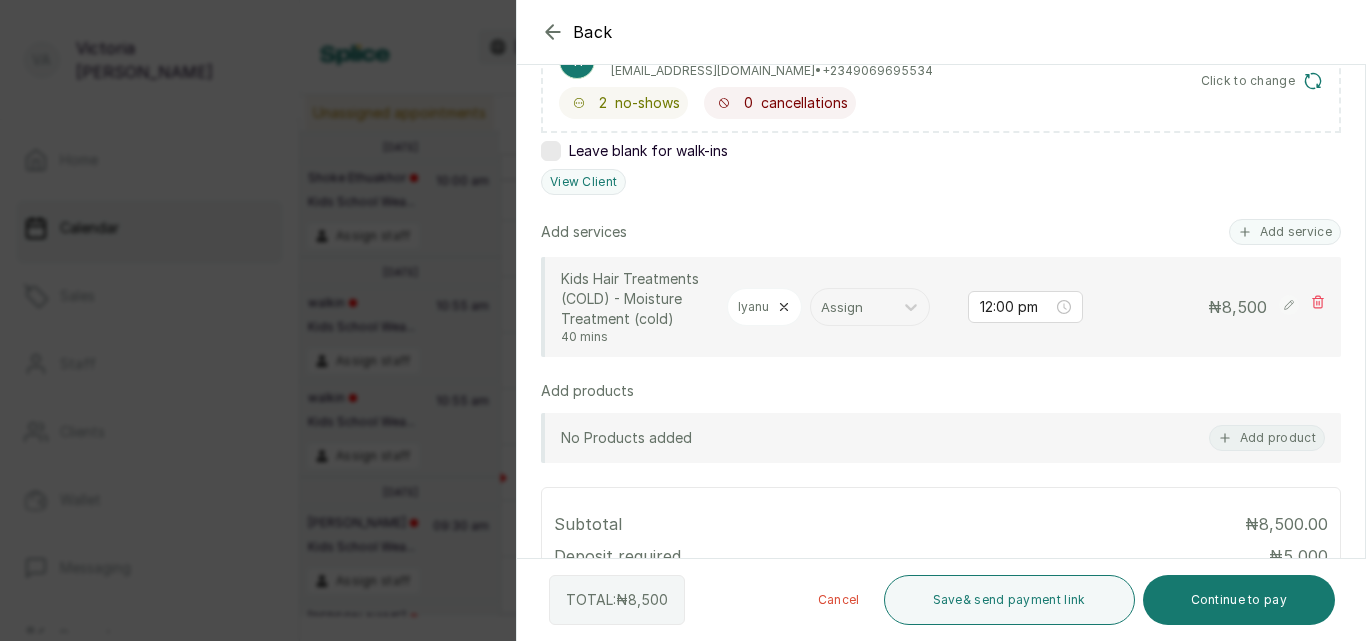 scroll, scrollTop: 456, scrollLeft: 0, axis: vertical 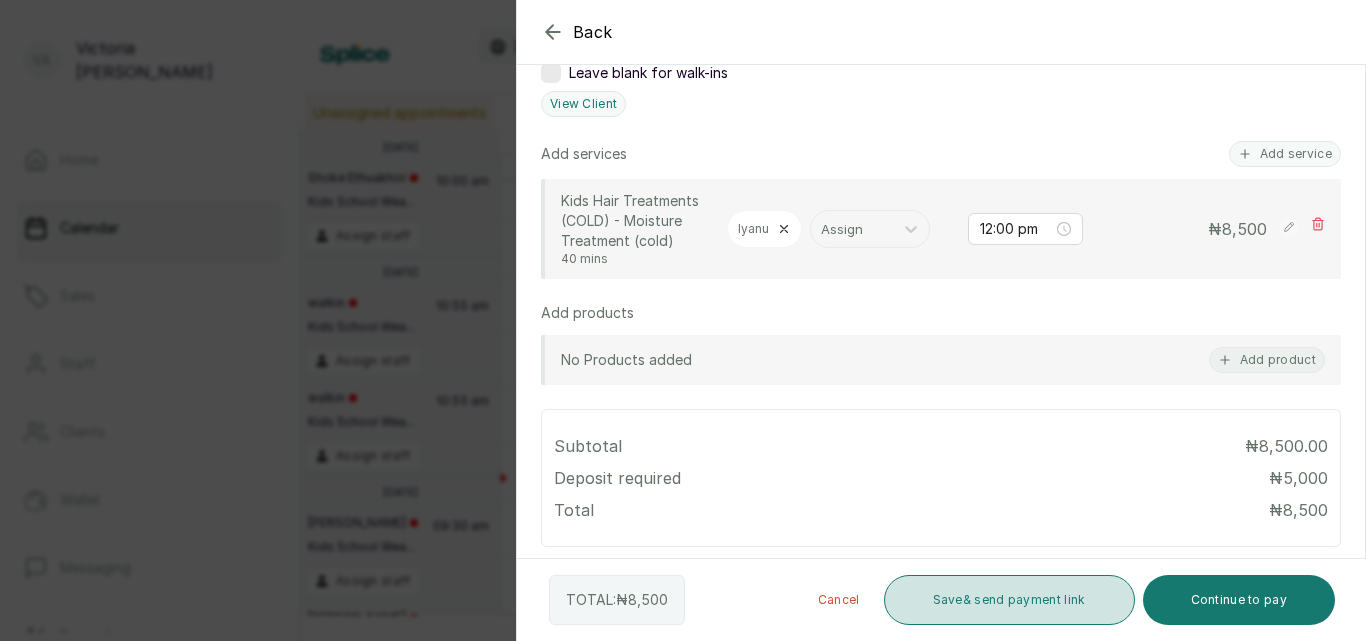 click on "Save  & send payment link" at bounding box center (1009, 600) 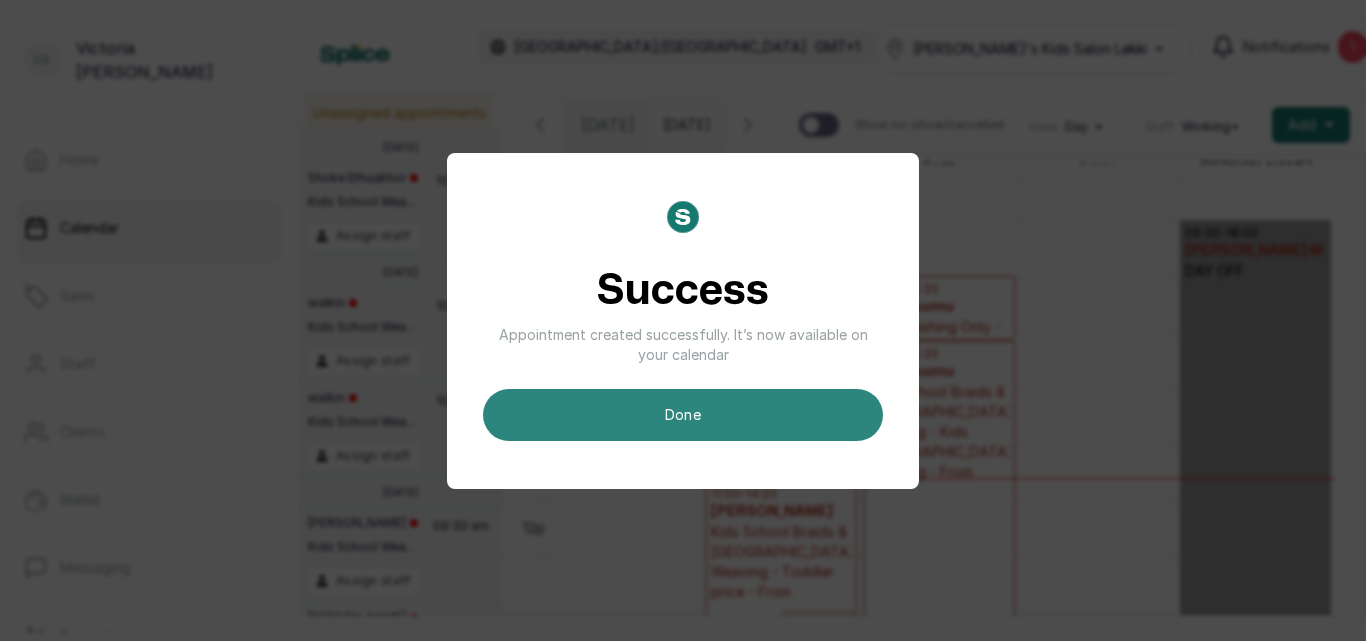 click on "done" at bounding box center [683, 415] 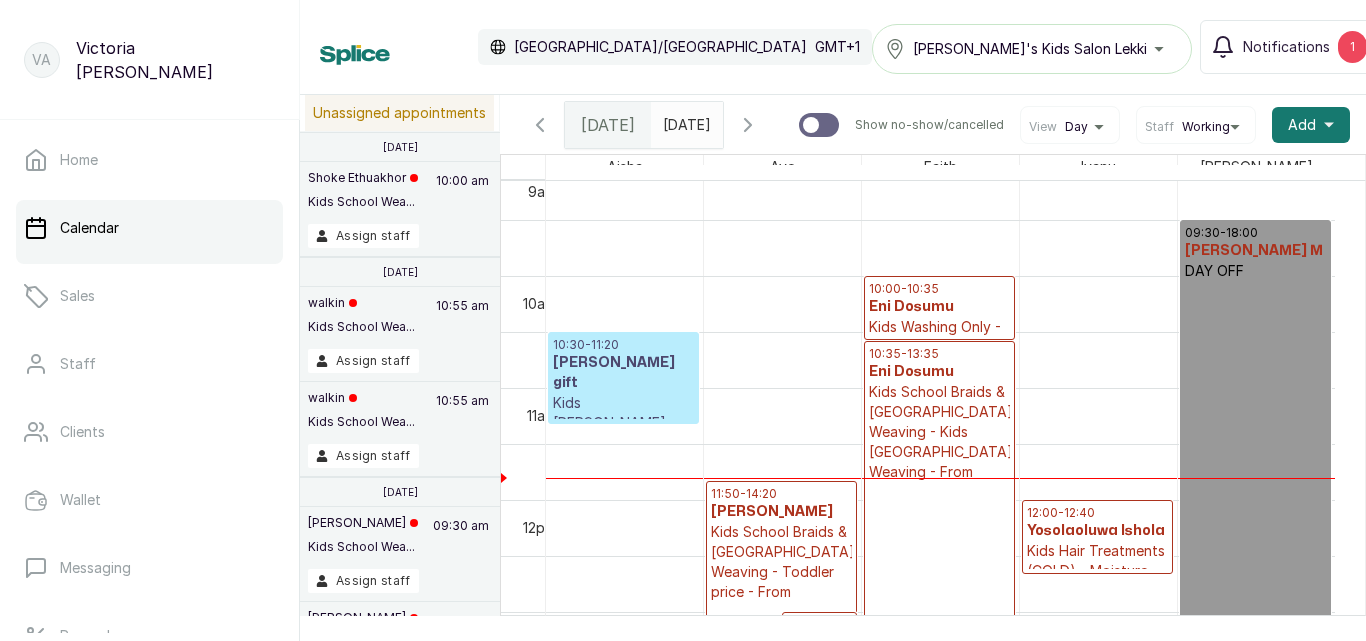 scroll, scrollTop: 1255, scrollLeft: 0, axis: vertical 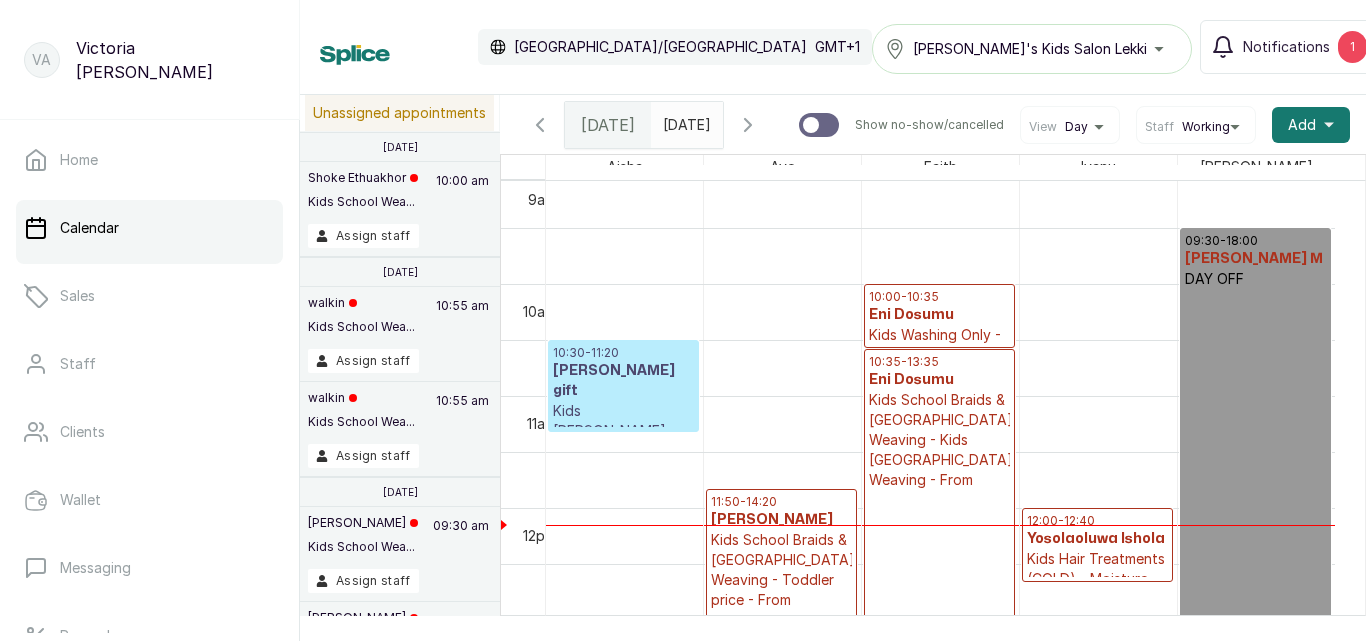 click on "Kids School Braids & [GEOGRAPHIC_DATA] Weaving - Kids [GEOGRAPHIC_DATA] Weaving  - From" at bounding box center (939, 440) 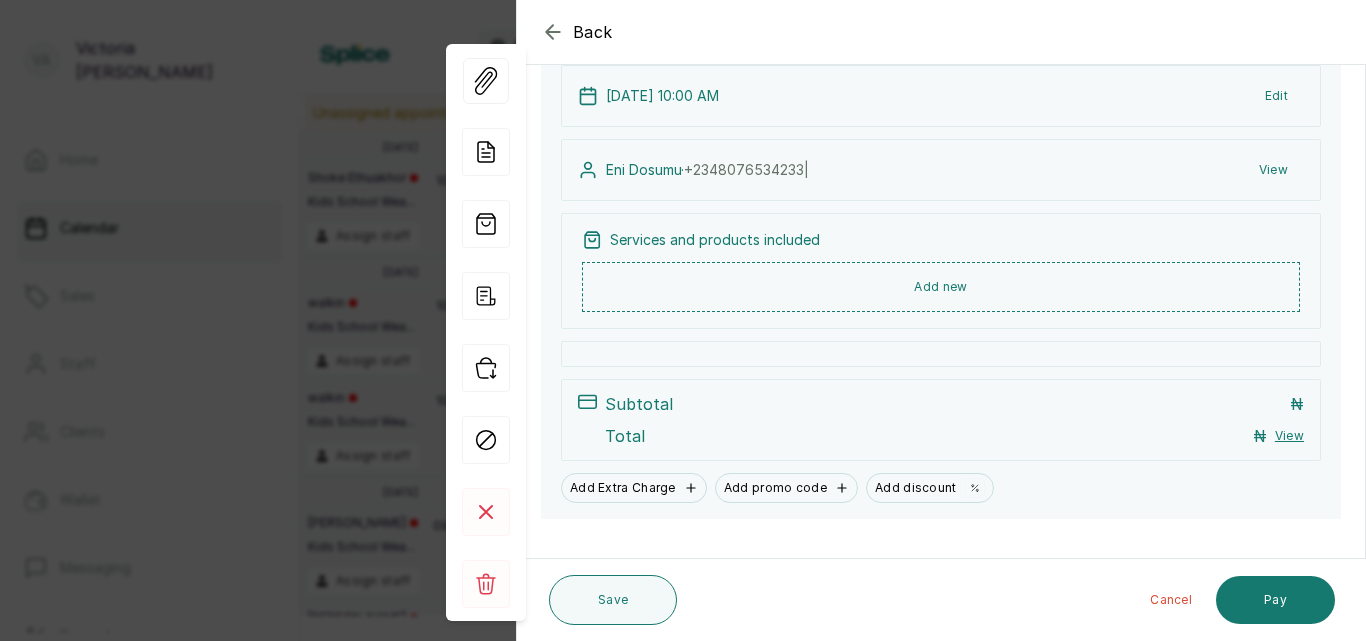 scroll, scrollTop: 153, scrollLeft: 0, axis: vertical 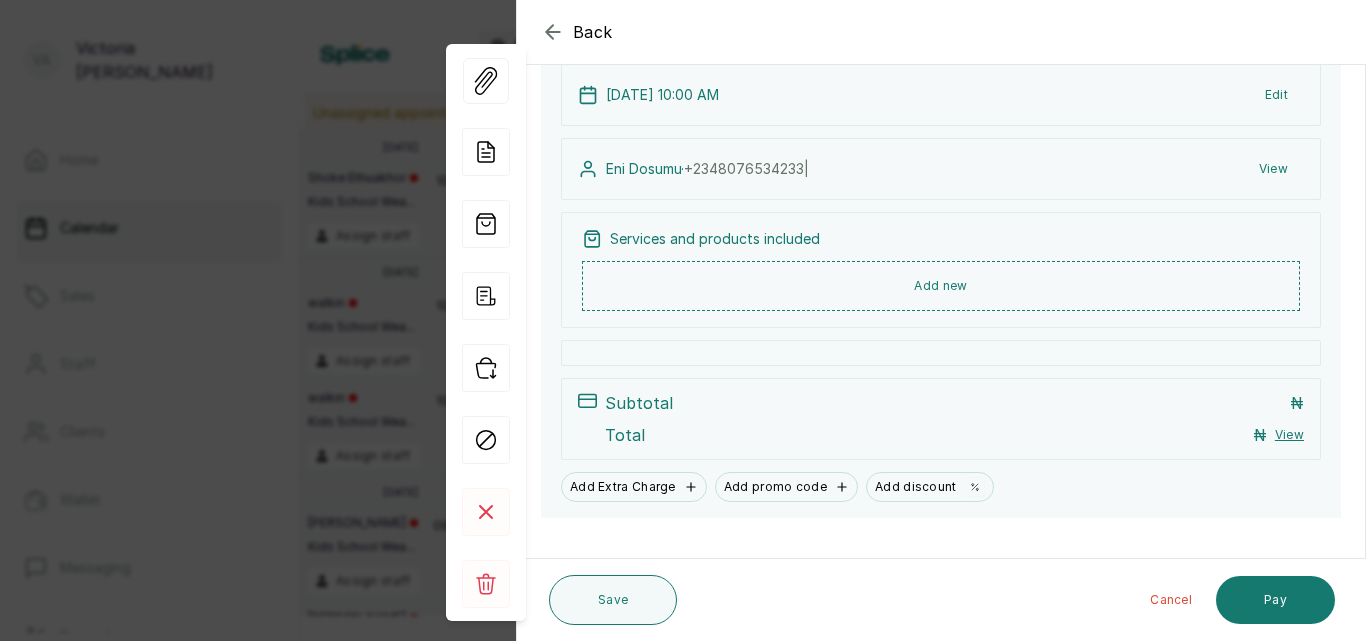 click 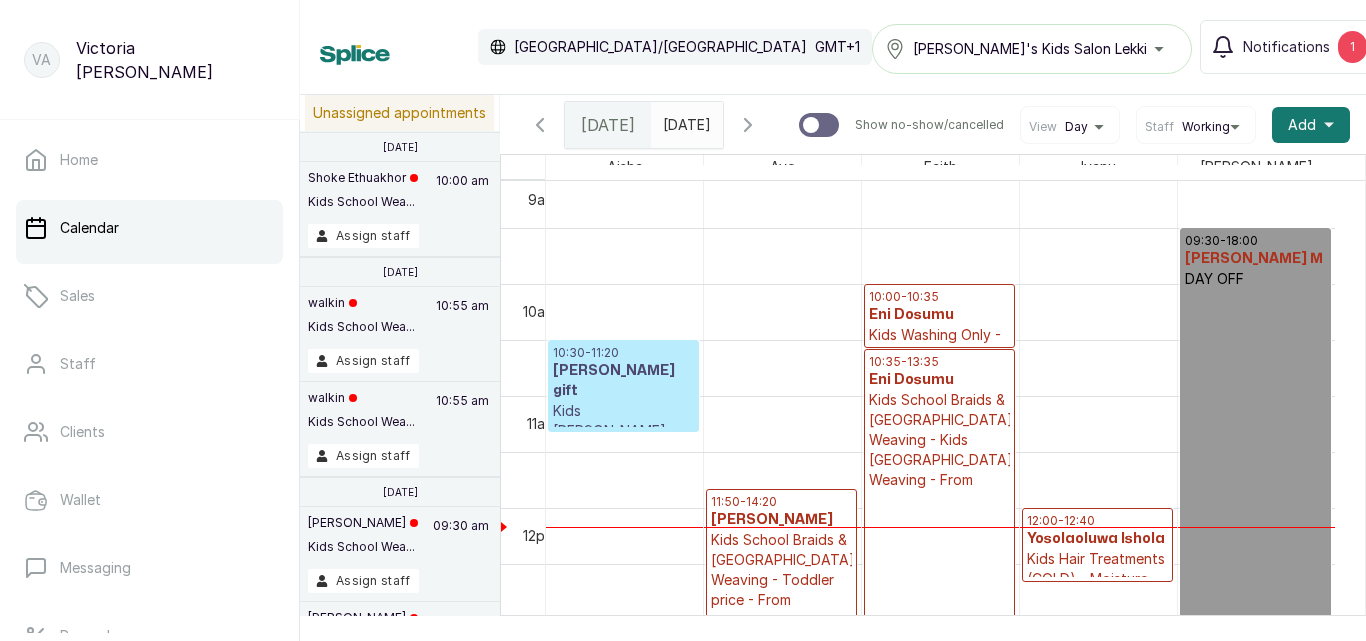 click on "Kids School Braids & [GEOGRAPHIC_DATA] Weaving - Kids [GEOGRAPHIC_DATA] Weaving  - From" at bounding box center (939, 440) 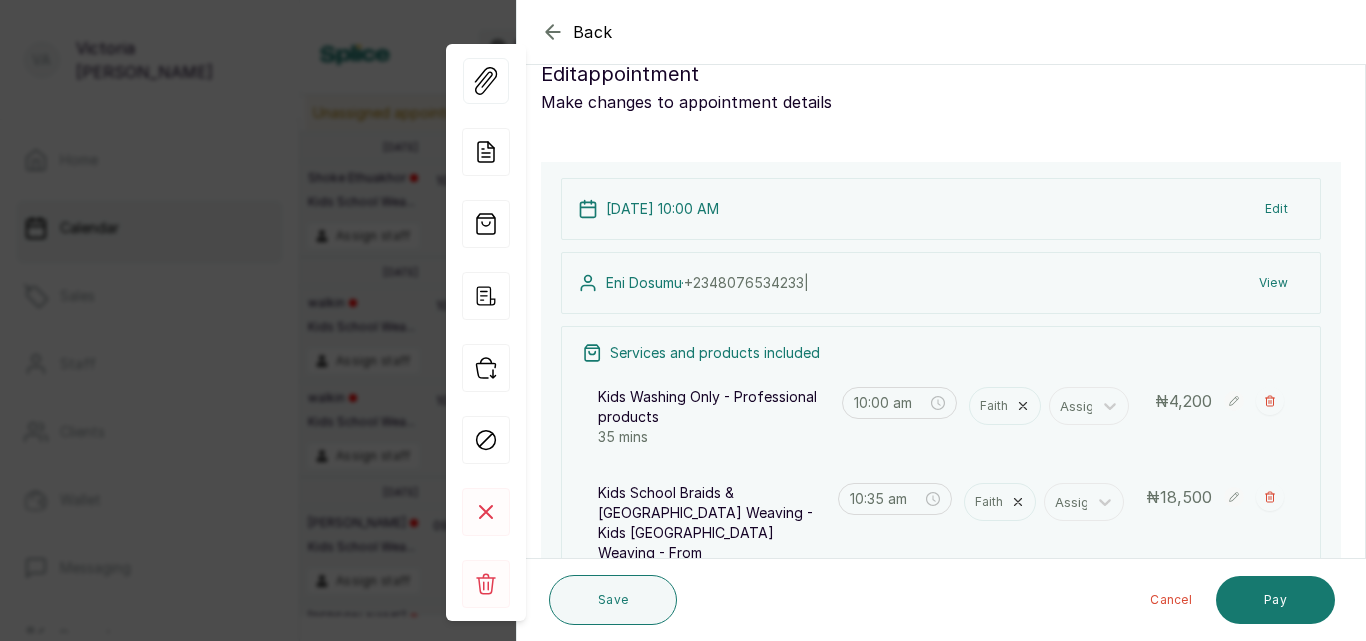 scroll, scrollTop: 138, scrollLeft: 0, axis: vertical 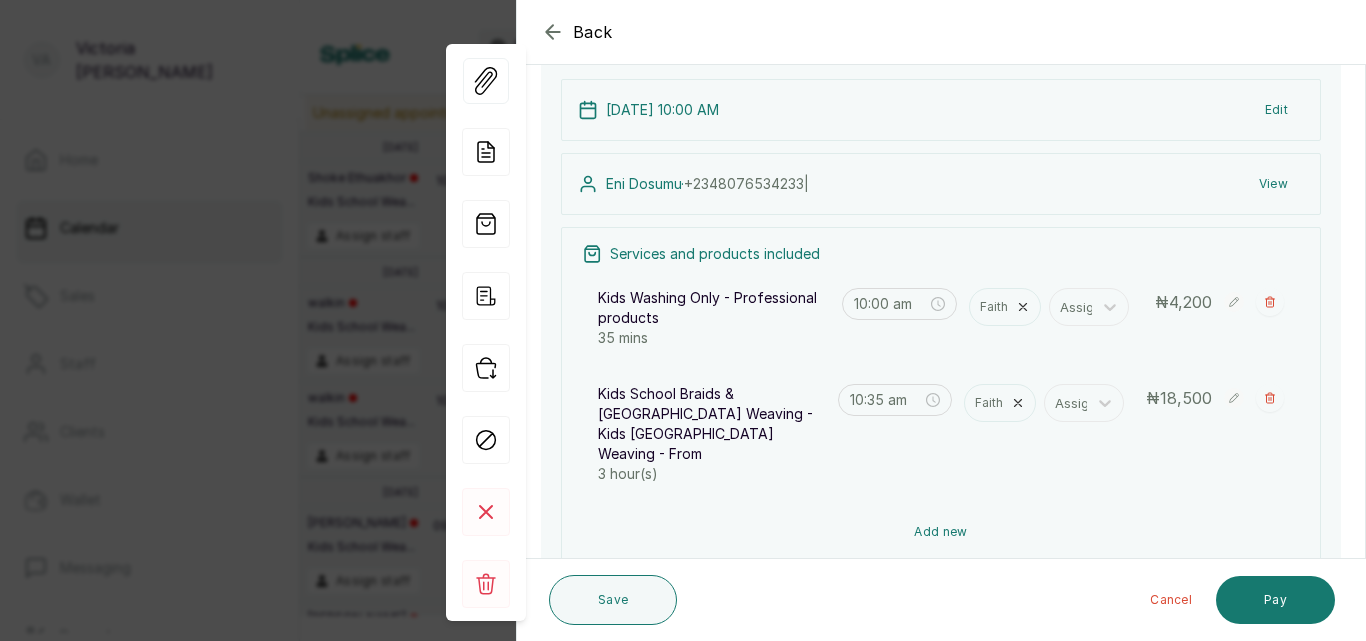 click on "Add new" at bounding box center [941, 532] 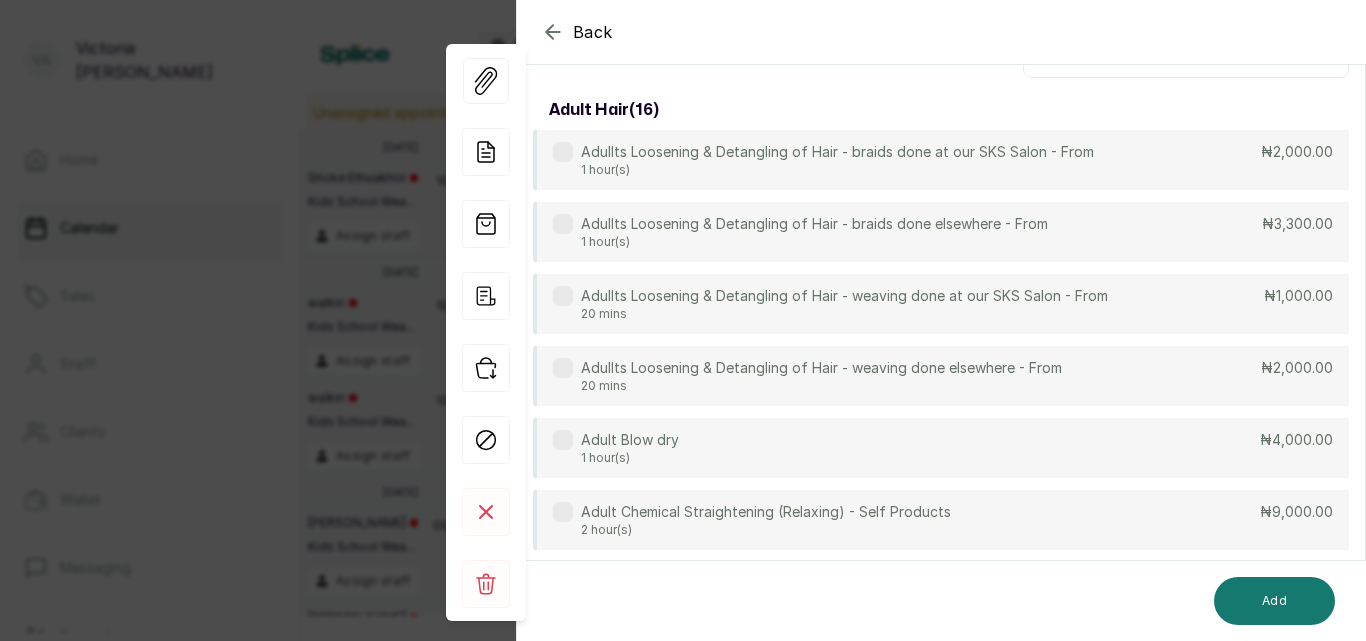 scroll, scrollTop: 149, scrollLeft: 0, axis: vertical 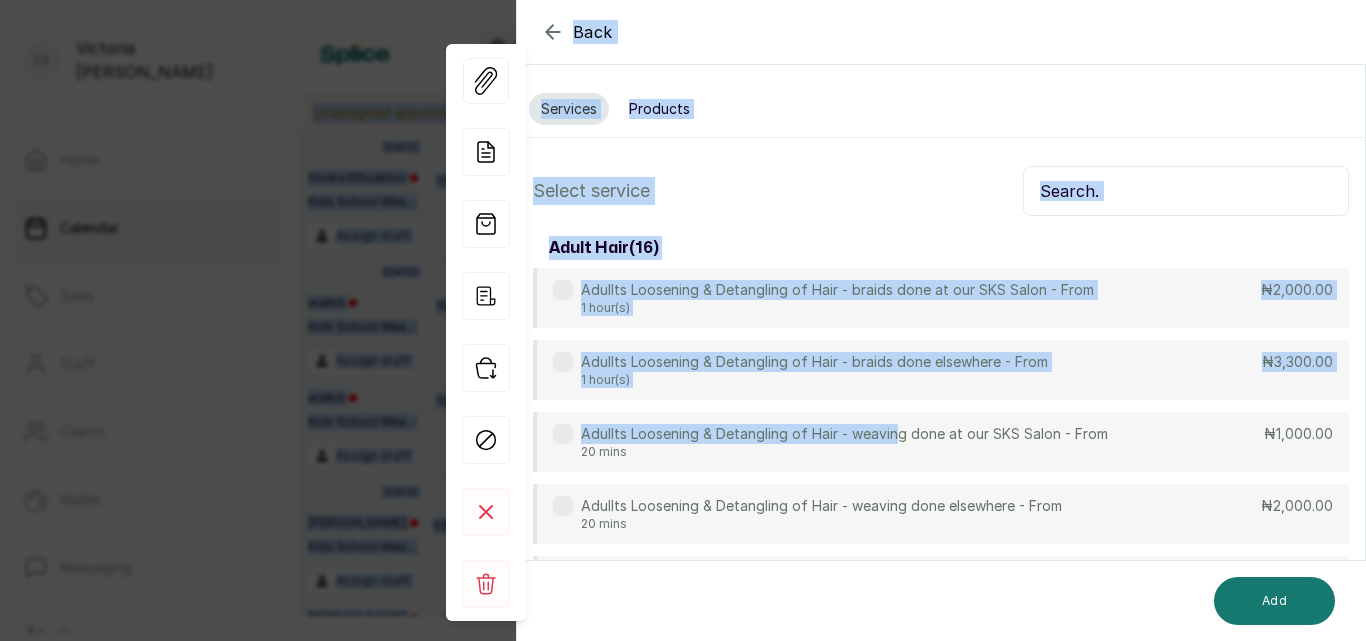 drag, startPoint x: 895, startPoint y: 261, endPoint x: 944, endPoint y: 13, distance: 252.79439 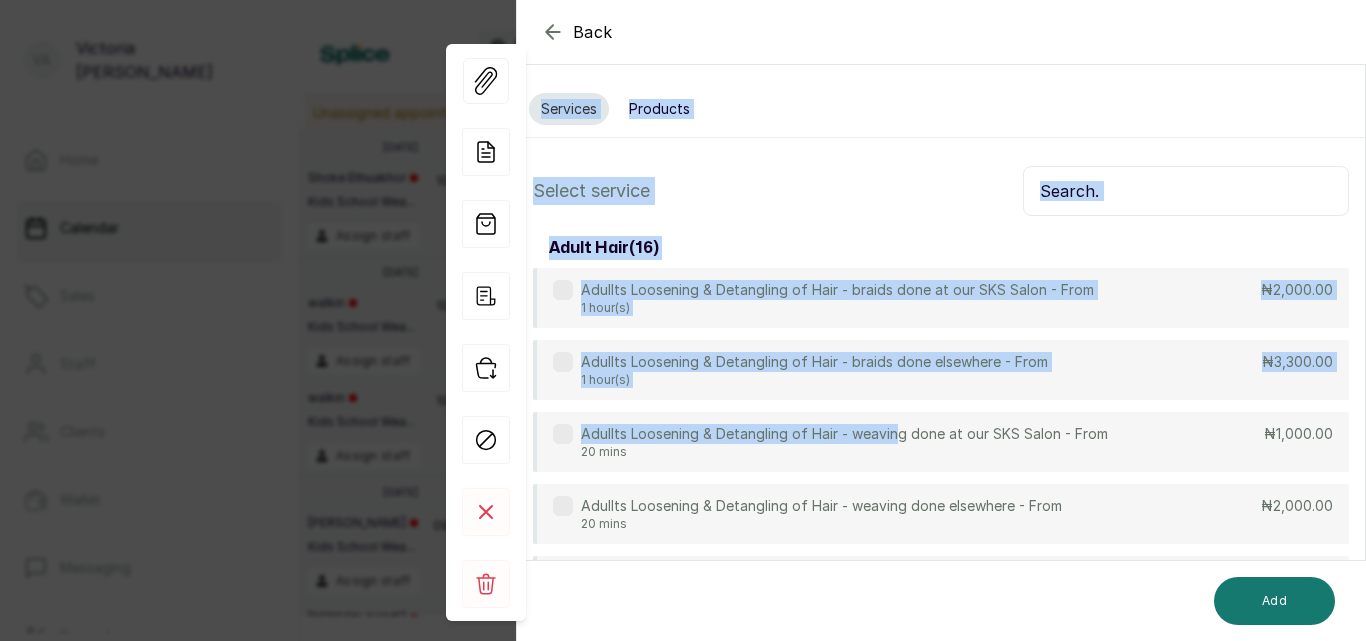 click at bounding box center (1186, 191) 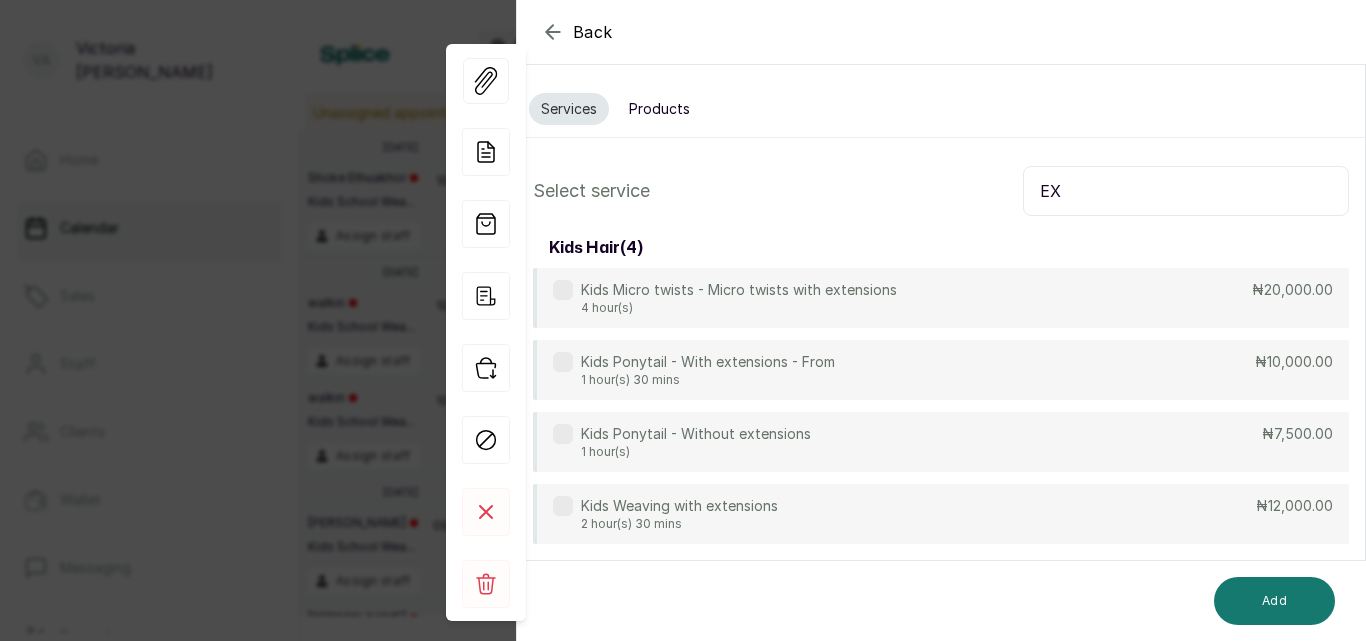 type on "E" 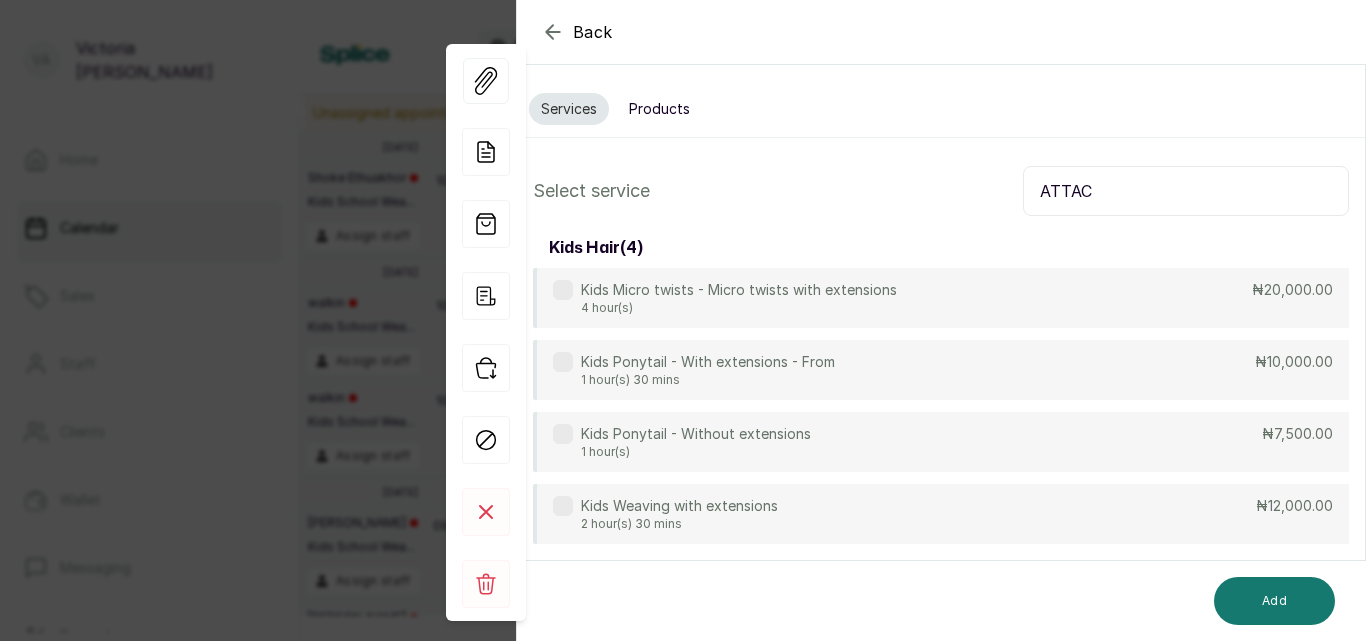 type on "ATTACH" 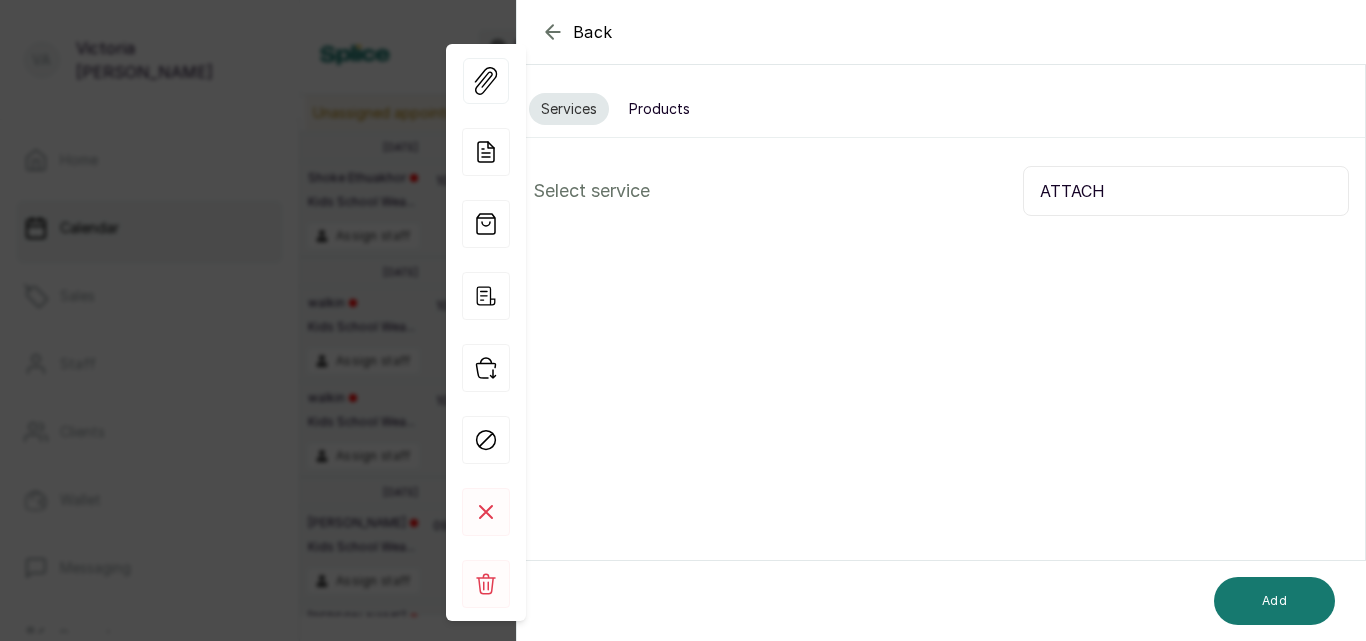 click on "Products" at bounding box center [659, 109] 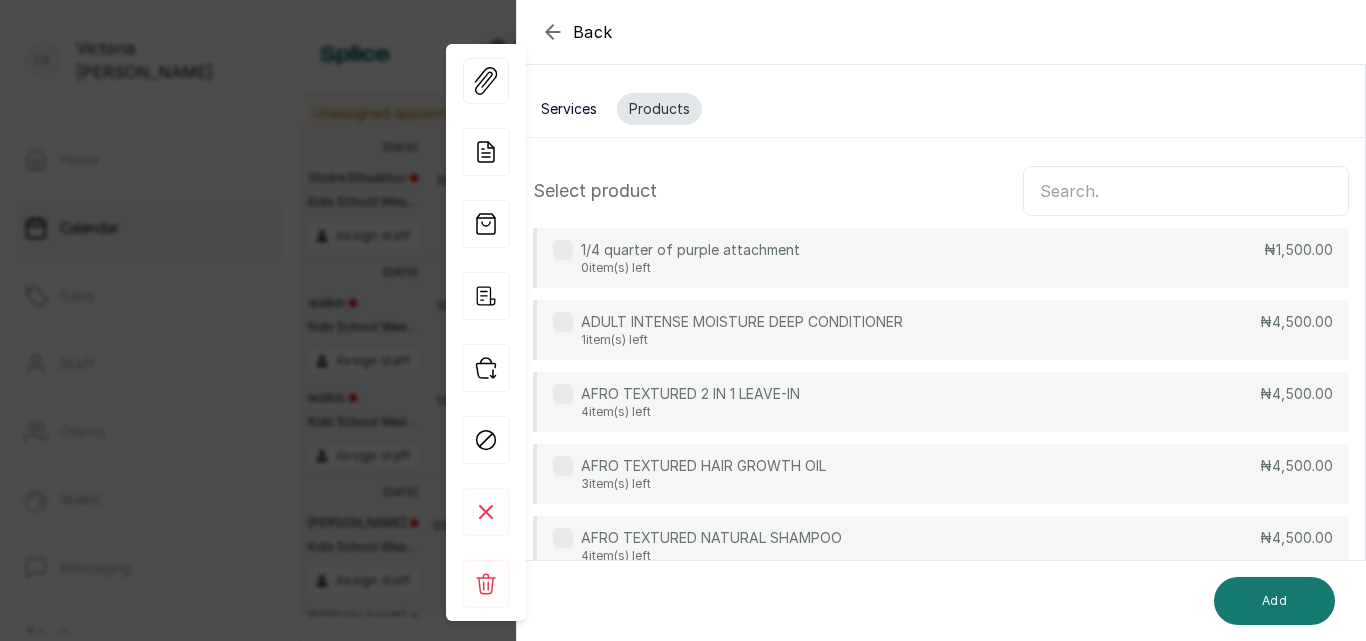 click at bounding box center (1186, 191) 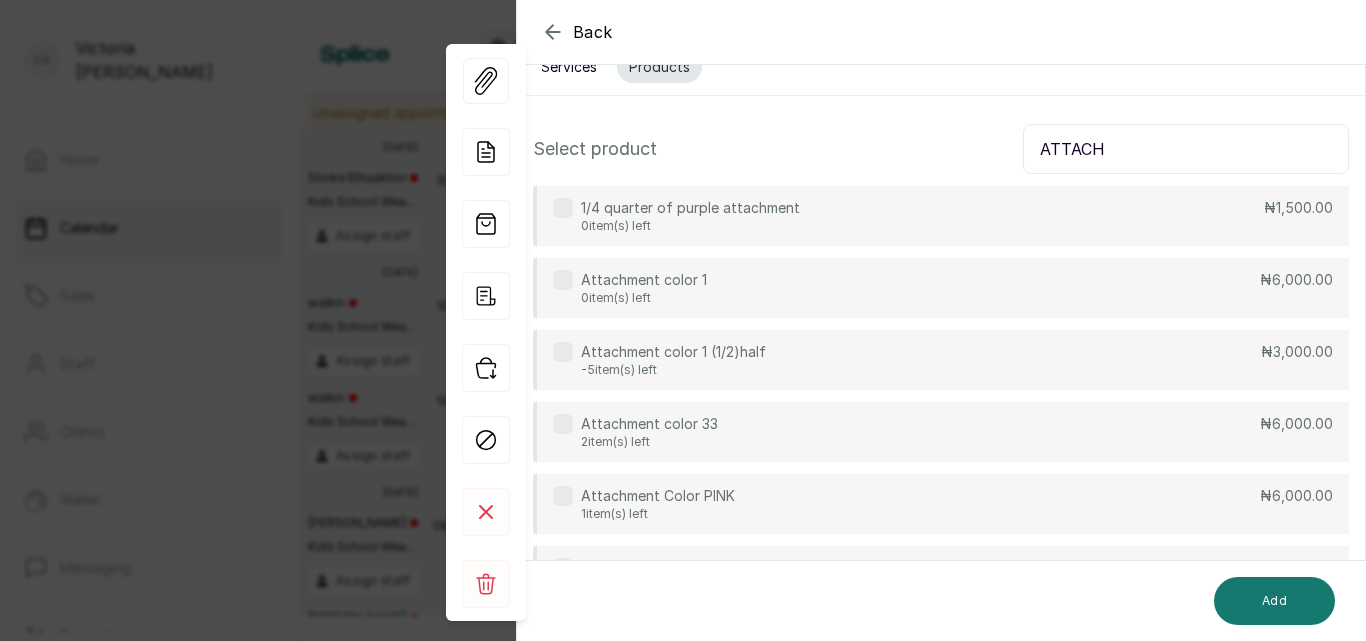 scroll, scrollTop: 34, scrollLeft: 0, axis: vertical 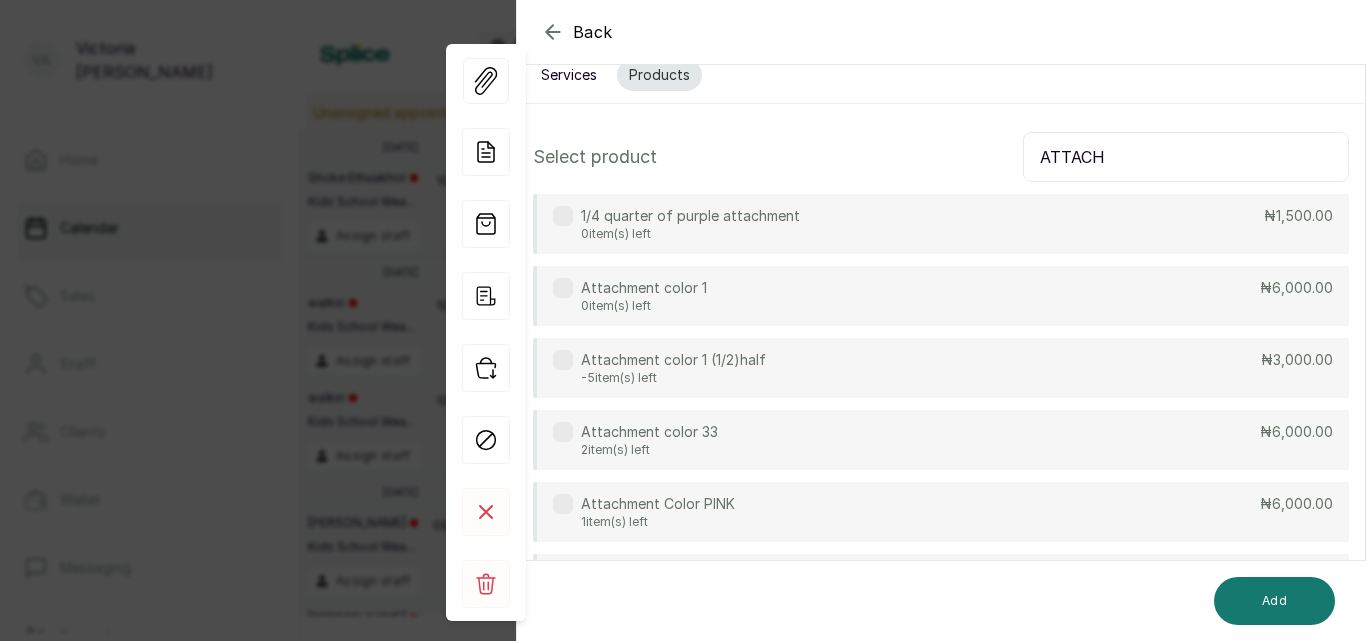 click on "ATTACH" at bounding box center [1186, 157] 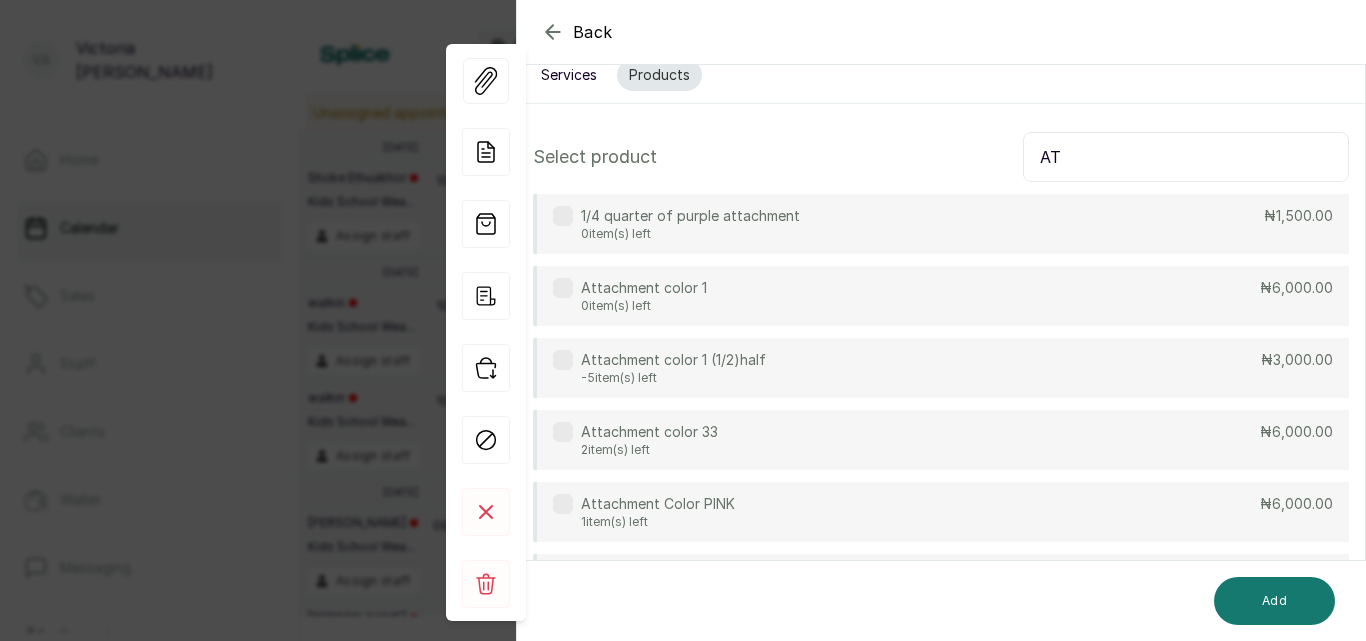type on "A" 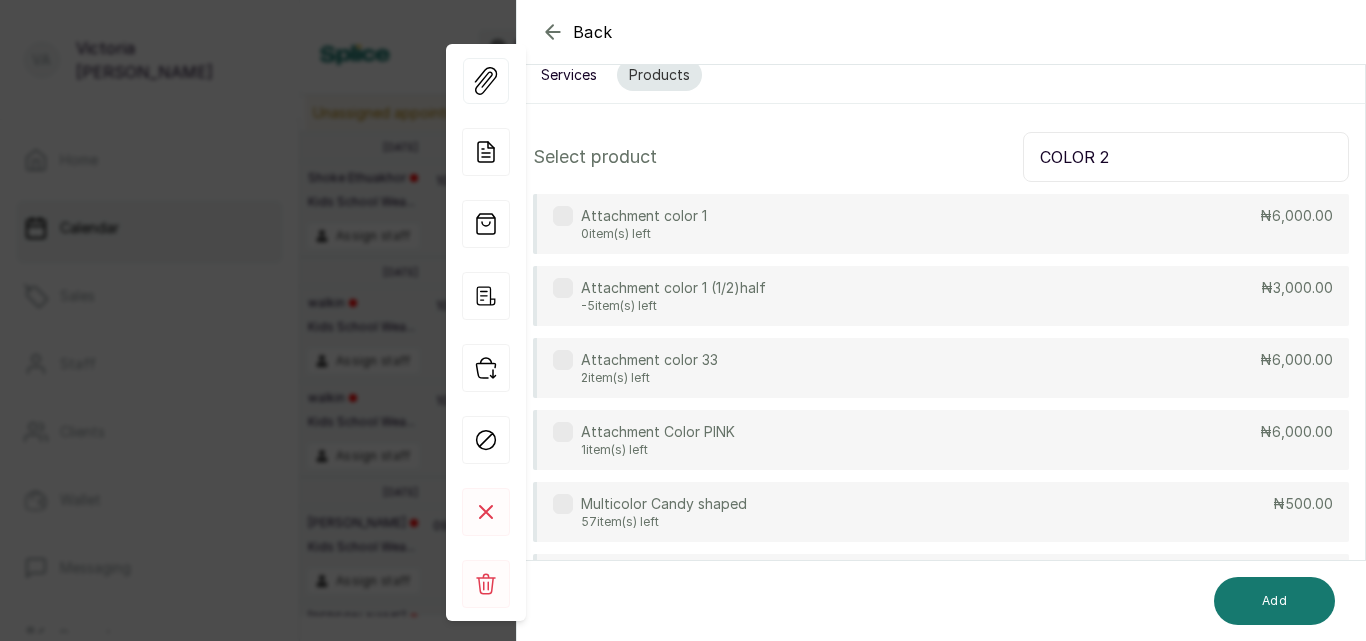 scroll, scrollTop: 0, scrollLeft: 0, axis: both 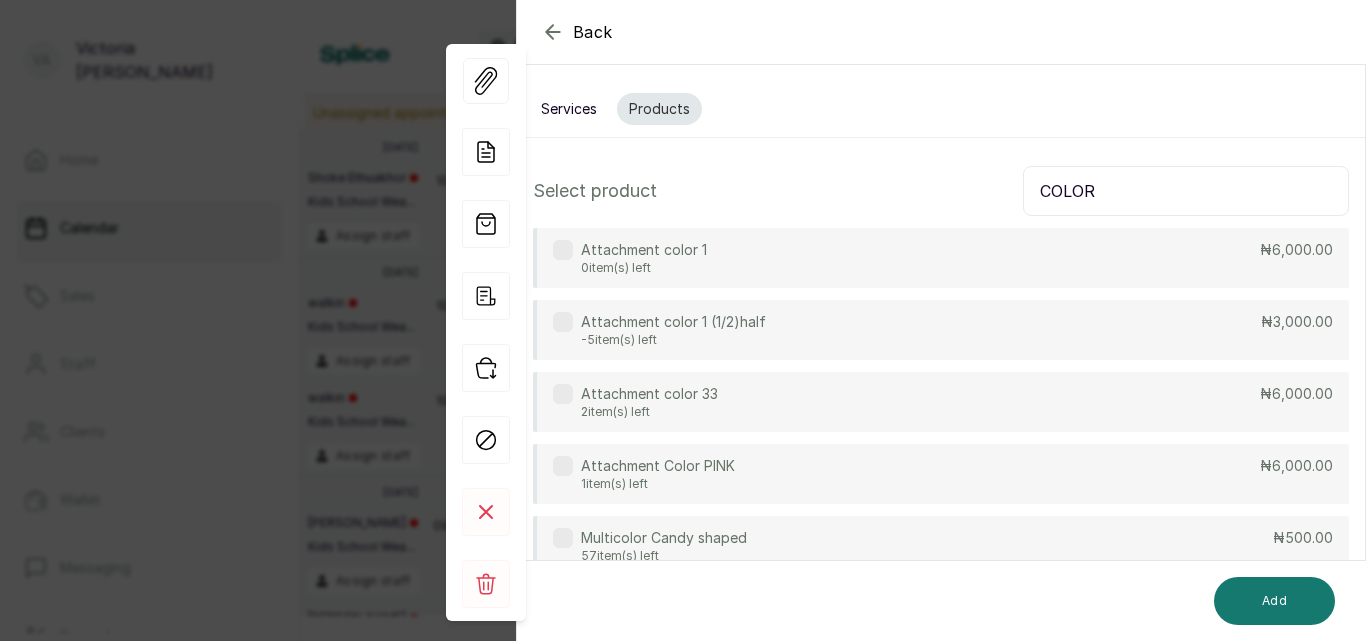 type on "COLOR" 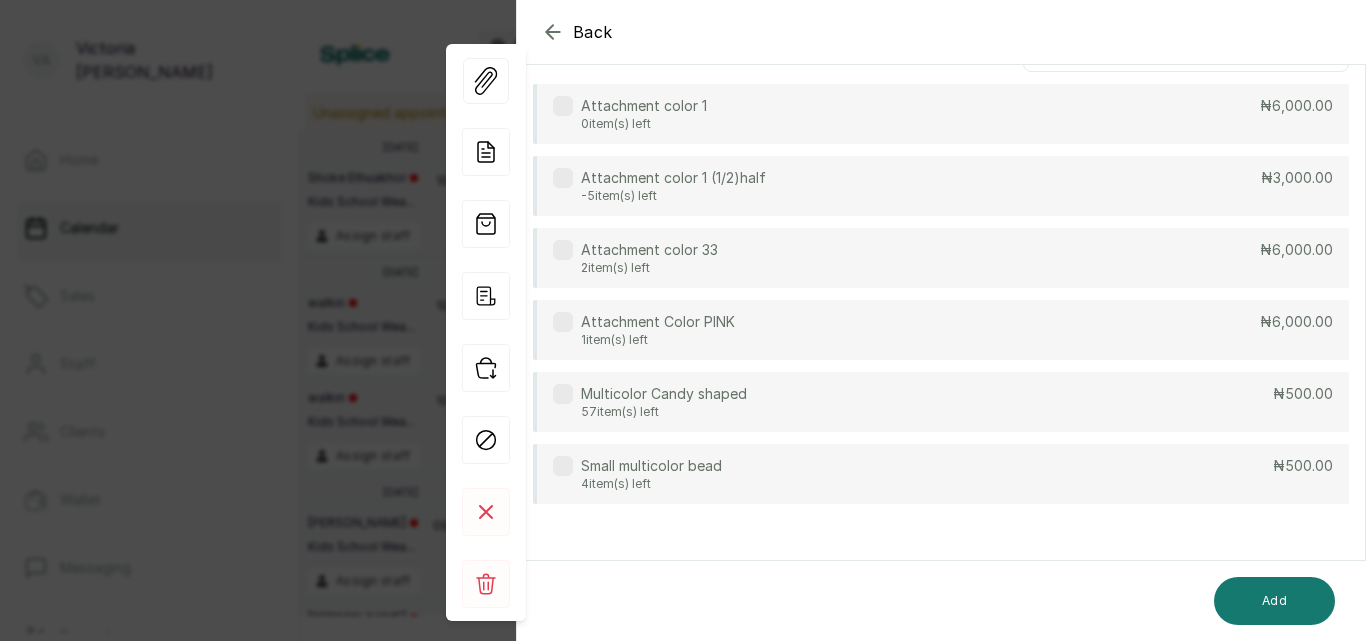 scroll, scrollTop: 0, scrollLeft: 0, axis: both 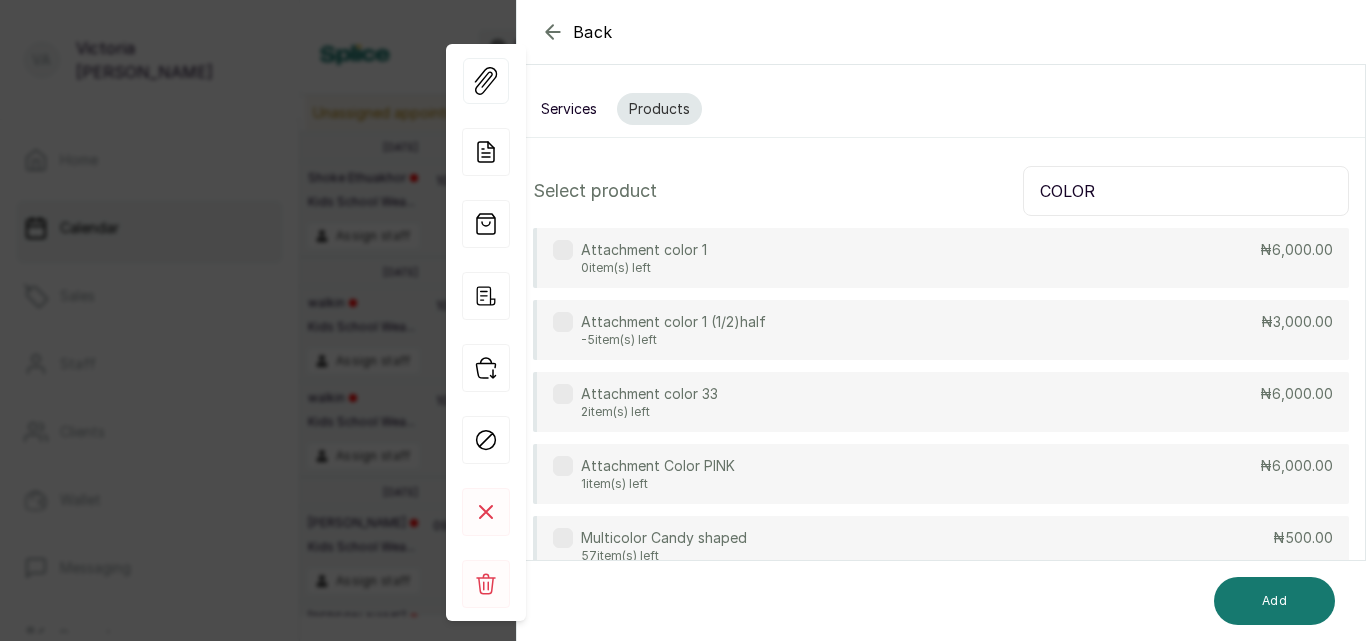 click at bounding box center [563, 250] 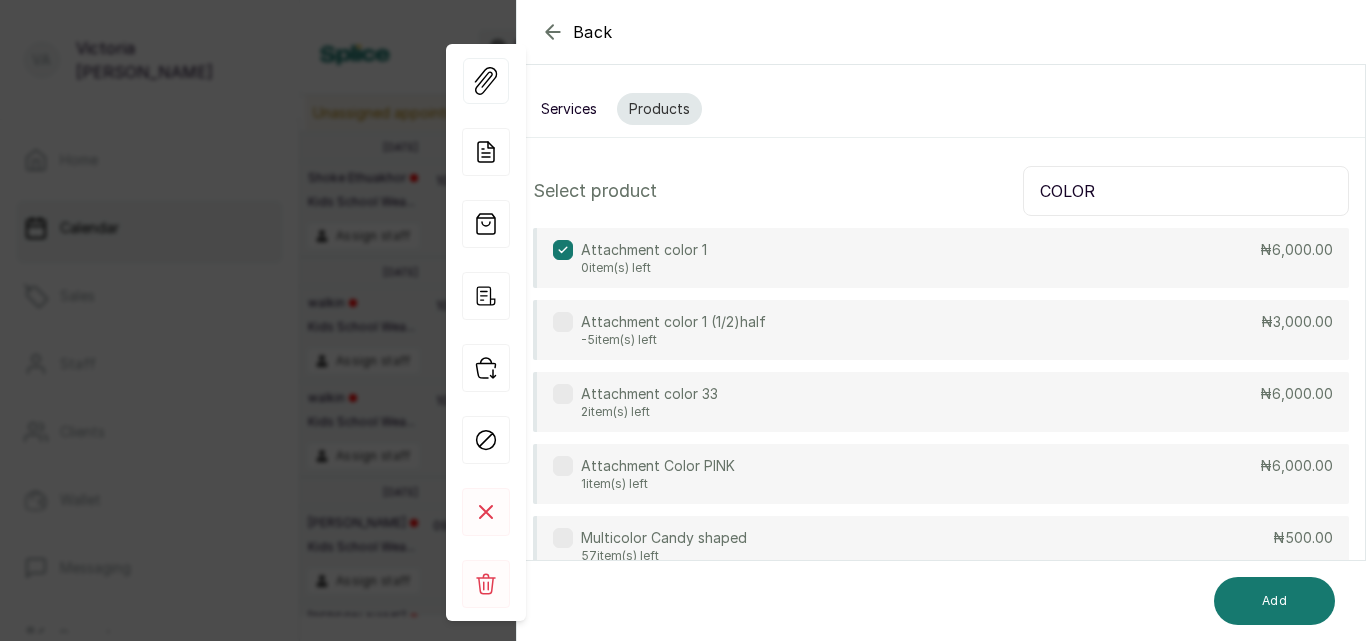 click on "Services" at bounding box center (569, 109) 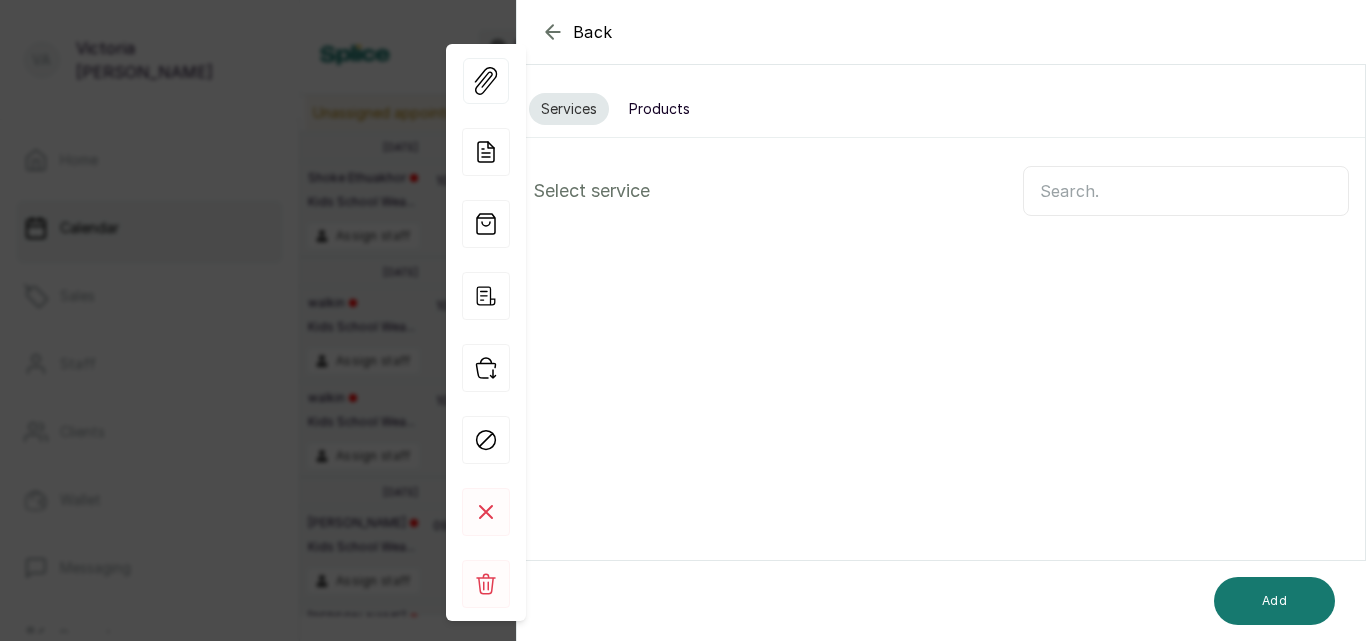 click at bounding box center (1186, 191) 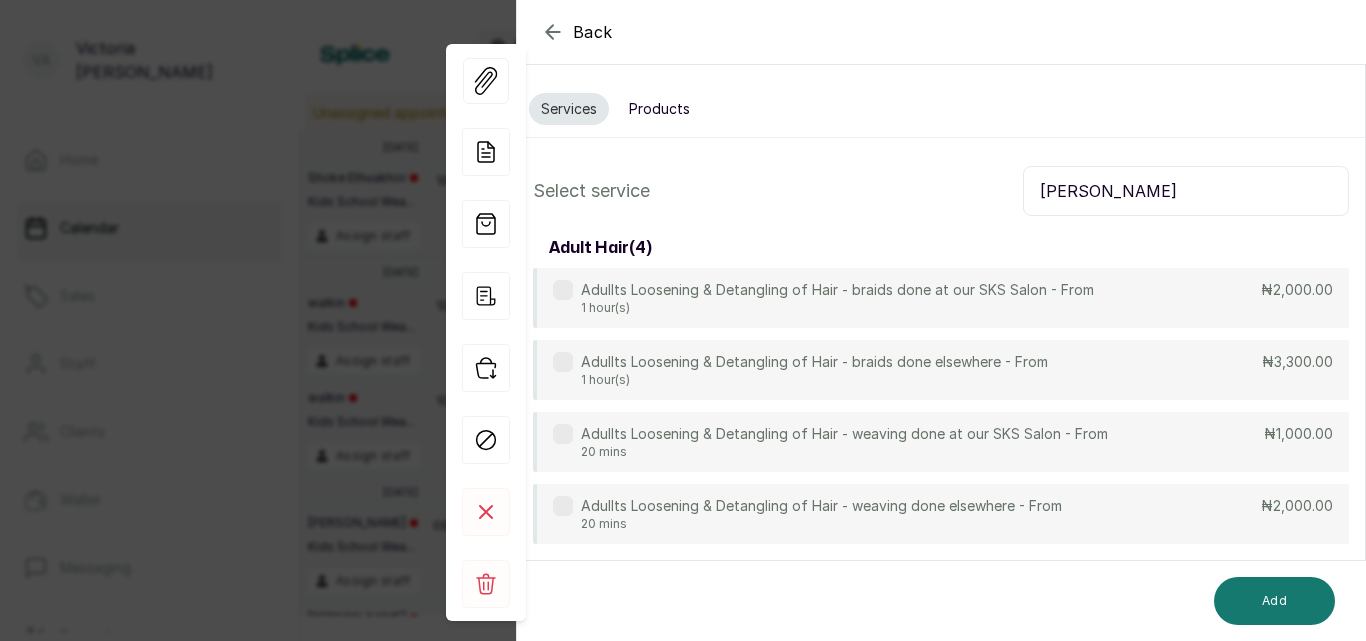 type on "[PERSON_NAME]" 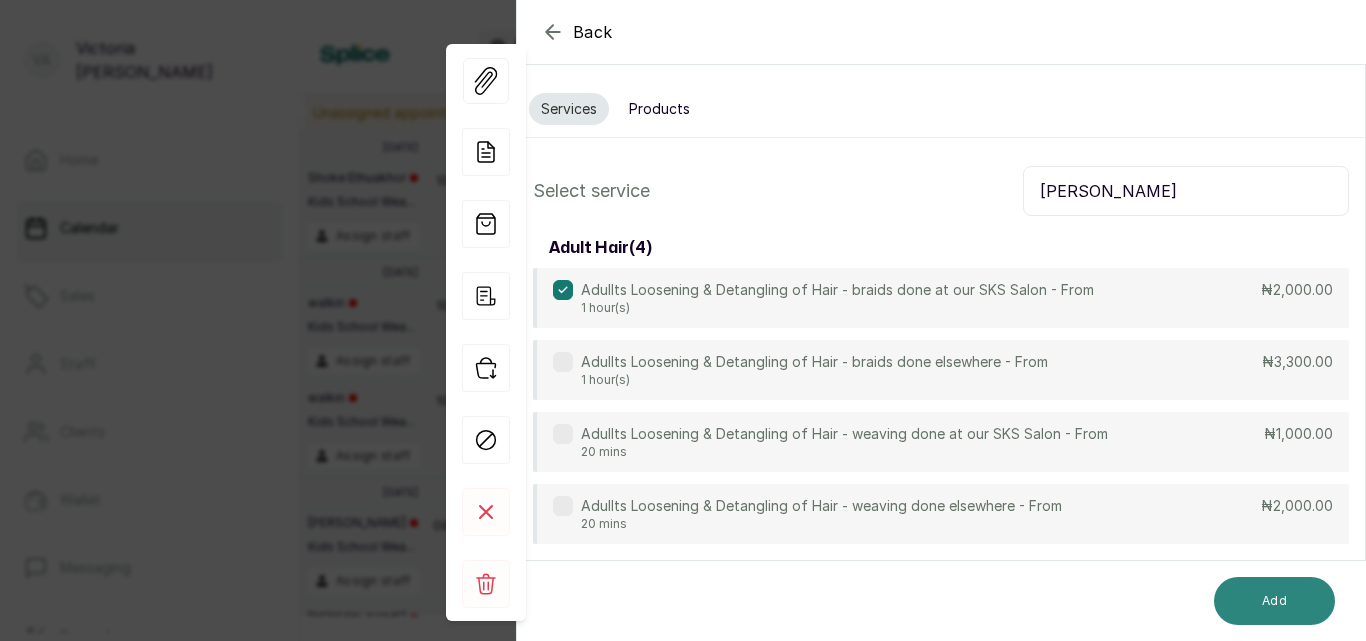 click on "Add" at bounding box center (1274, 601) 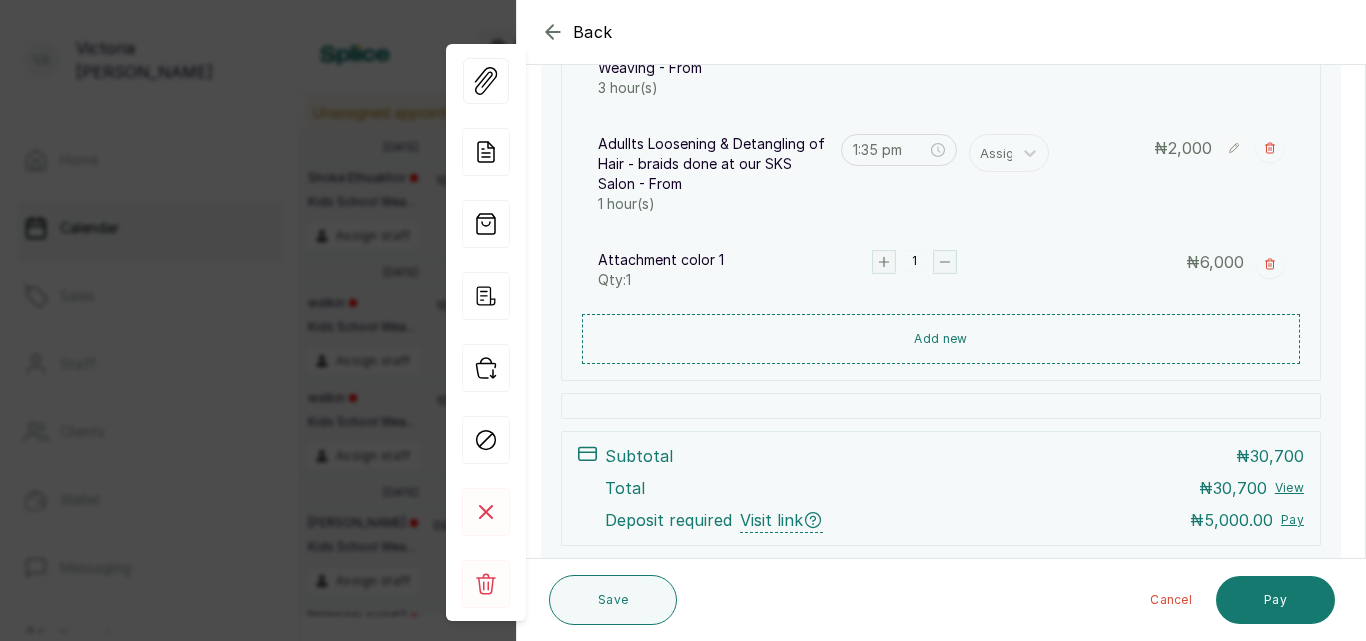 scroll, scrollTop: 516, scrollLeft: 0, axis: vertical 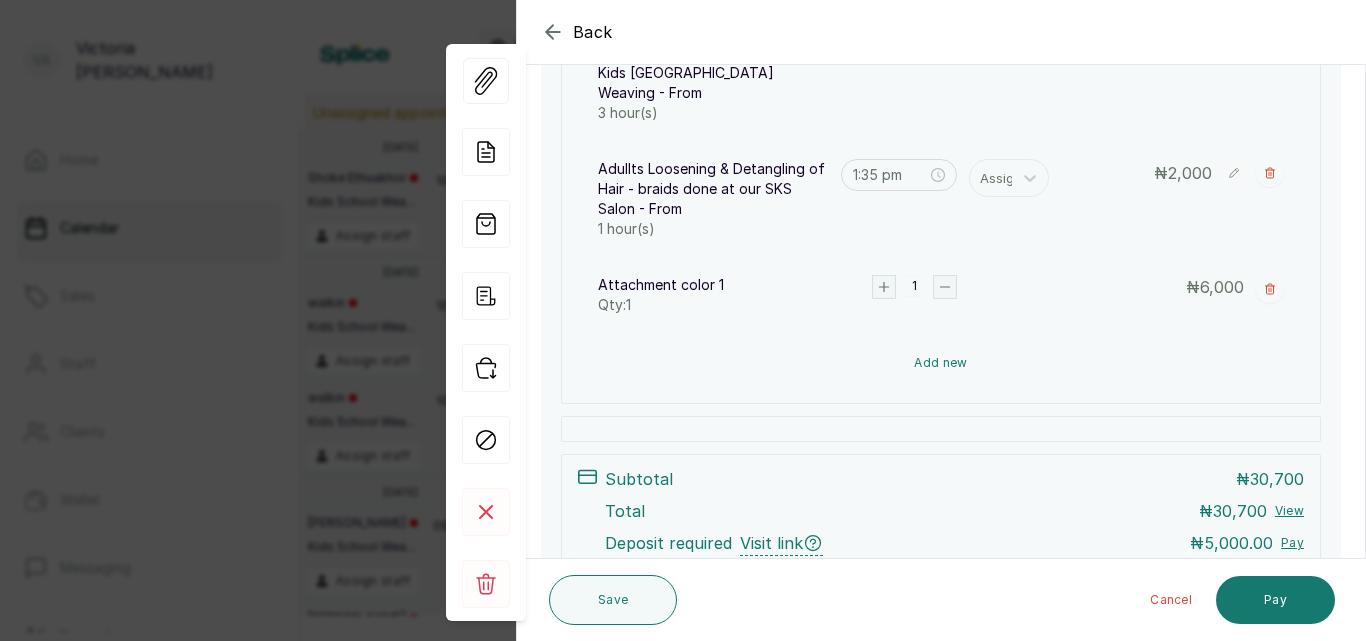 click on "Add new" at bounding box center (941, 363) 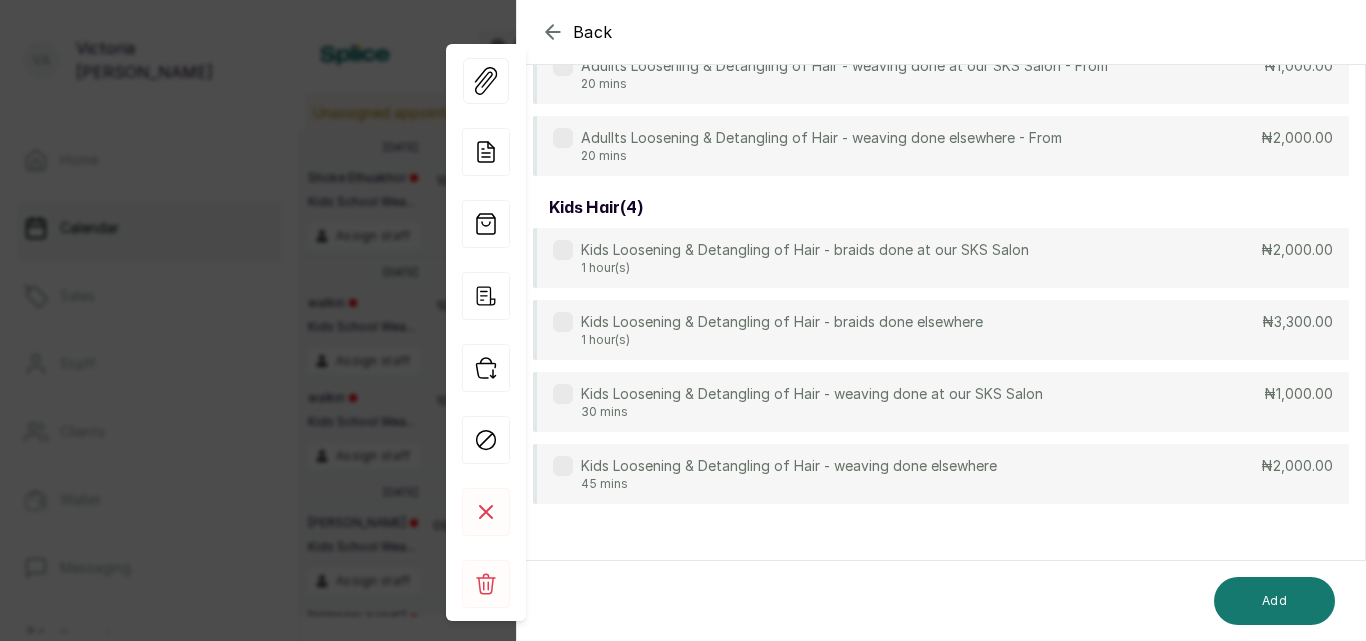 scroll, scrollTop: 149, scrollLeft: 0, axis: vertical 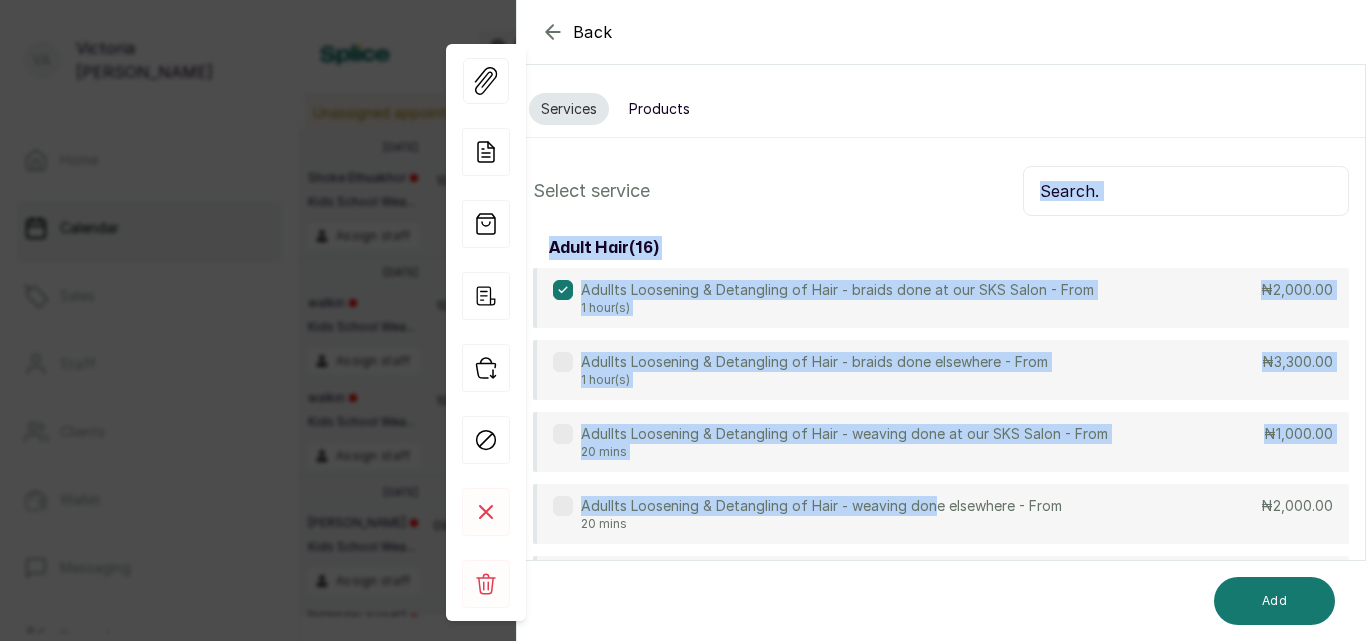 drag, startPoint x: 933, startPoint y: 338, endPoint x: 1071, endPoint y: 185, distance: 206.04126 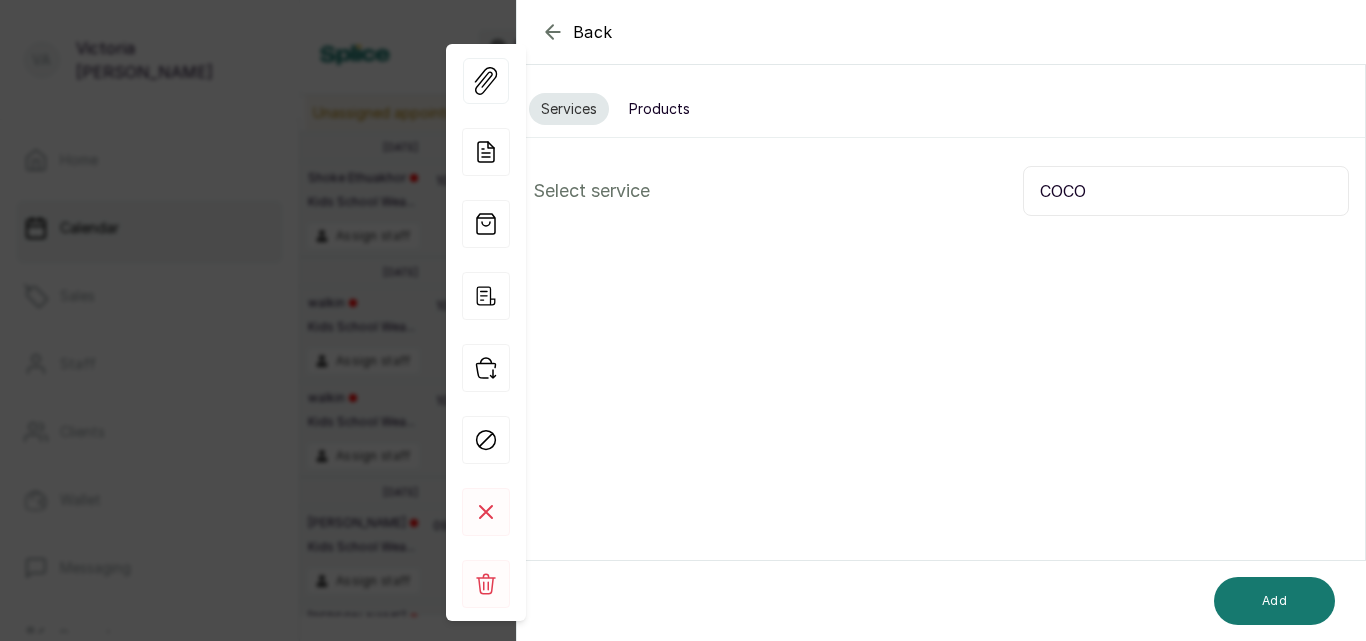 type on "COC" 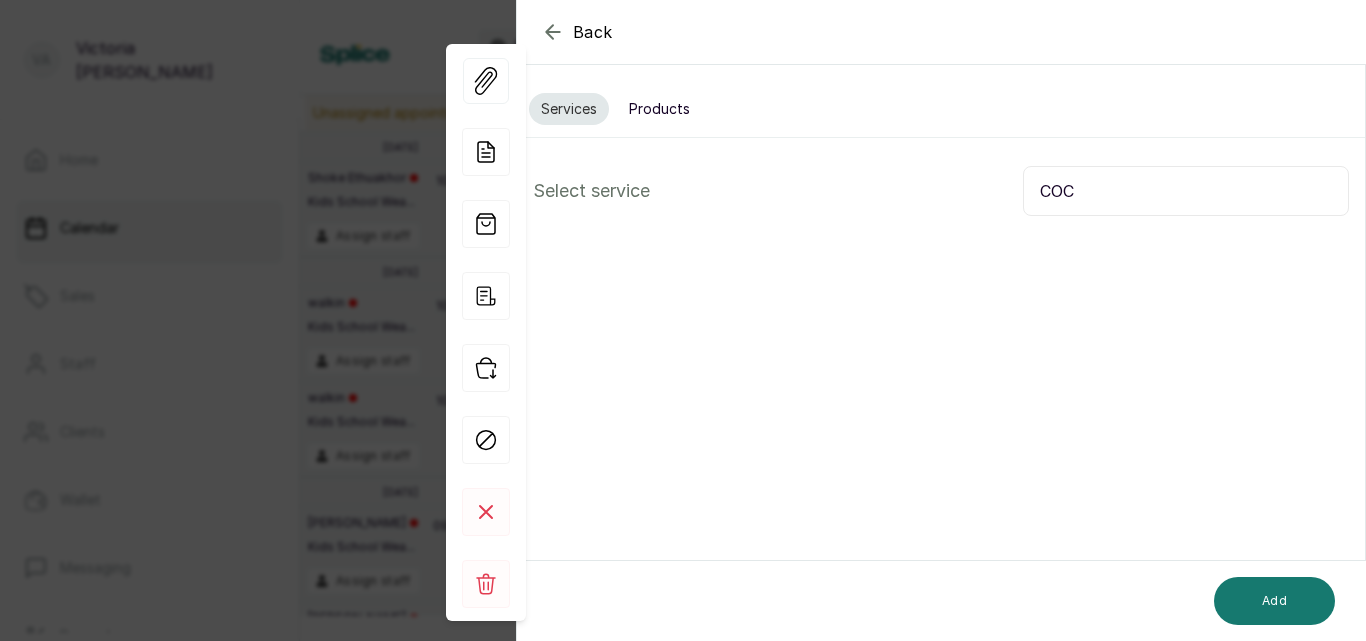 click on "Products" at bounding box center (659, 109) 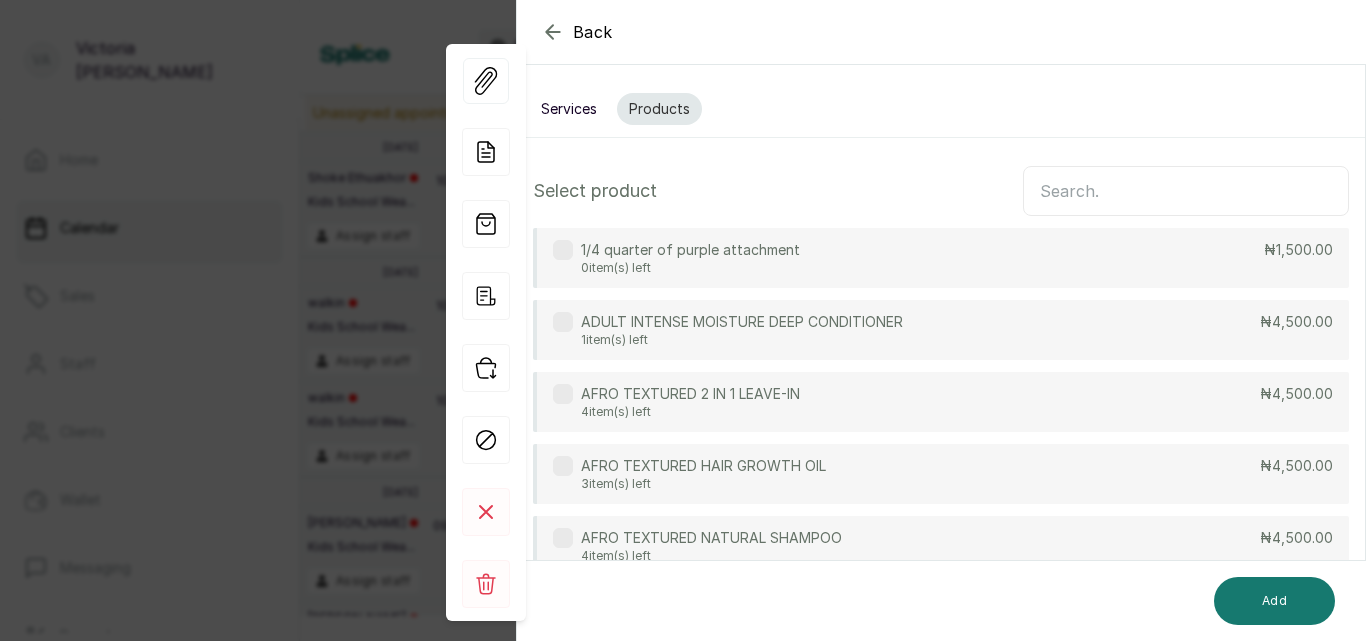 click at bounding box center (1186, 191) 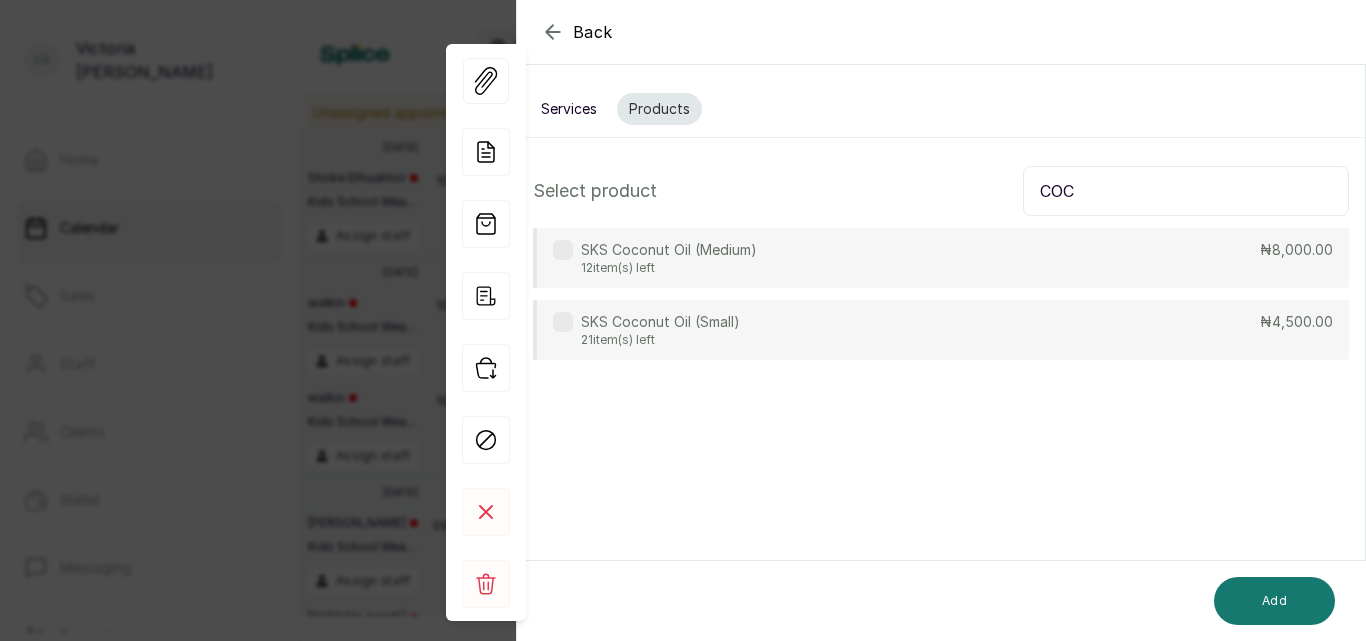type on "COC" 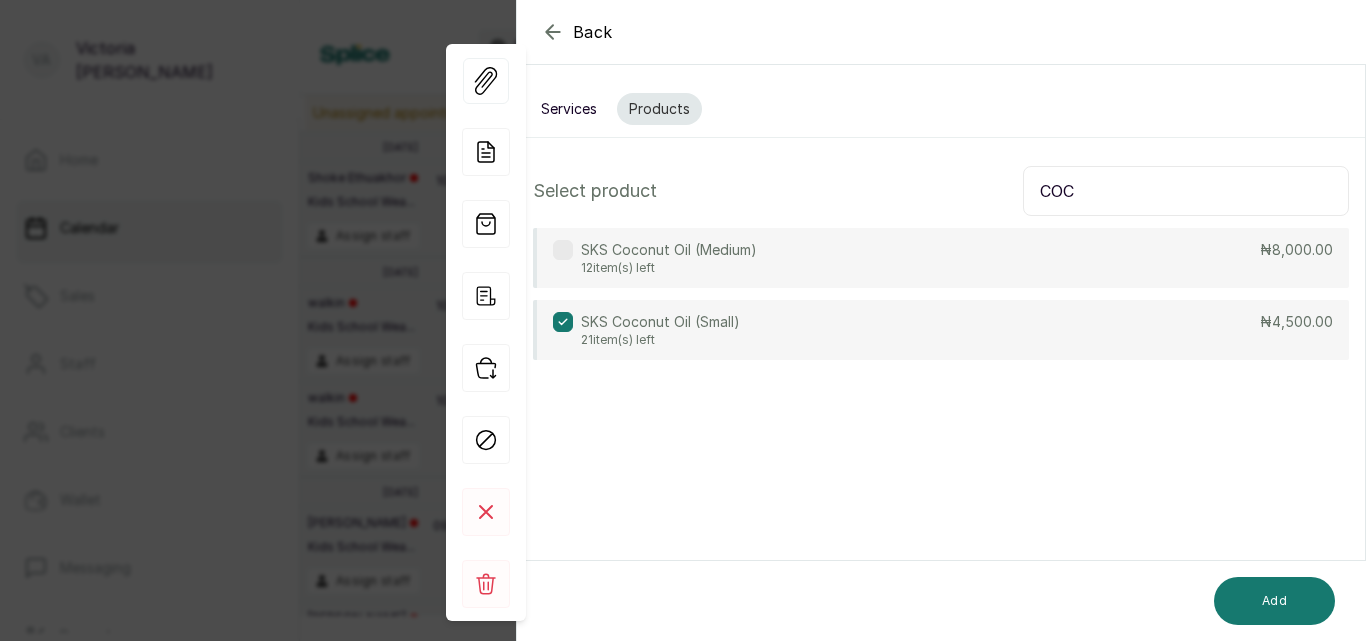 click on "Services" at bounding box center [569, 109] 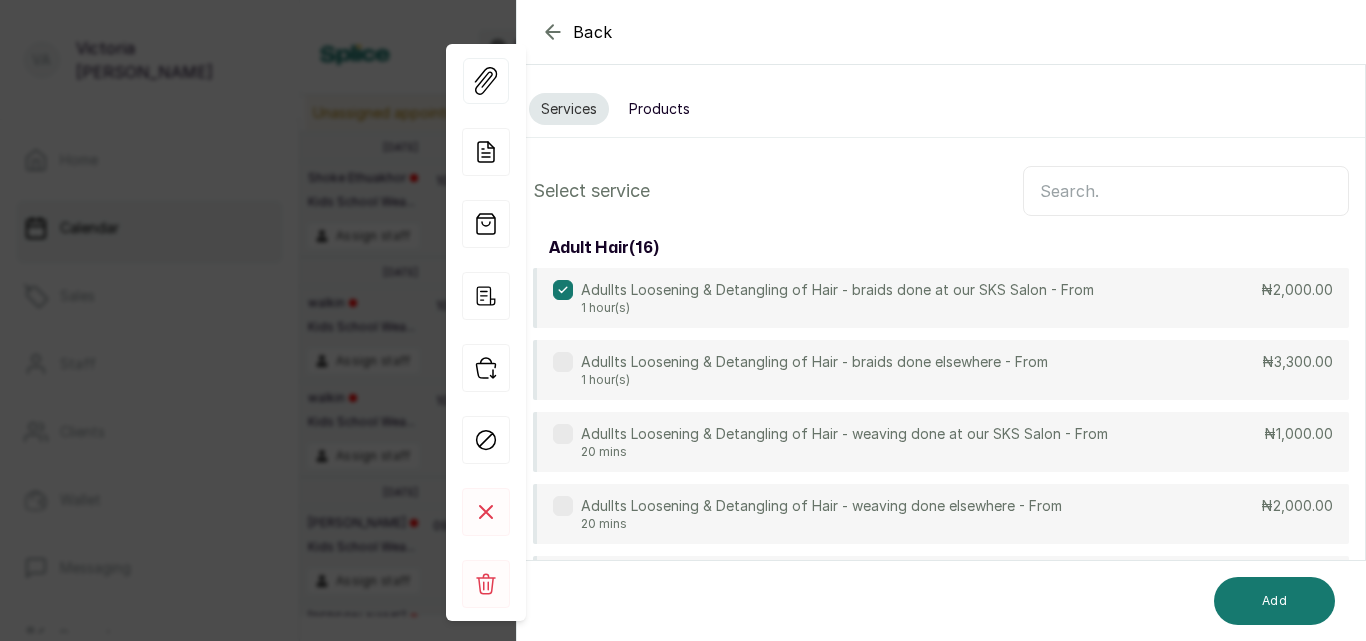 click at bounding box center [1186, 191] 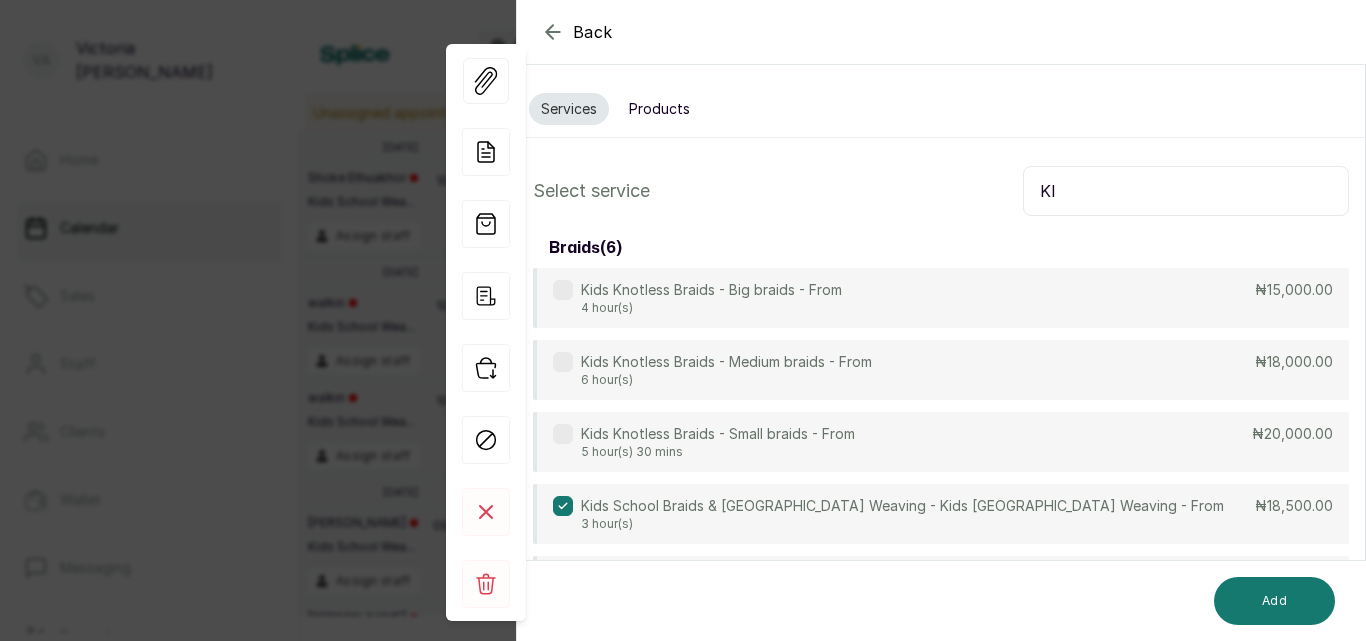 type on "K" 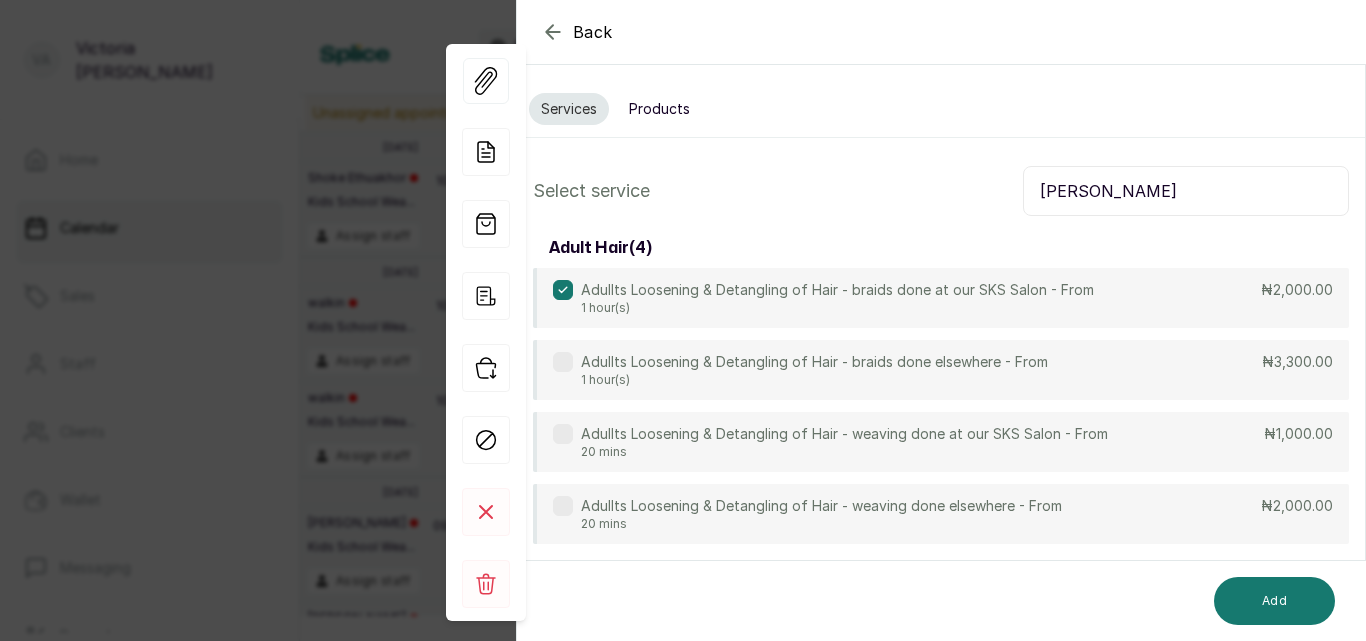 type on "[PERSON_NAME]" 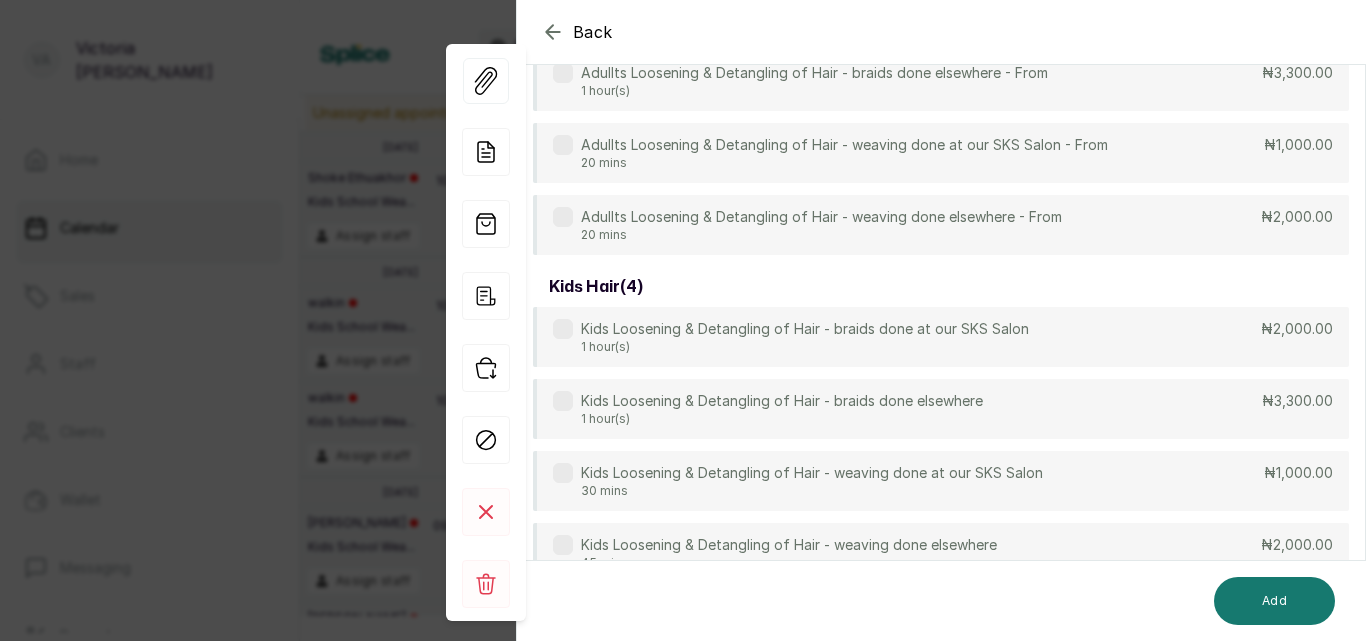scroll, scrollTop: 368, scrollLeft: 0, axis: vertical 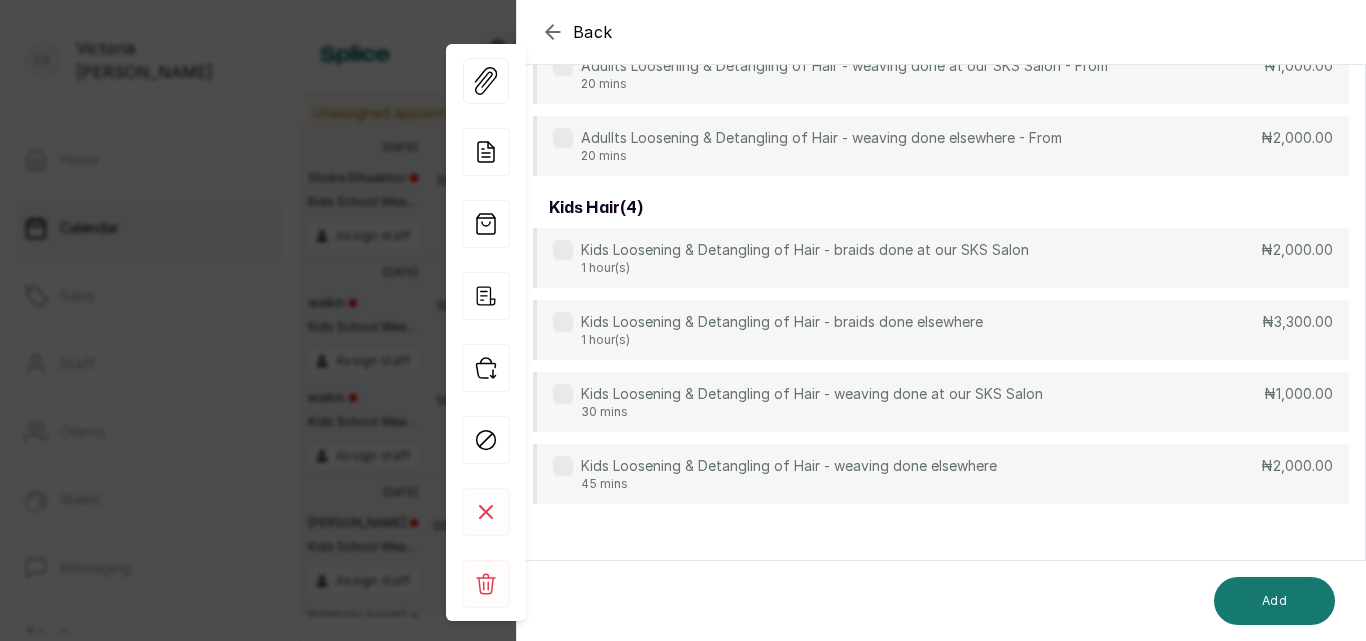 click at bounding box center [563, 250] 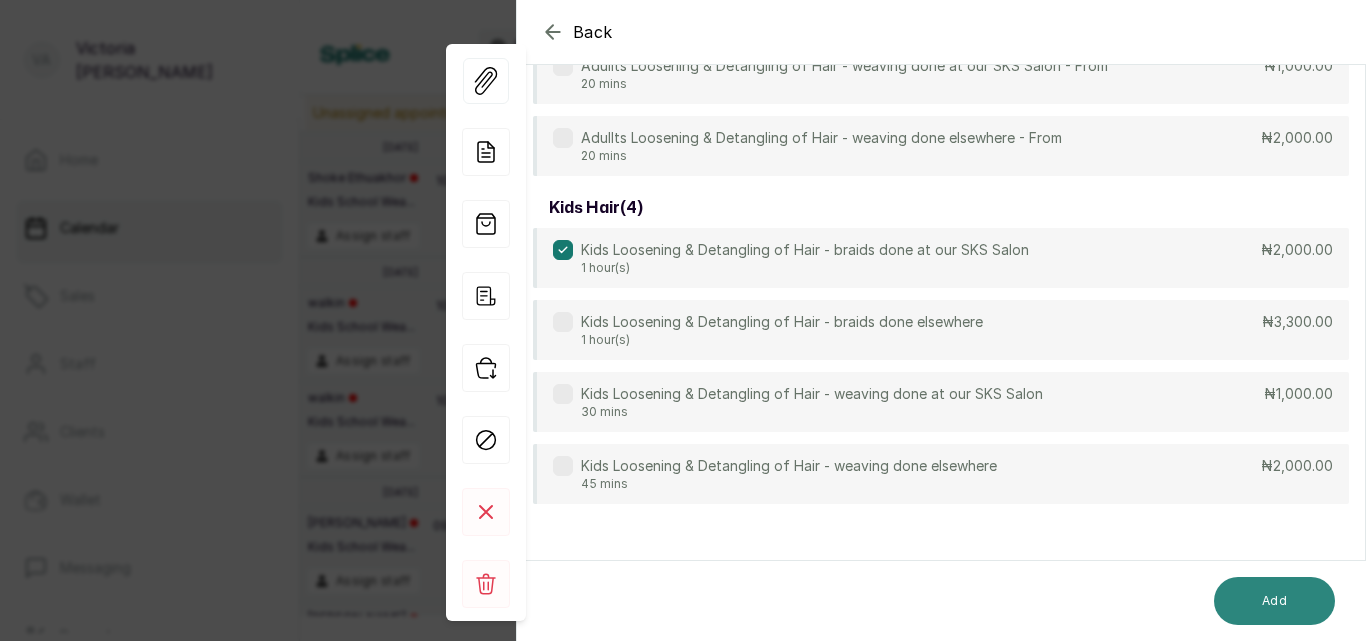 click on "Add" at bounding box center [1274, 601] 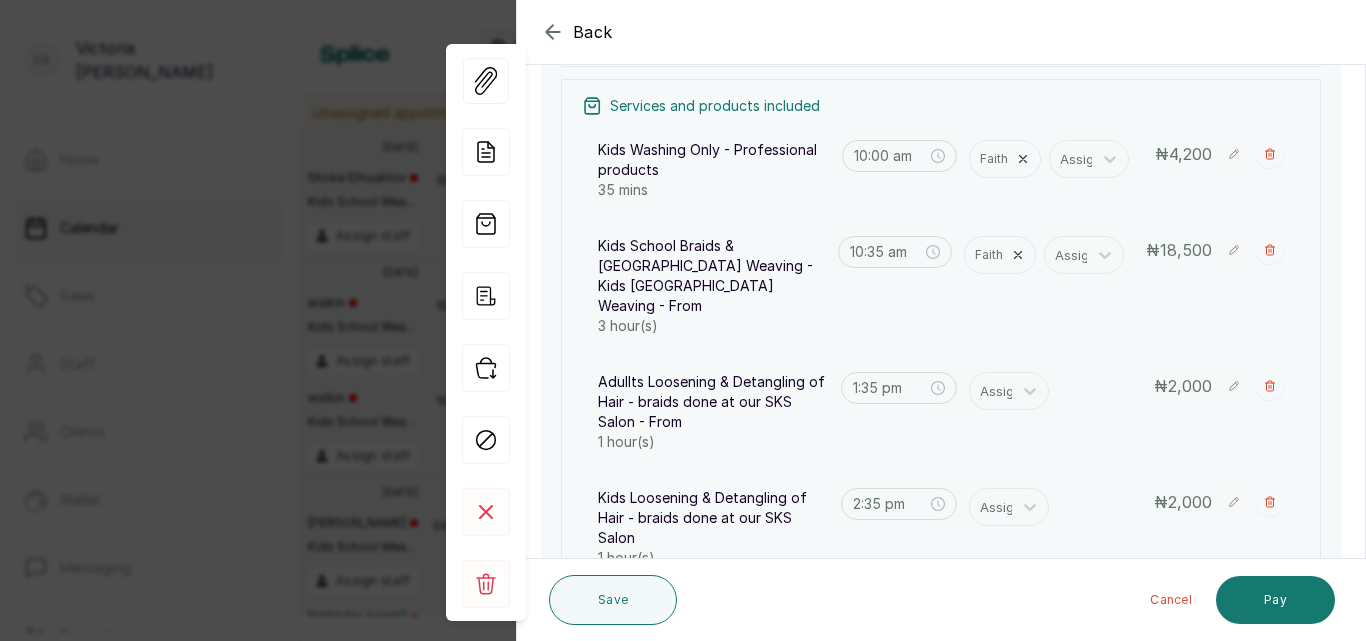scroll, scrollTop: 366, scrollLeft: 0, axis: vertical 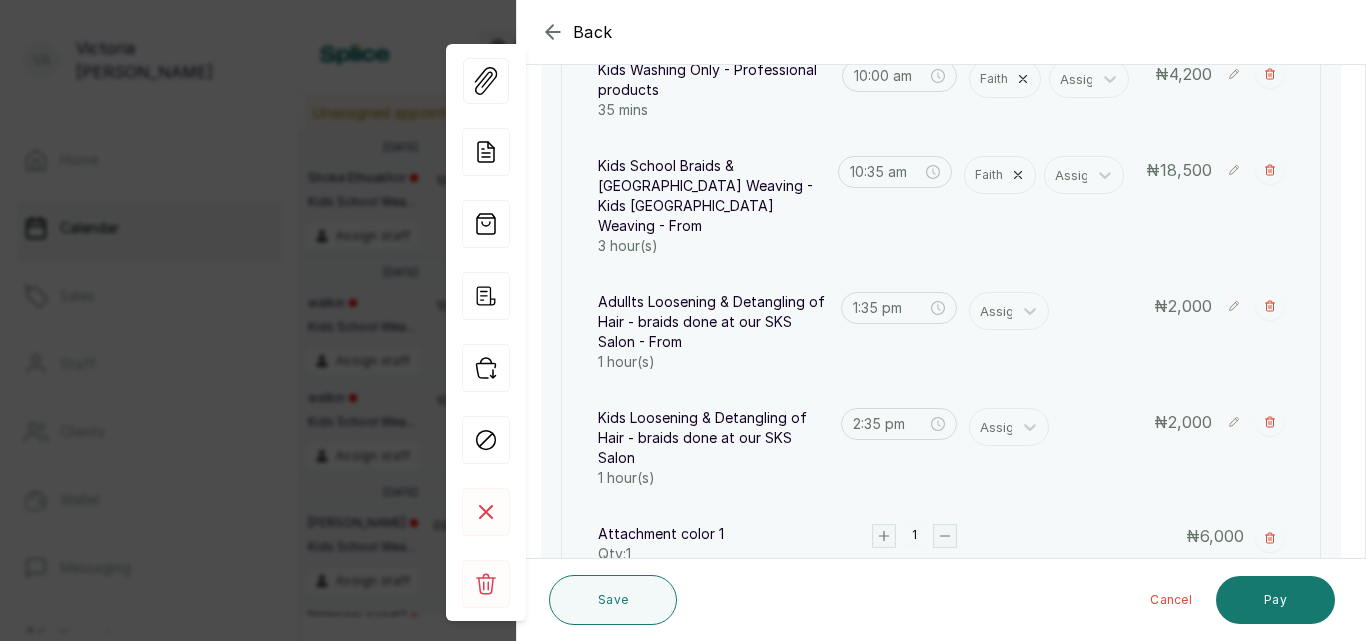 click 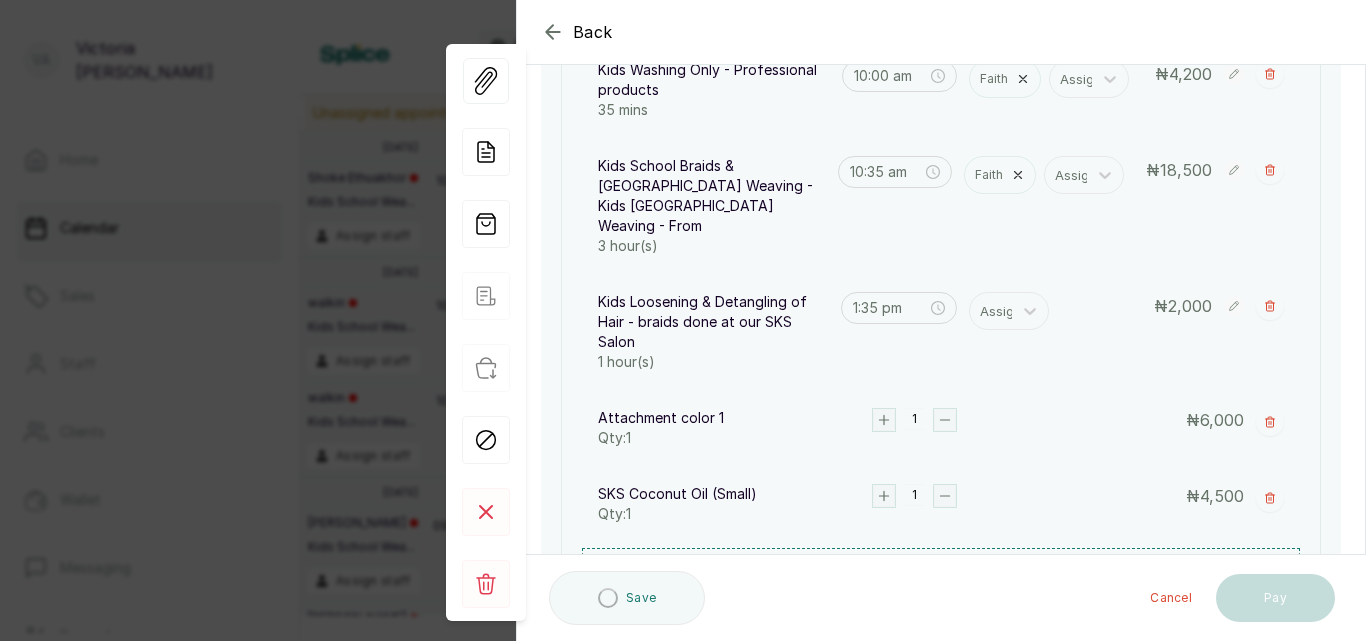 type on "2:35 pm" 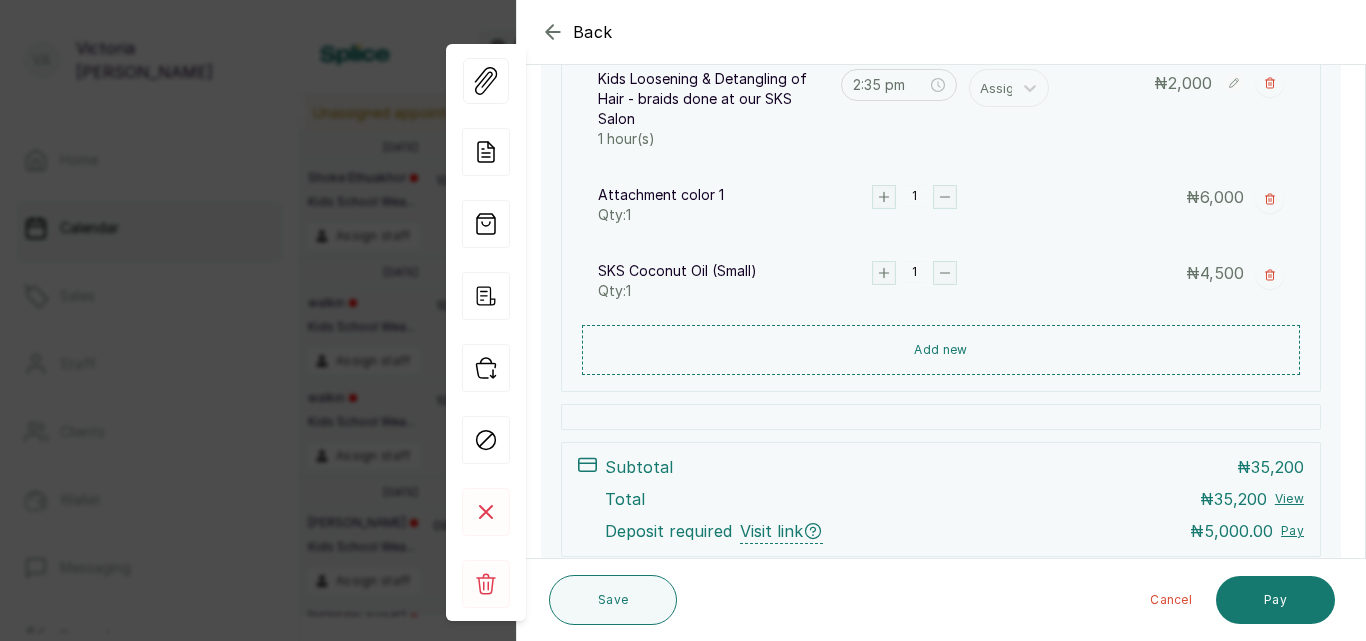 scroll, scrollTop: 640, scrollLeft: 0, axis: vertical 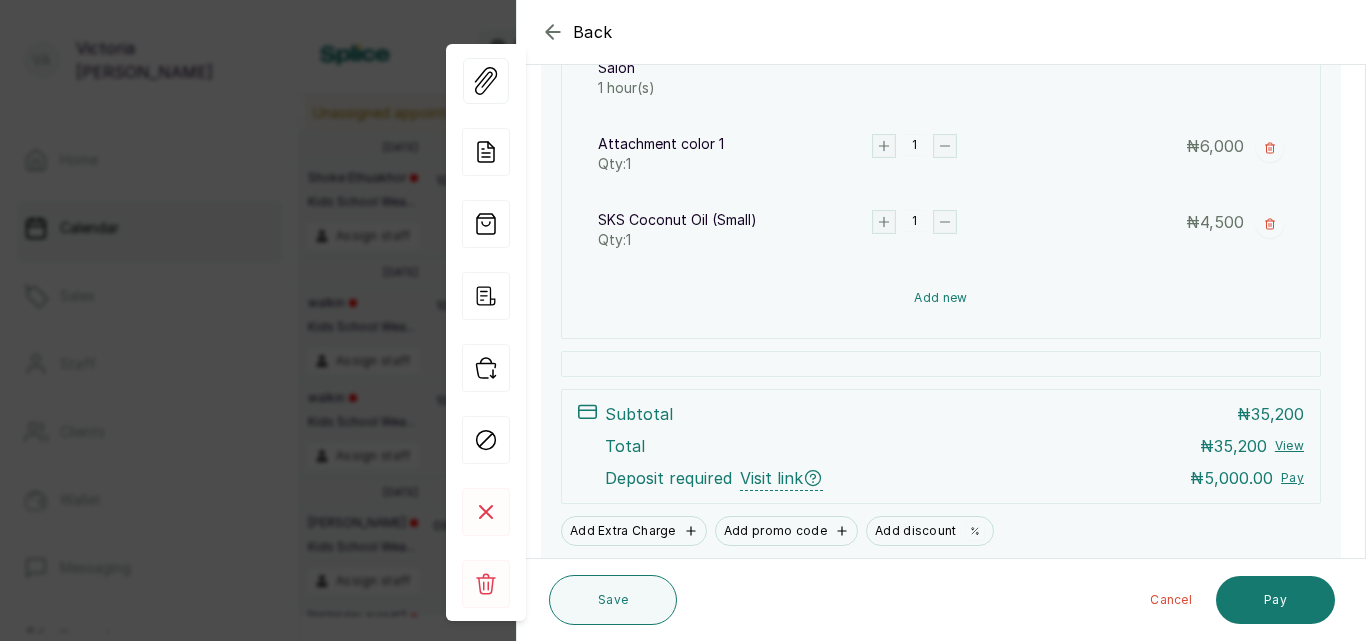 click on "Add new" at bounding box center (941, 298) 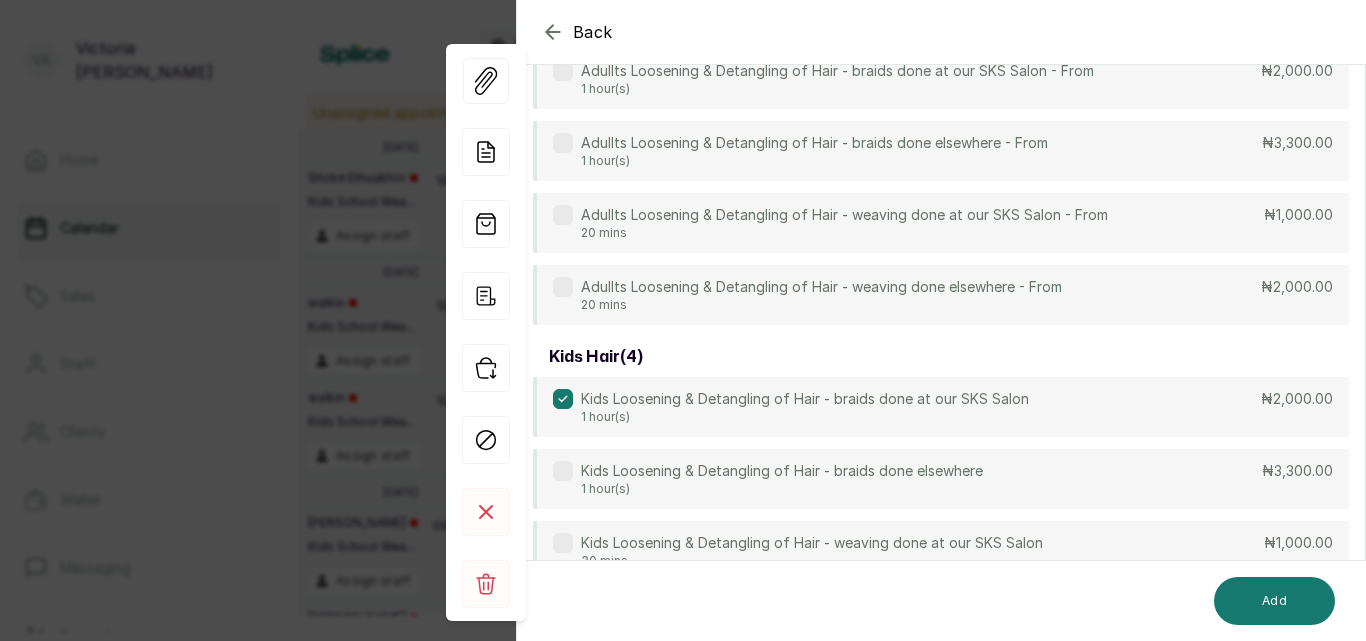 scroll, scrollTop: 149, scrollLeft: 0, axis: vertical 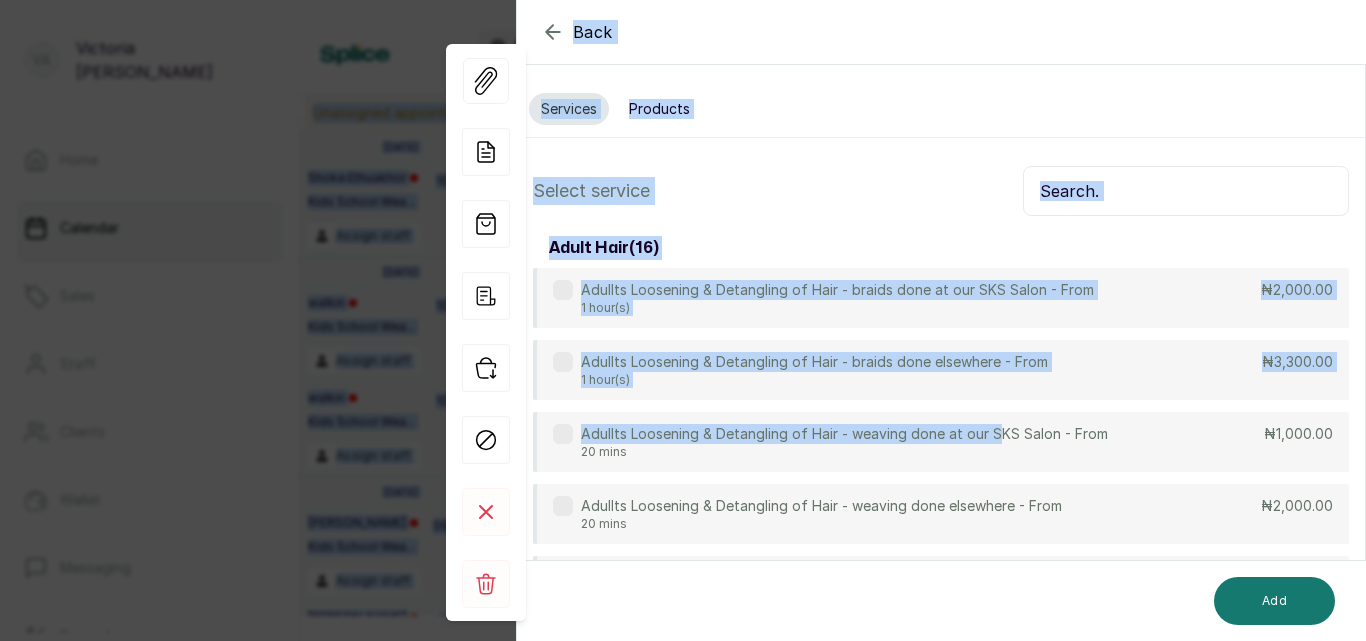 drag, startPoint x: 996, startPoint y: 270, endPoint x: 1074, endPoint y: -54, distance: 333.25665 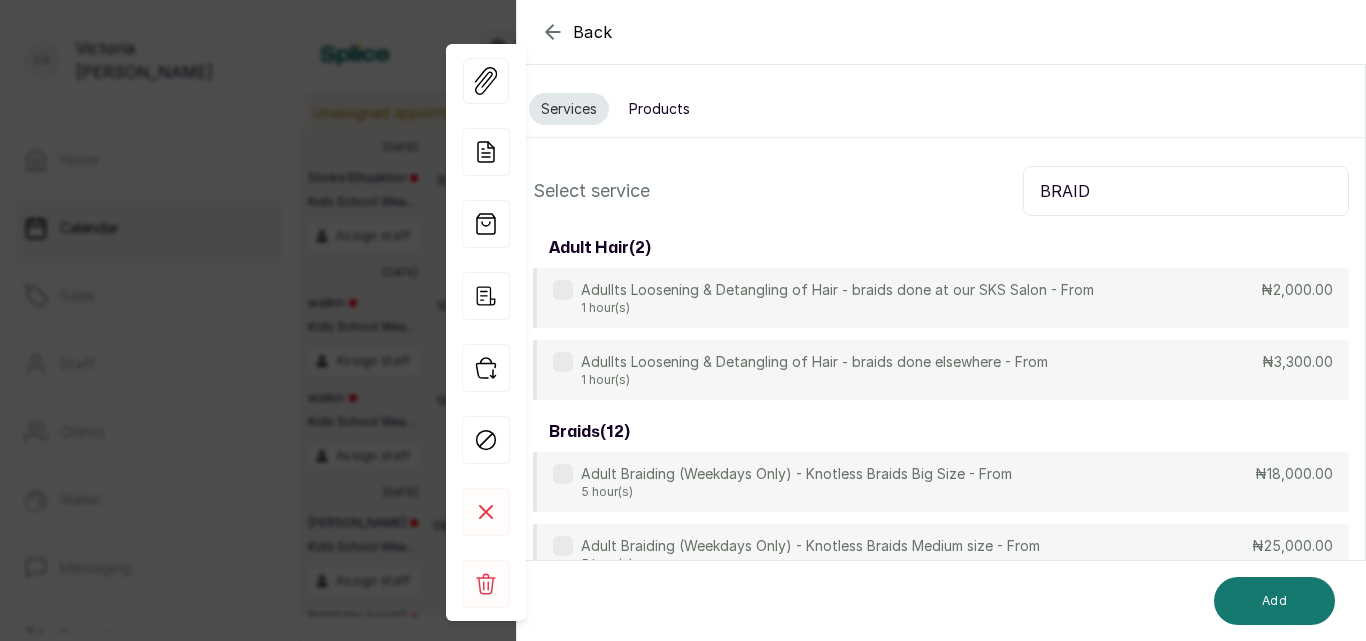 type on "BRAID" 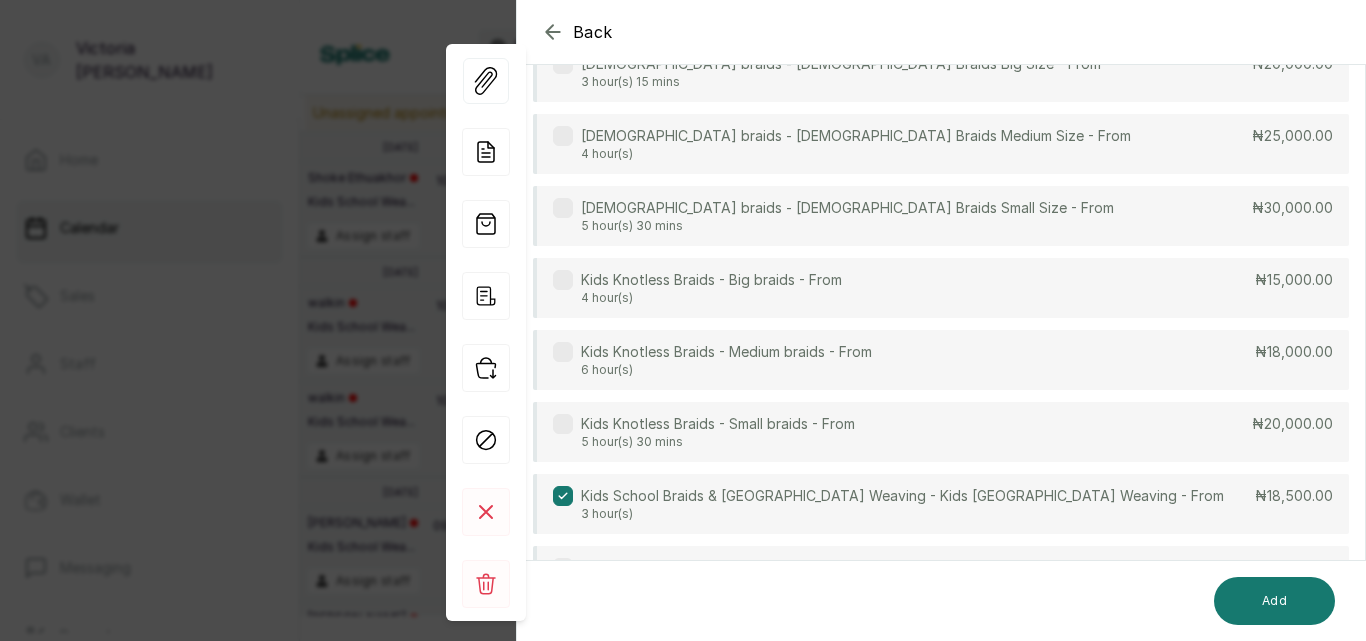 scroll, scrollTop: 806, scrollLeft: 0, axis: vertical 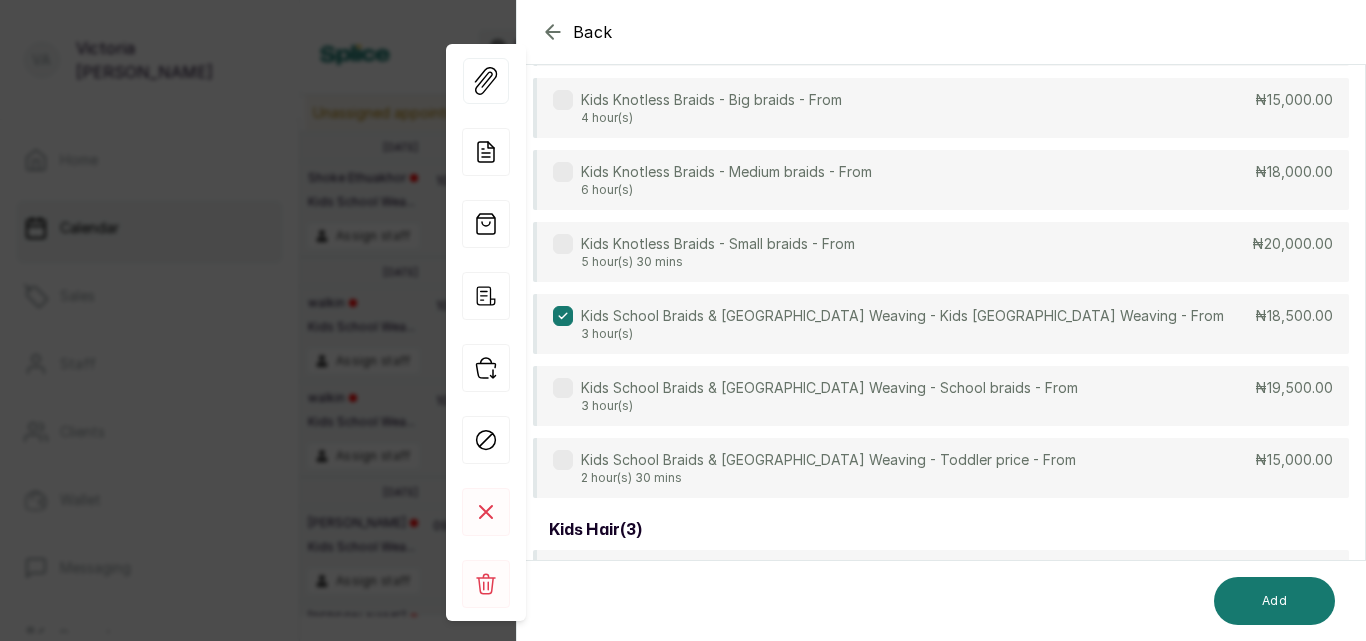 click at bounding box center [563, 460] 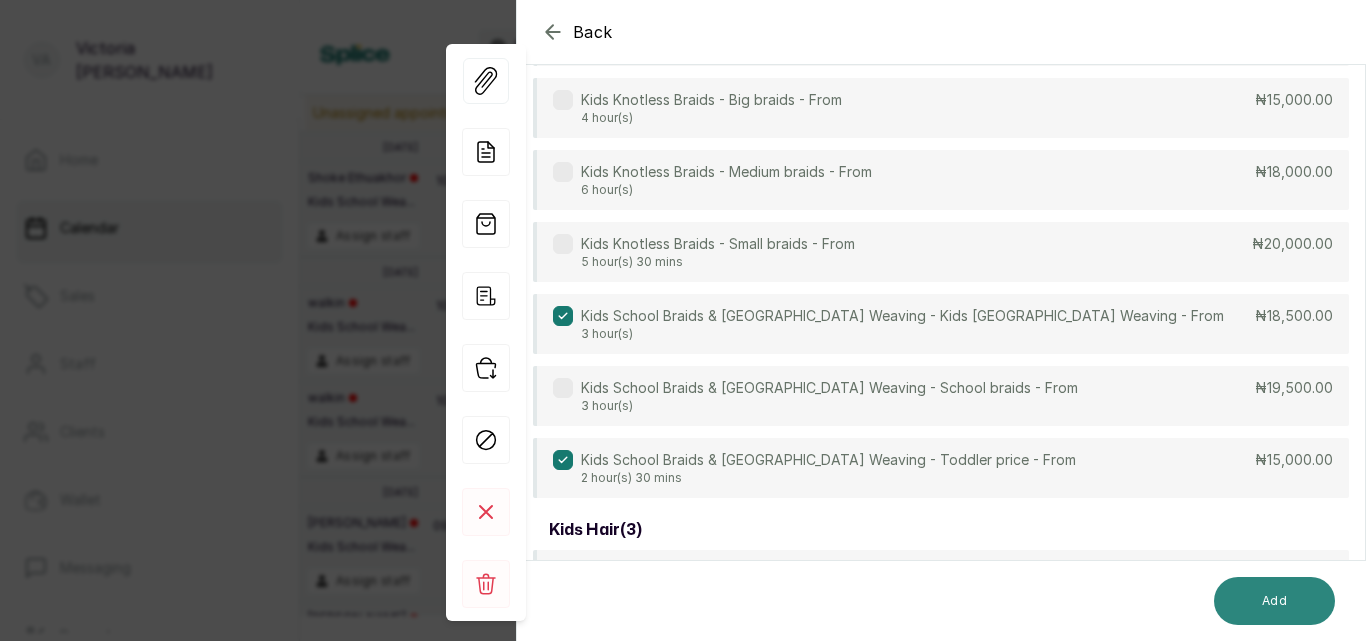 click on "Add" at bounding box center (1274, 601) 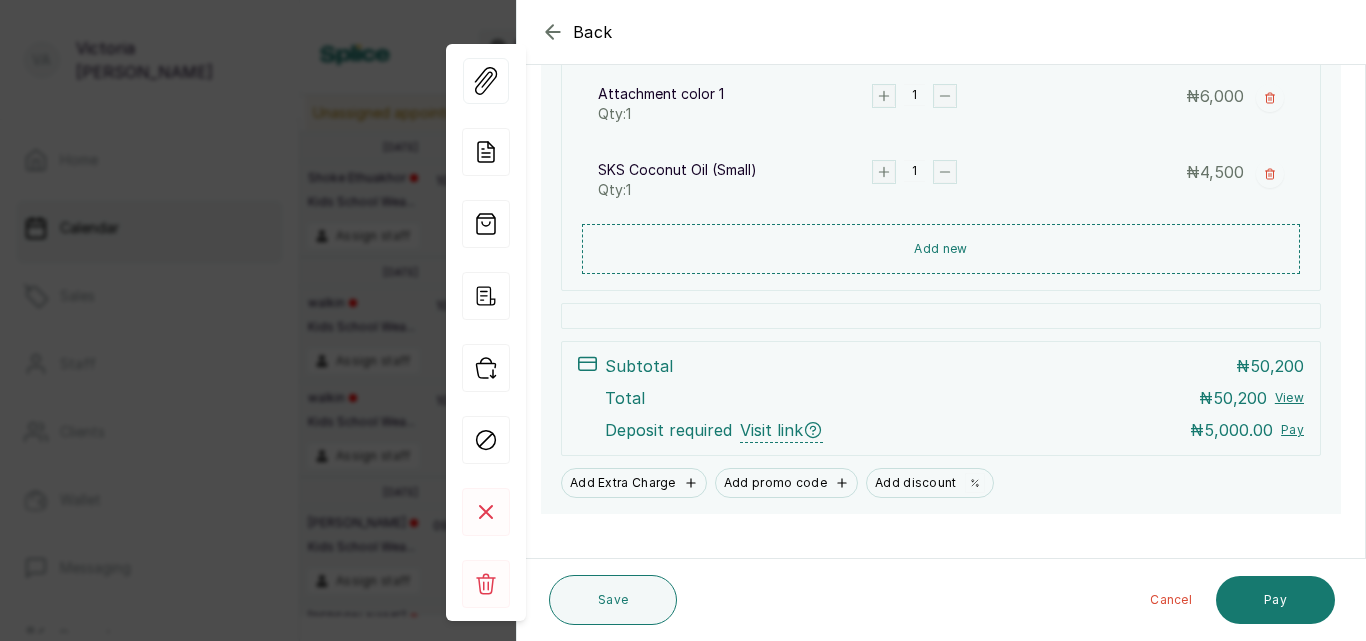 scroll, scrollTop: 792, scrollLeft: 0, axis: vertical 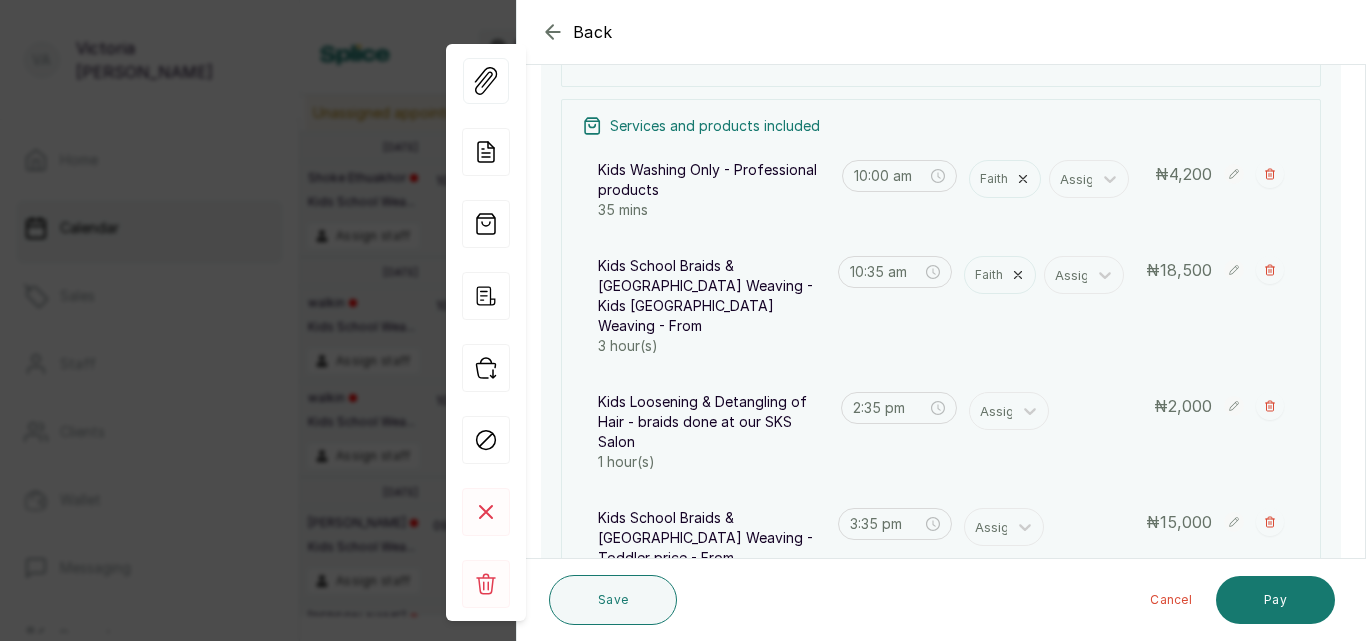click 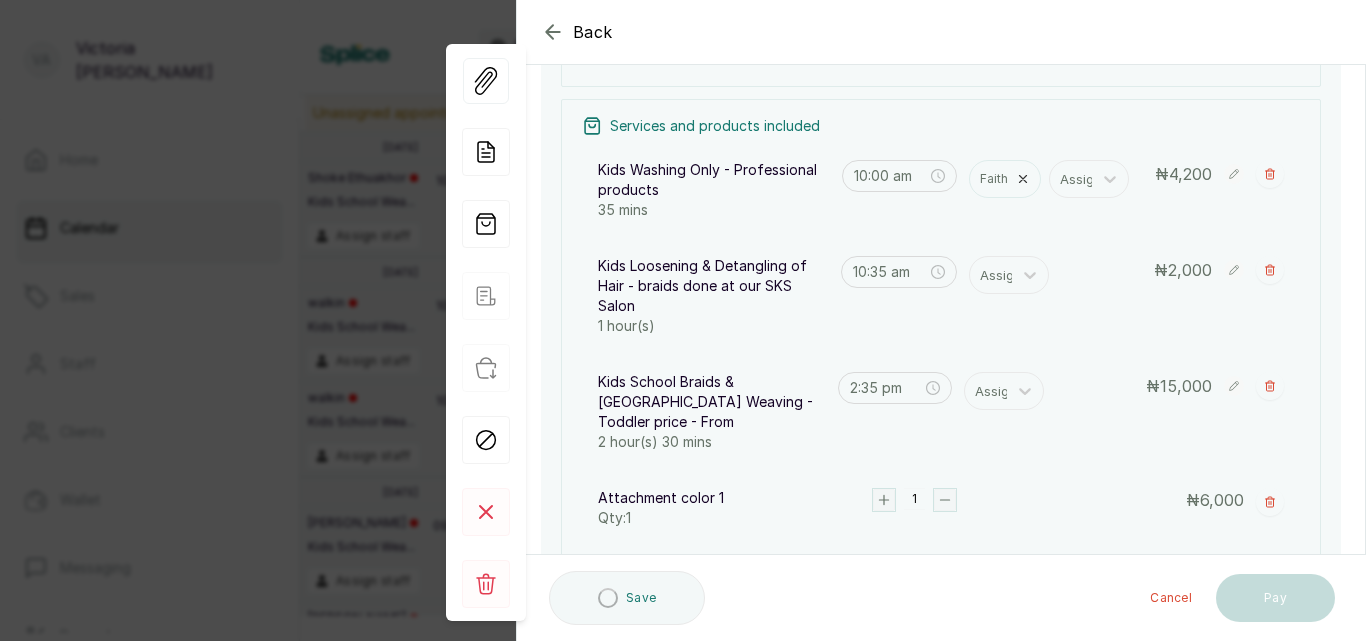 type on "2:35 pm" 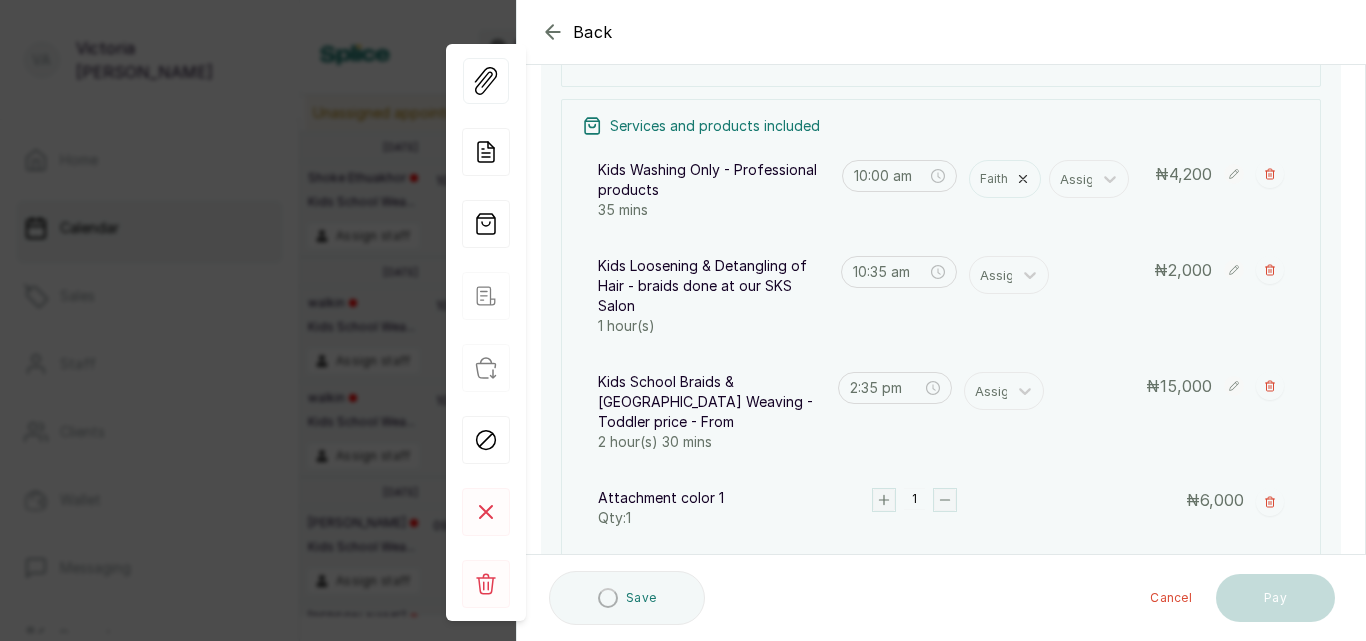 type on "3:35 pm" 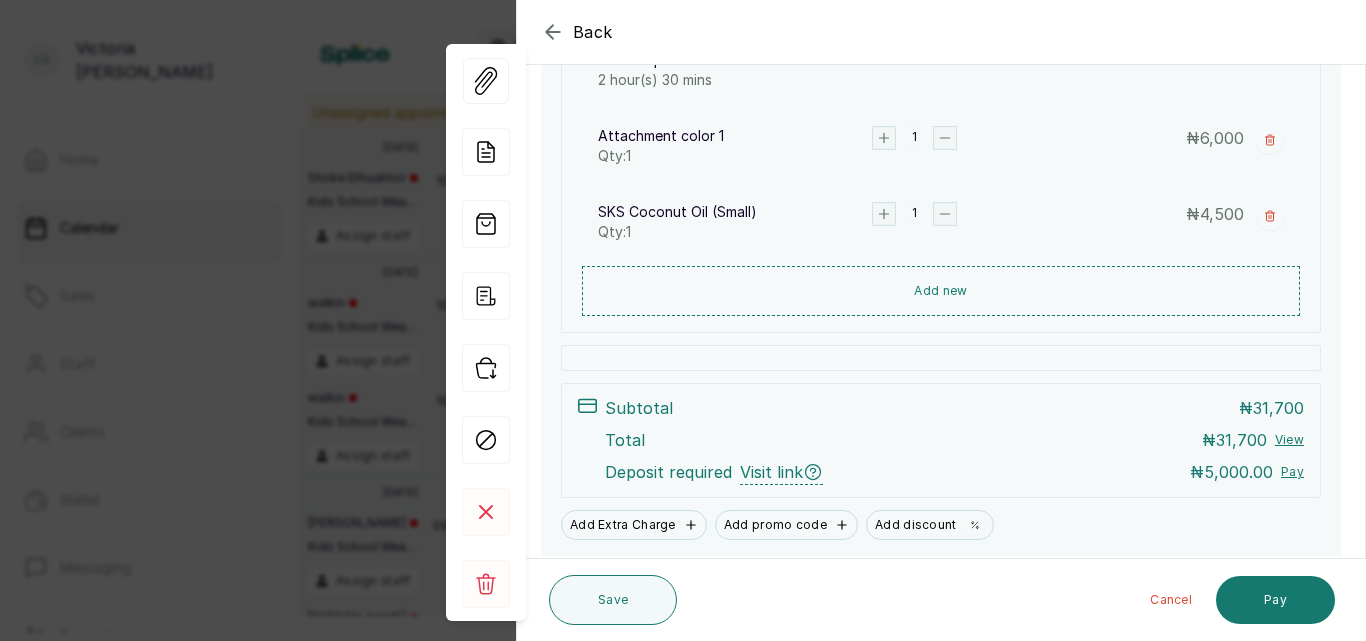 scroll, scrollTop: 676, scrollLeft: 0, axis: vertical 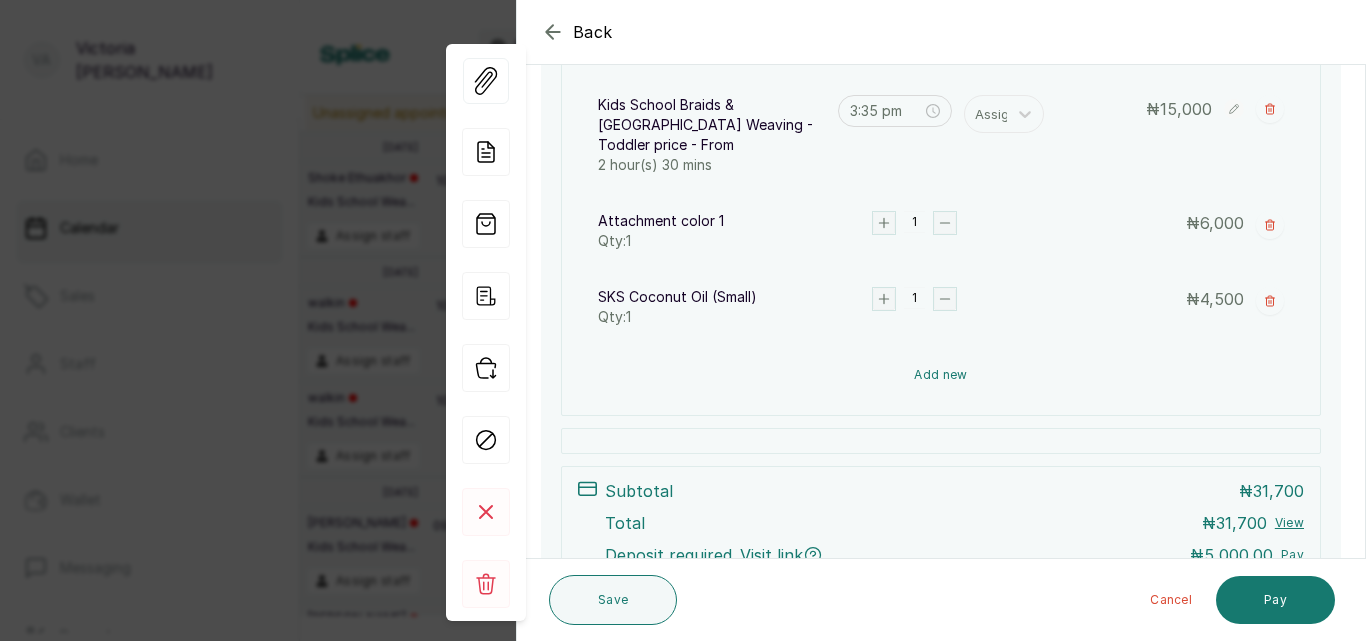 click on "Add new" at bounding box center (941, 375) 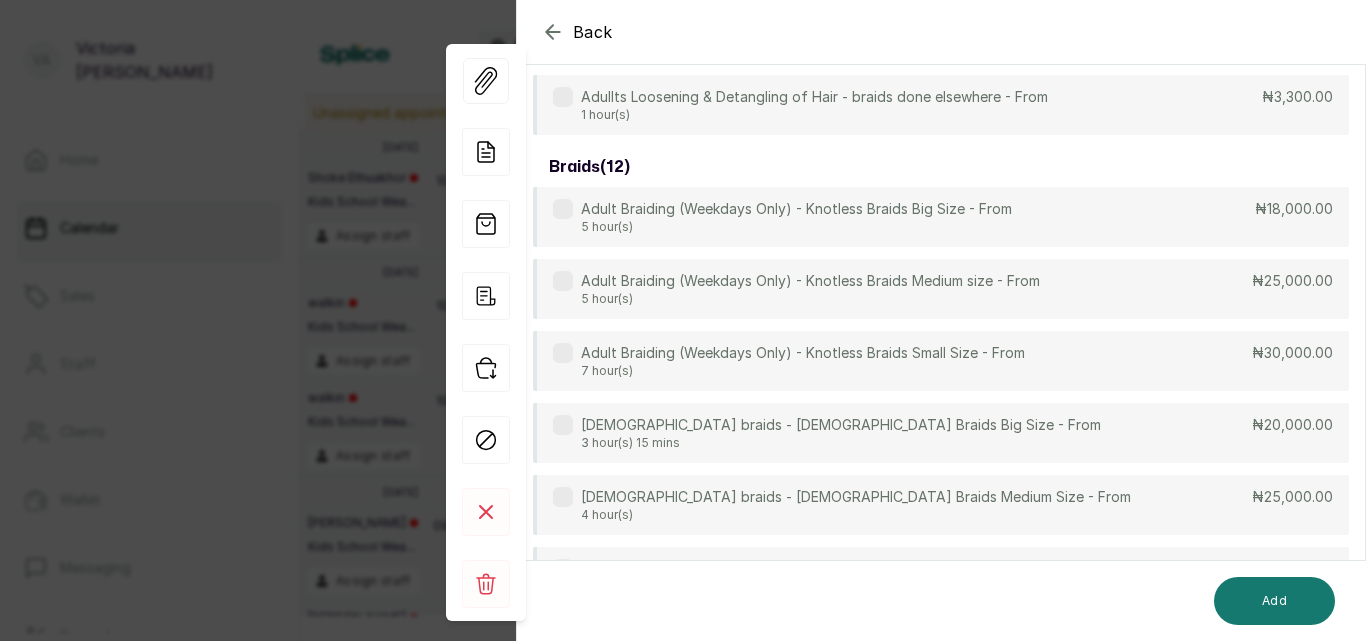 scroll, scrollTop: 149, scrollLeft: 0, axis: vertical 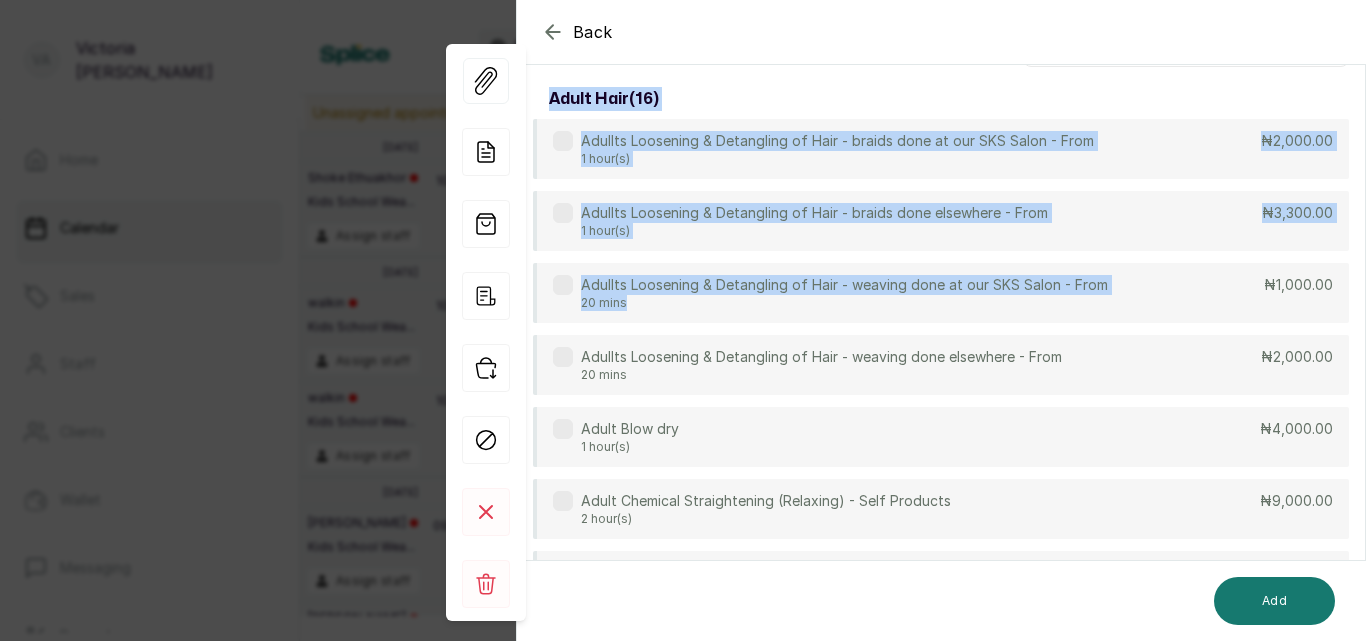 drag, startPoint x: 950, startPoint y: 310, endPoint x: 969, endPoint y: 244, distance: 68.68042 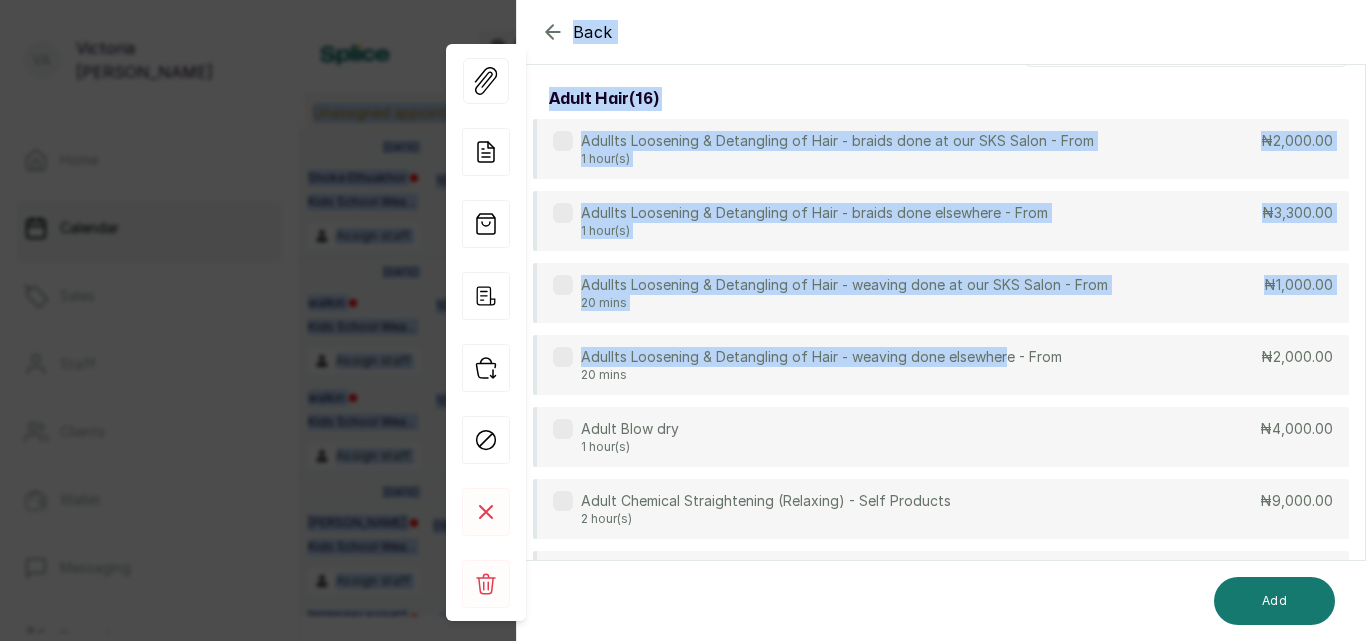 scroll, scrollTop: 0, scrollLeft: 0, axis: both 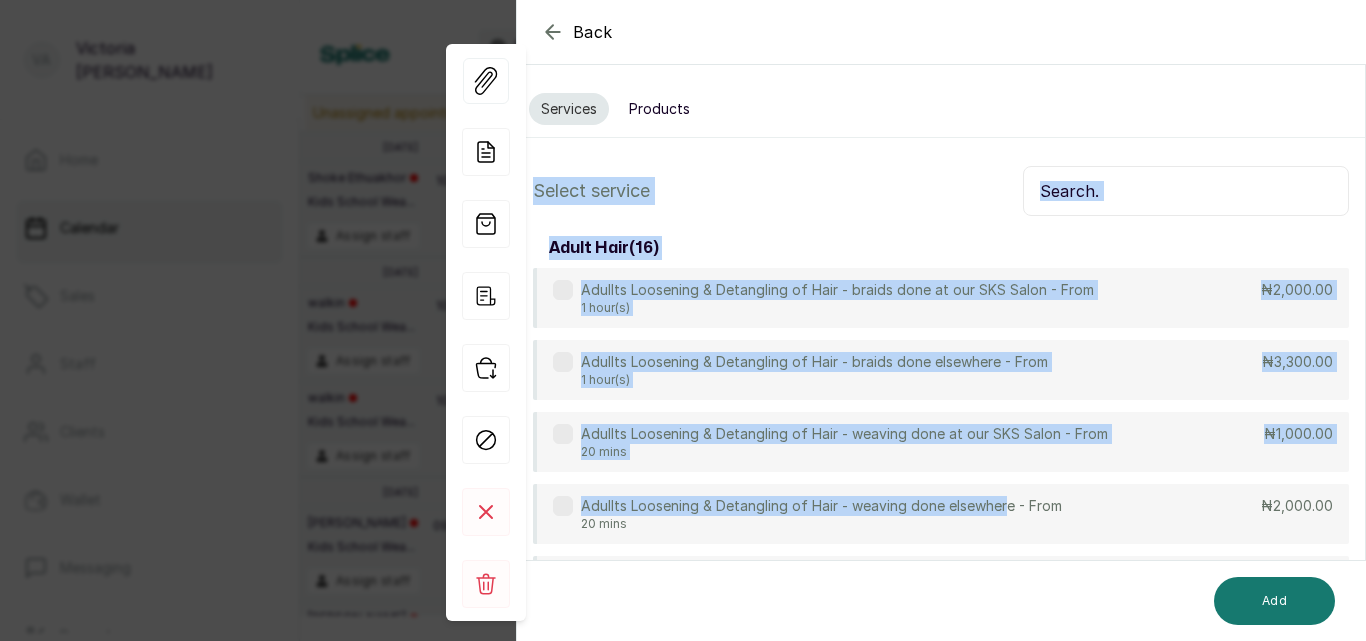 drag, startPoint x: 1007, startPoint y: 329, endPoint x: 1130, endPoint y: 231, distance: 157.26729 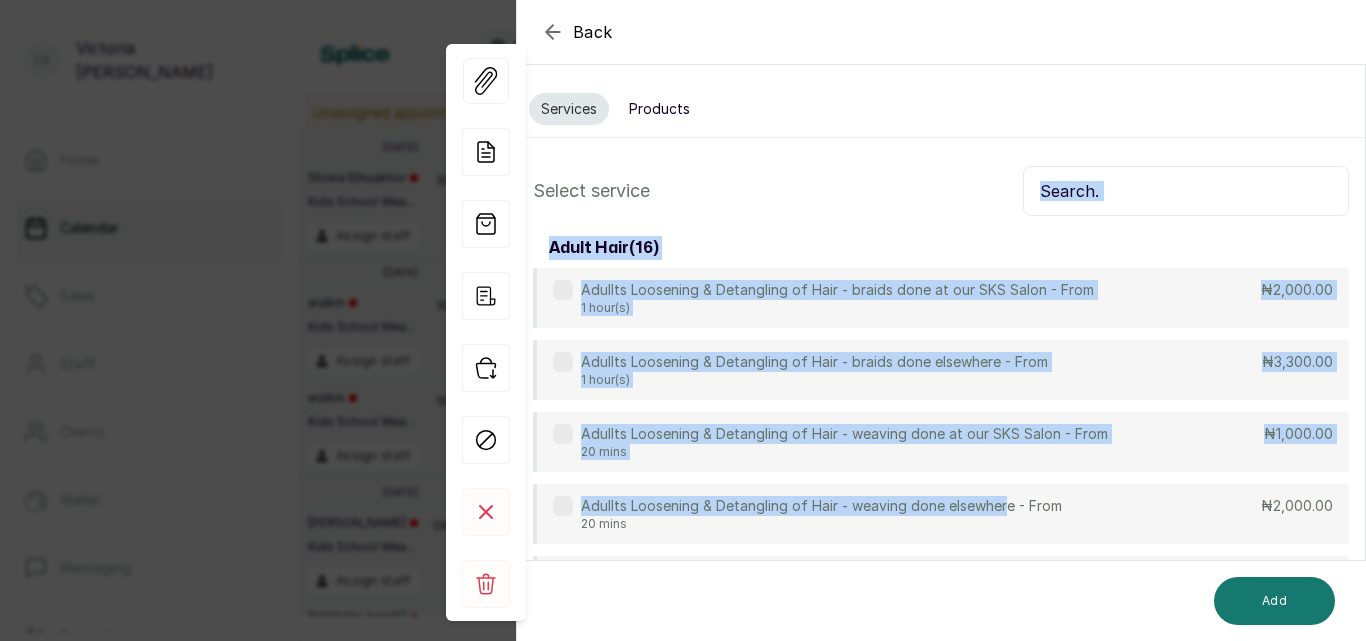 click at bounding box center [1186, 191] 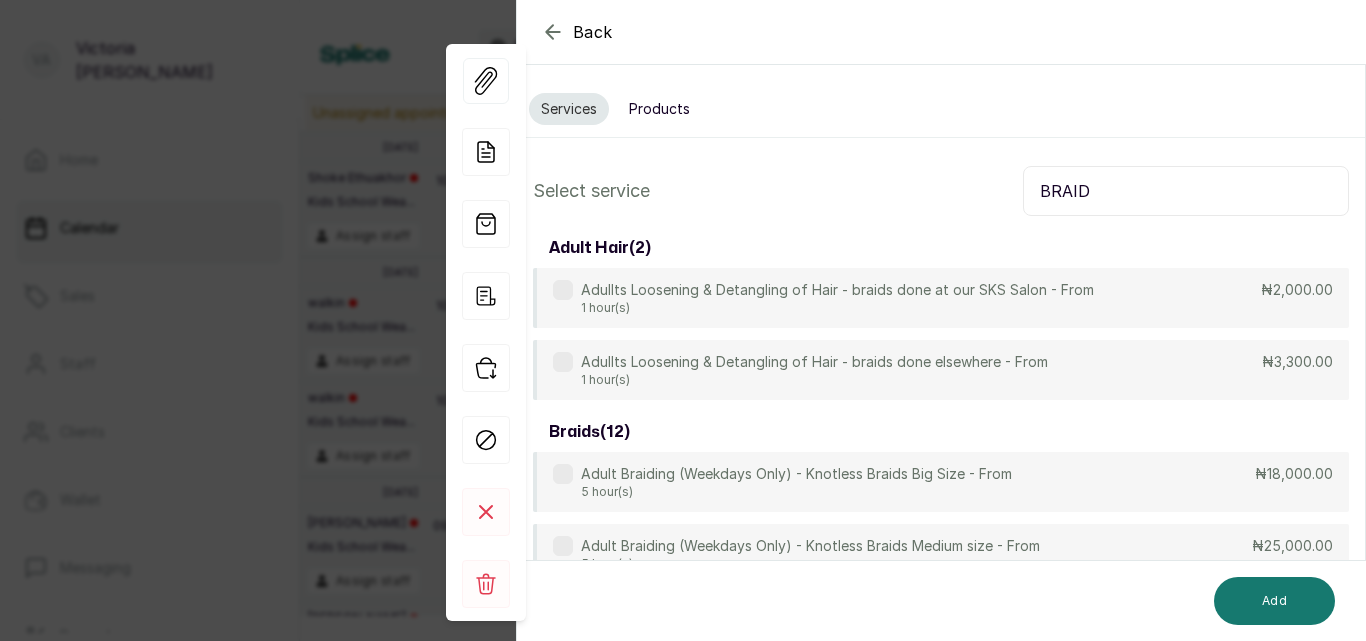 type on "BRAID" 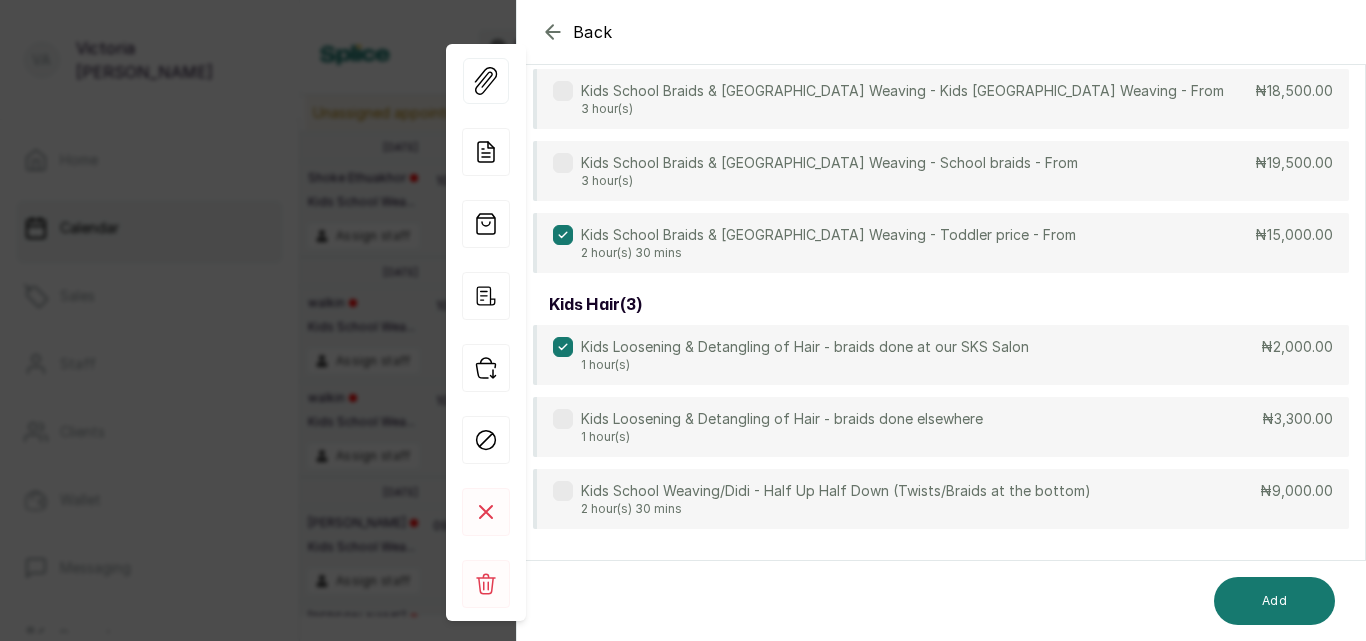scroll, scrollTop: 1056, scrollLeft: 0, axis: vertical 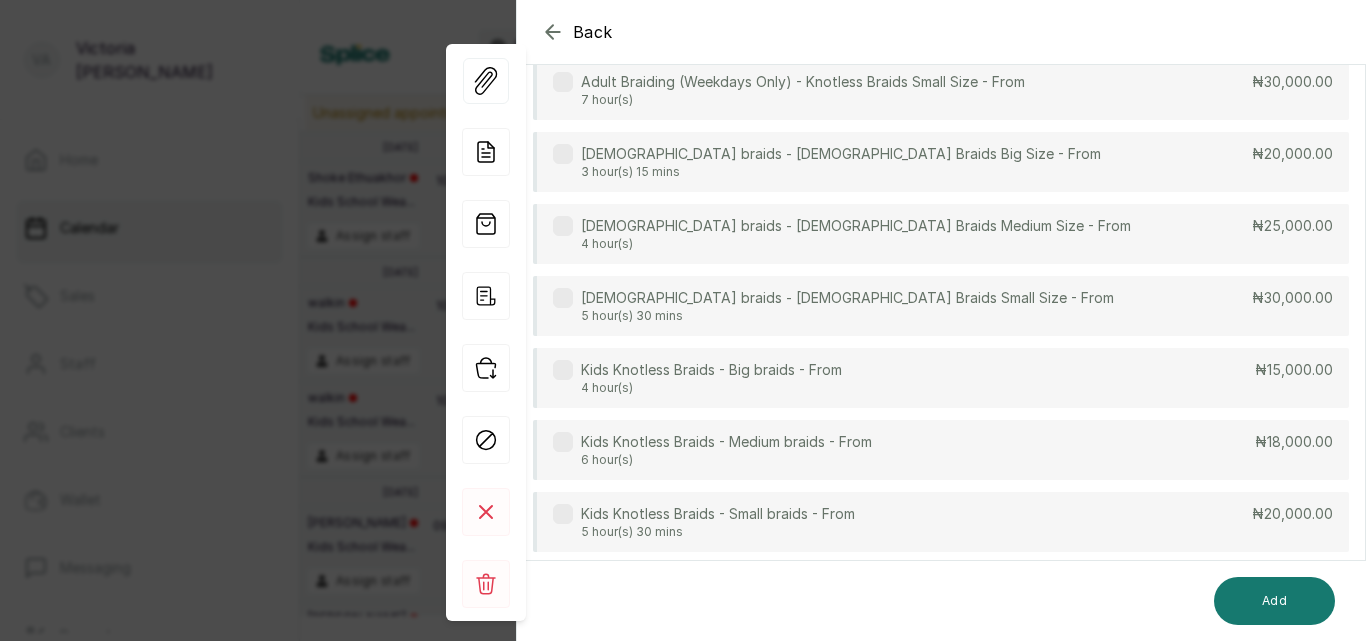 click at bounding box center [563, 442] 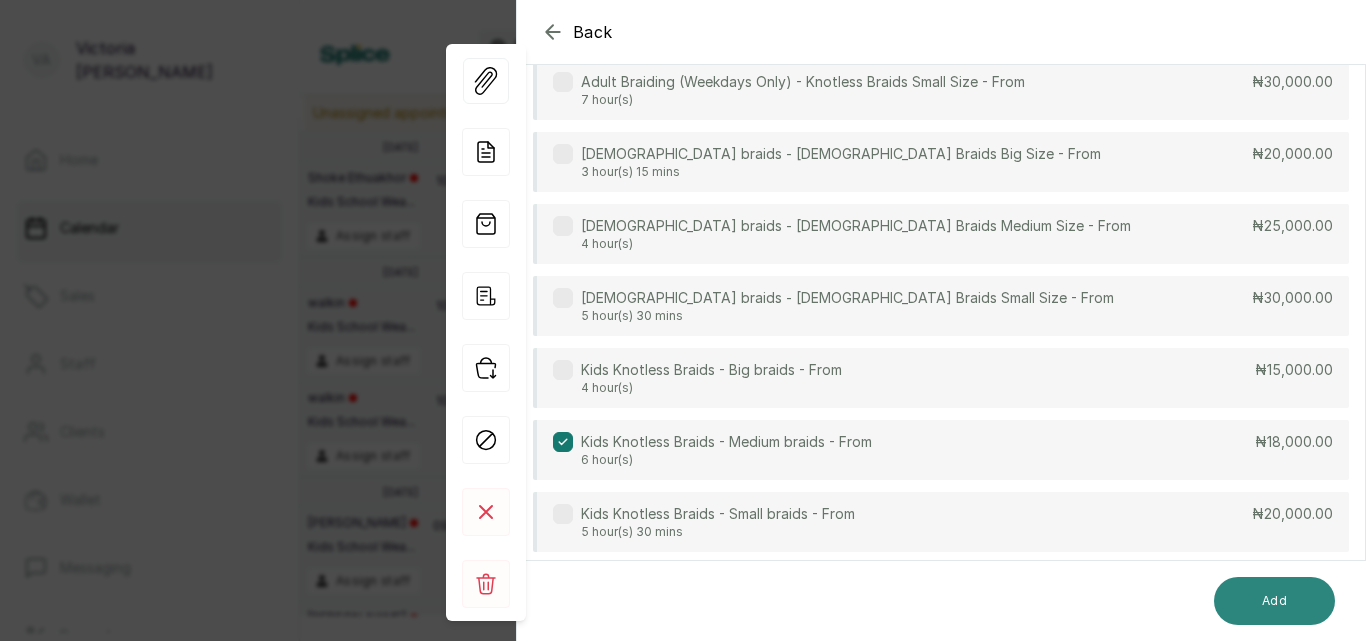click on "Add" at bounding box center [1274, 601] 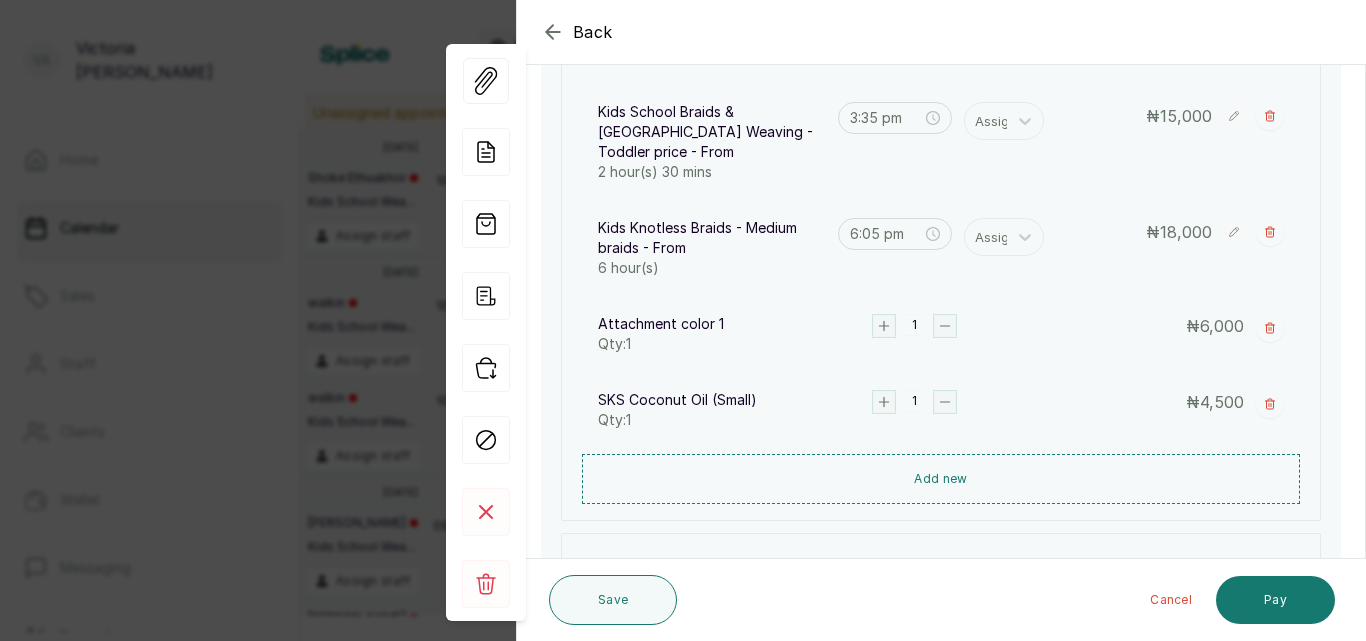 click at bounding box center (1166, 82) 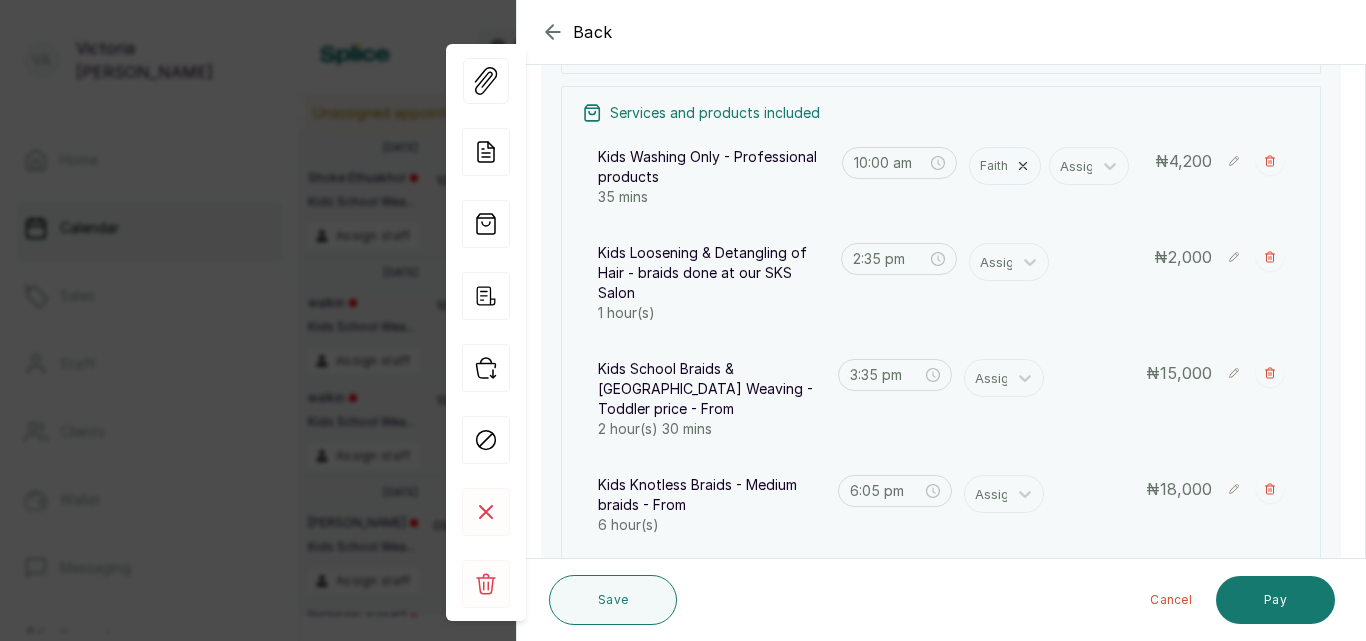 scroll, scrollTop: 218, scrollLeft: 0, axis: vertical 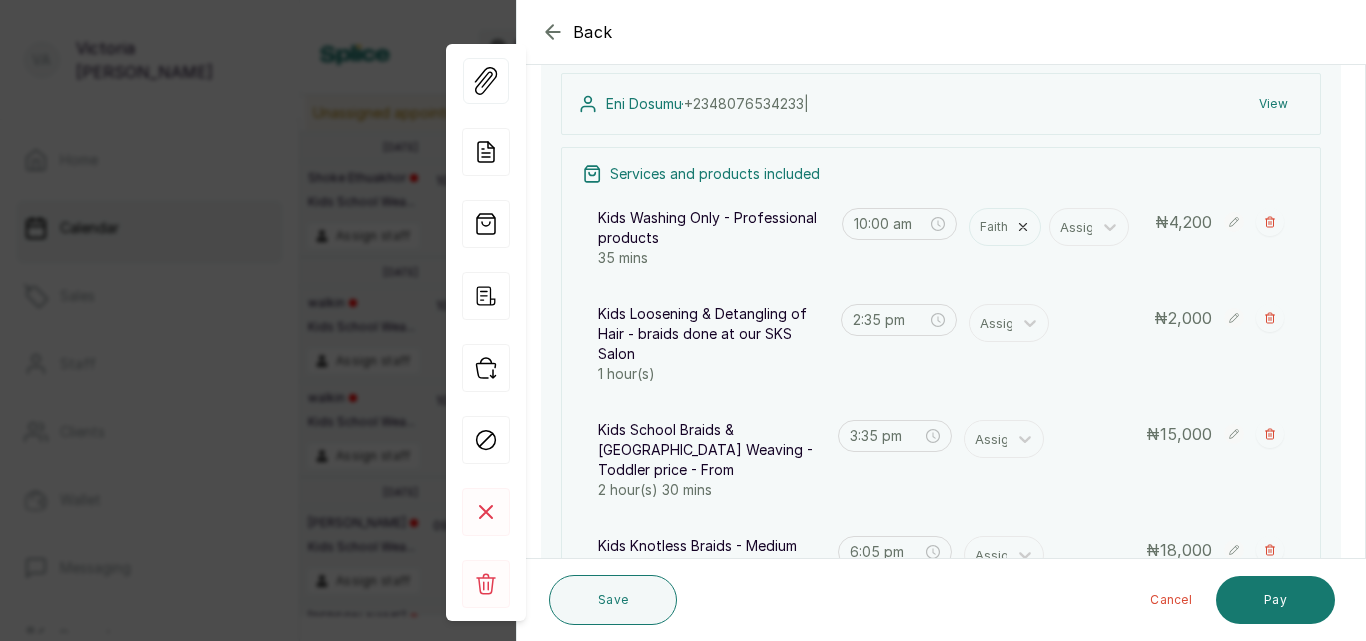 click 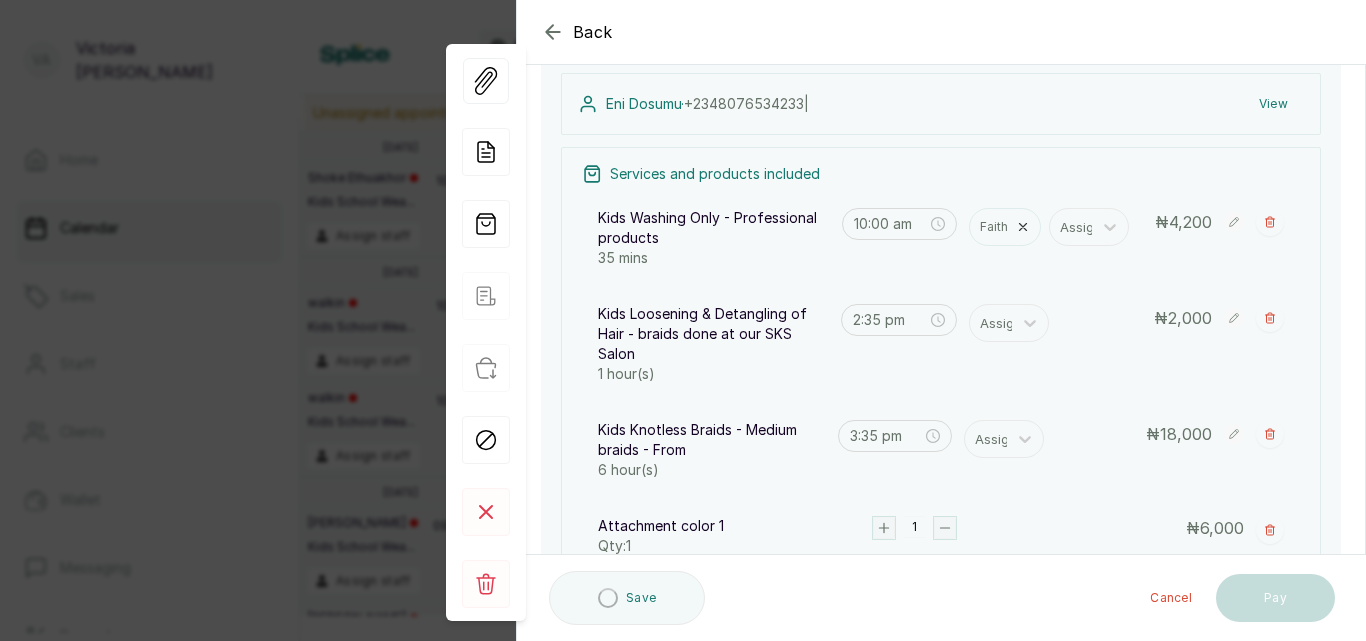 type on "6:05 pm" 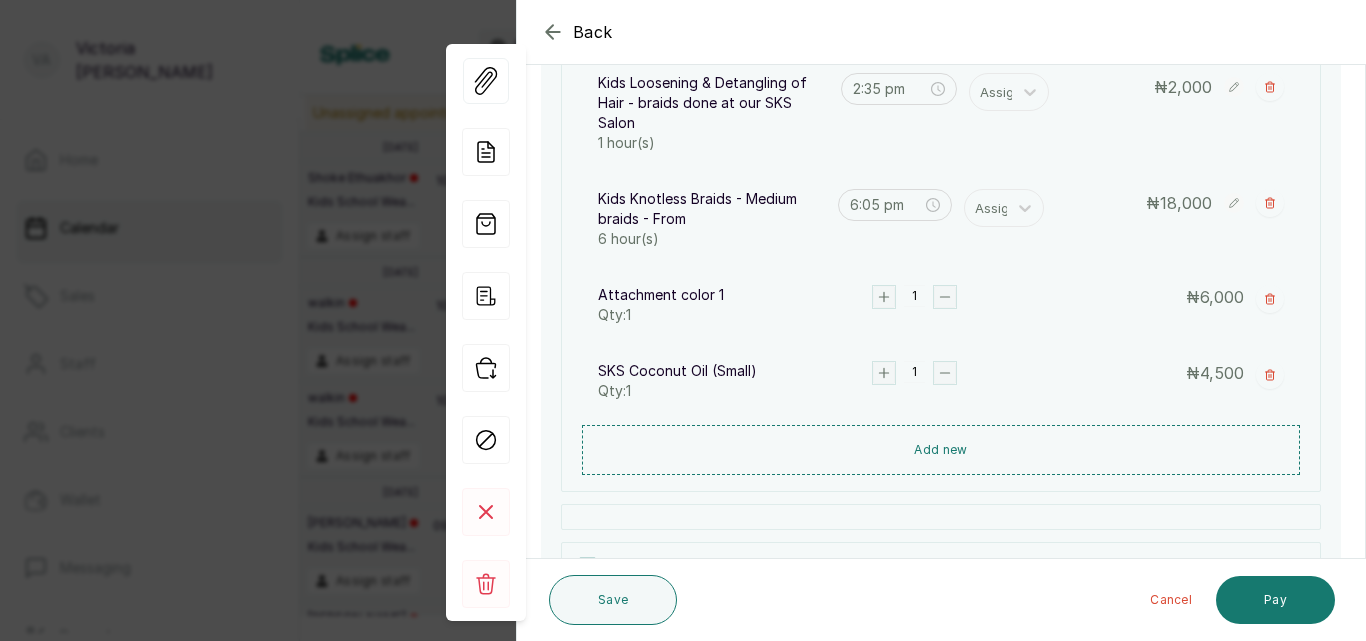 scroll, scrollTop: 676, scrollLeft: 0, axis: vertical 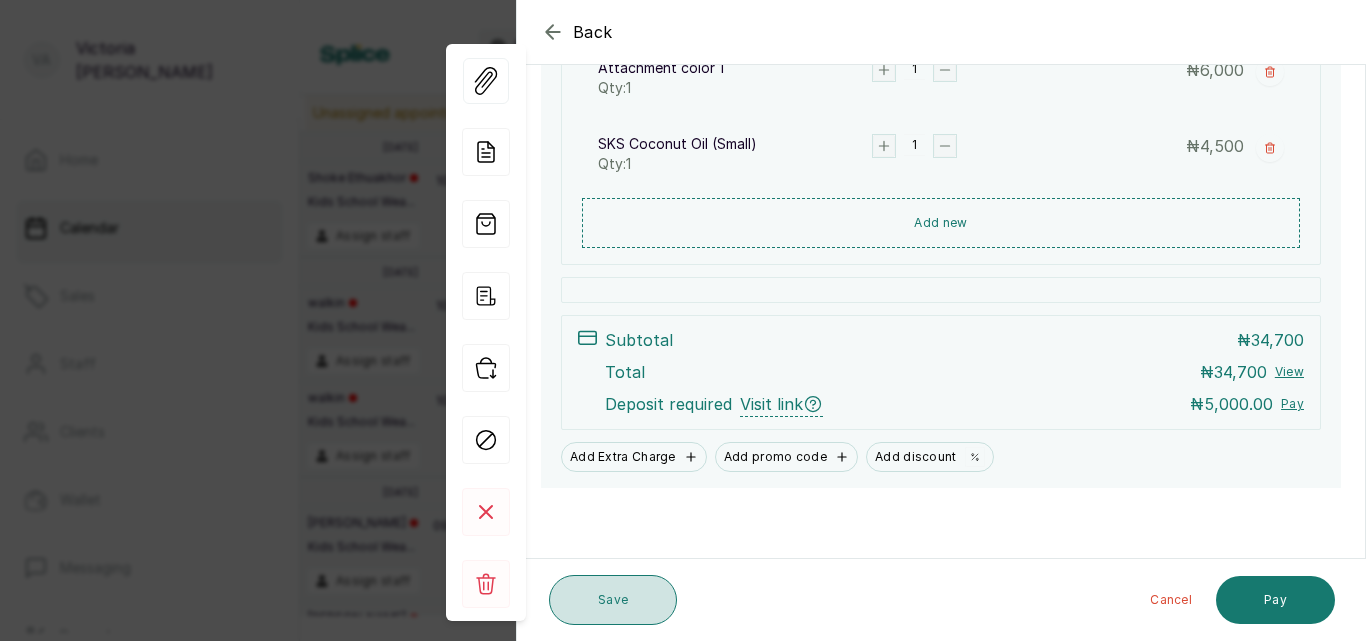 click on "Save" at bounding box center (613, 600) 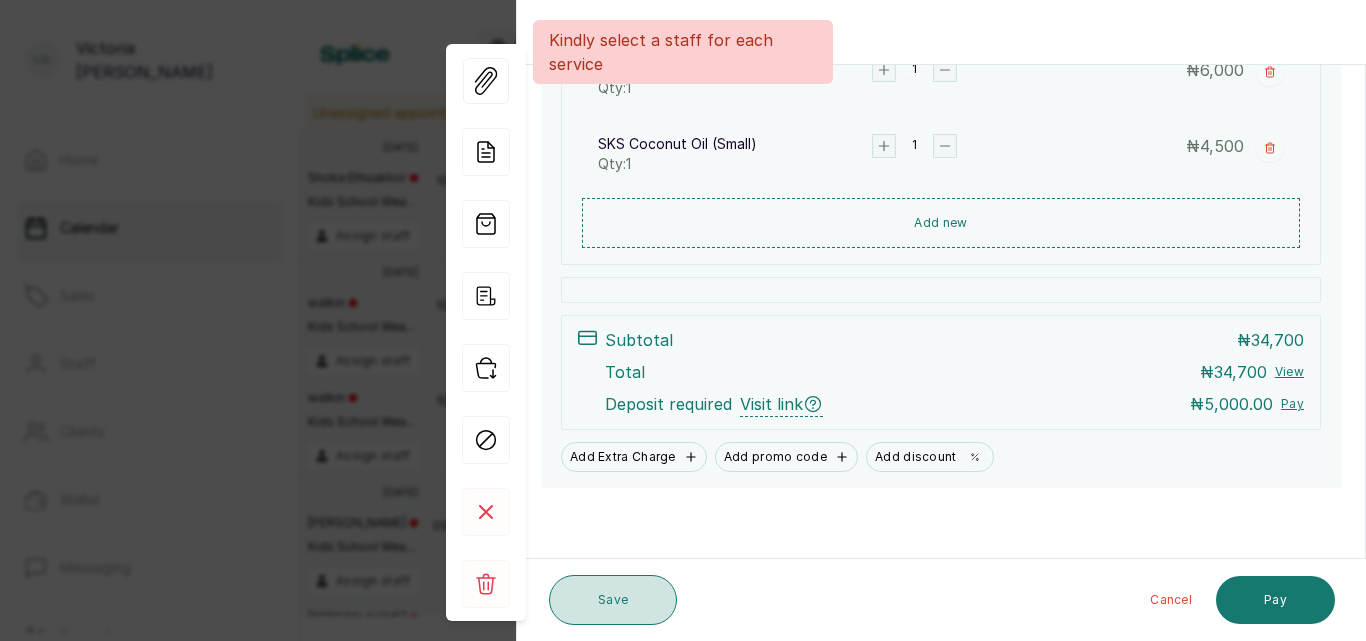 click on "Save" at bounding box center (613, 600) 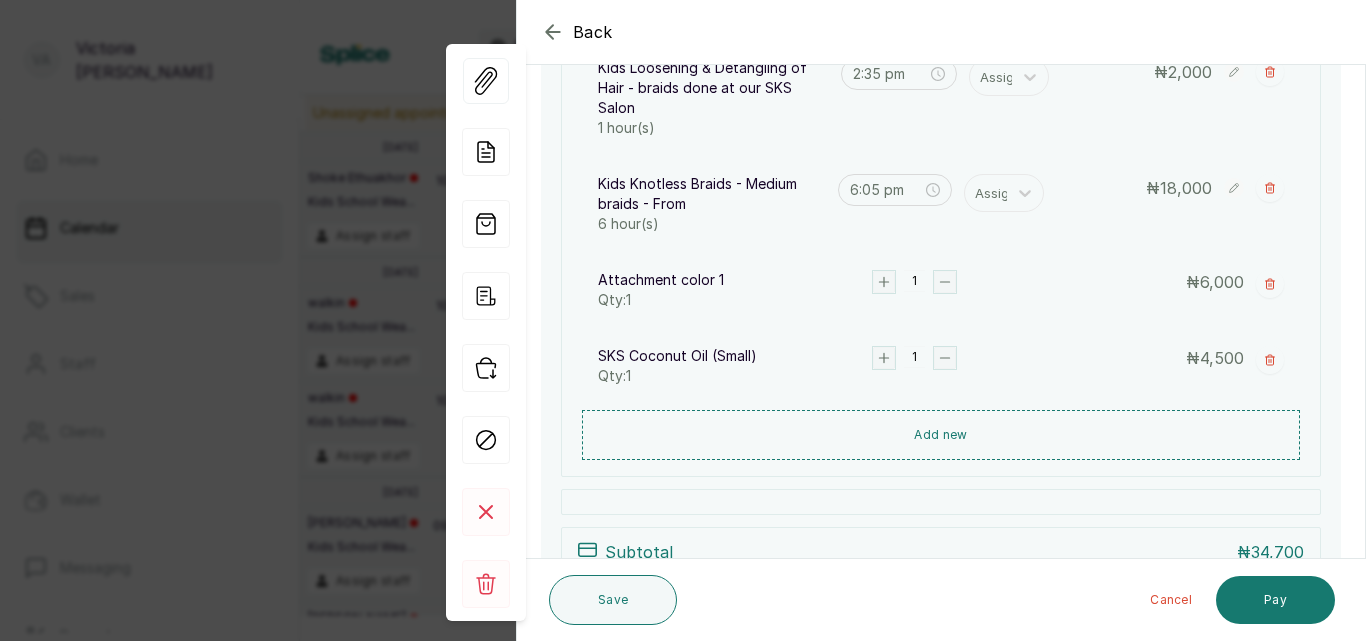 scroll, scrollTop: 438, scrollLeft: 0, axis: vertical 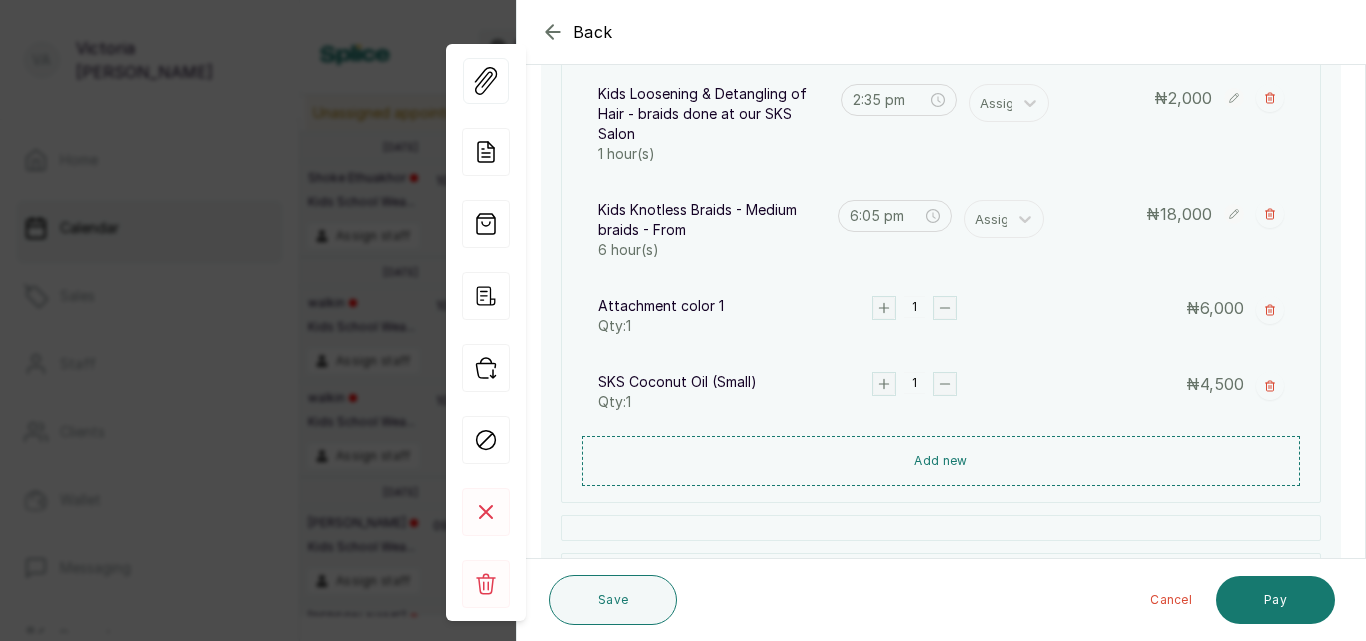 click at bounding box center (1166, 82) 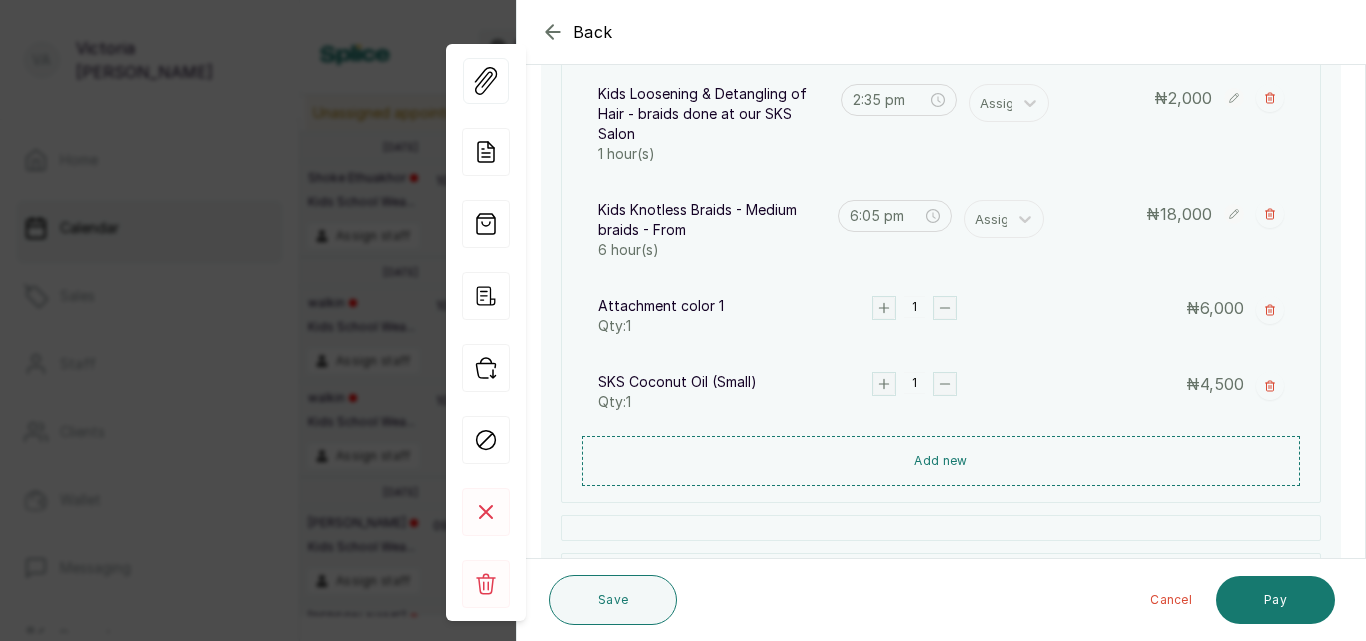 click at bounding box center (1166, 82) 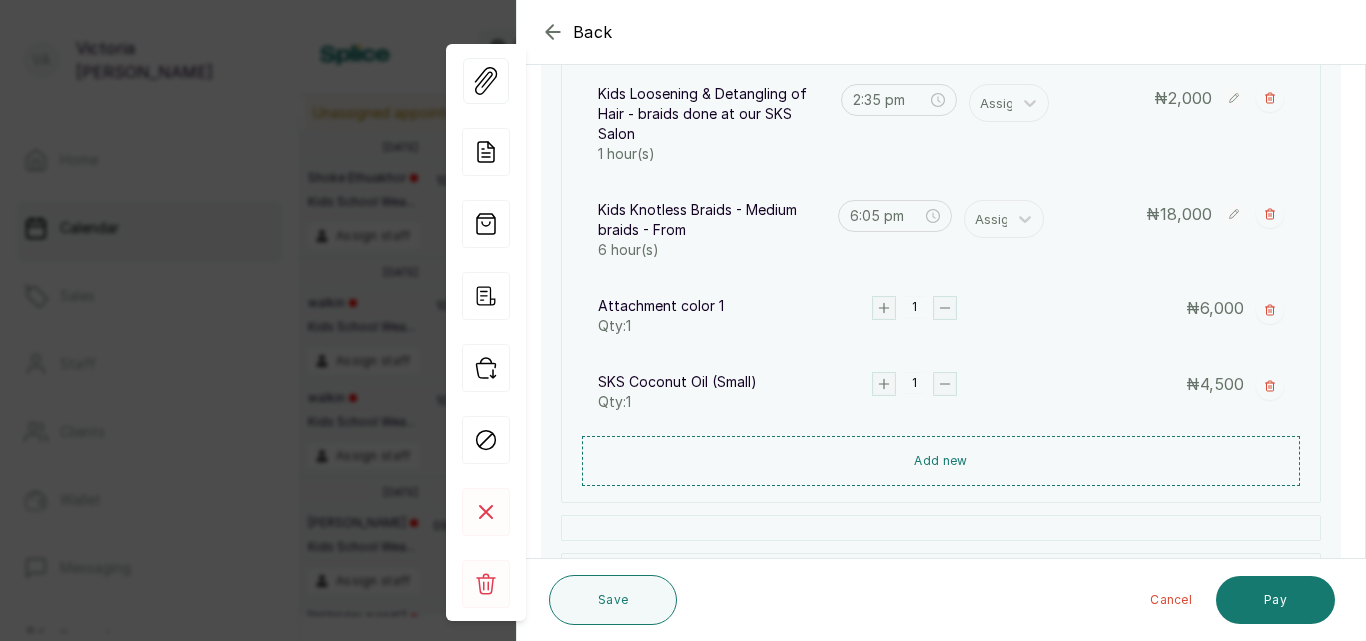 click at bounding box center [1166, 82] 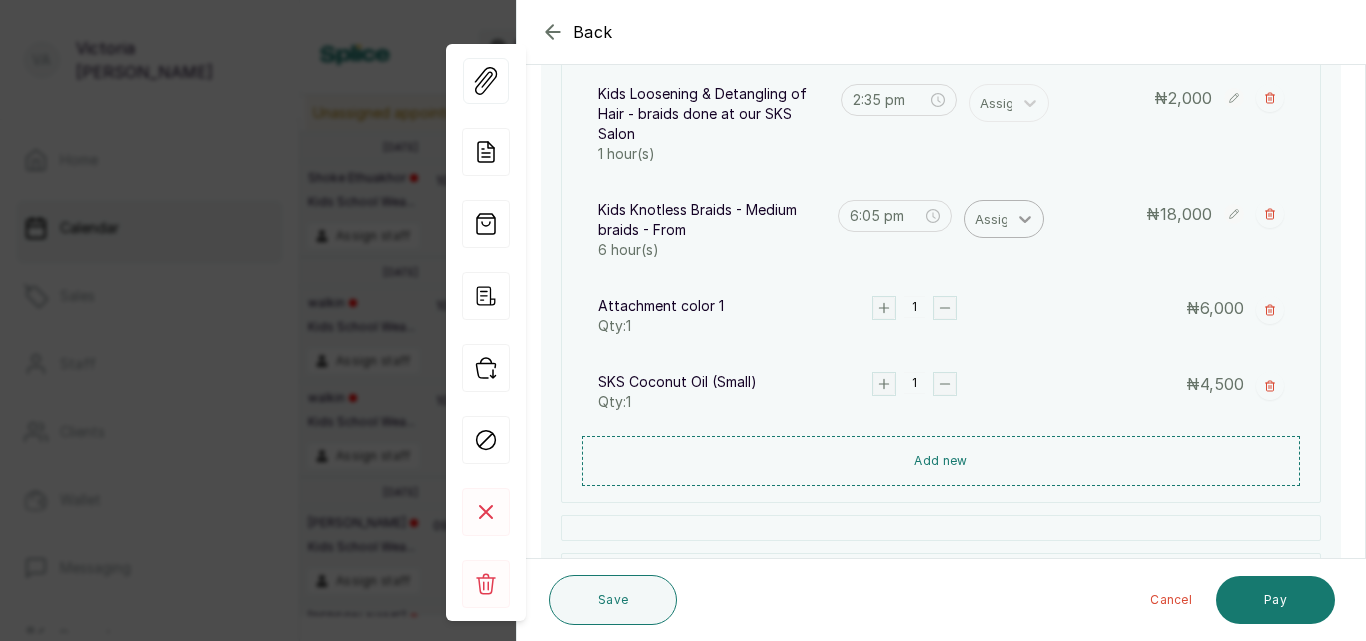 click 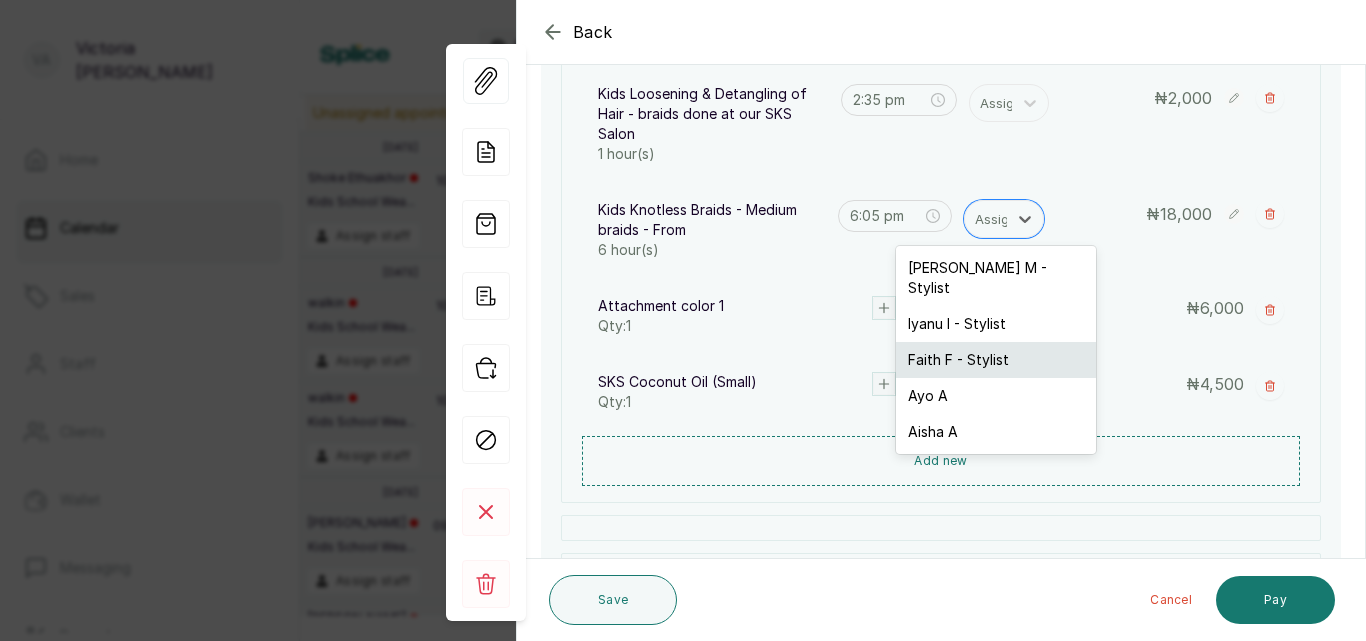 click on "Faith F - Stylist" at bounding box center (996, 360) 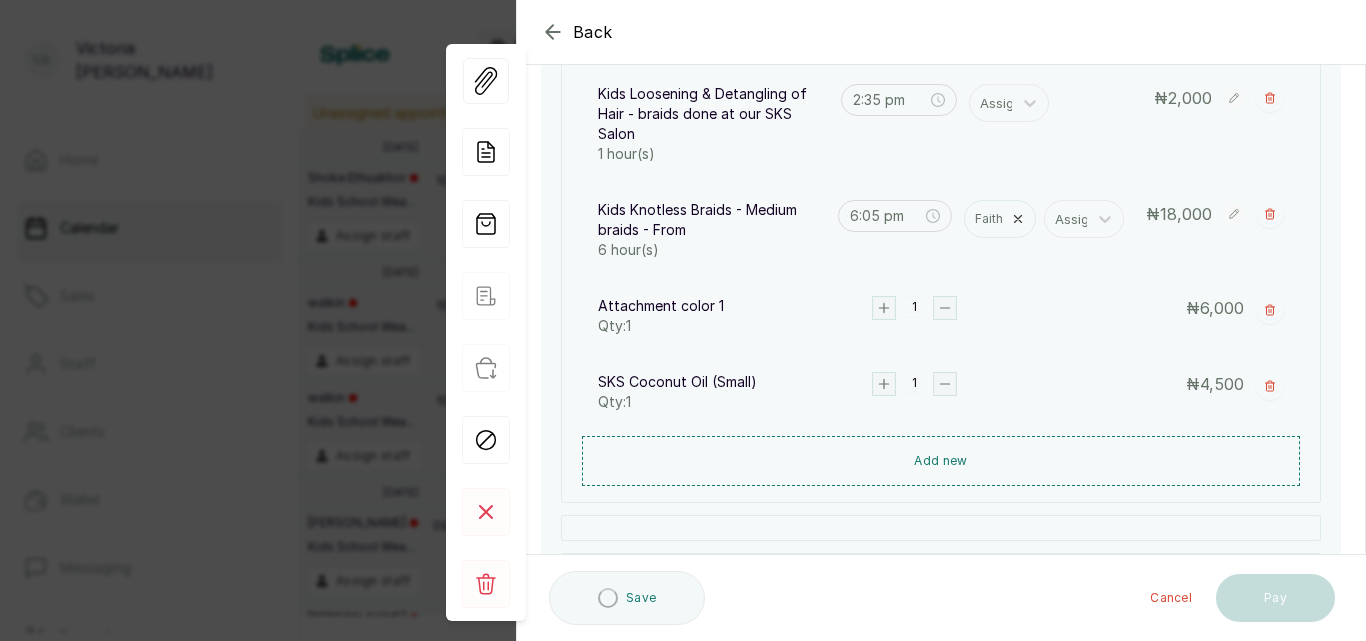 click at bounding box center (1166, 82) 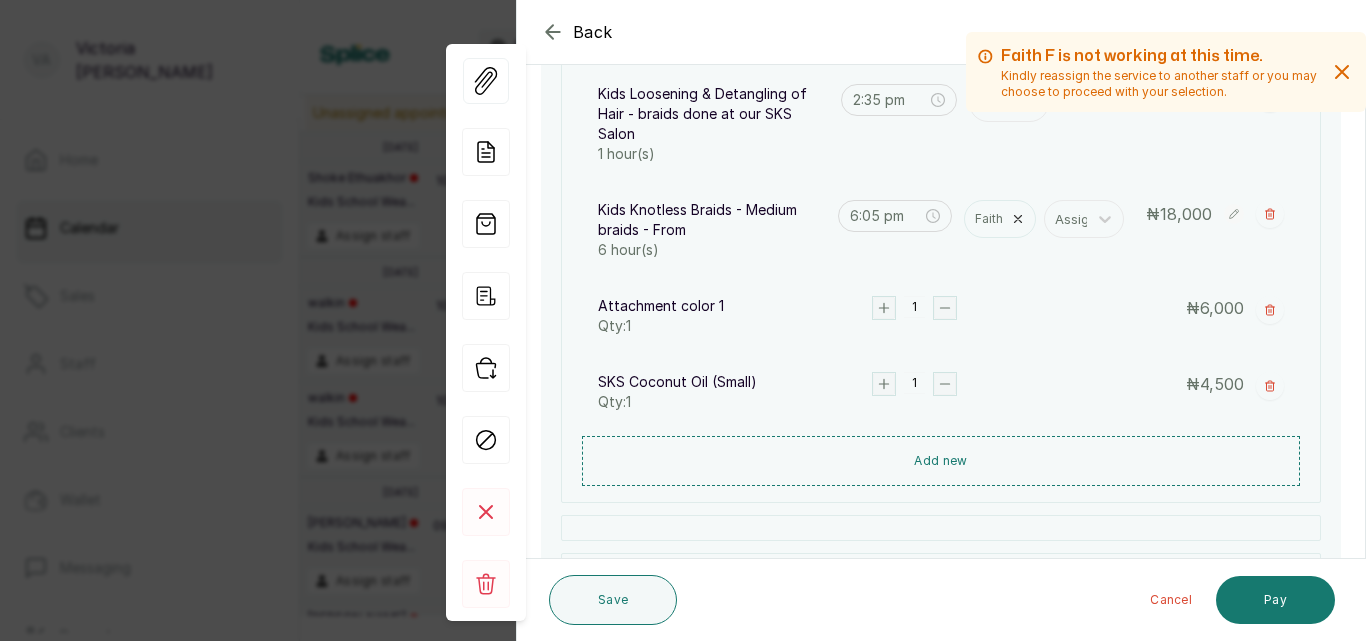 click on "Faith F is not working at this time. Kindly reassign the service to another staff or you may choose to proceed with your selection." at bounding box center (1166, 72) 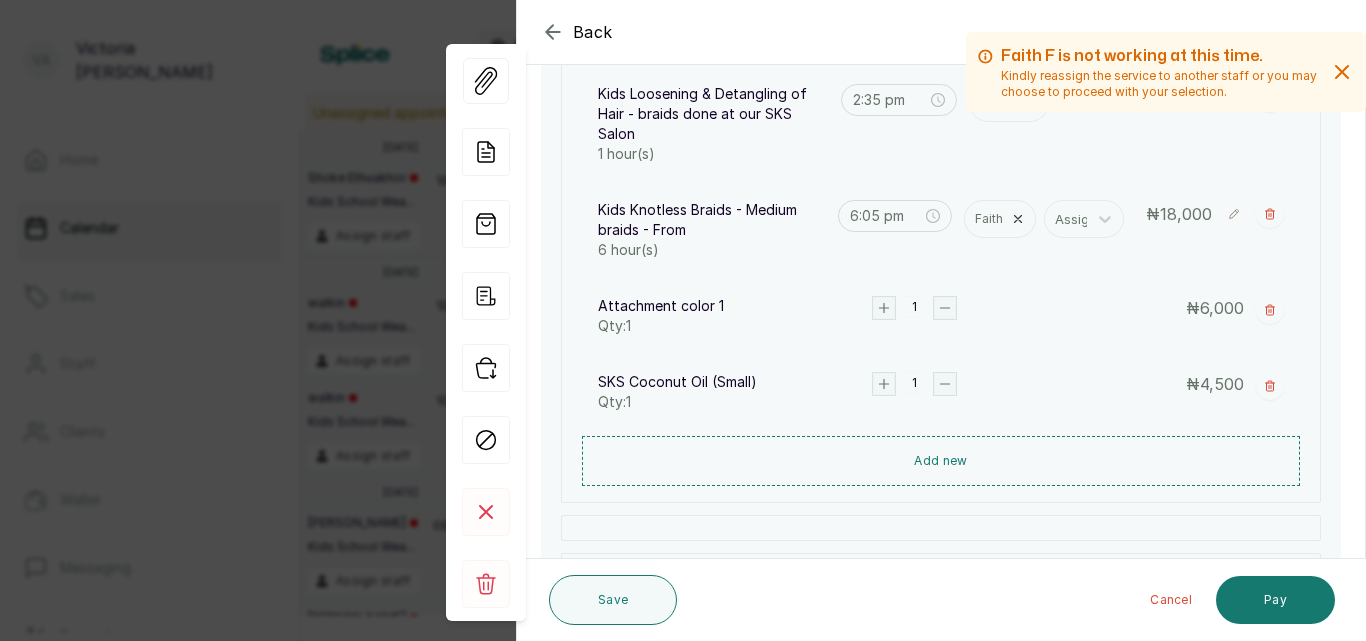 click 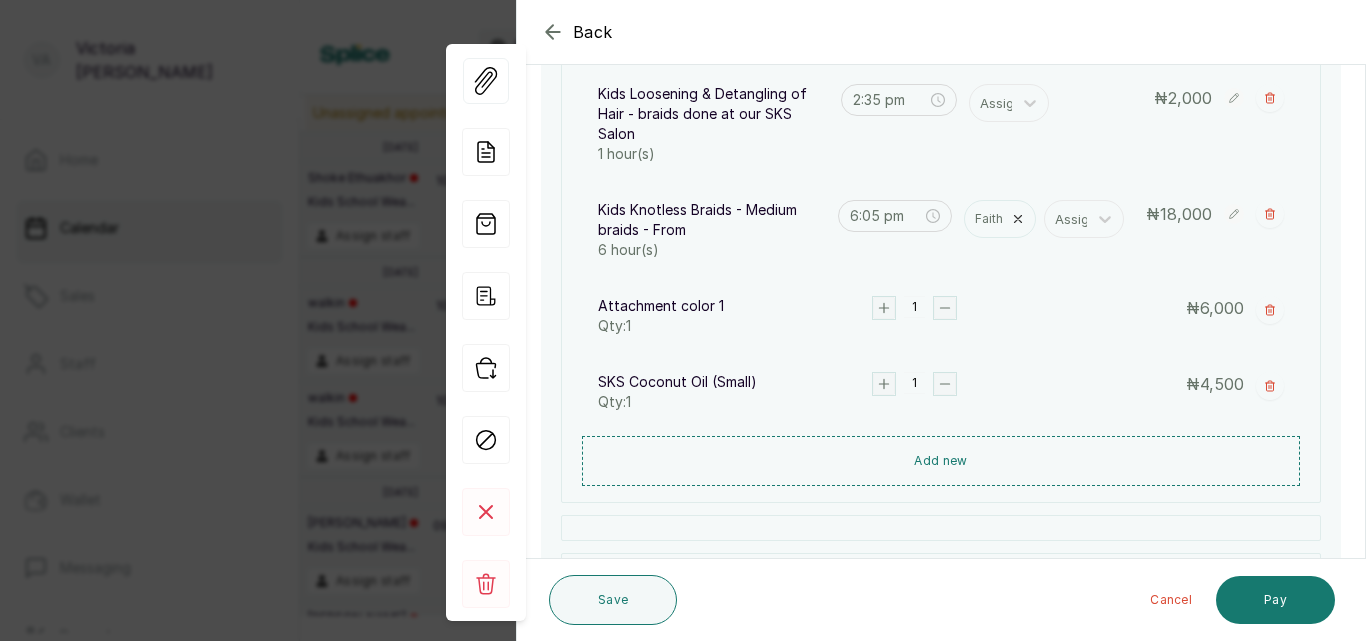 click at bounding box center [1166, 82] 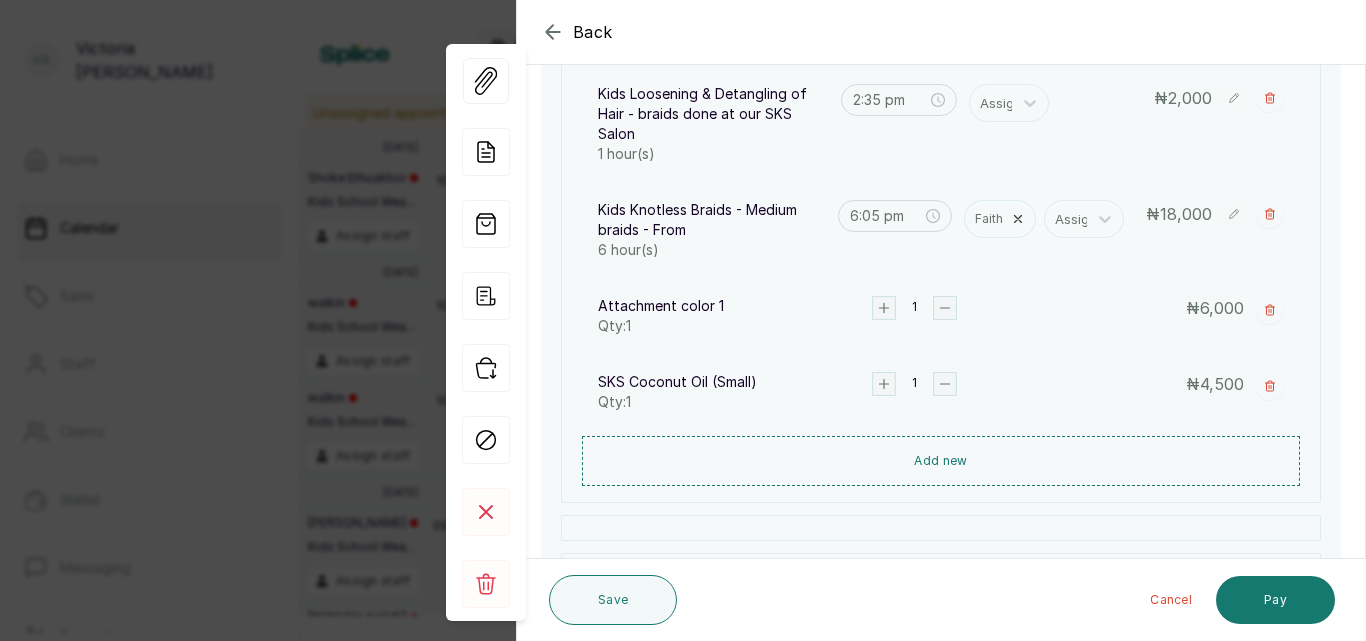 click at bounding box center (1166, 82) 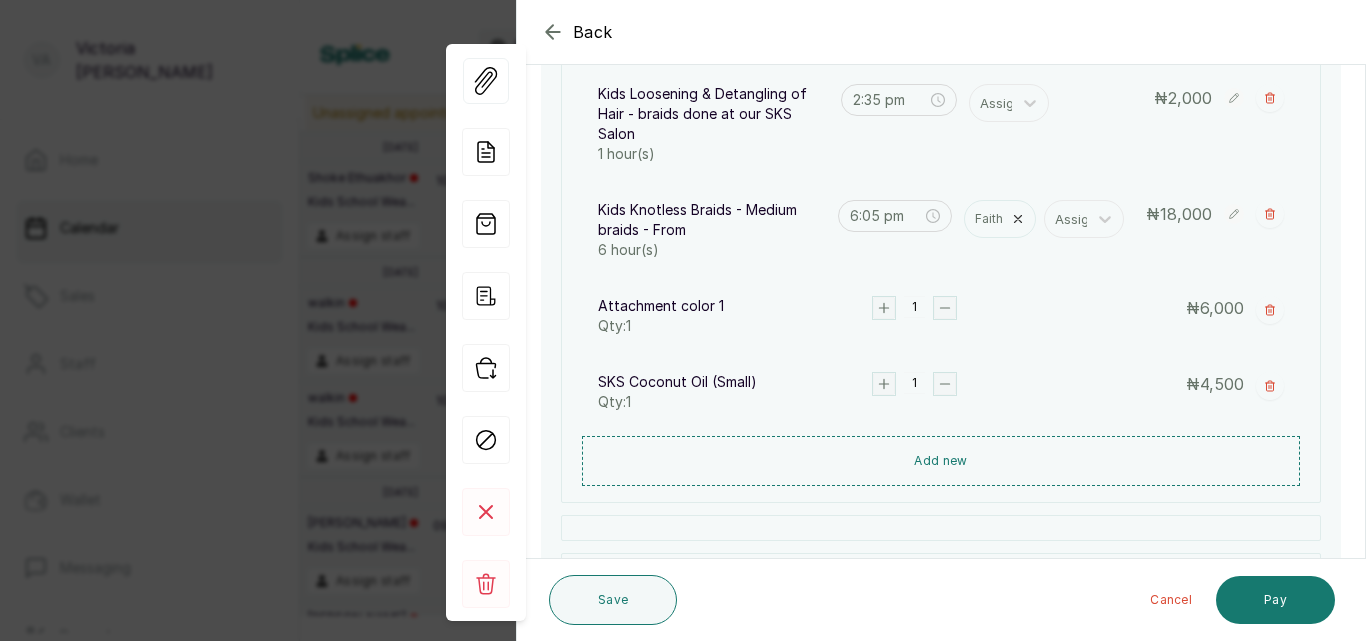 click at bounding box center [1166, 82] 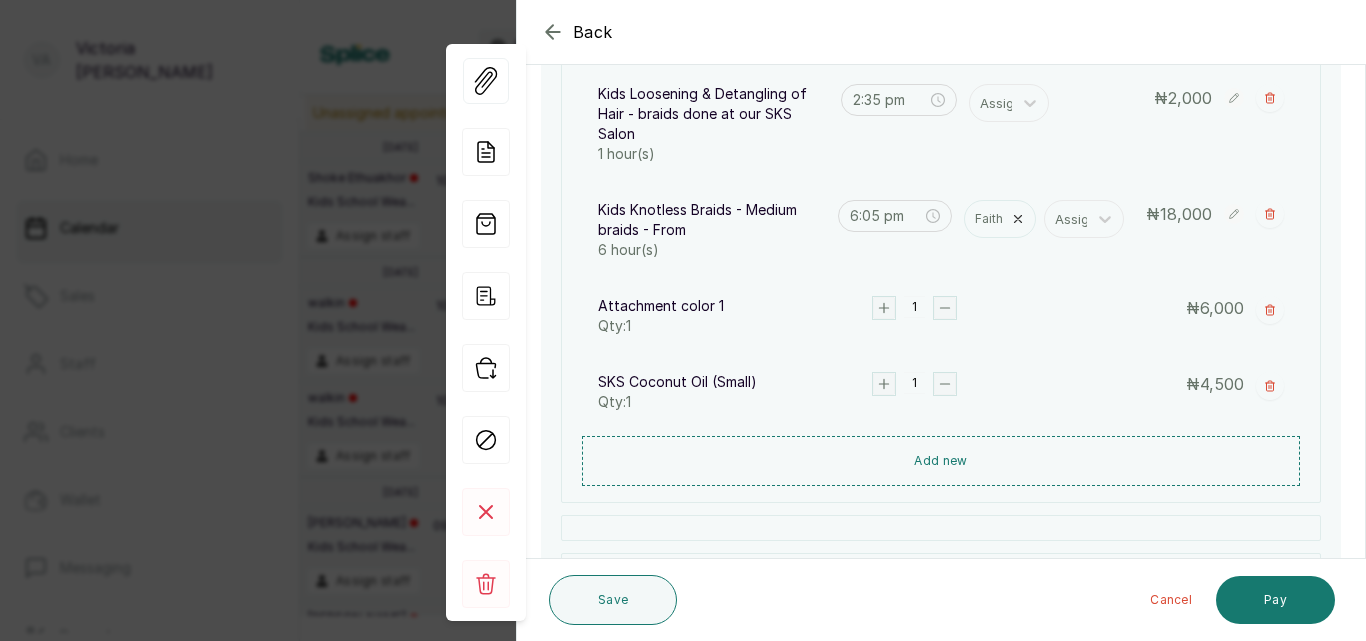 click at bounding box center (1166, 82) 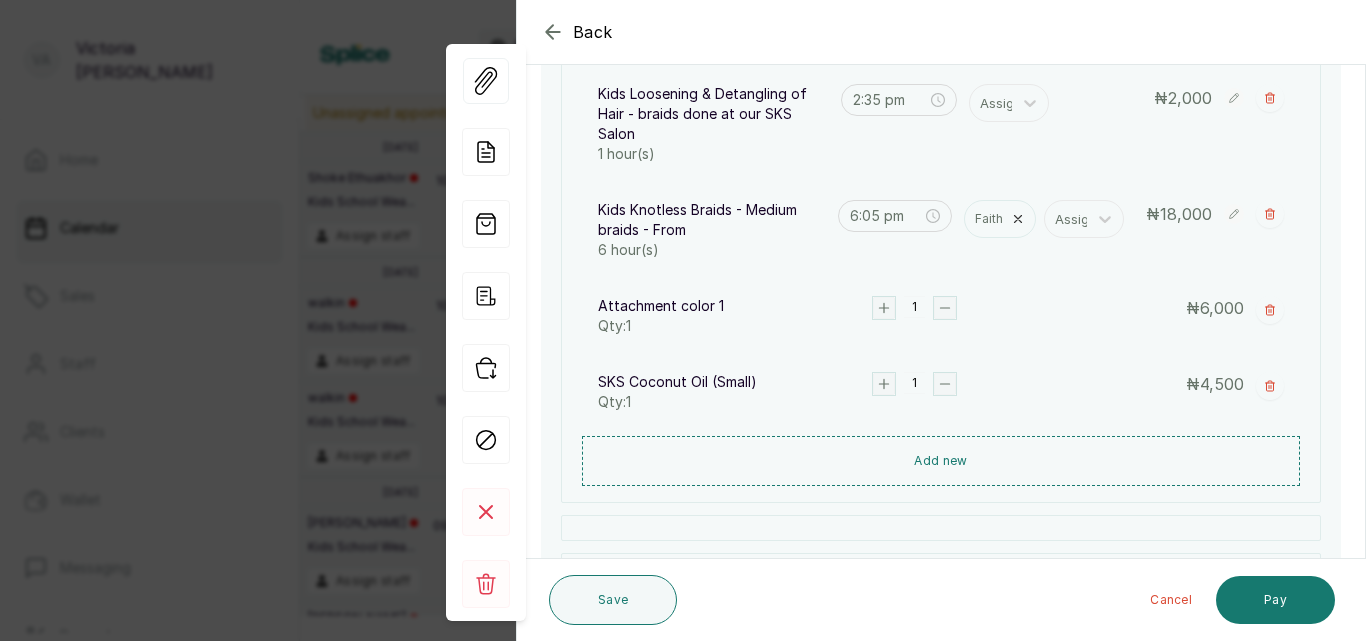 click at bounding box center (1166, 82) 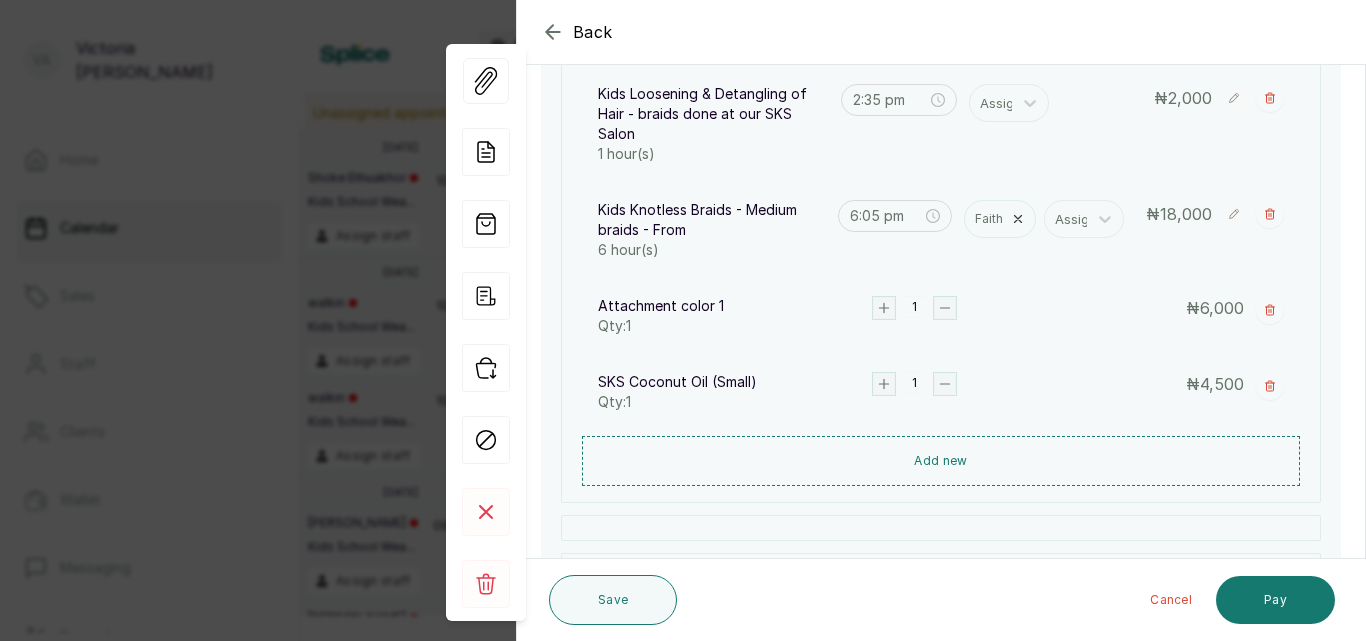 scroll, scrollTop: 303, scrollLeft: 0, axis: vertical 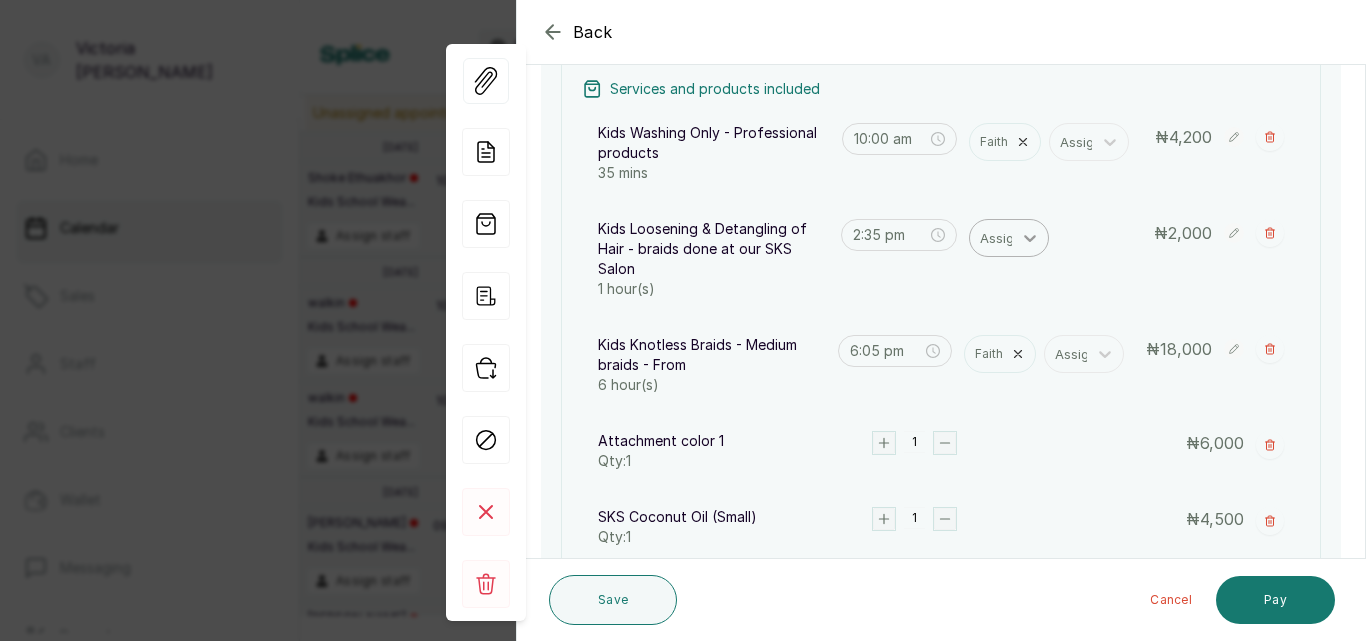click 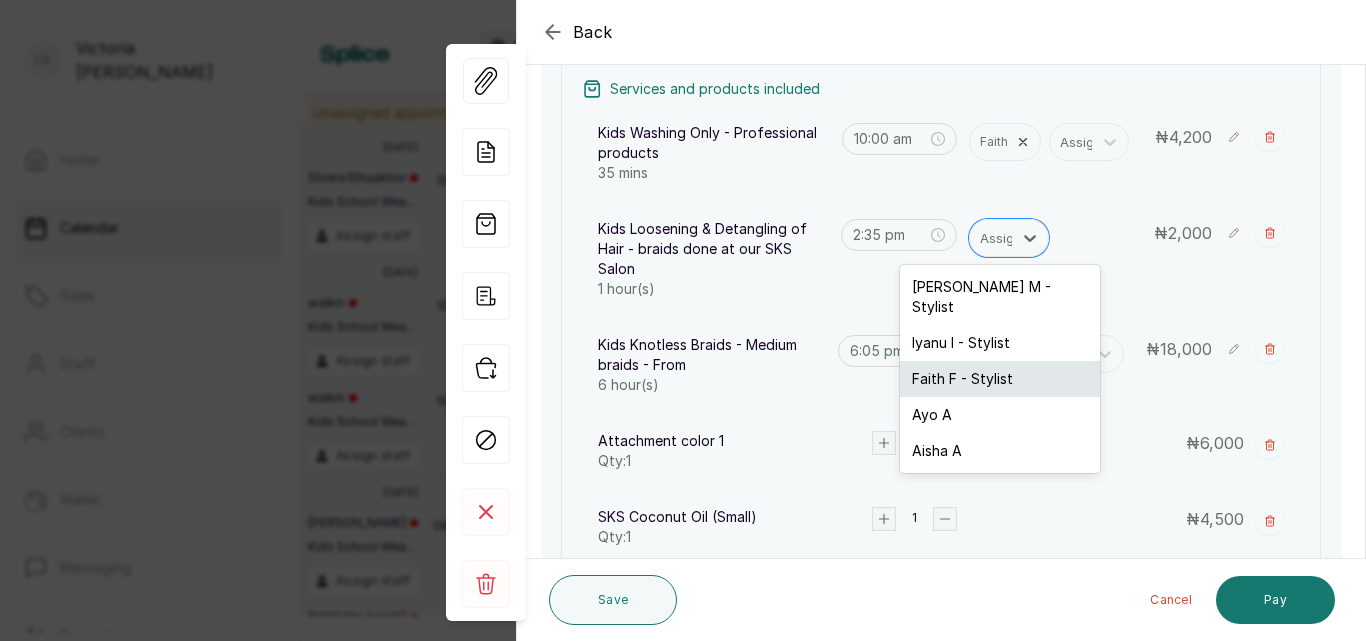 click on "Faith F - Stylist" at bounding box center [1000, 379] 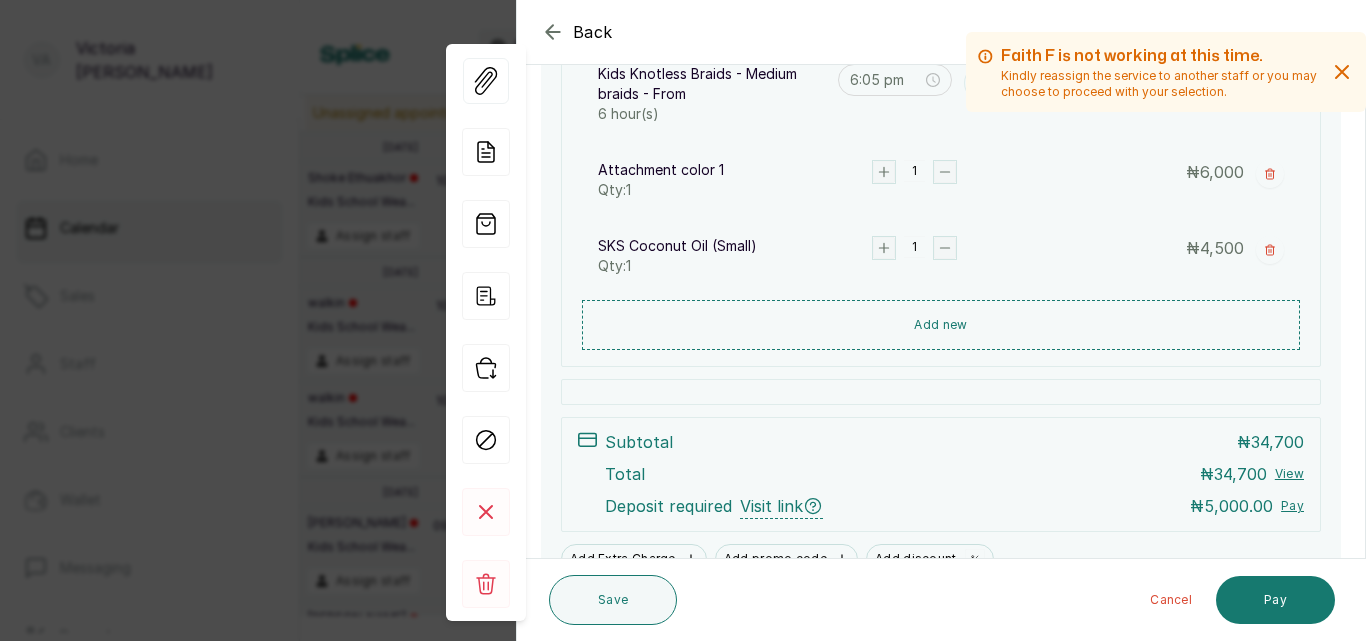scroll, scrollTop: 676, scrollLeft: 0, axis: vertical 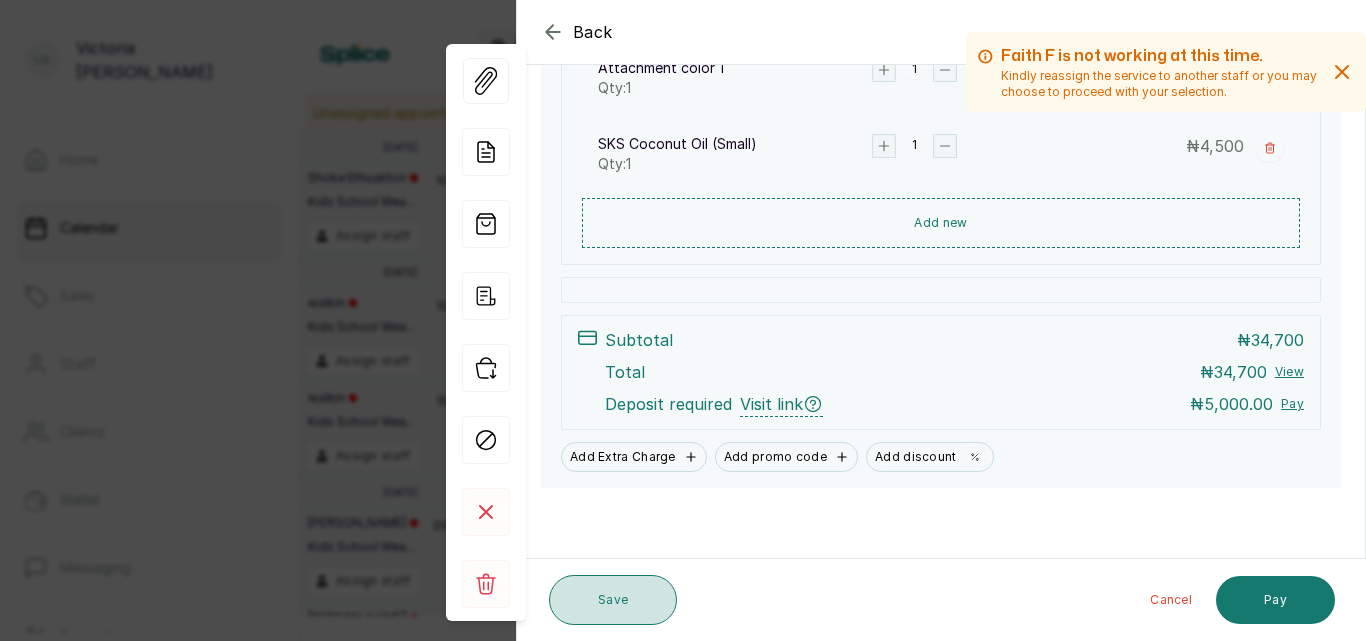 click on "Save" at bounding box center (613, 600) 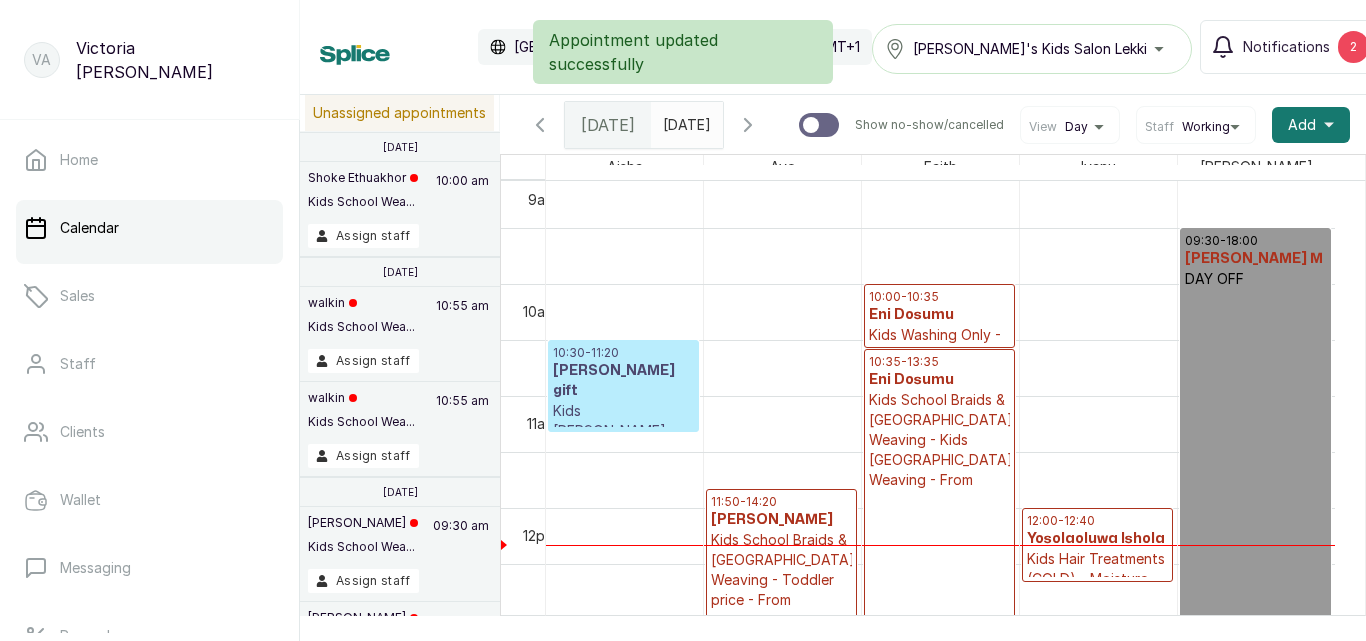 scroll, scrollTop: 1264, scrollLeft: 0, axis: vertical 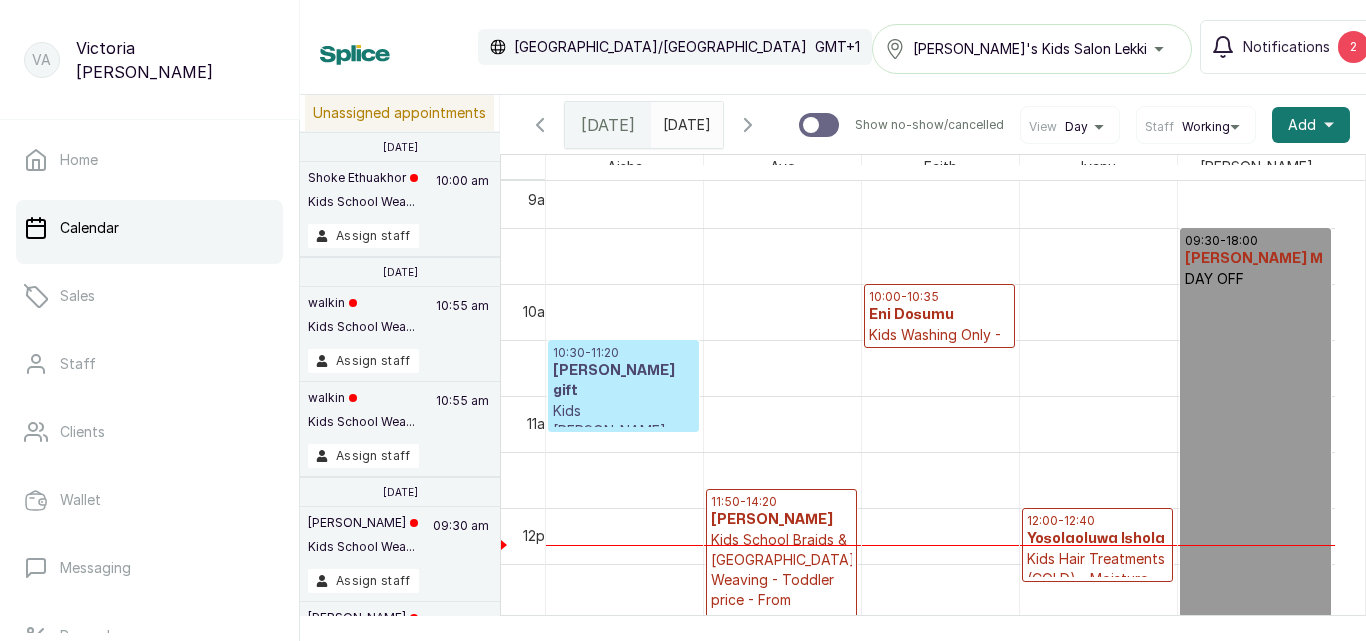 click on "Kids Washing Only  - Professional products" at bounding box center [939, 355] 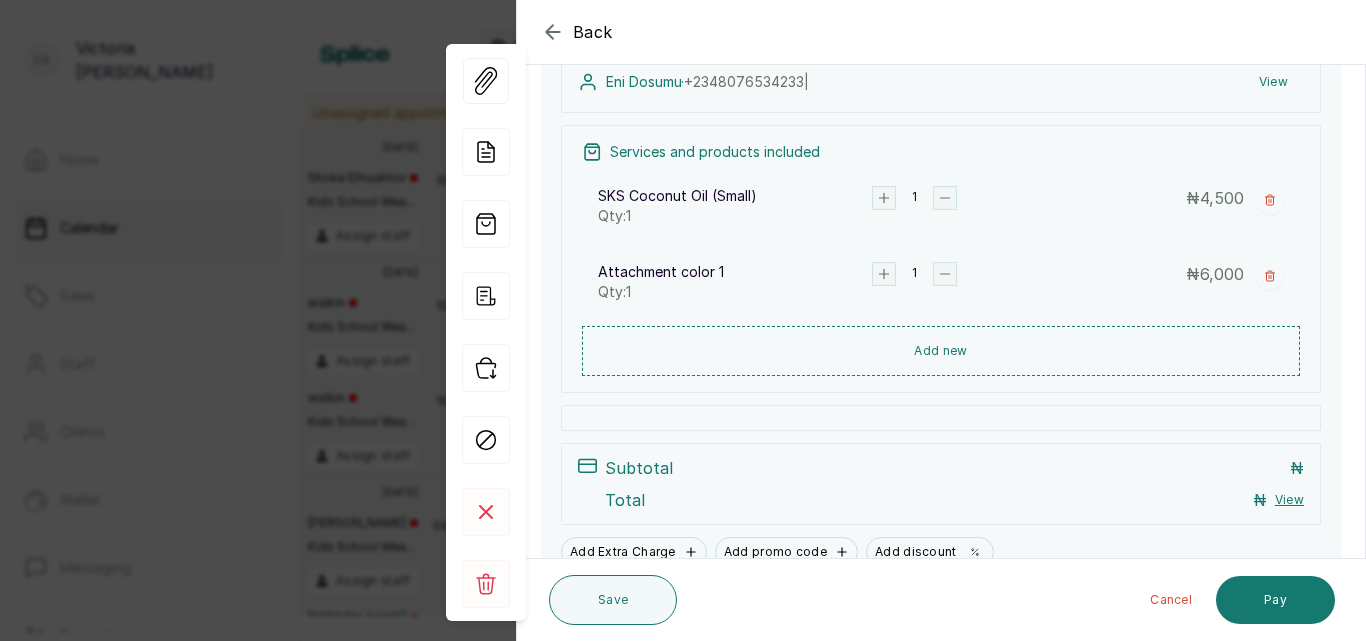scroll, scrollTop: 246, scrollLeft: 0, axis: vertical 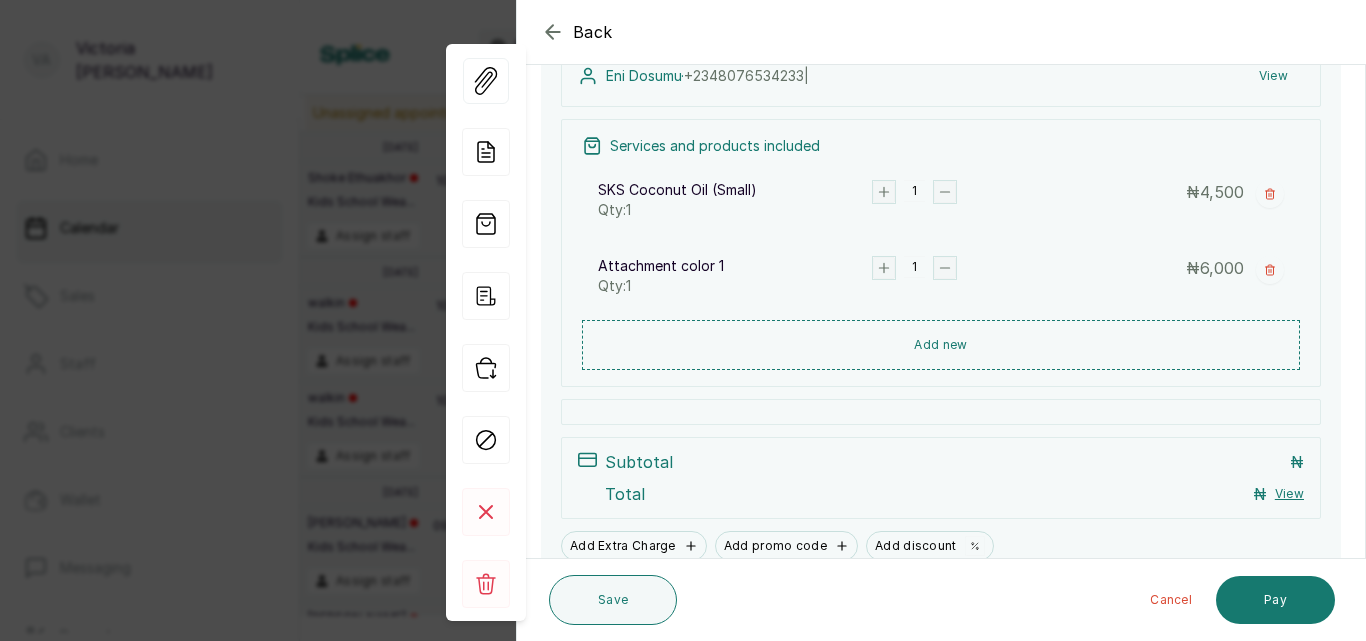 click 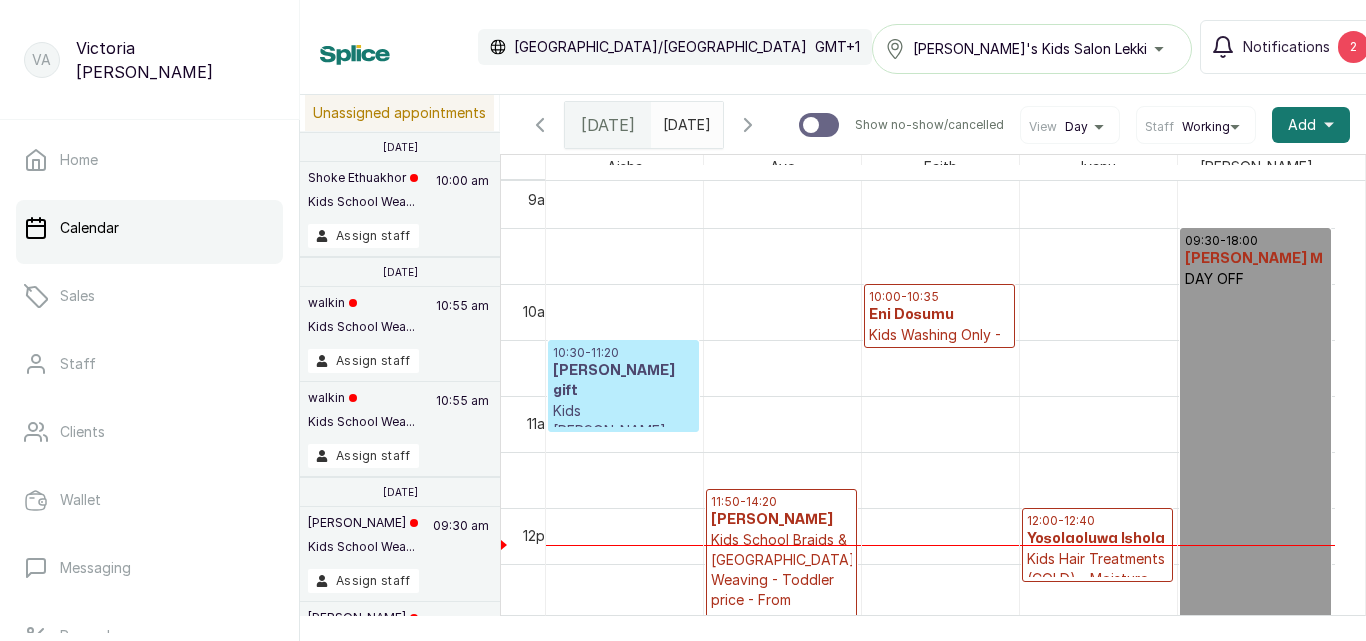 click on "Kids Washing Only  - Professional products" at bounding box center [939, 355] 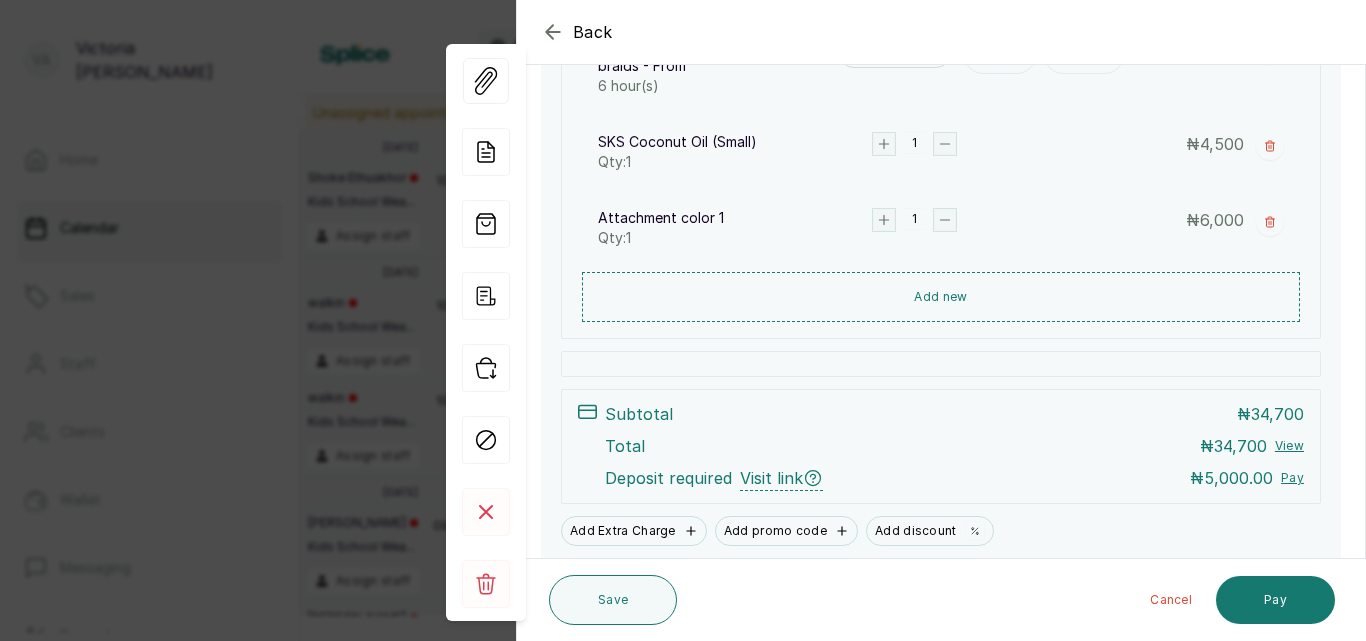 scroll, scrollTop: 676, scrollLeft: 0, axis: vertical 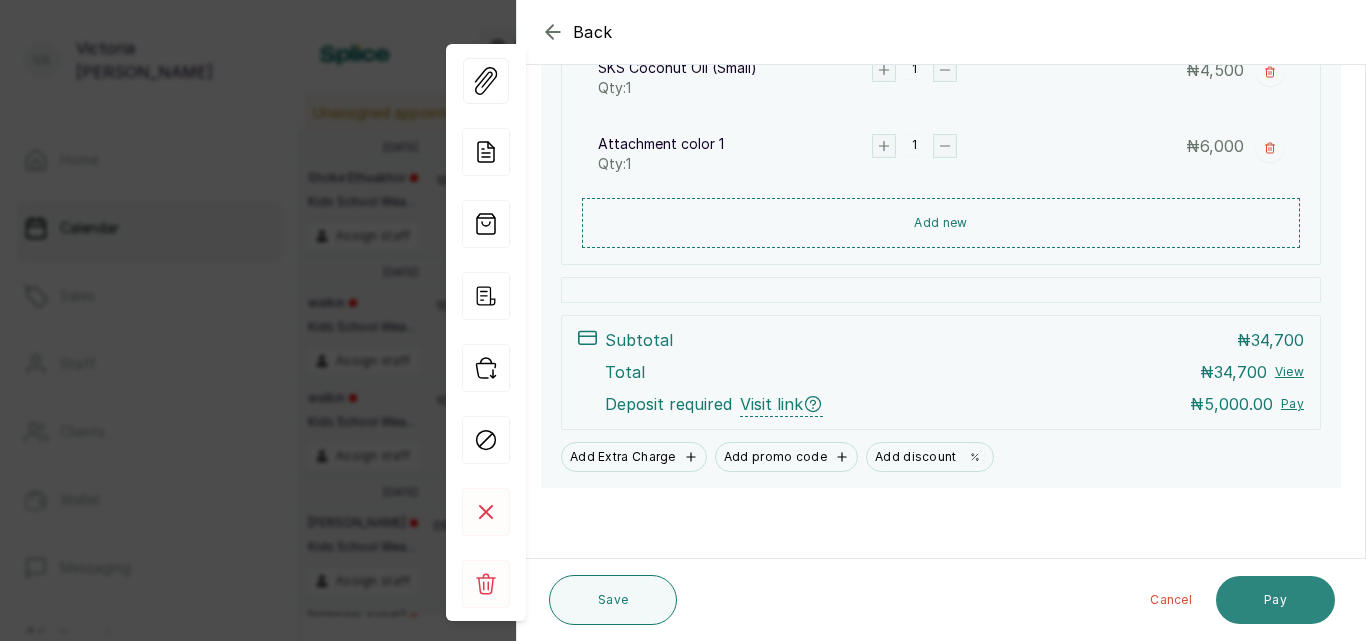 click on "Pay" at bounding box center [1275, 600] 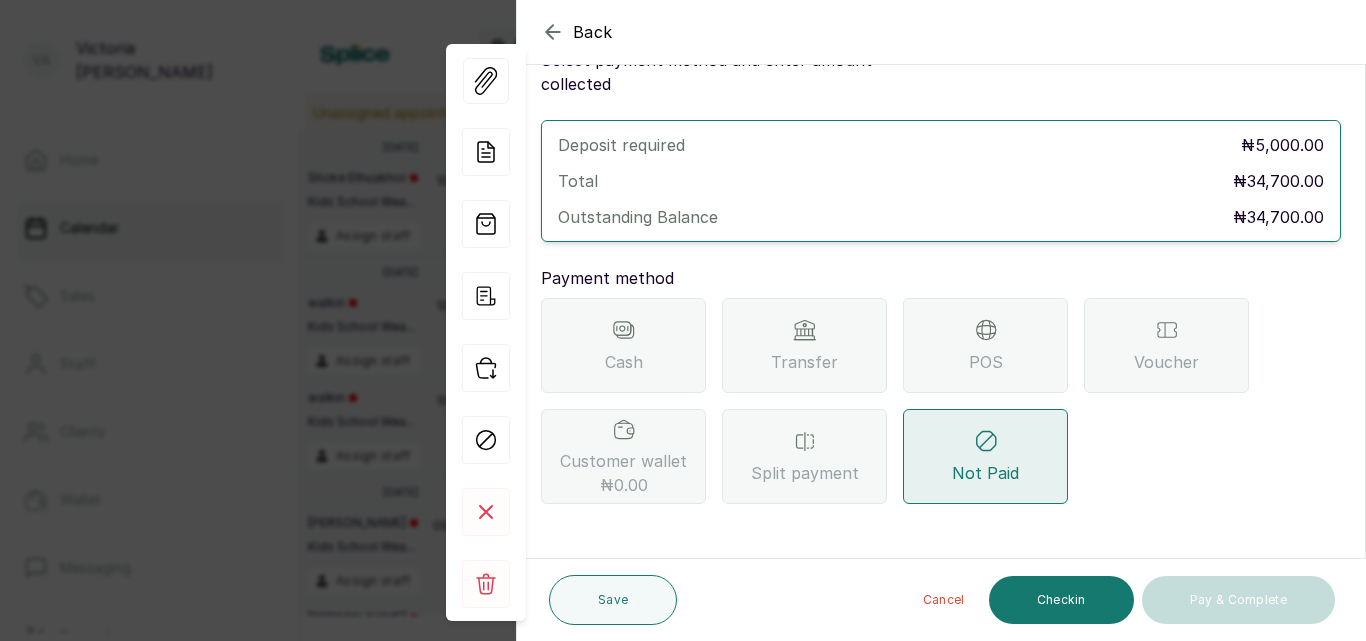 scroll, scrollTop: 57, scrollLeft: 0, axis: vertical 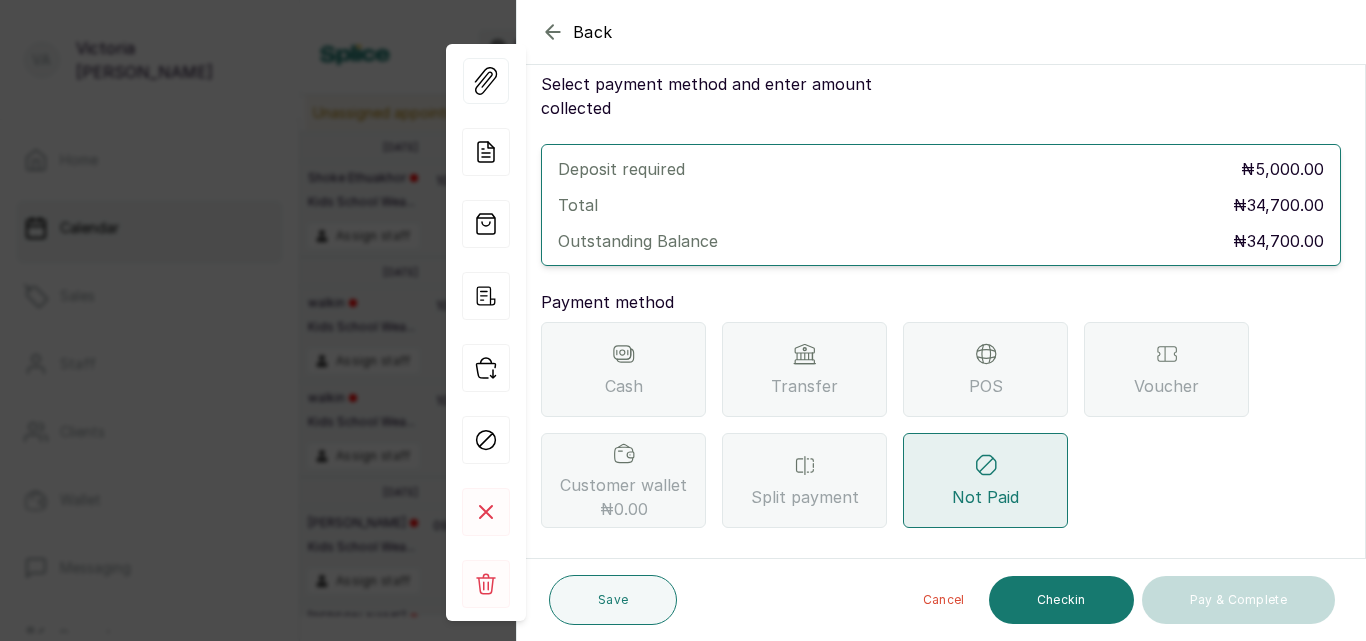 click on "Transfer" at bounding box center (804, 369) 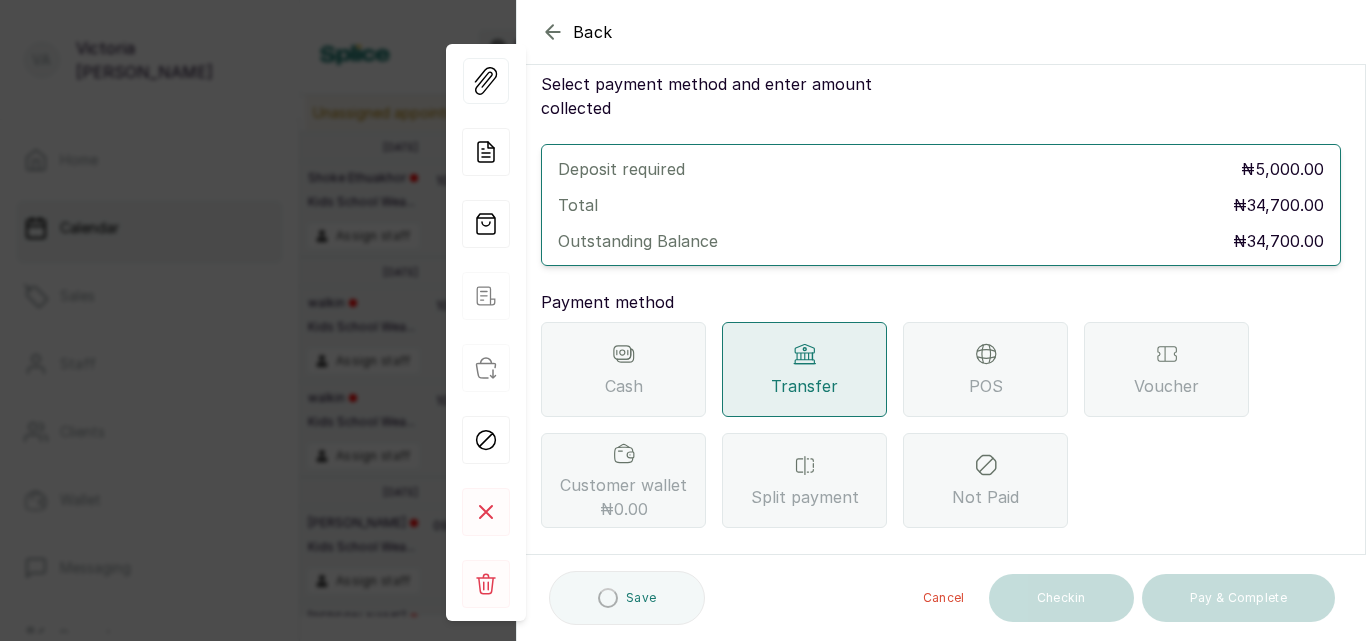 scroll, scrollTop: 297, scrollLeft: 0, axis: vertical 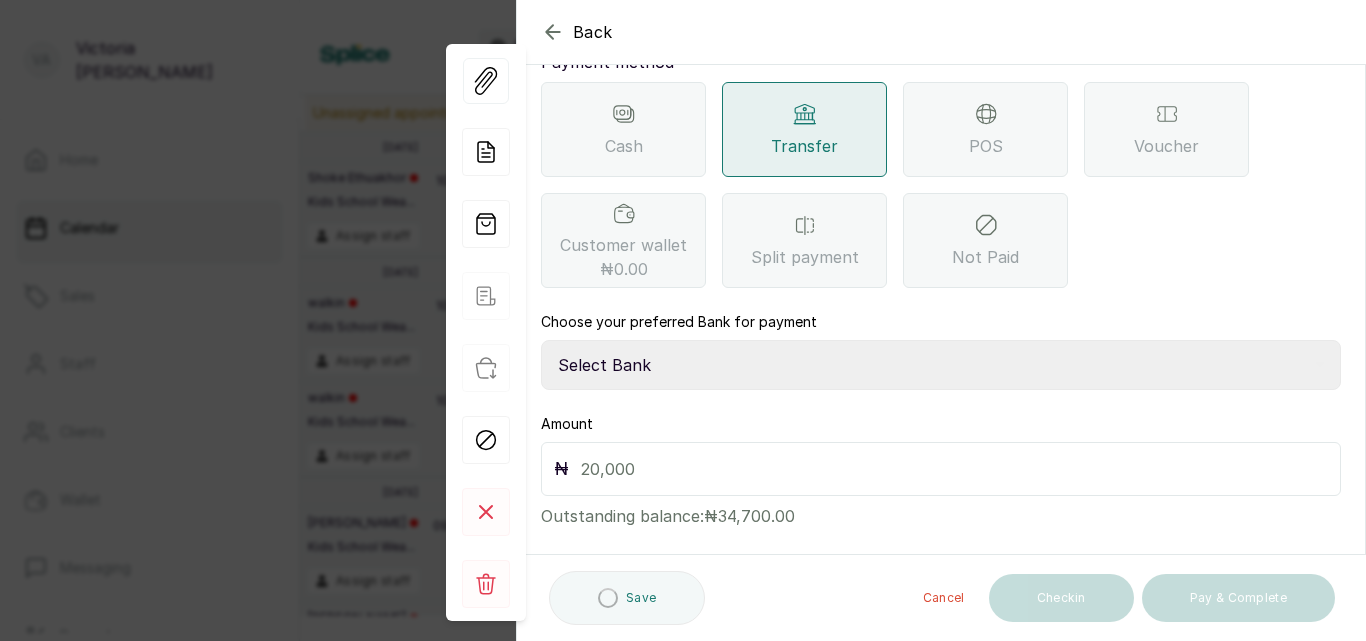 click on "Select Bank CANARY YELLOW Moniepoint MFB CANARY YELLOW Sparkle Microfinance Bank" at bounding box center [941, 365] 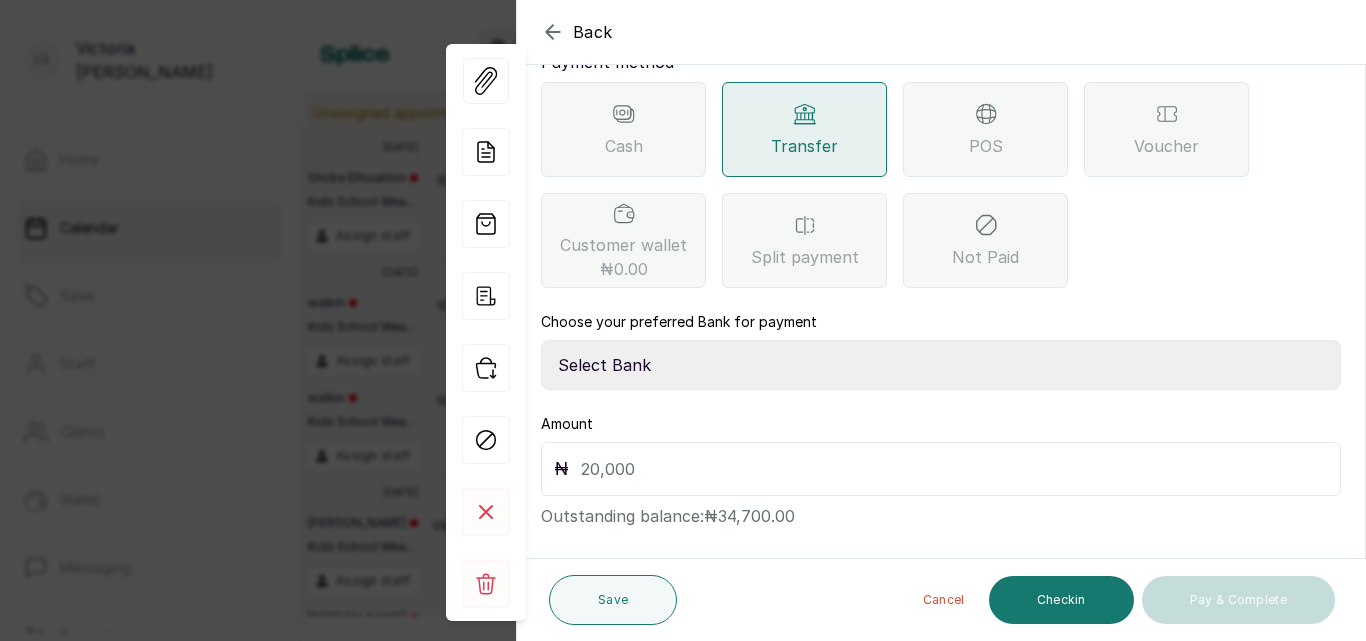 select on "a0df1ee2-db04-4e2a-8640-932656be21d6" 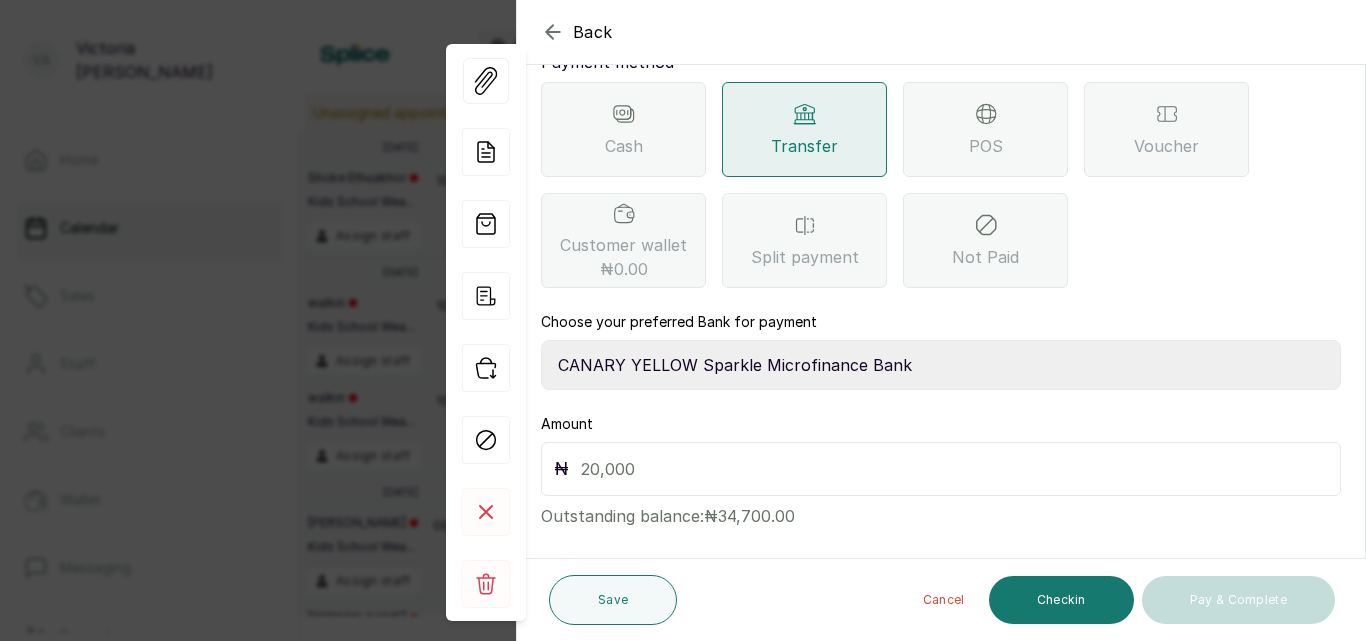 click on "Select Bank CANARY YELLOW Moniepoint MFB CANARY YELLOW Sparkle Microfinance Bank" at bounding box center [941, 365] 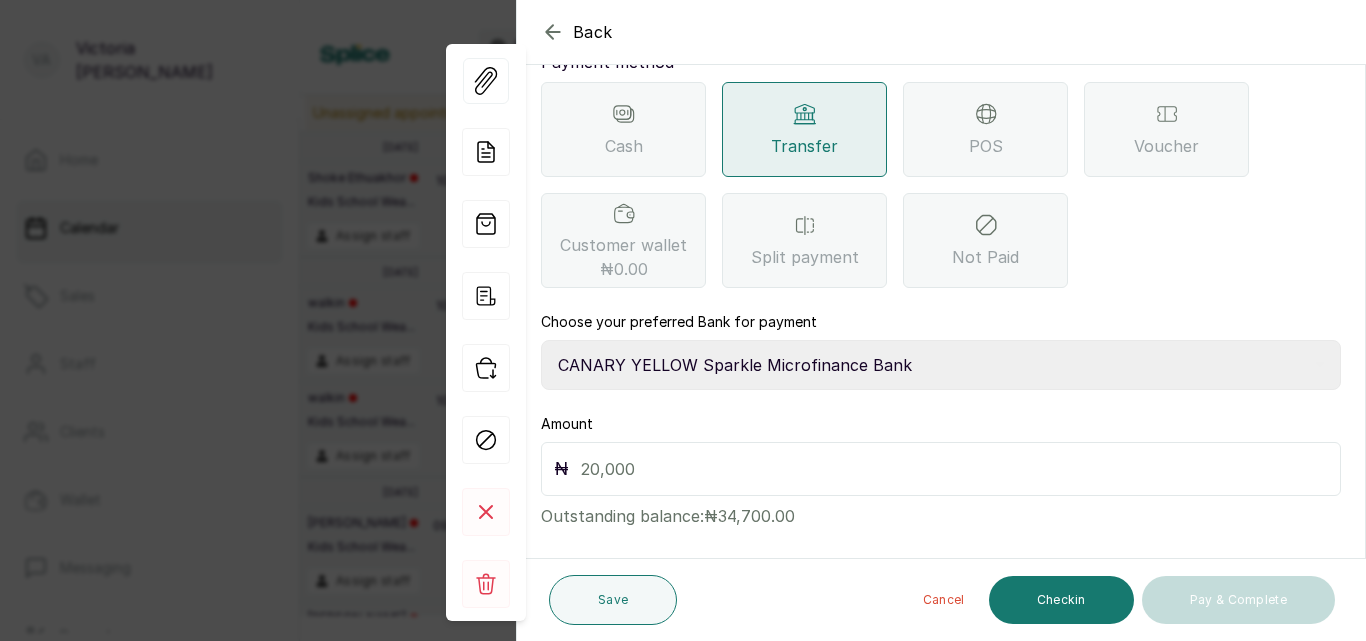 click at bounding box center [954, 469] 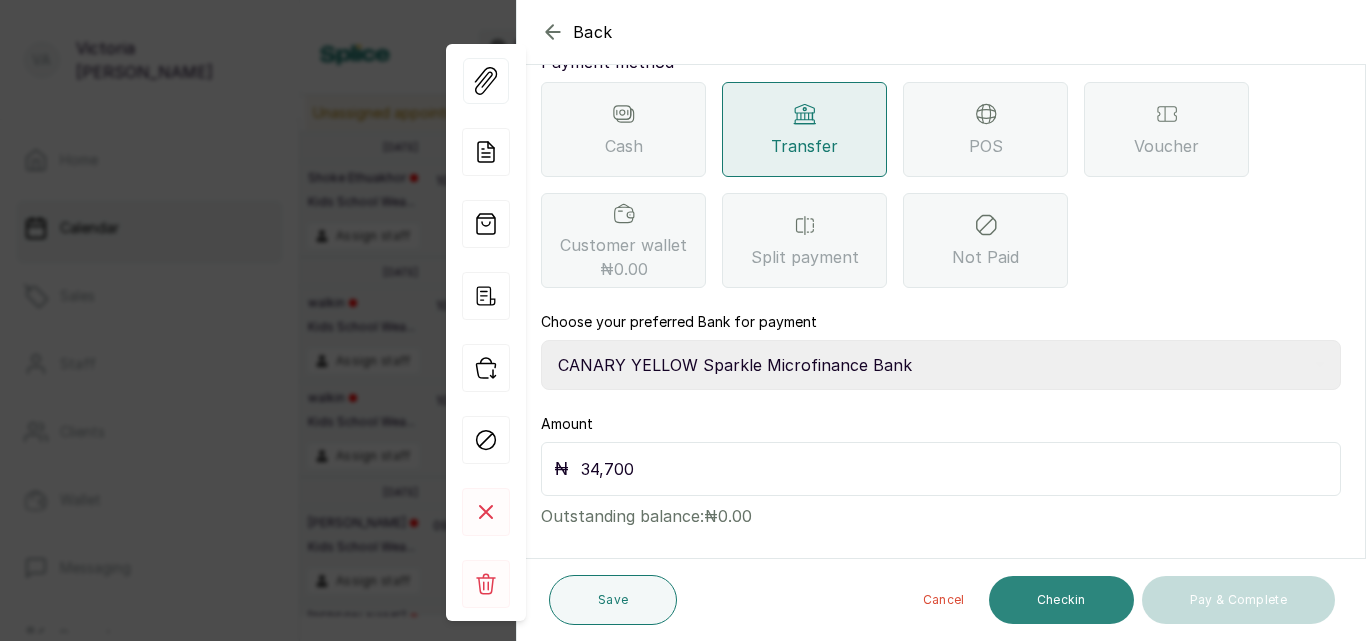 type on "34,700" 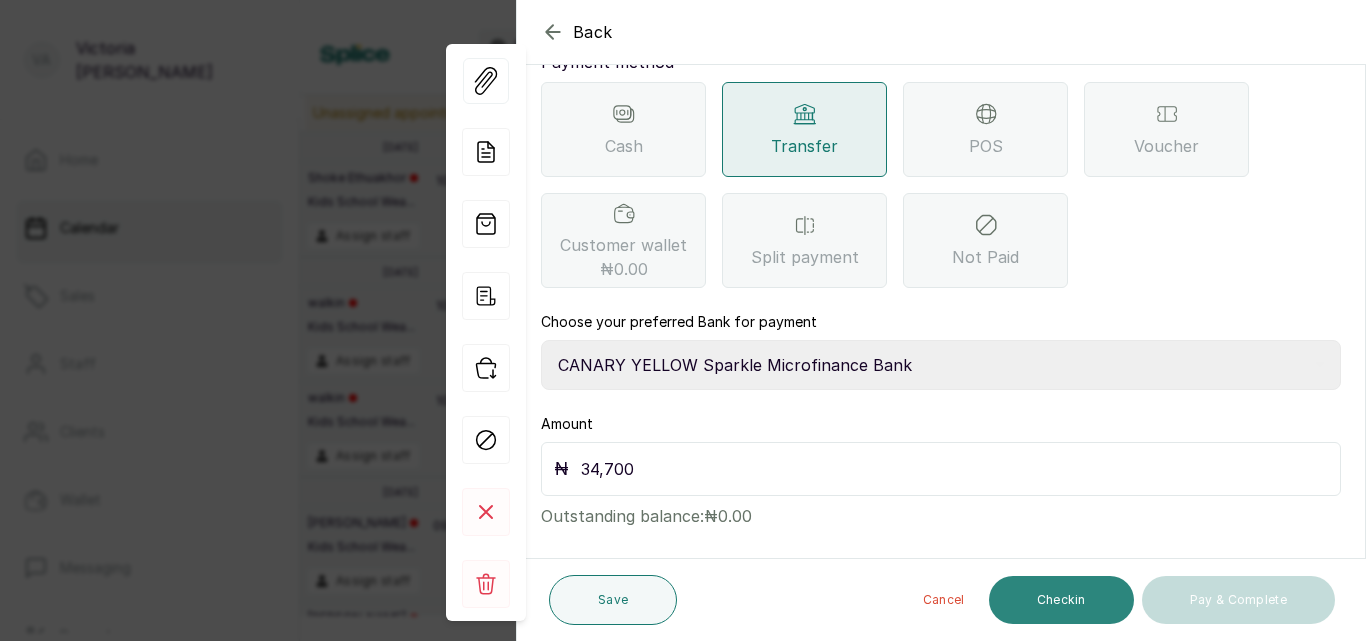 click on "Checkin" at bounding box center (1061, 600) 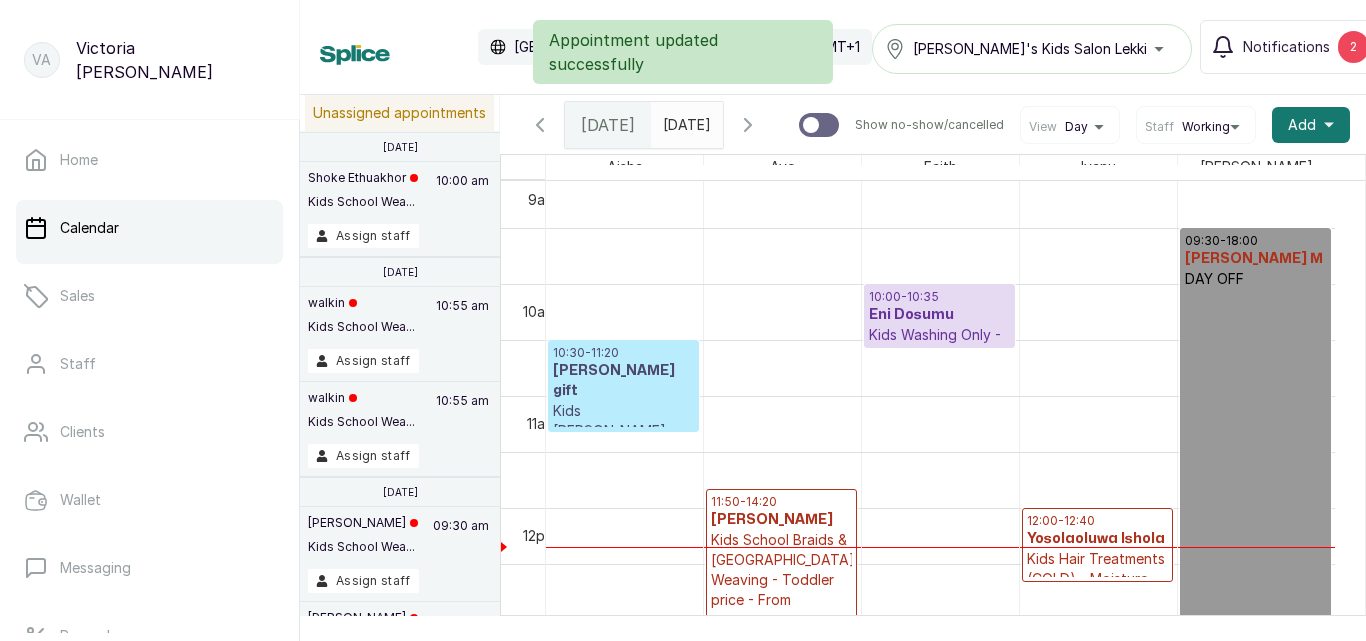 scroll, scrollTop: 1196, scrollLeft: 0, axis: vertical 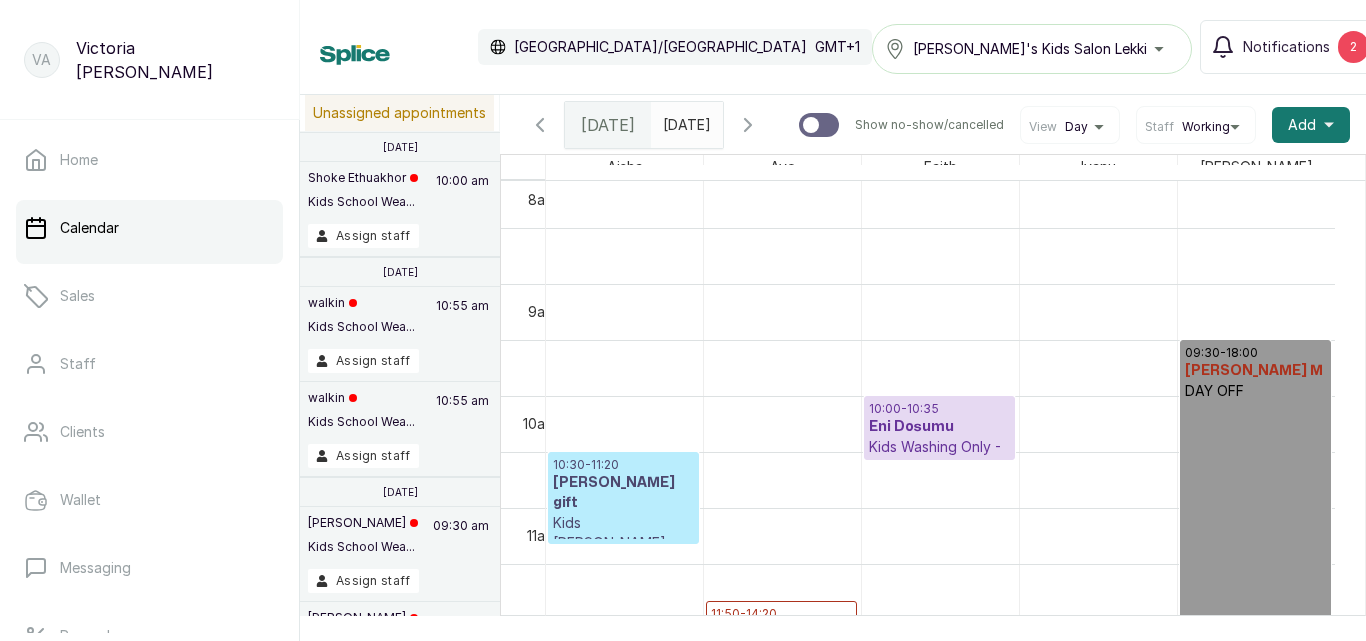 click at bounding box center (703, 120) 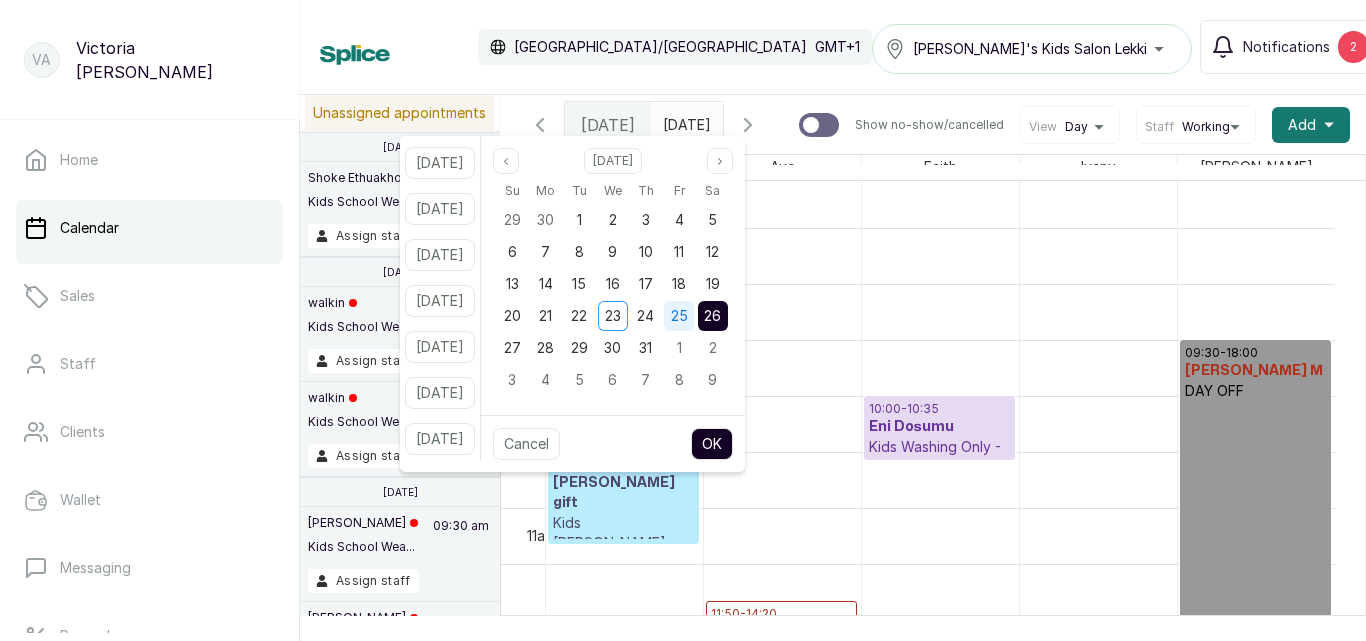 click on "25" at bounding box center [679, 315] 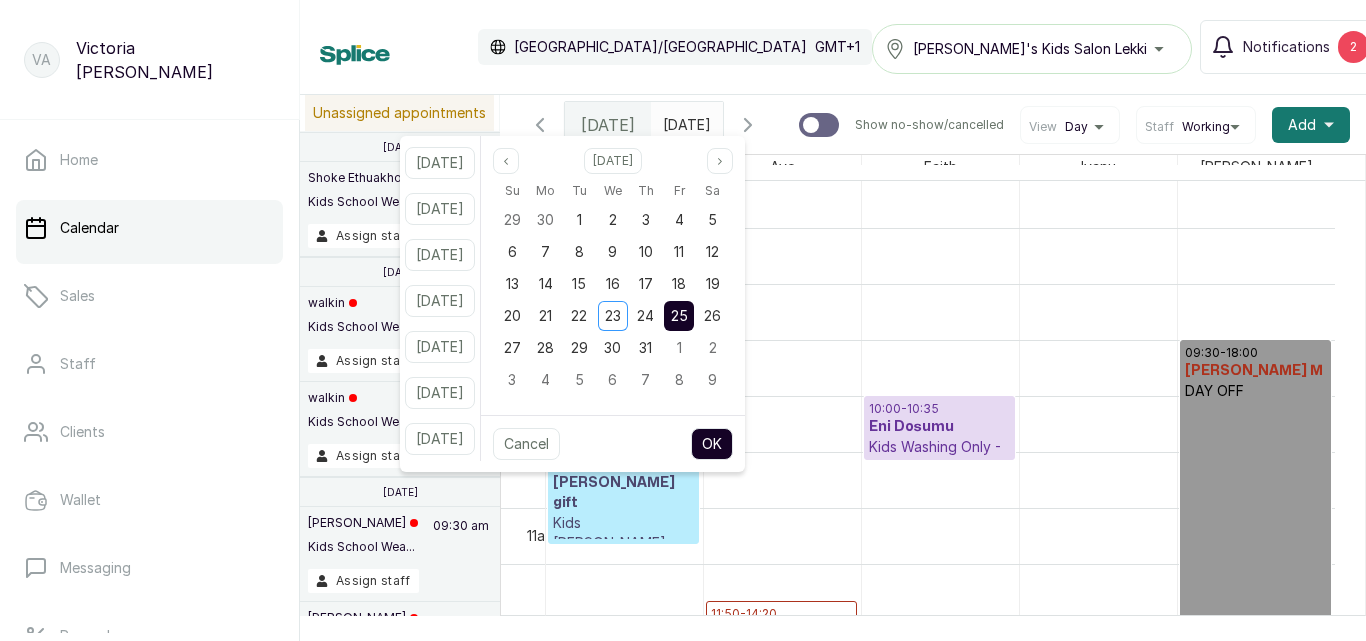 click on "OK" at bounding box center (712, 444) 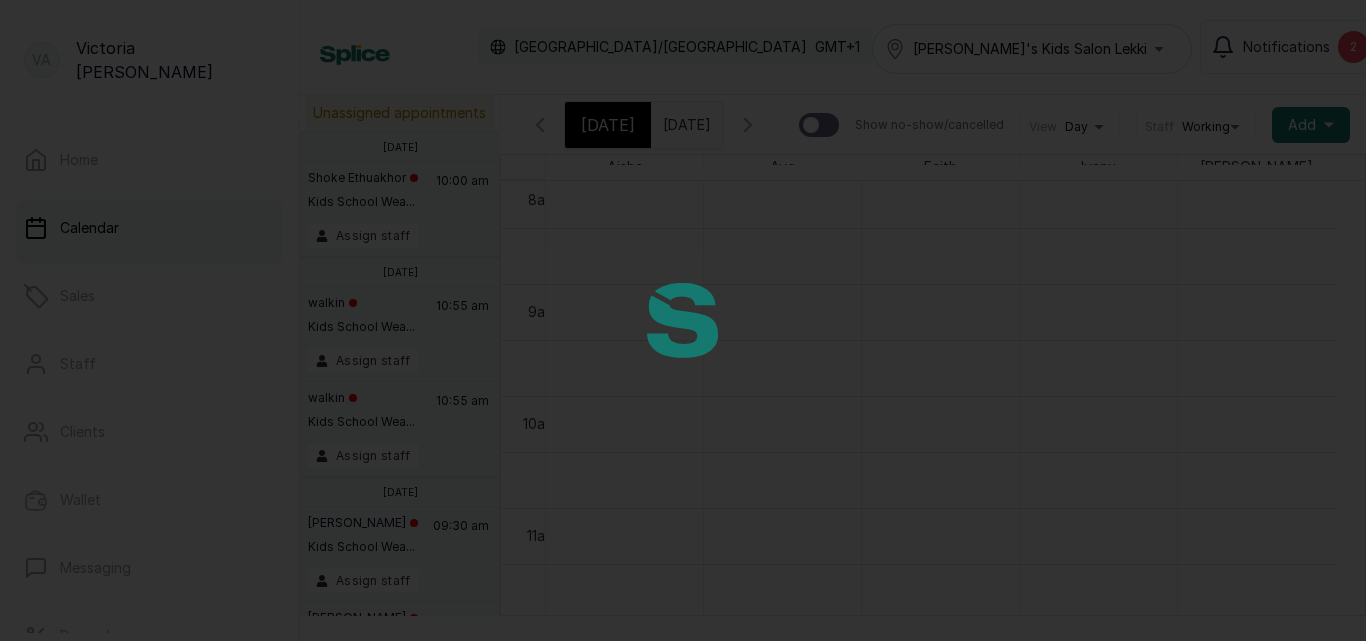 scroll, scrollTop: 673, scrollLeft: 0, axis: vertical 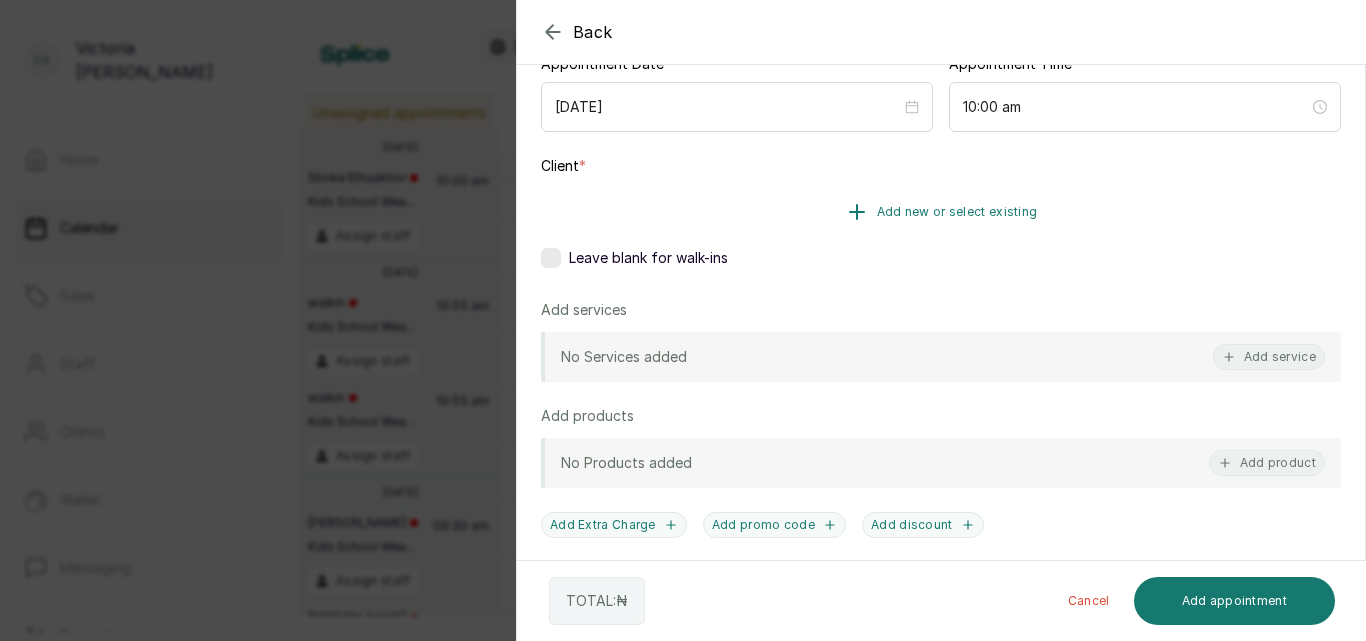 click on "Add new or select existing" at bounding box center (957, 212) 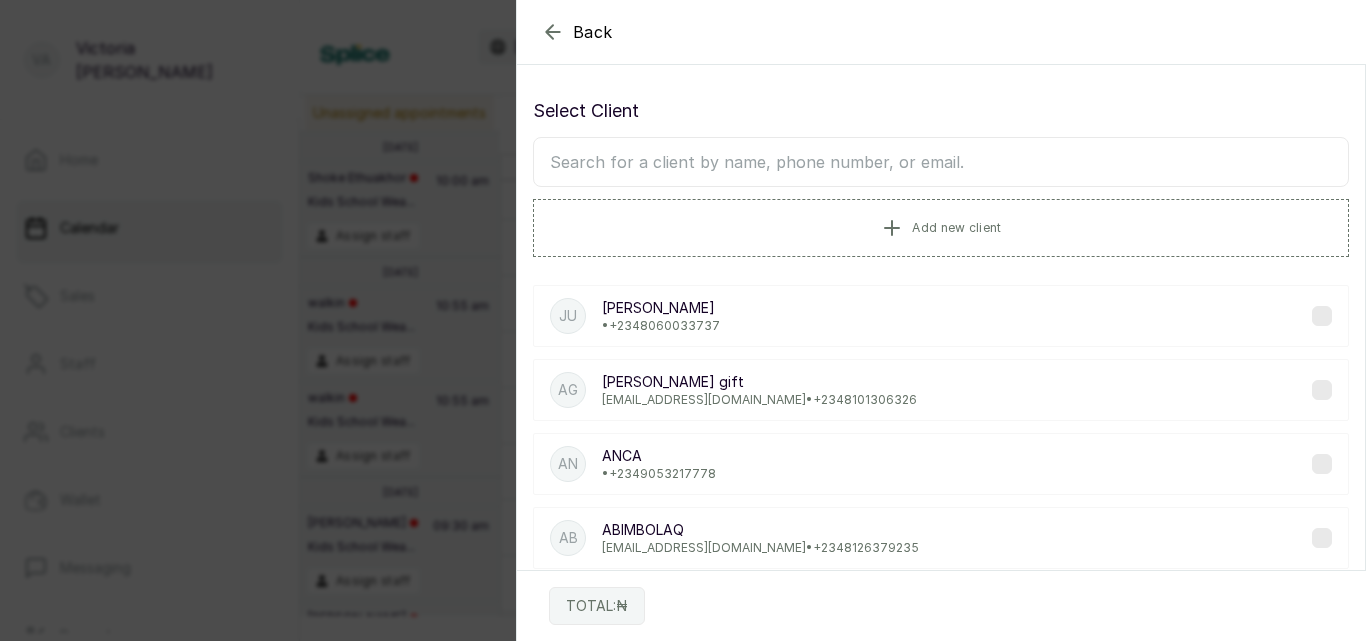 click at bounding box center [941, 162] 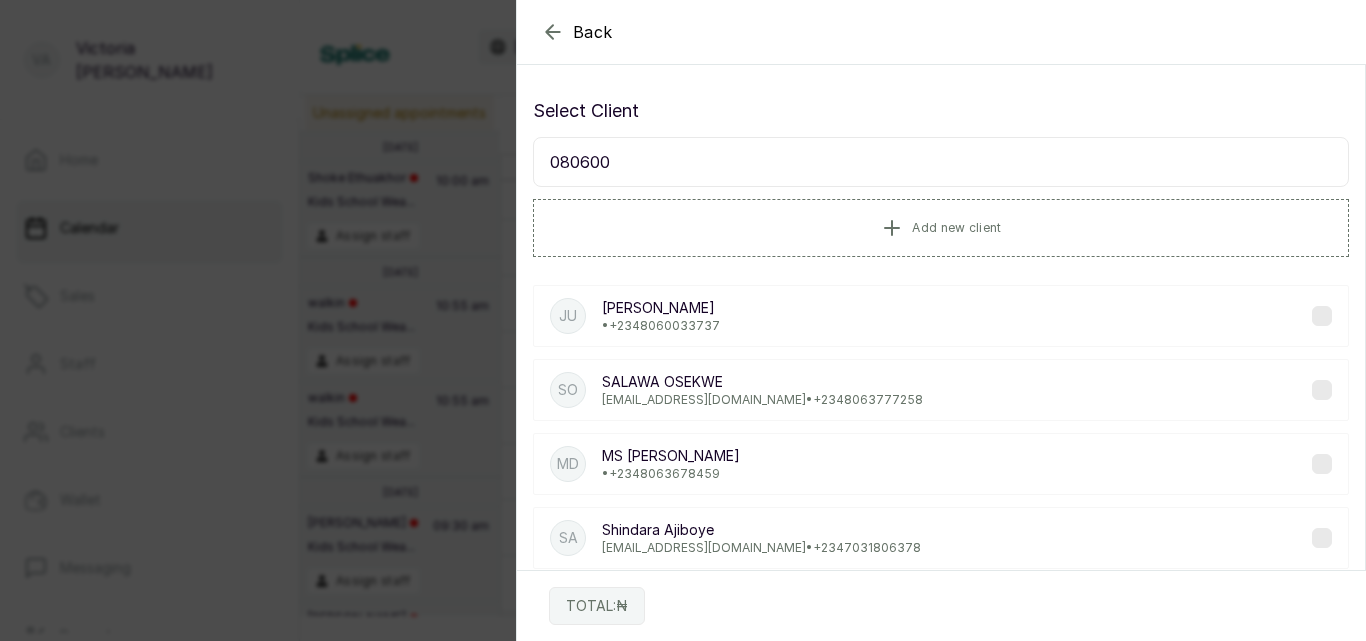 type on "0806003" 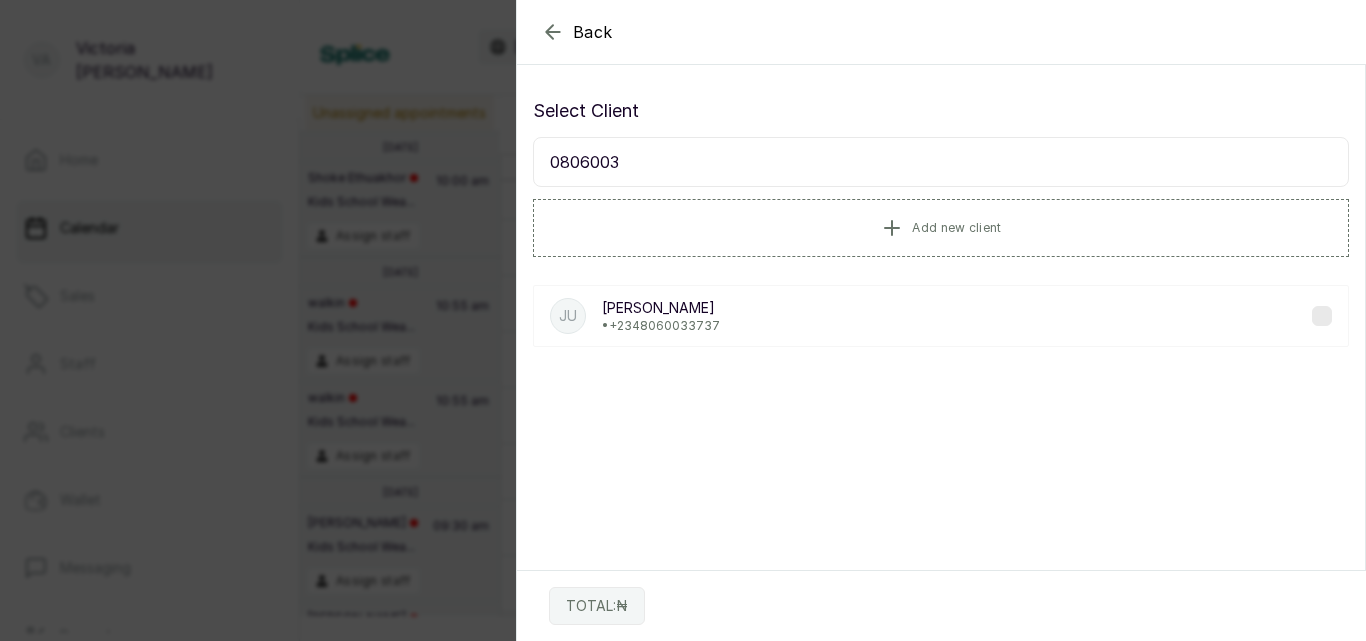 click on "•  [PHONE_NUMBER]" at bounding box center [661, 326] 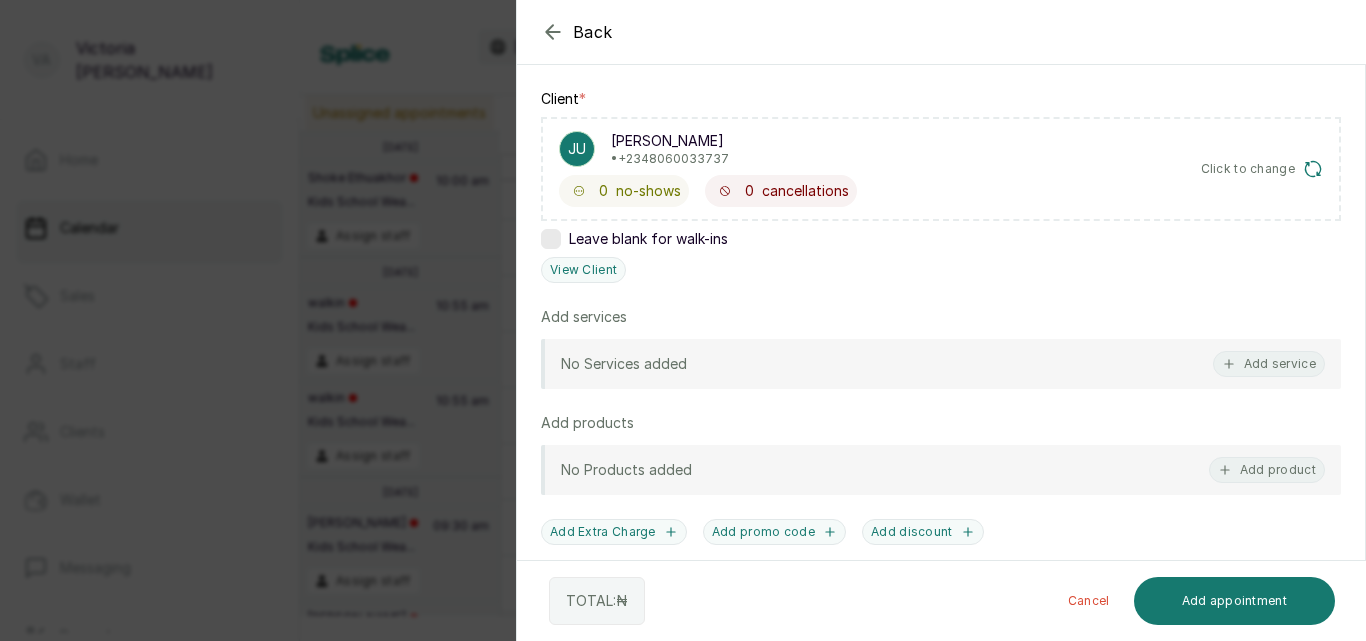 scroll, scrollTop: 294, scrollLeft: 0, axis: vertical 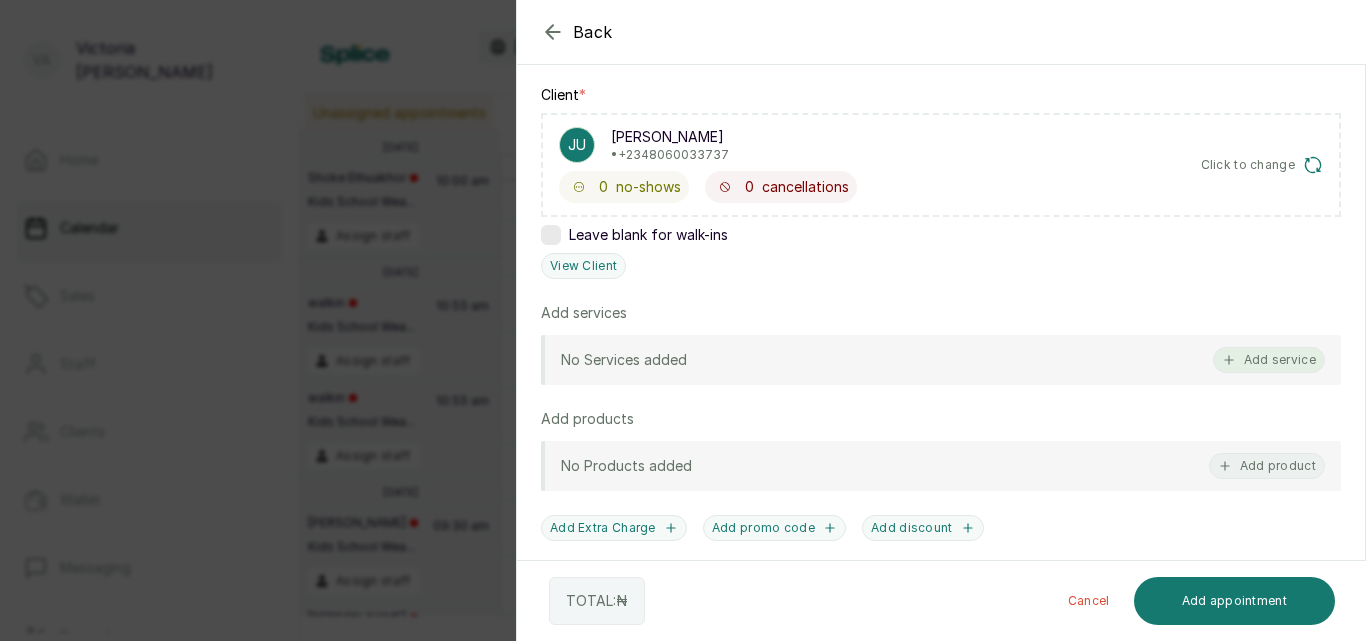 click on "Add service" at bounding box center [1269, 360] 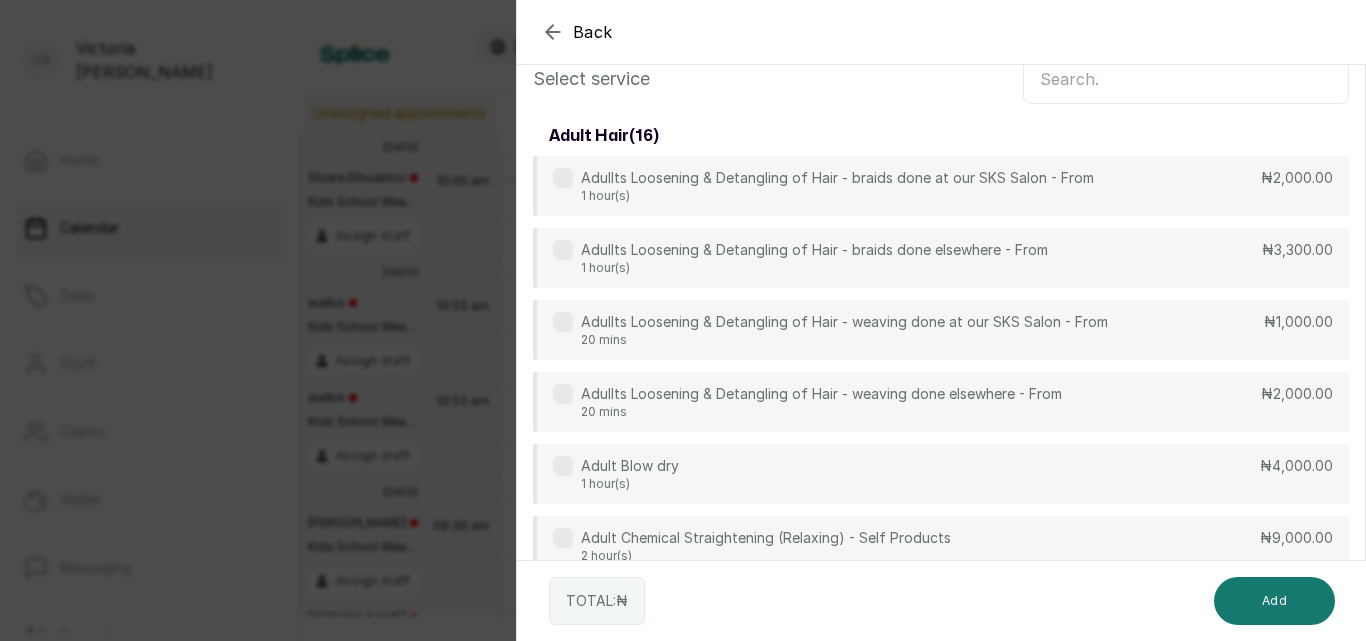 scroll, scrollTop: 206, scrollLeft: 0, axis: vertical 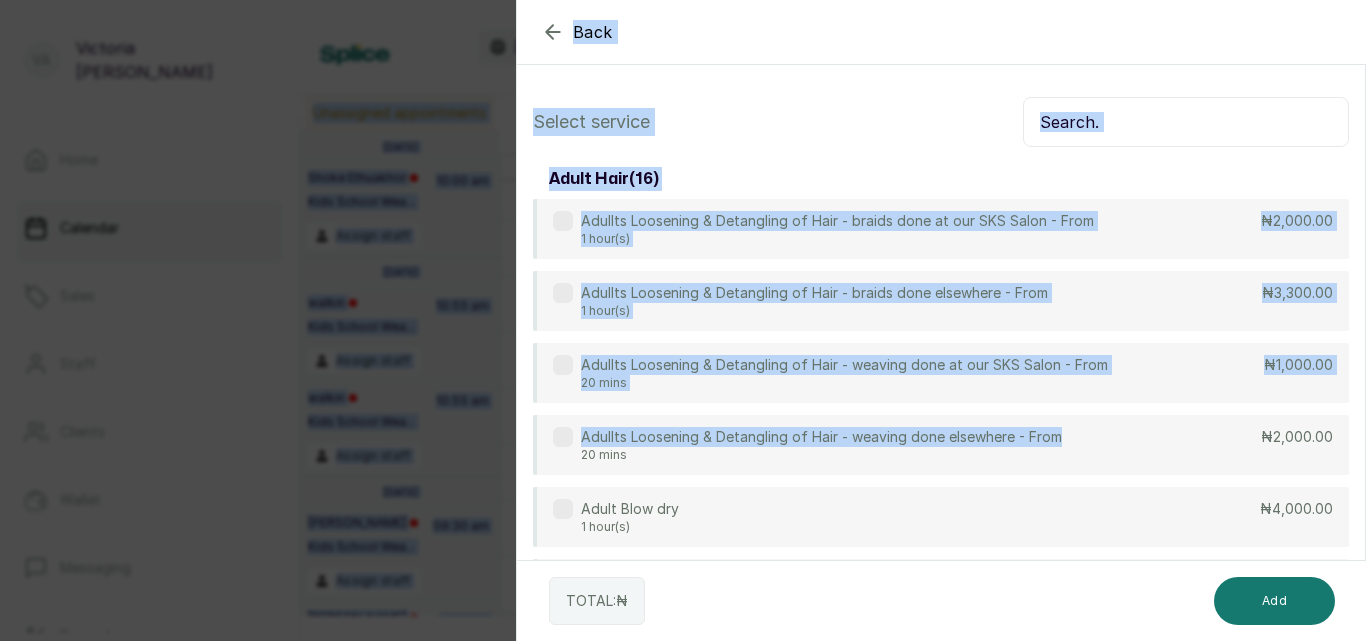 drag, startPoint x: 1097, startPoint y: 239, endPoint x: 1075, endPoint y: -87, distance: 326.7415 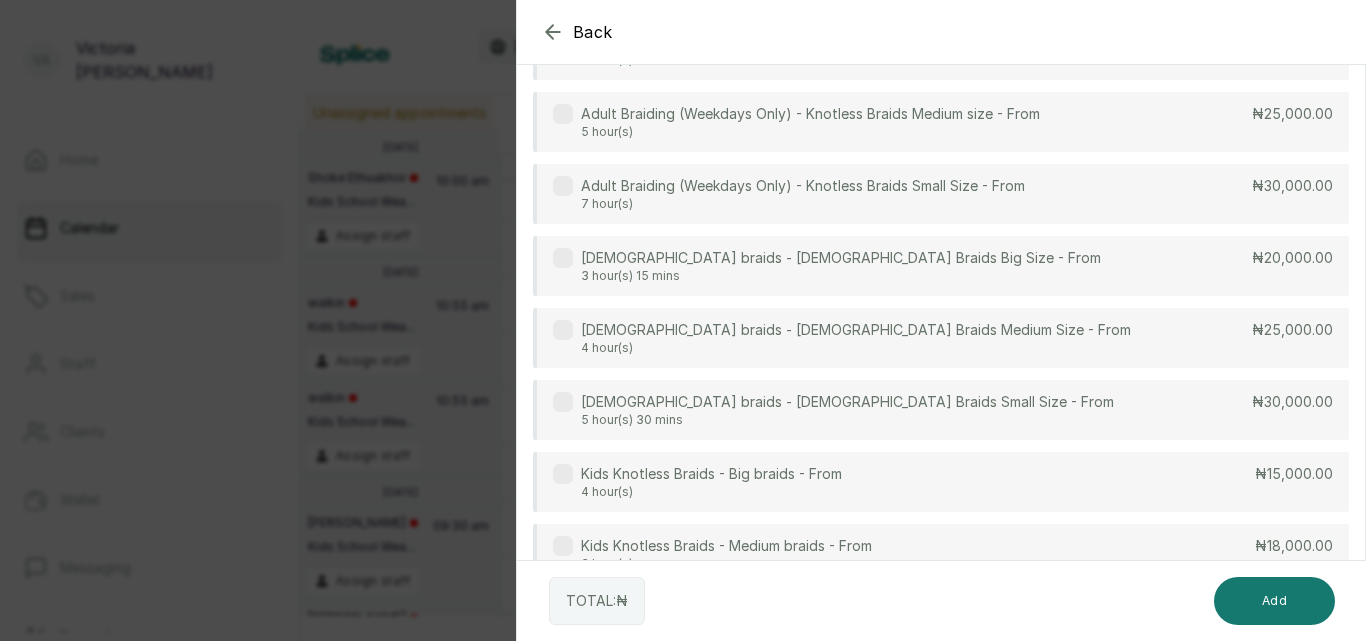 scroll, scrollTop: 947, scrollLeft: 0, axis: vertical 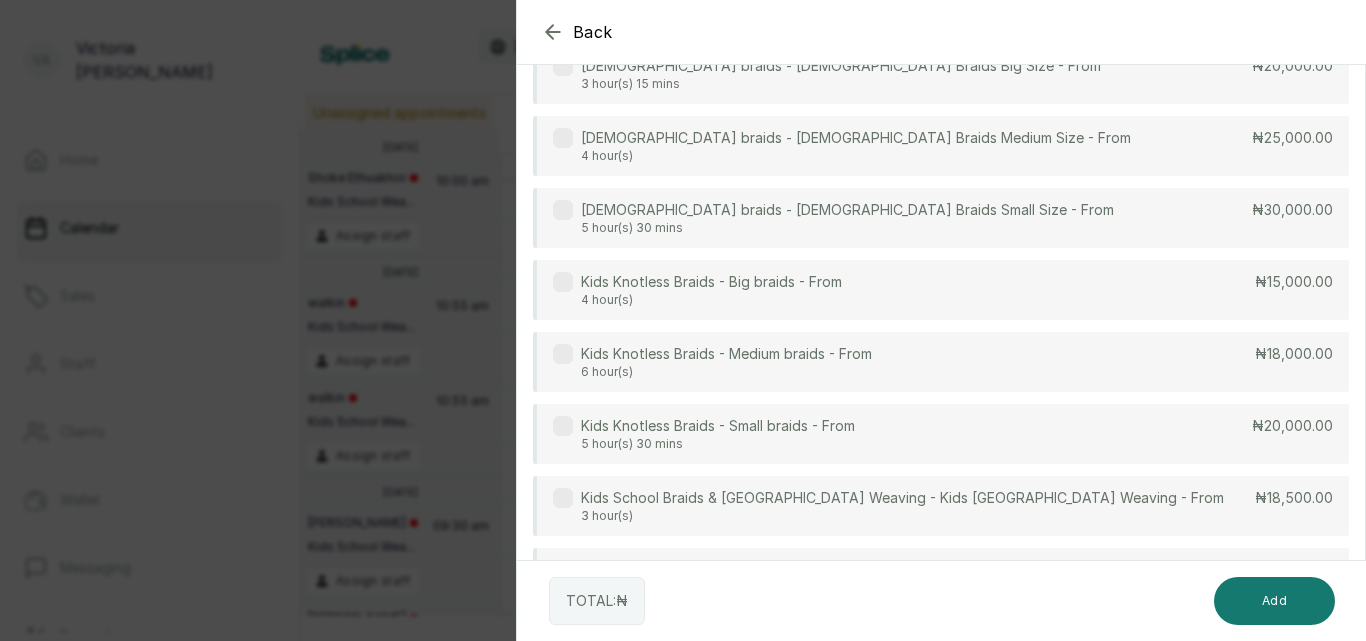 click at bounding box center (563, 354) 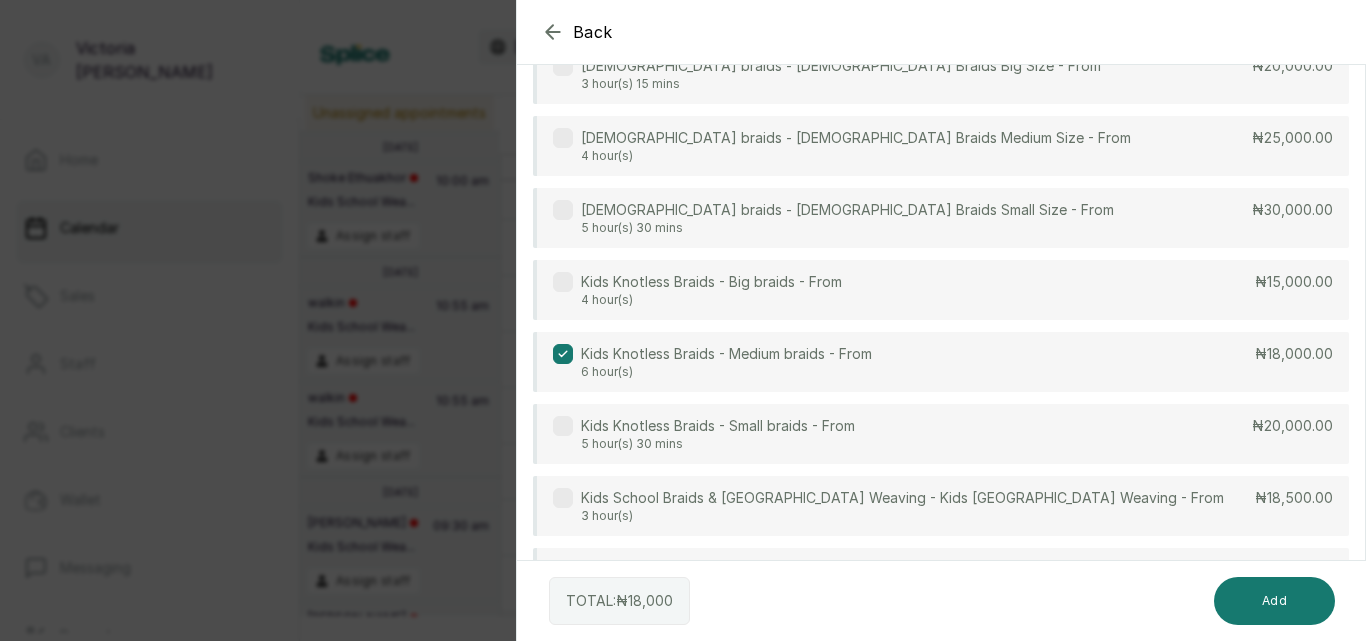 click on "Kids Knotless Braids - Medium braids - From 6 hour(s)" at bounding box center (712, 362) 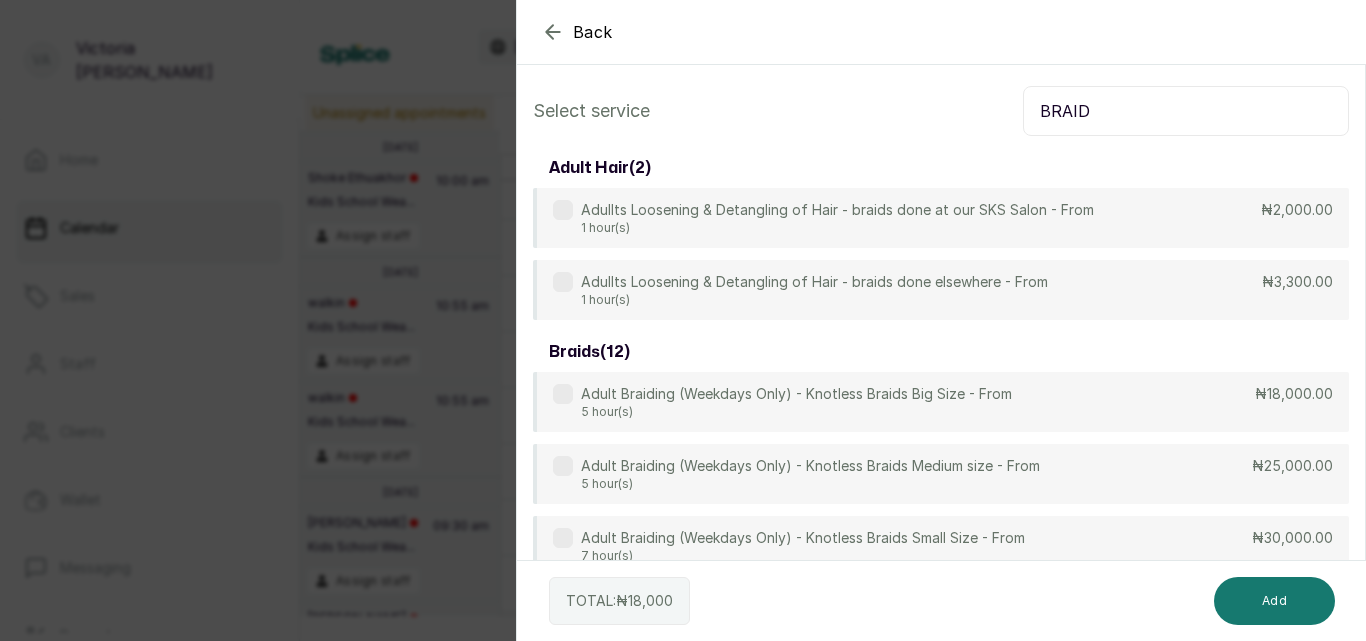 scroll, scrollTop: 0, scrollLeft: 0, axis: both 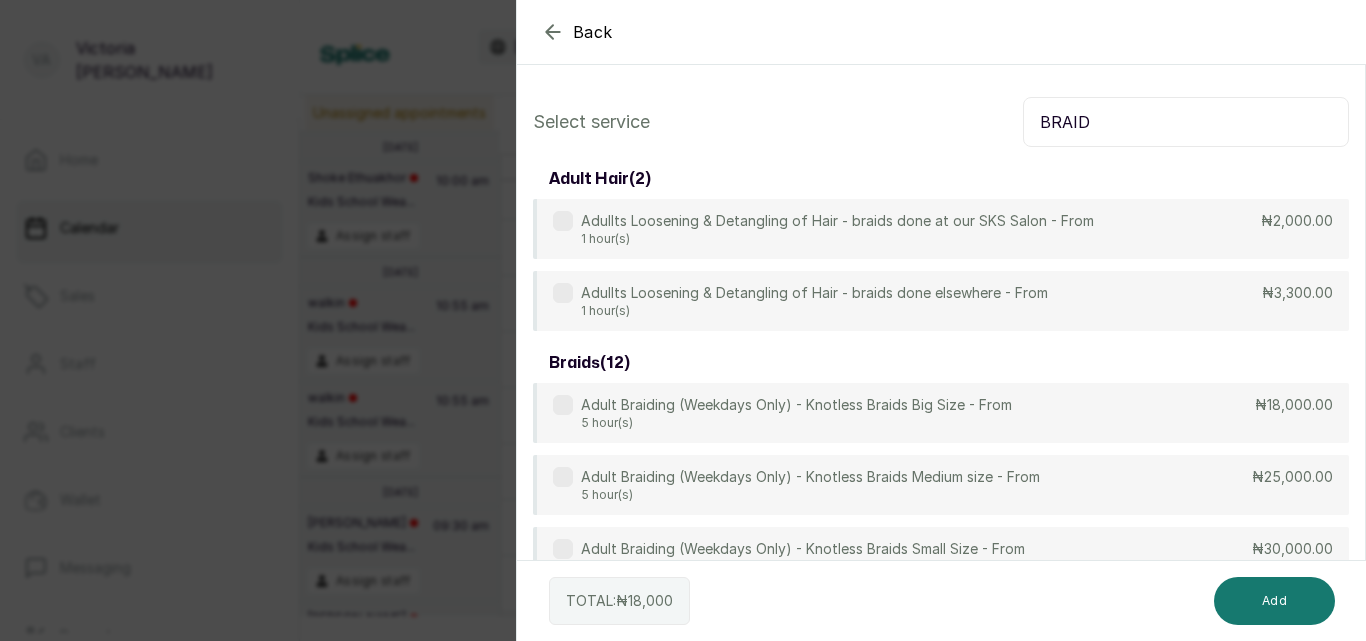 click on "BRAID" at bounding box center [1186, 122] 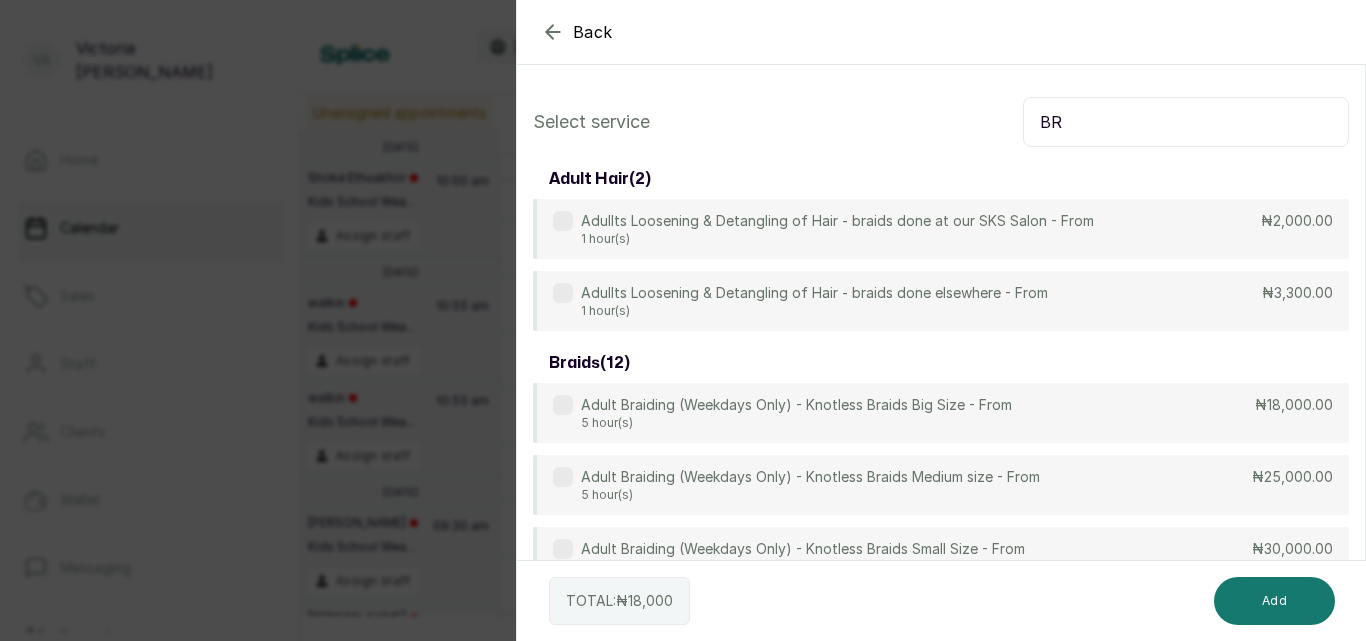 type on "B" 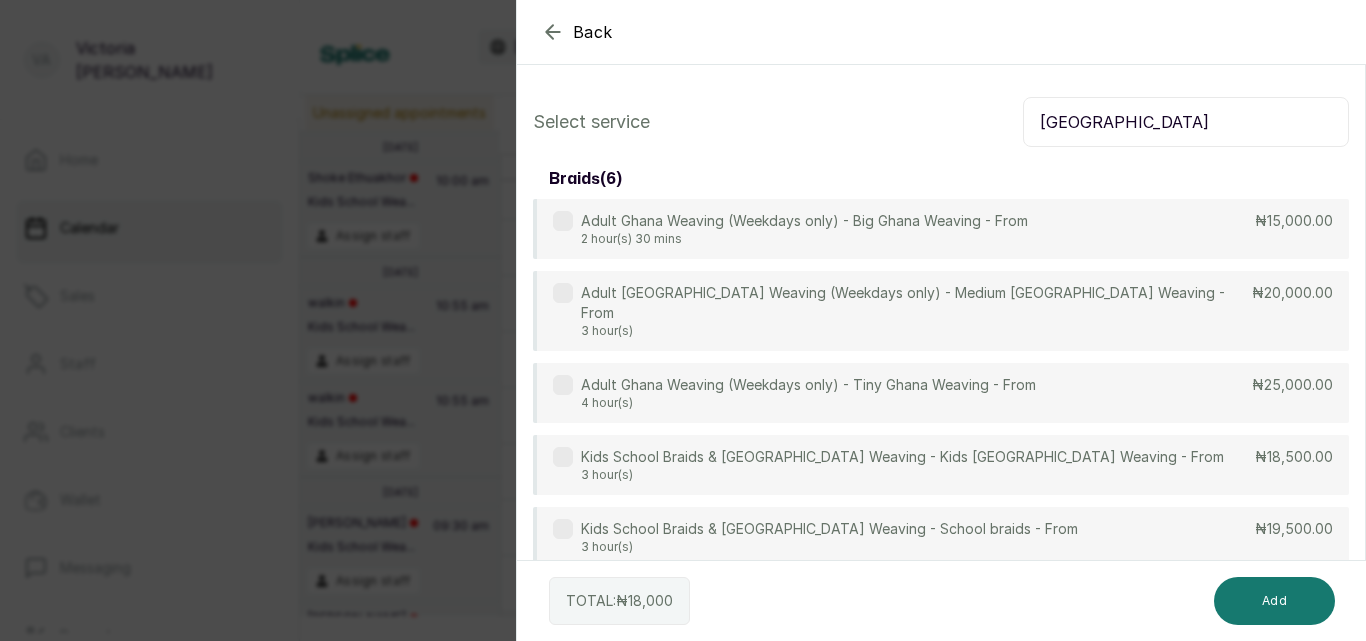type on "[GEOGRAPHIC_DATA]" 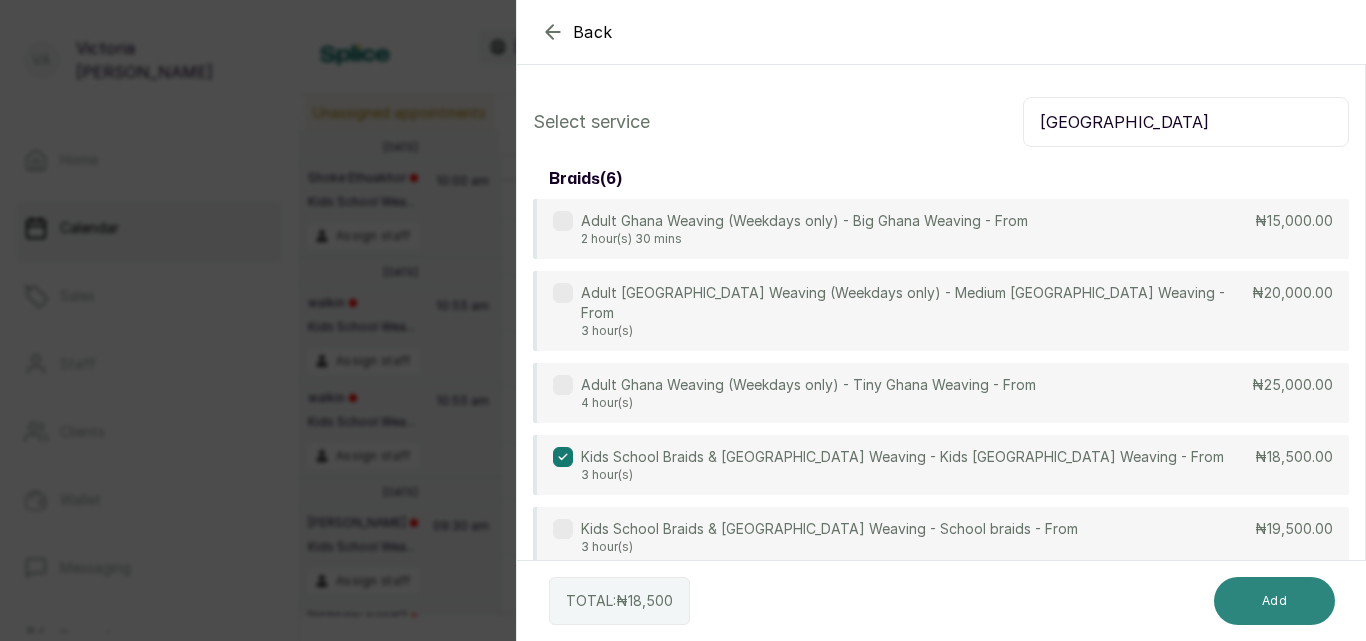 click on "Add" at bounding box center (1274, 601) 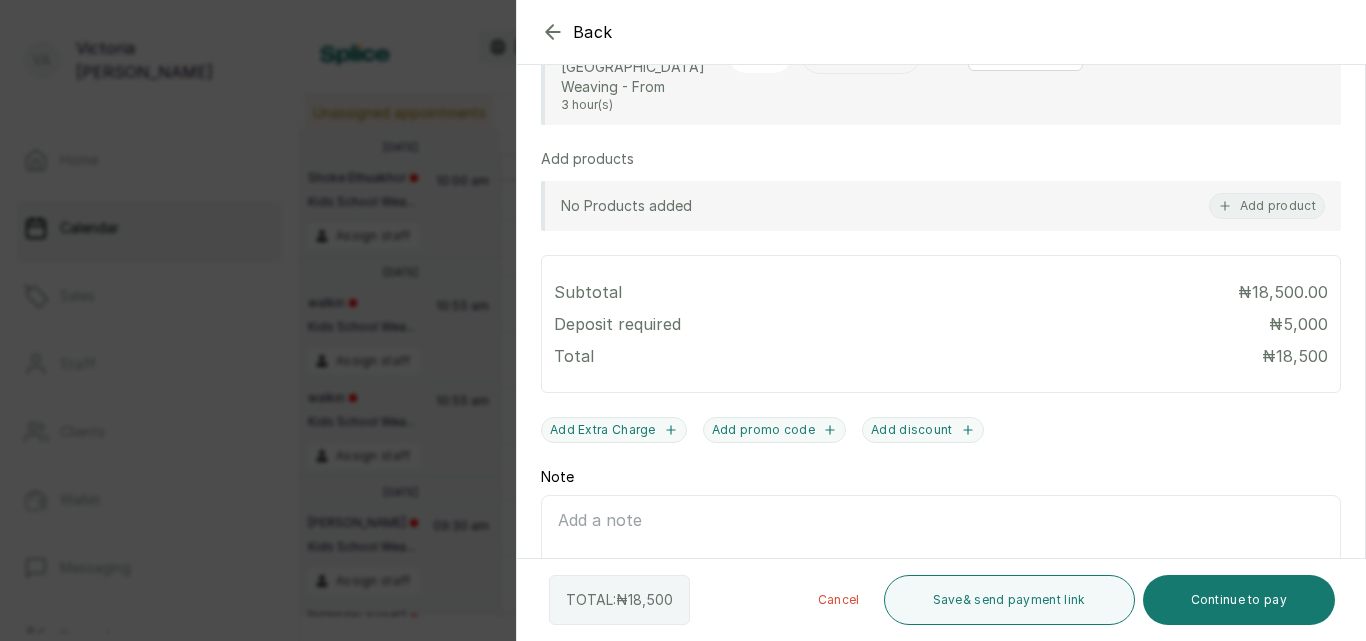 scroll, scrollTop: 661, scrollLeft: 0, axis: vertical 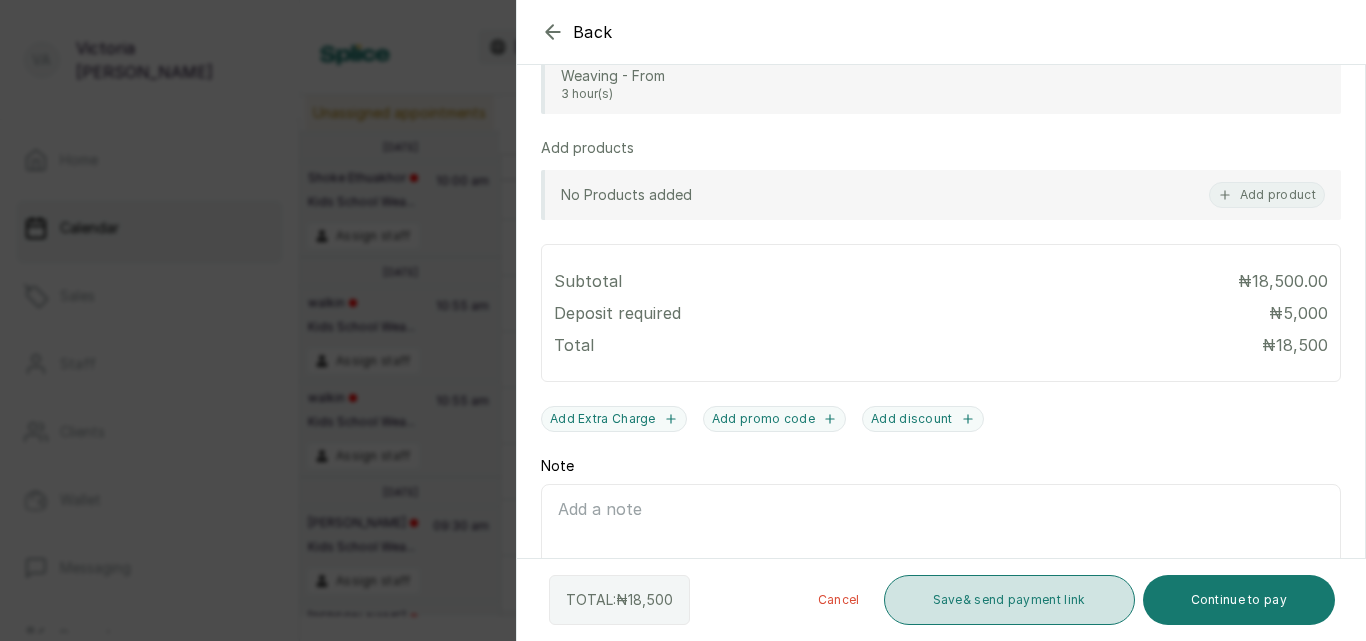 click on "Save  & send payment link" at bounding box center (1009, 600) 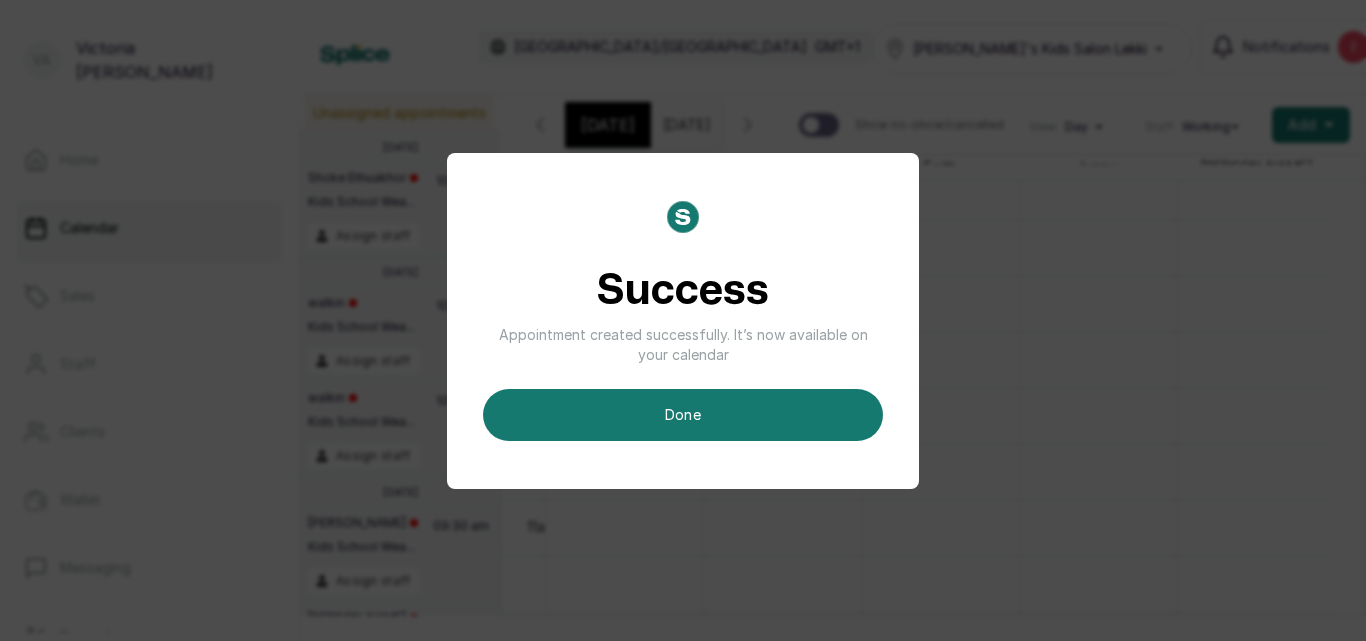 scroll, scrollTop: 0, scrollLeft: 14, axis: horizontal 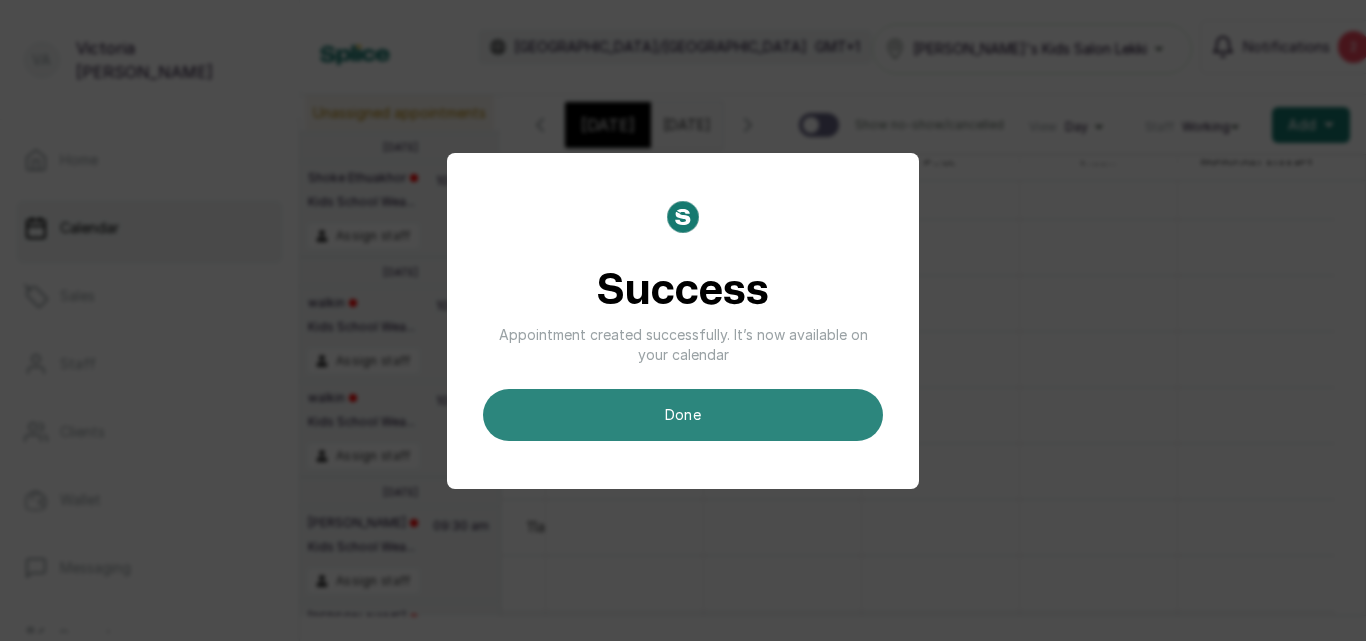 click on "done" at bounding box center [683, 415] 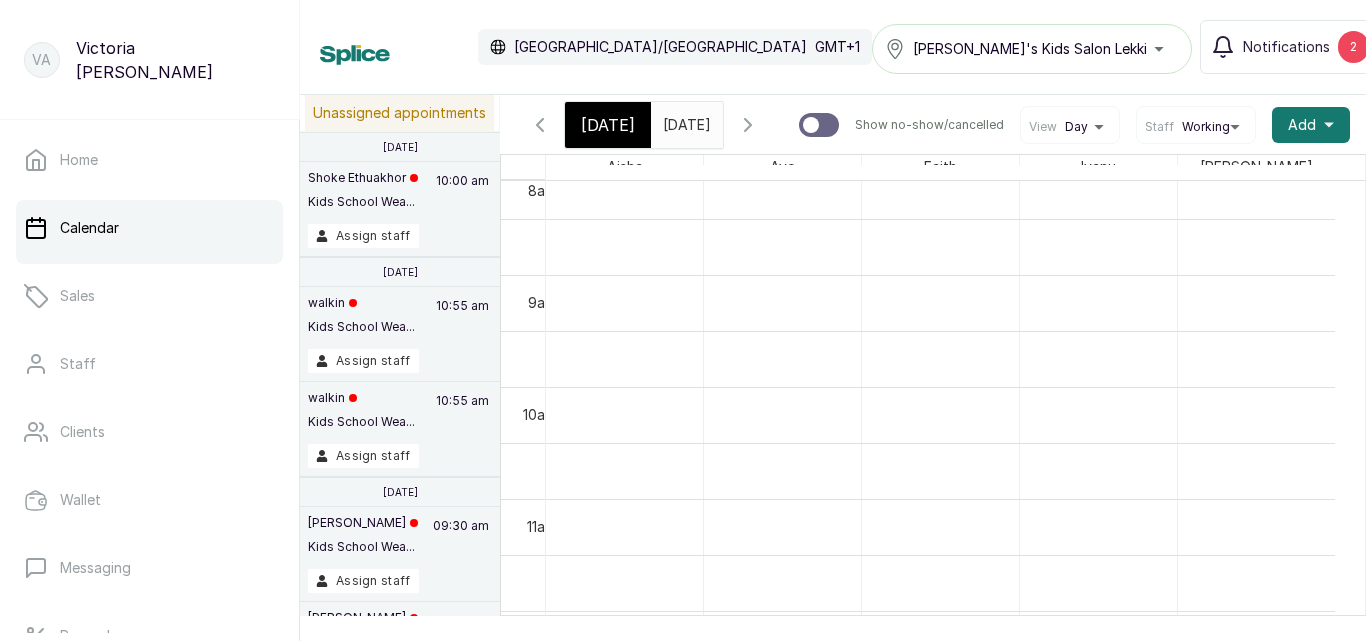 scroll, scrollTop: 0, scrollLeft: 0, axis: both 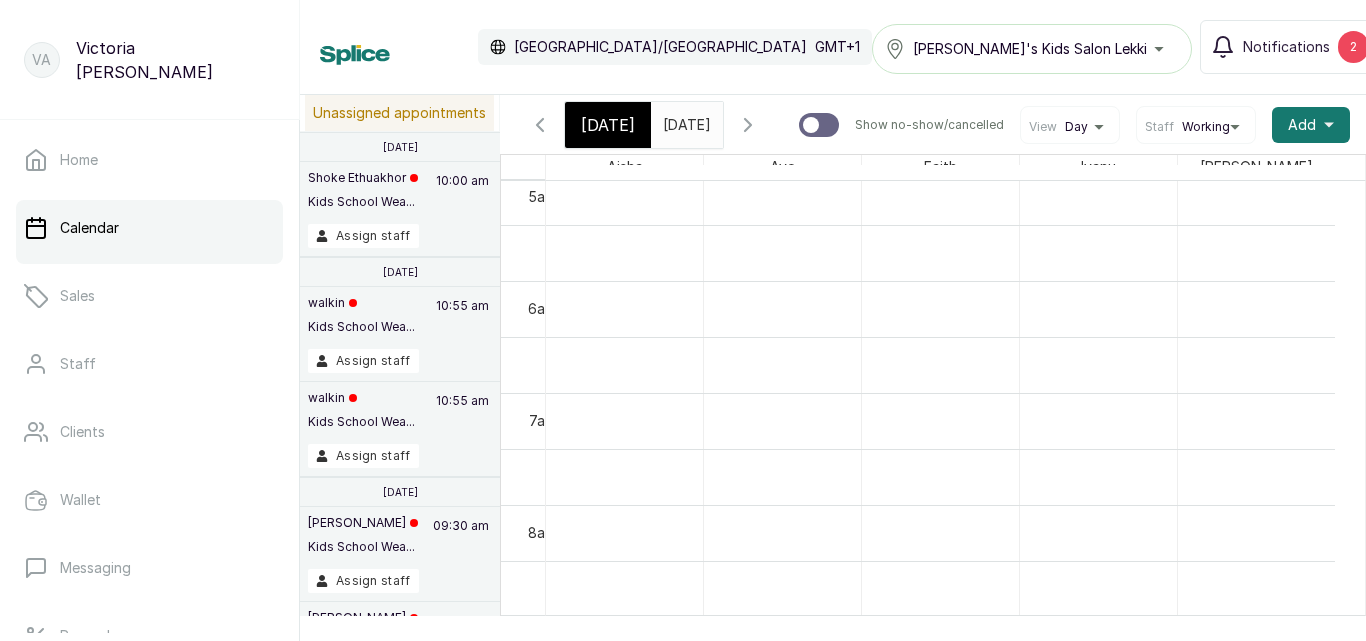 click on "[DATE]" at bounding box center [608, 125] 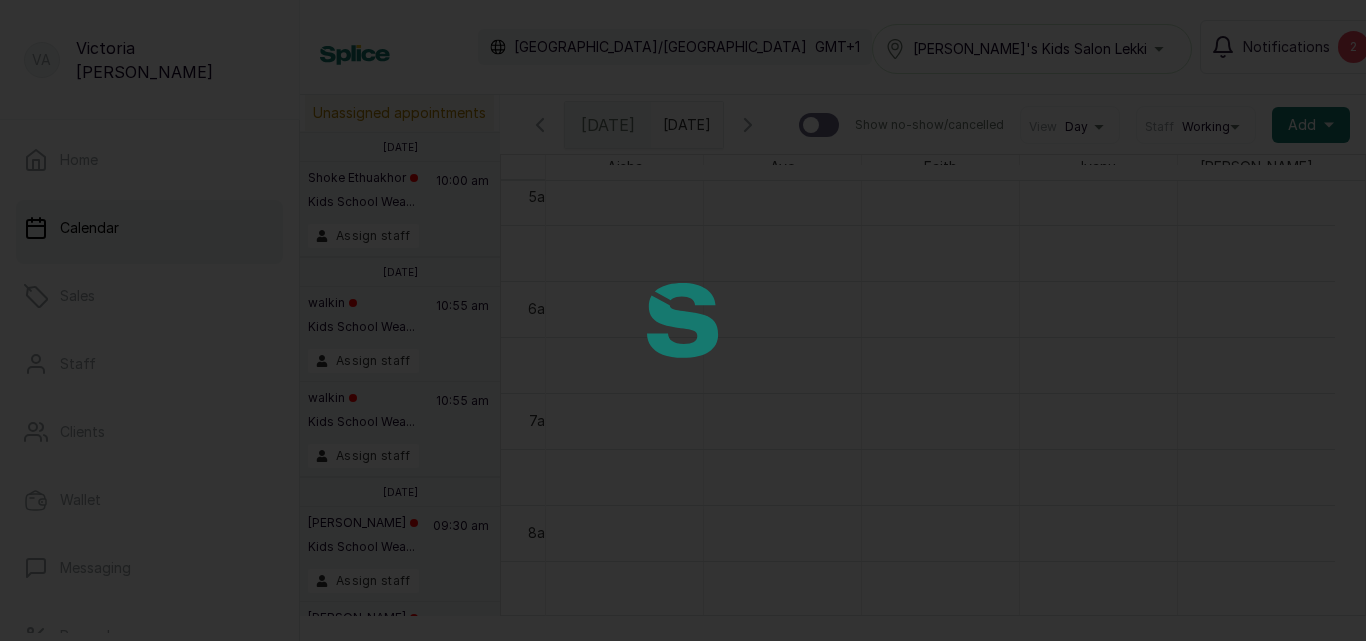 scroll, scrollTop: 673, scrollLeft: 0, axis: vertical 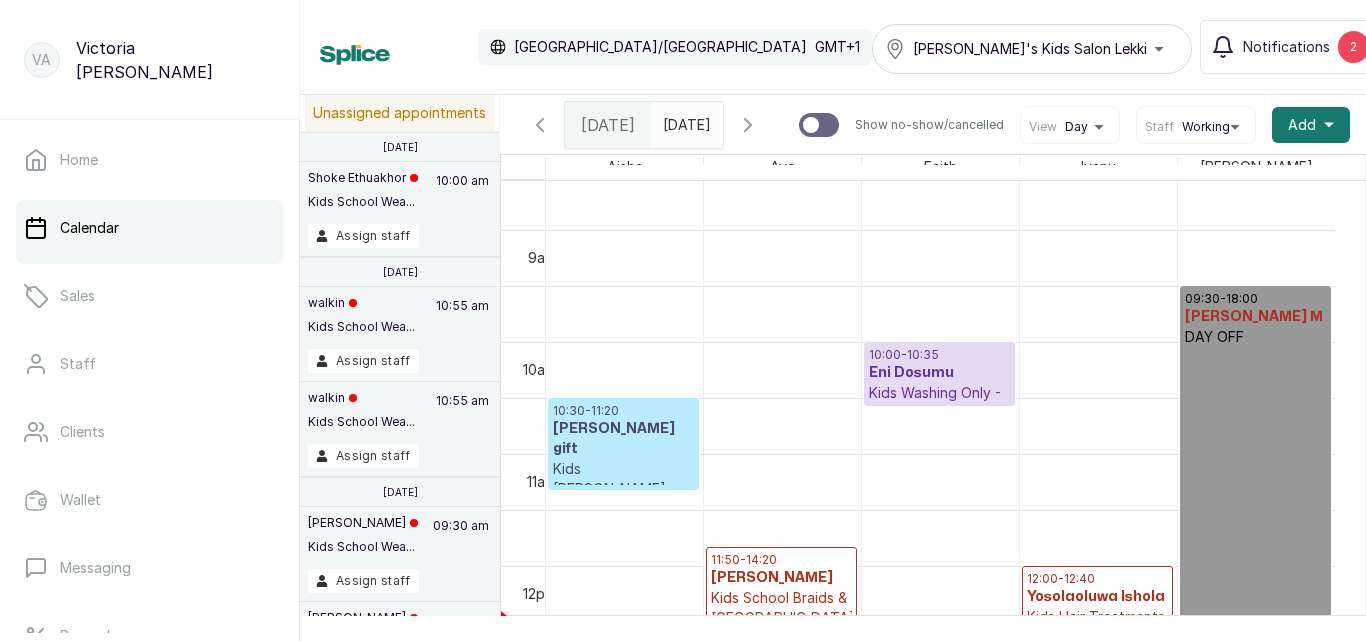 click on "Eni Dosumu" at bounding box center (939, 373) 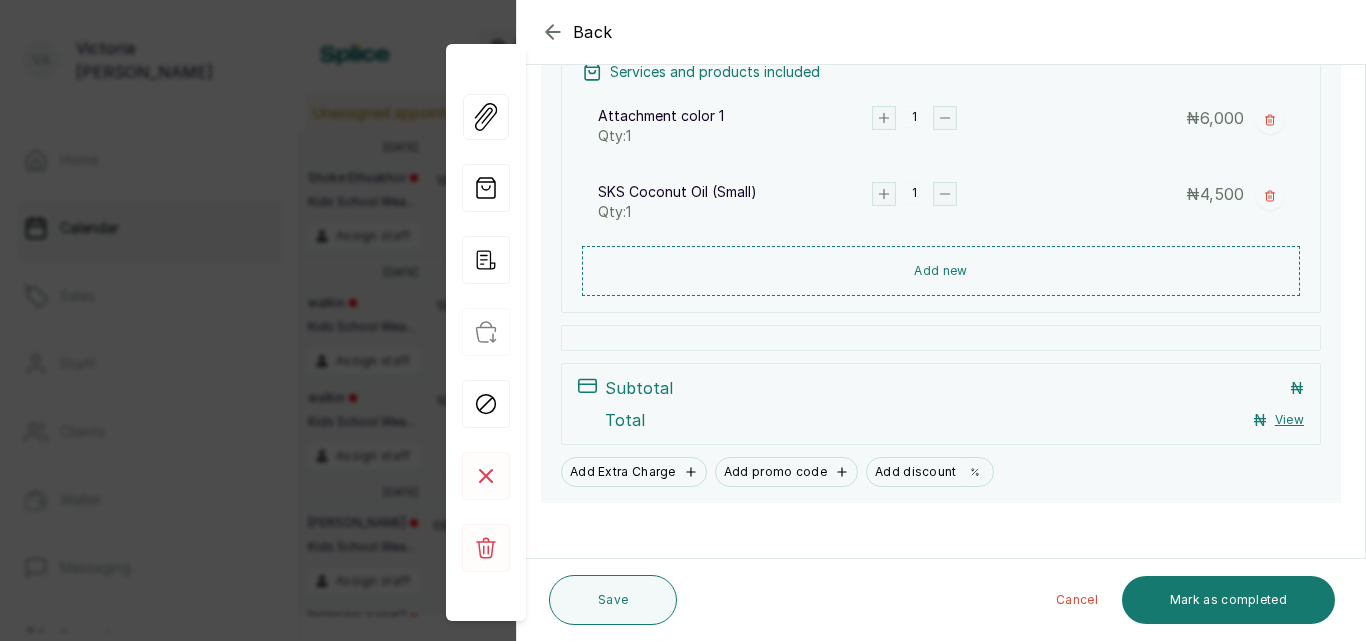 click 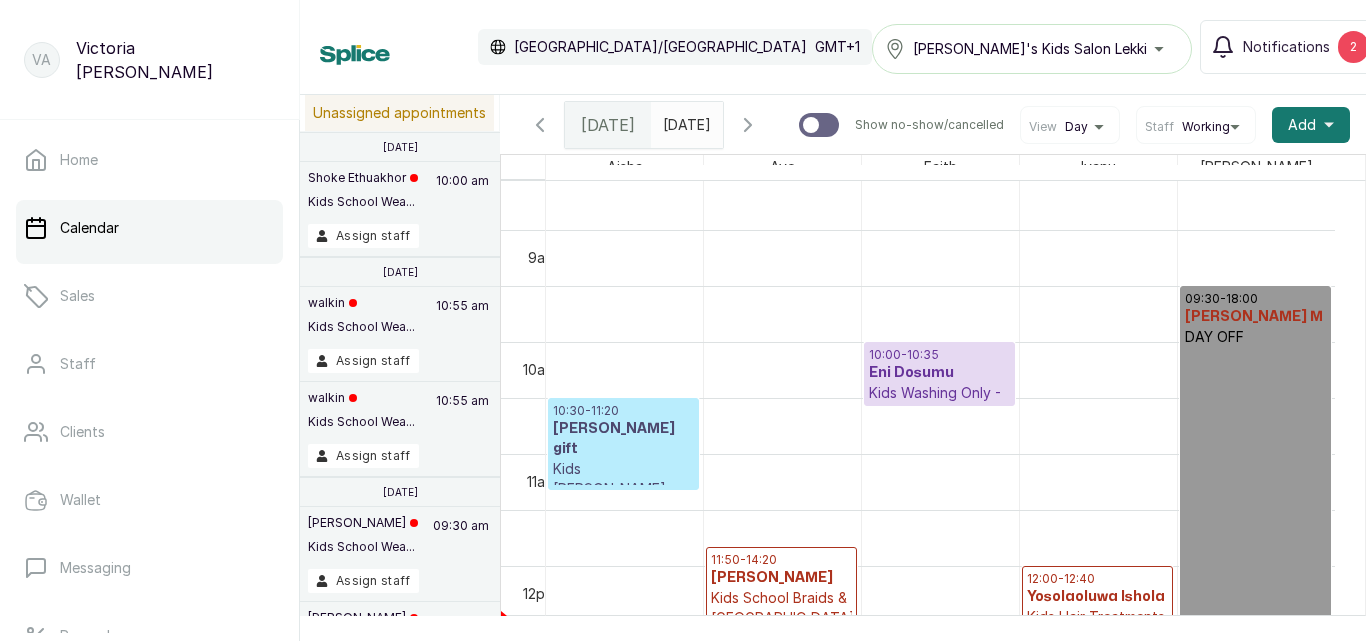 click on "Kids Washing Only  - Professional products" at bounding box center (939, 413) 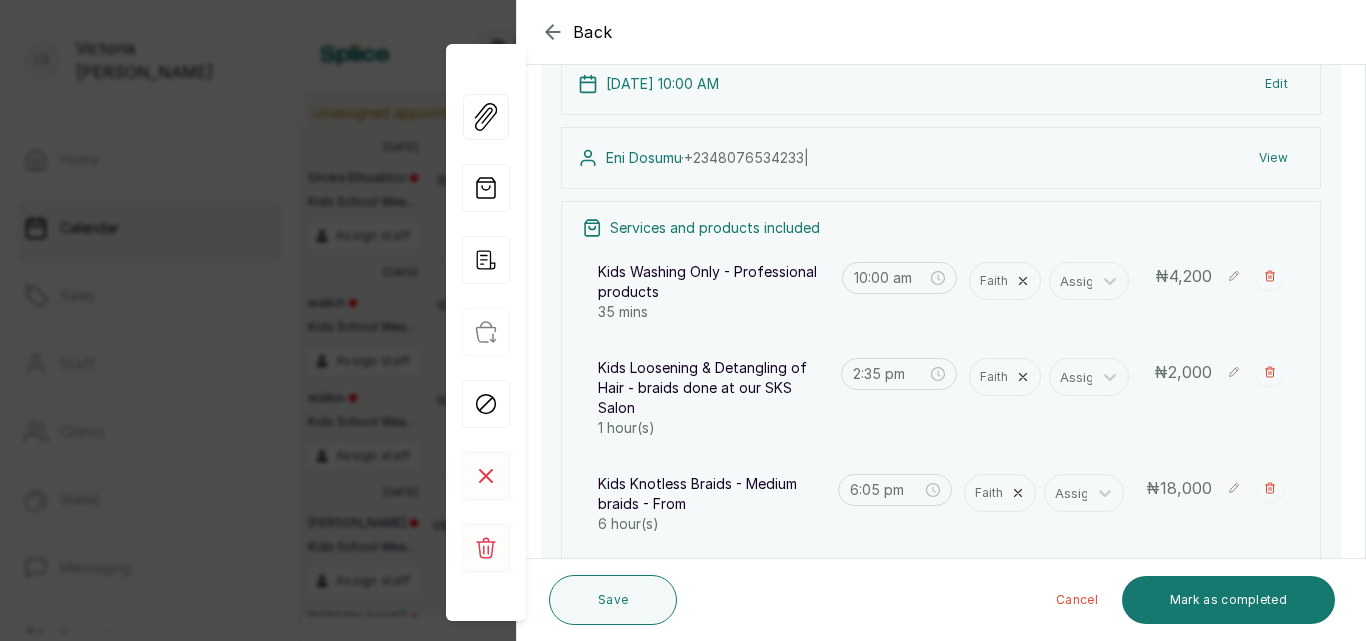 scroll, scrollTop: 90, scrollLeft: 0, axis: vertical 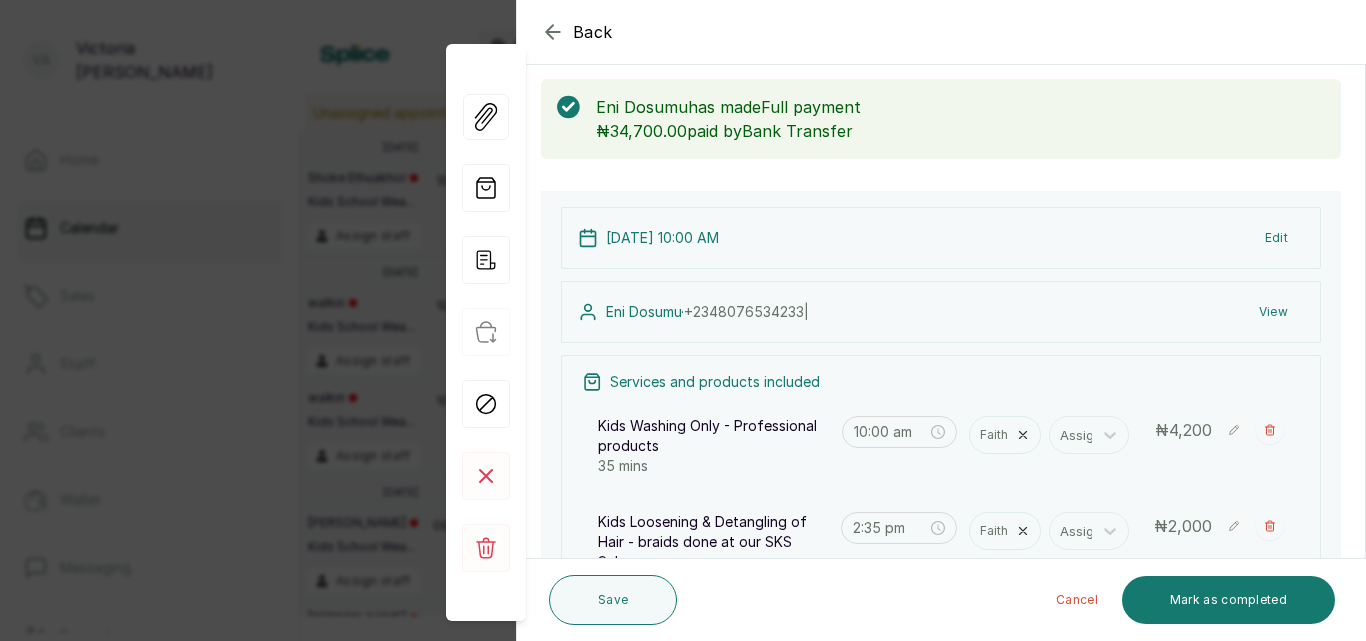 click 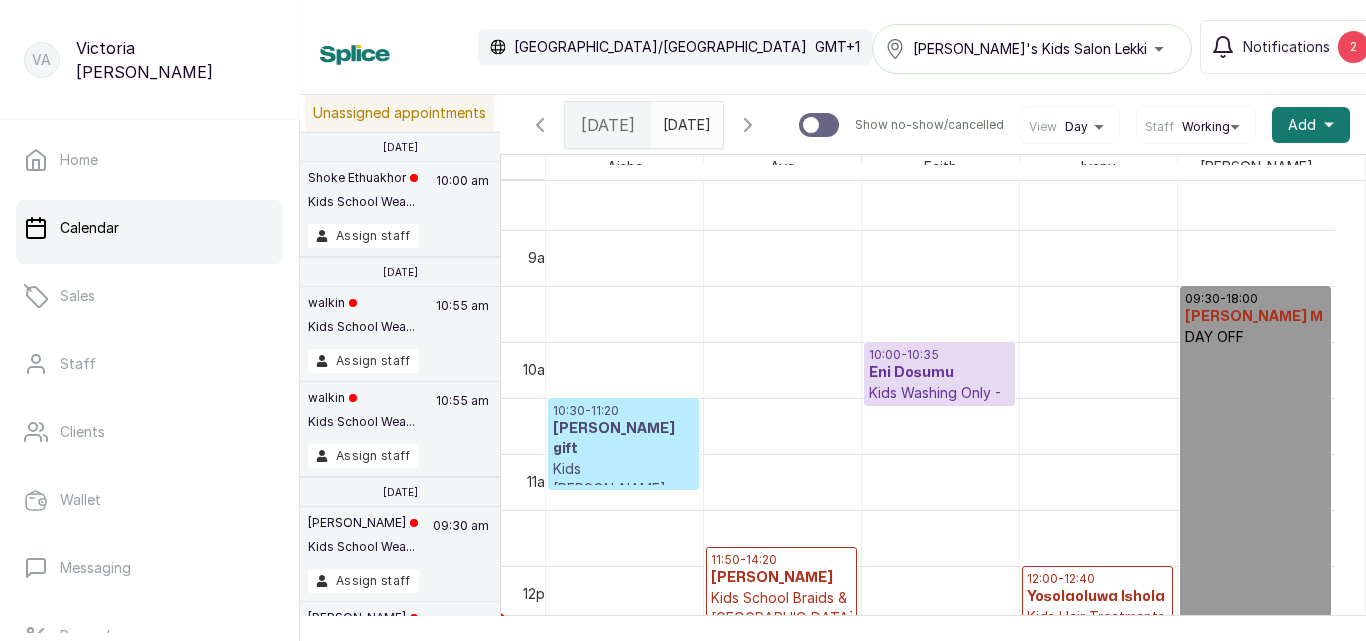 click on "11:50  -  14:20" at bounding box center [781, 560] 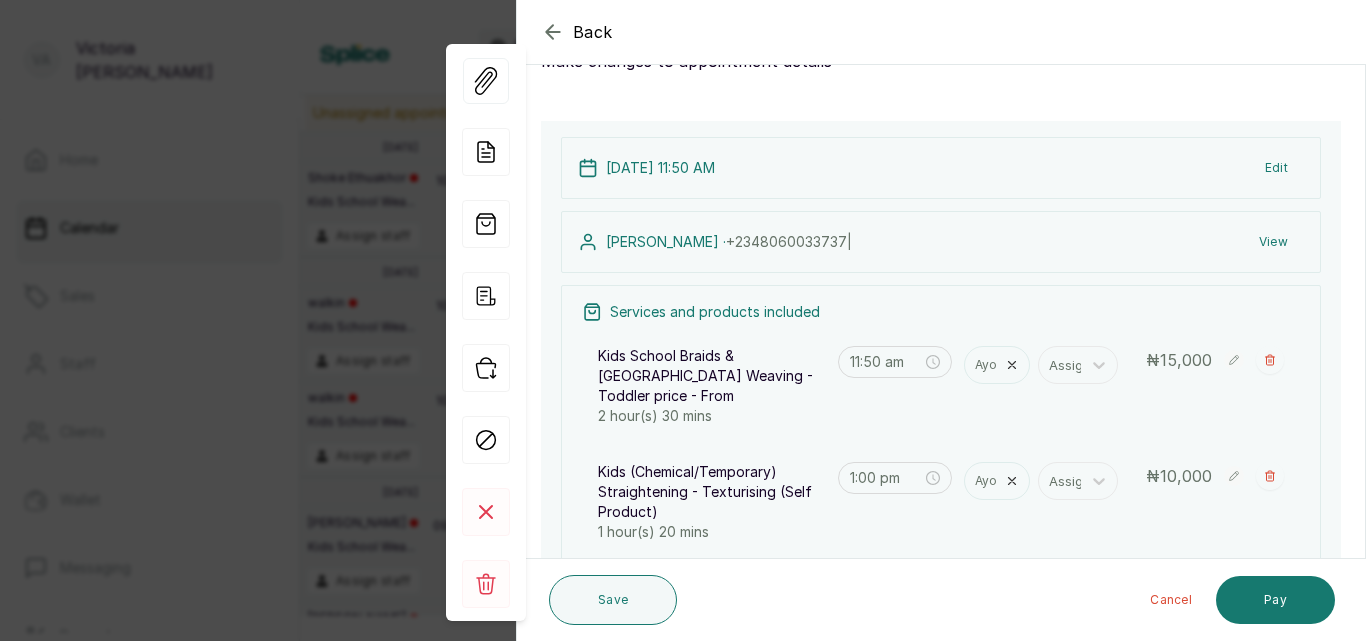 scroll, scrollTop: 152, scrollLeft: 0, axis: vertical 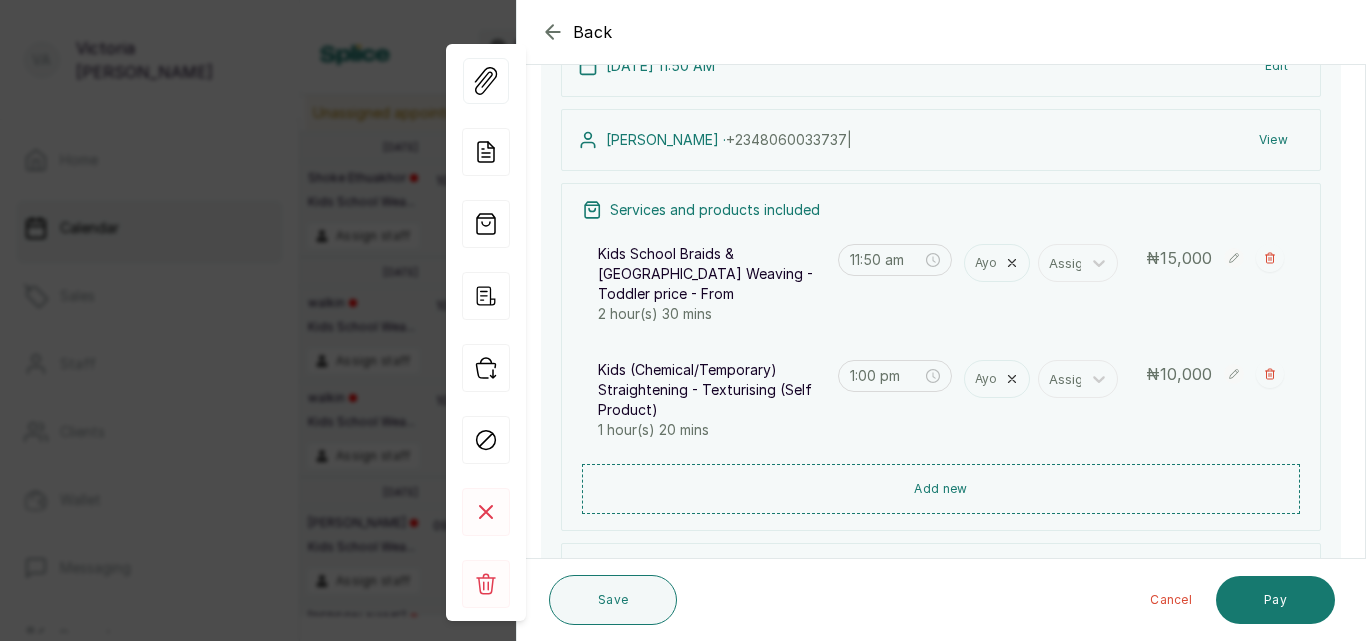 click 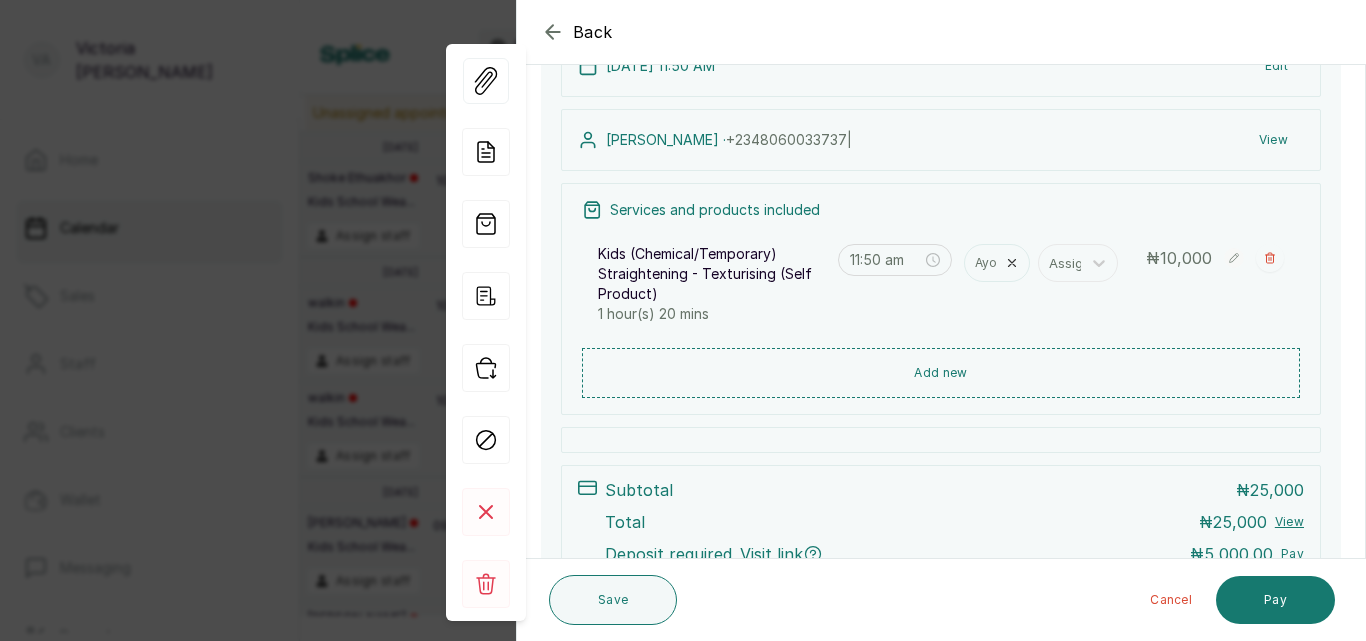 type on "1:00 pm" 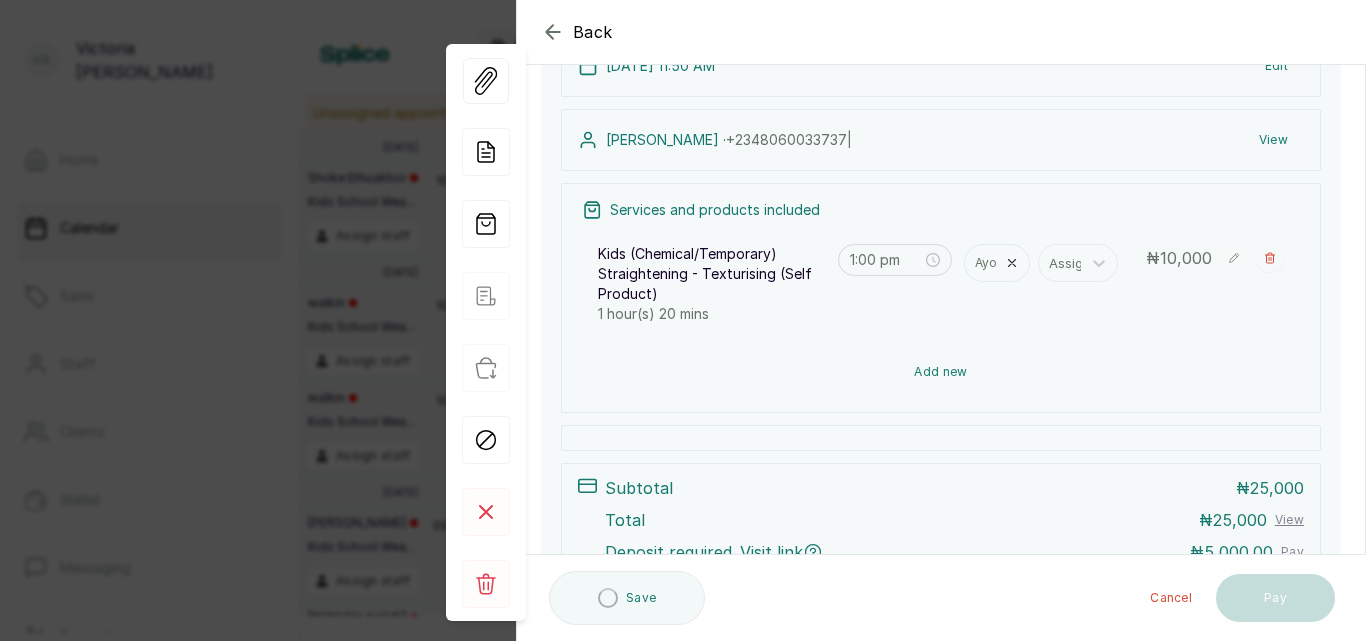 click on "Add new" at bounding box center (941, 372) 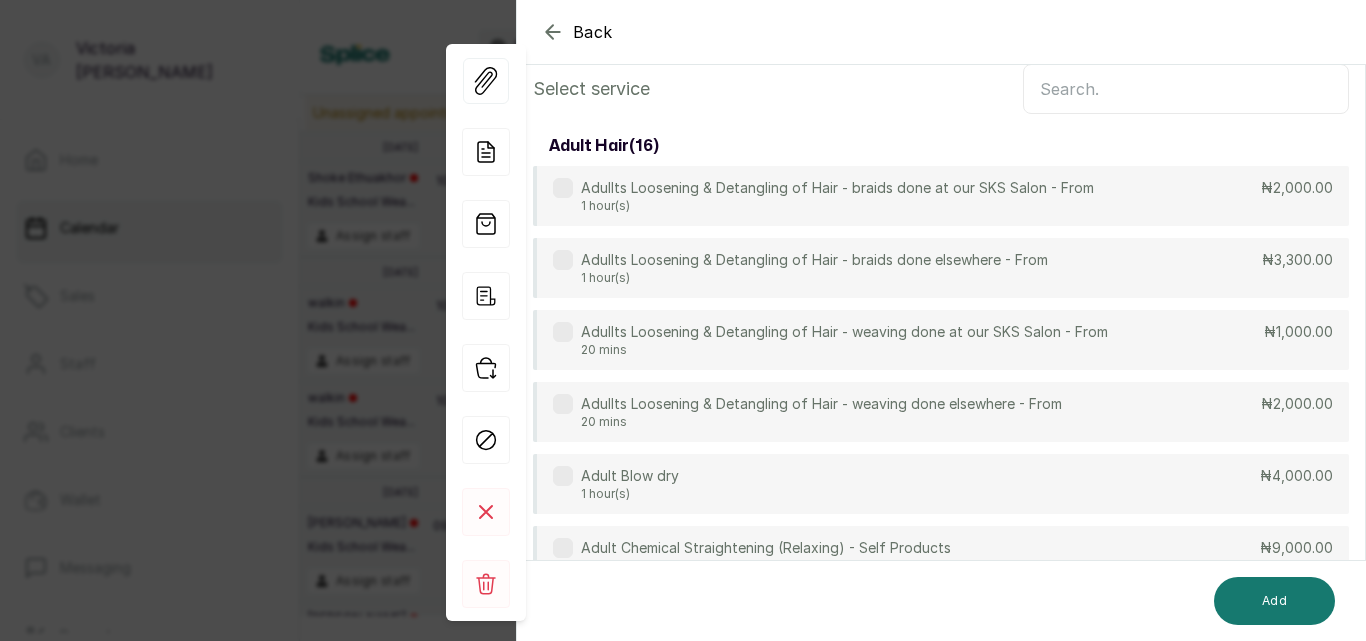 scroll, scrollTop: 149, scrollLeft: 0, axis: vertical 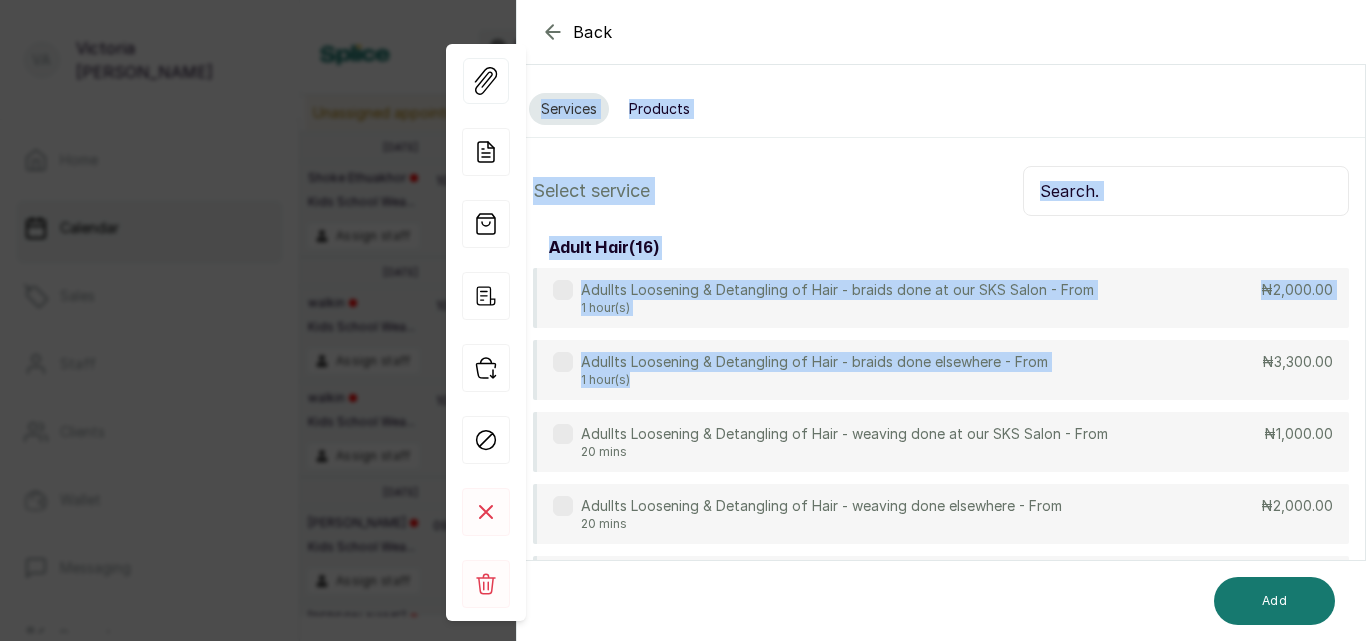 drag, startPoint x: 1029, startPoint y: 254, endPoint x: 1006, endPoint y: 3, distance: 252.05157 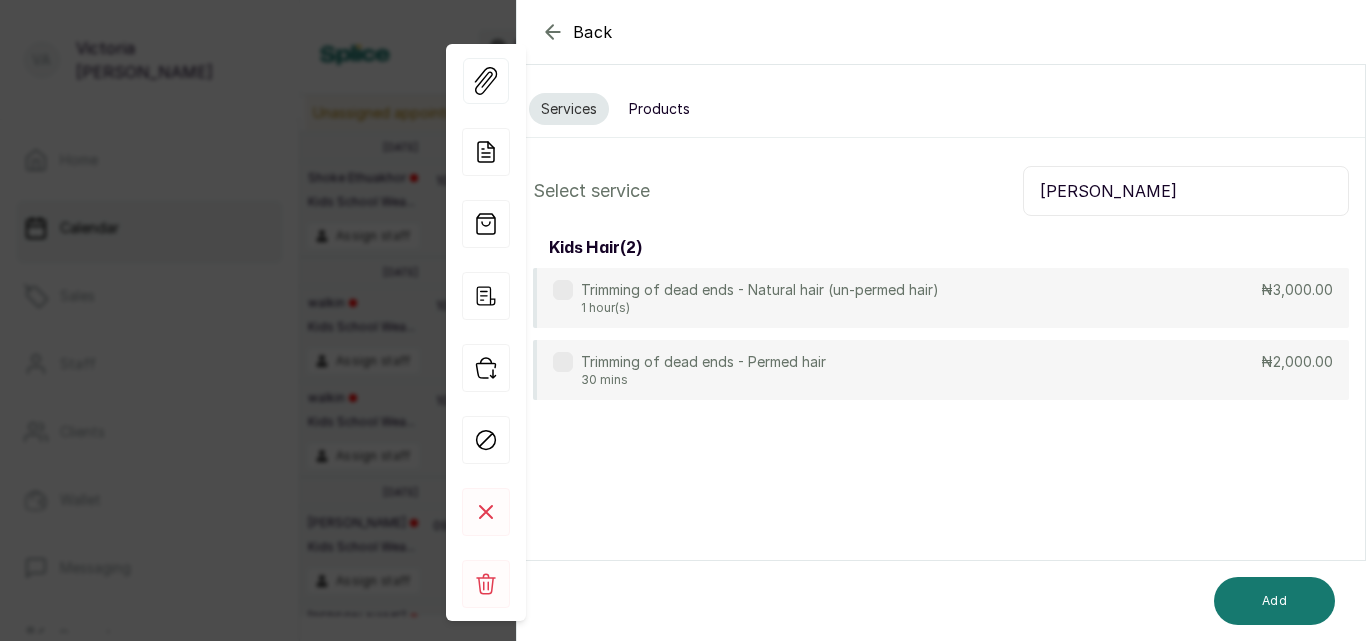 type on "[PERSON_NAME]" 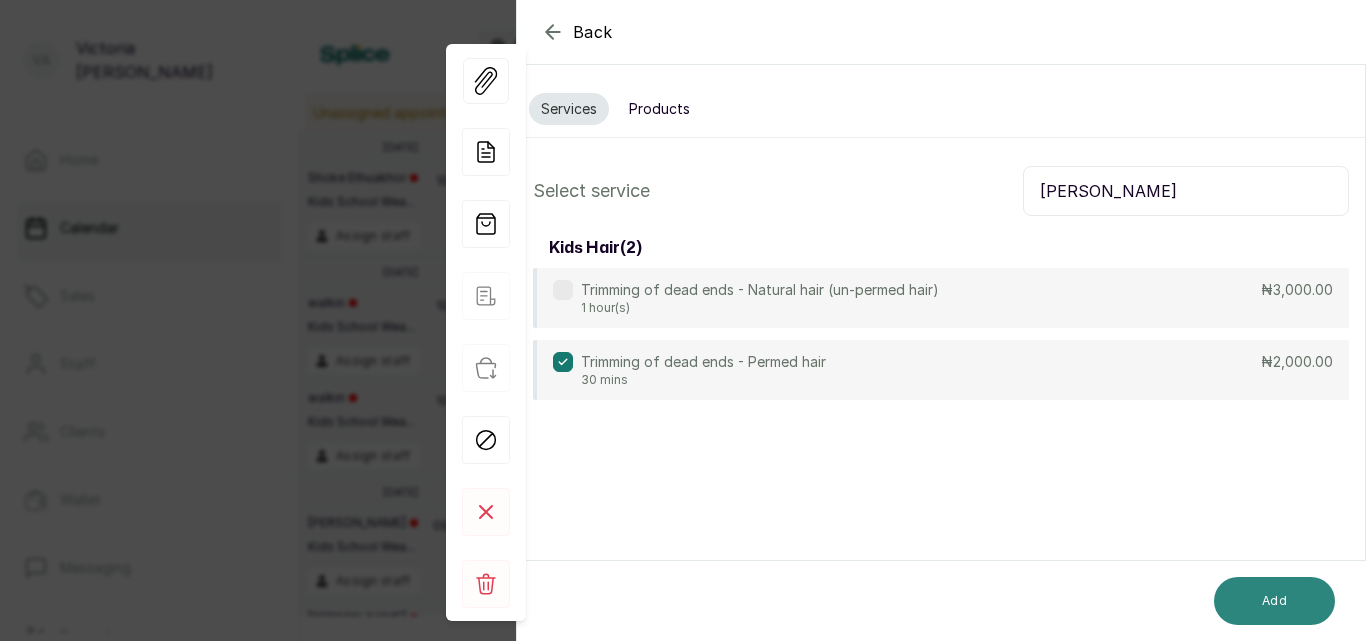 click on "Add" at bounding box center (1274, 601) 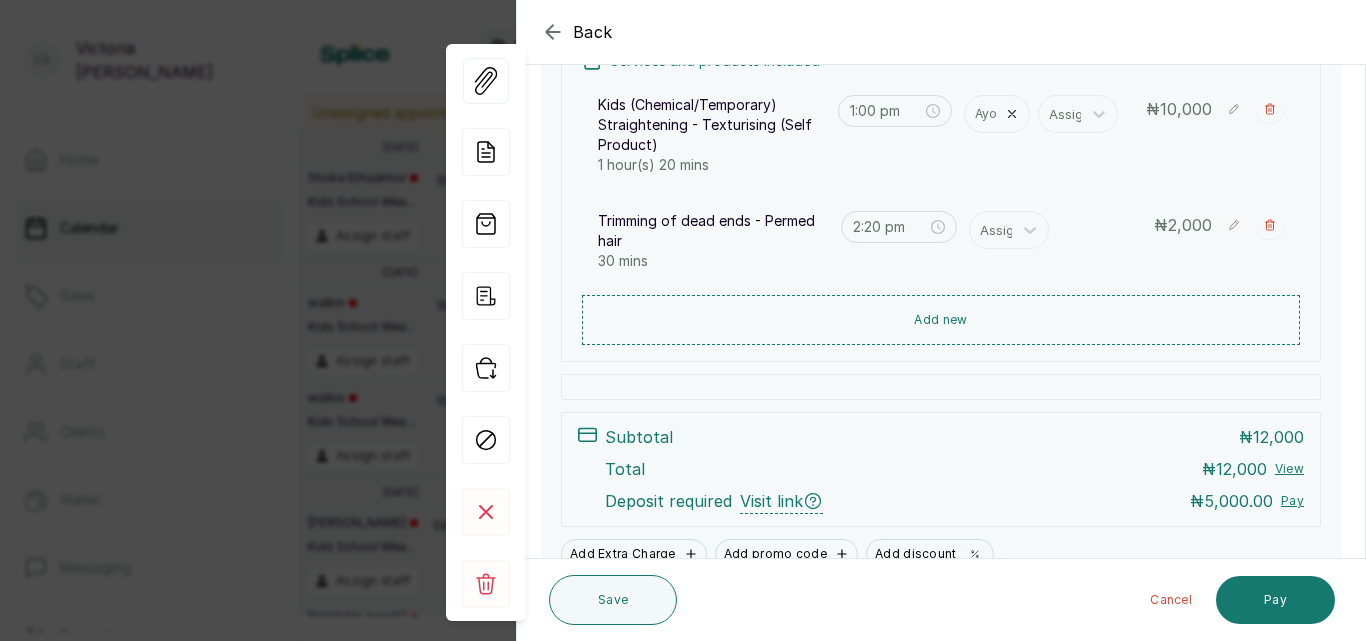 scroll, scrollTop: 336, scrollLeft: 0, axis: vertical 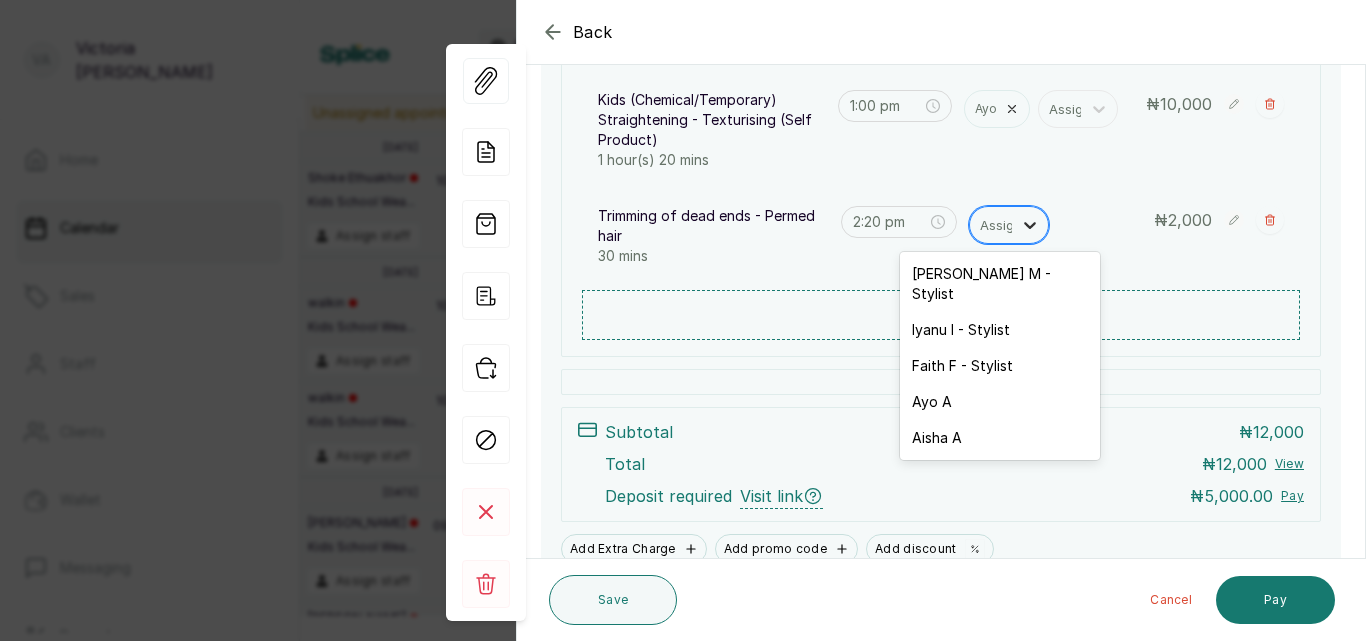 click 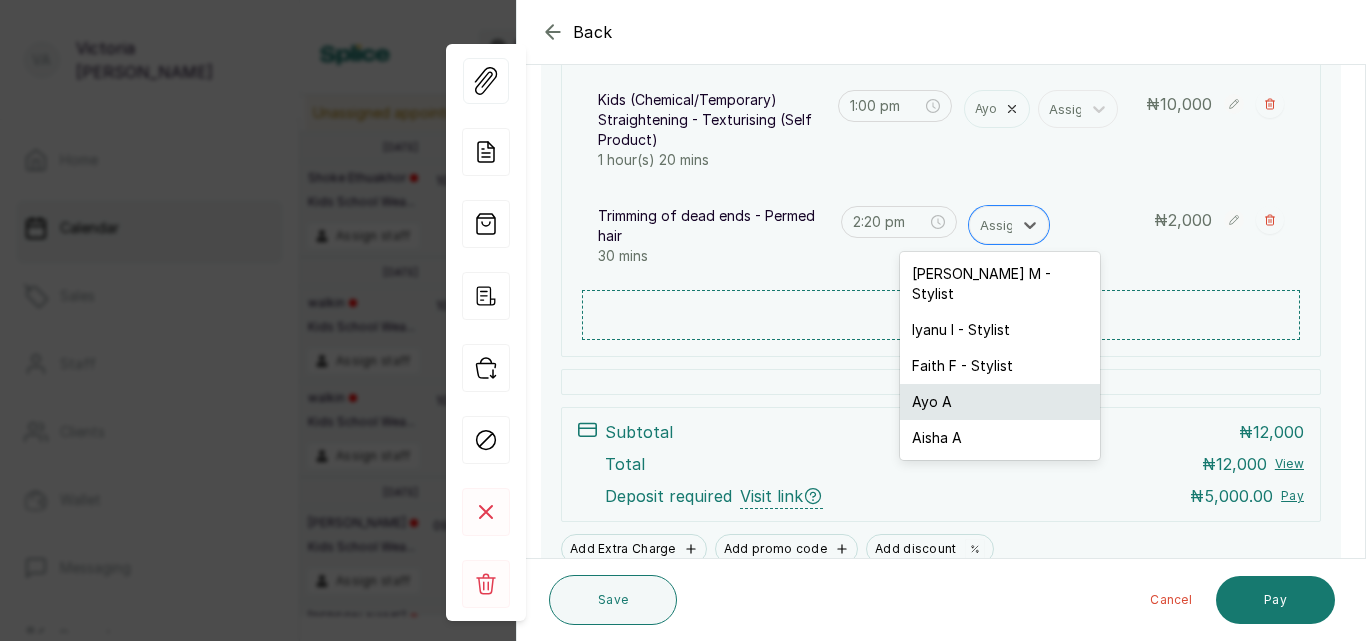 click on "Ayo A" at bounding box center [1000, 402] 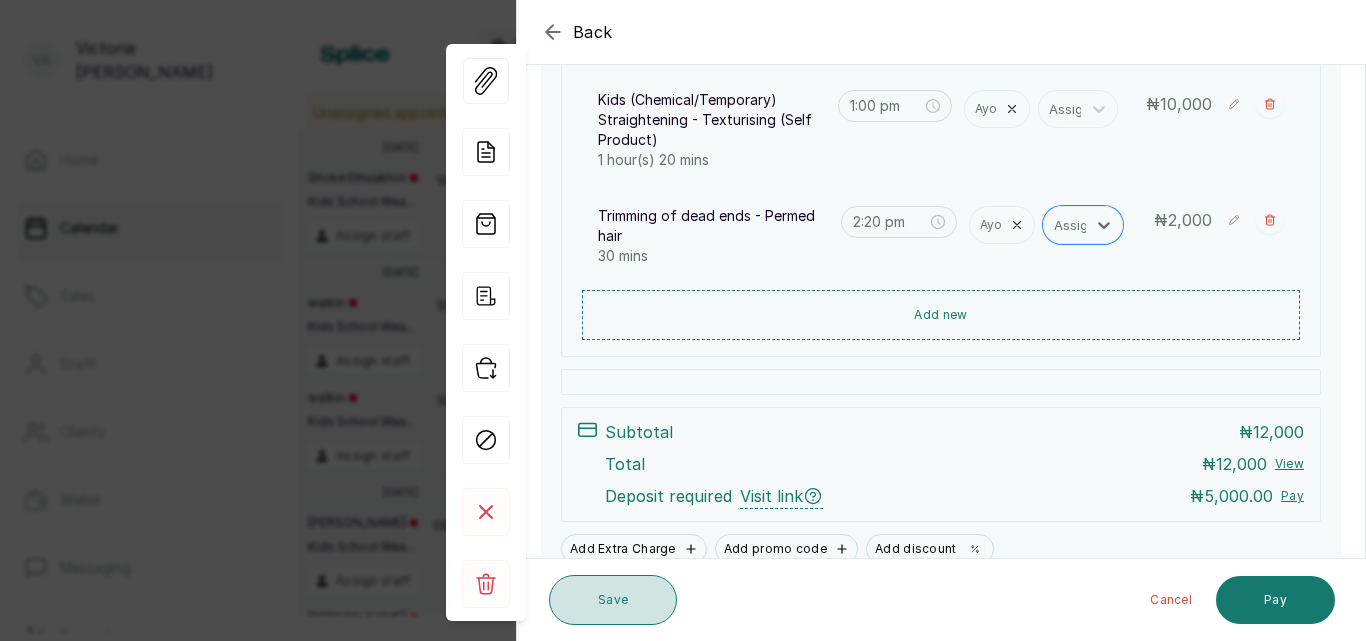 click on "Save" at bounding box center [613, 600] 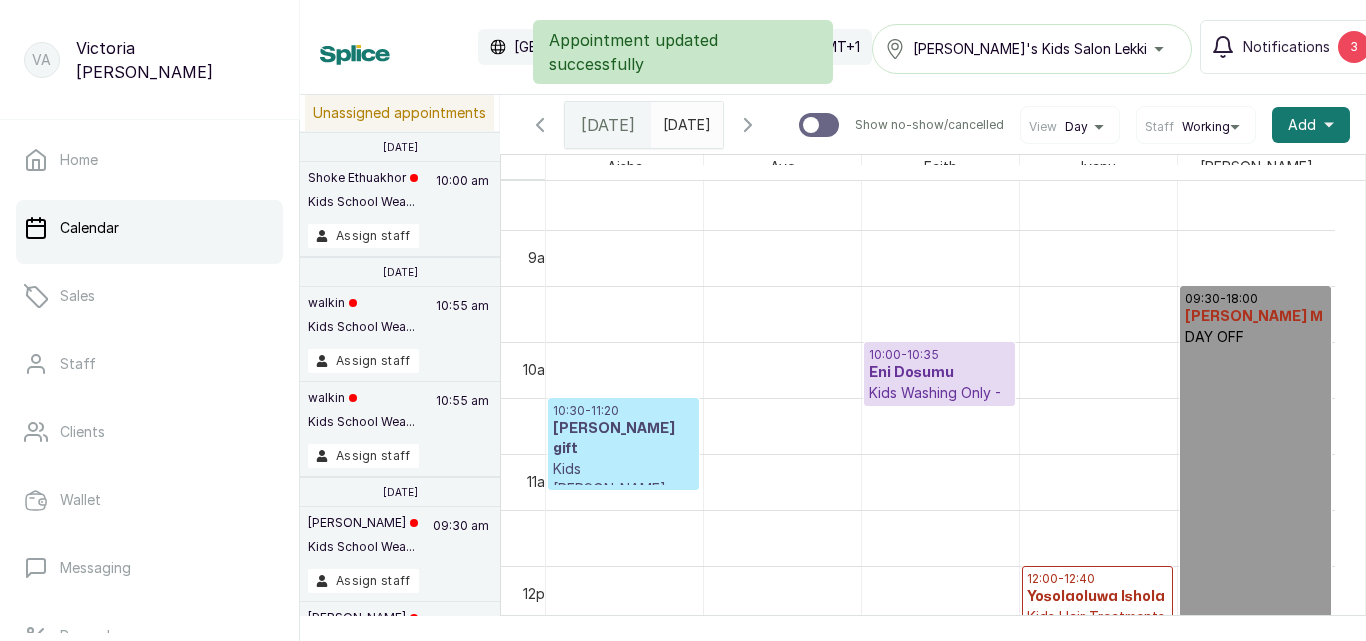 scroll, scrollTop: 30, scrollLeft: 0, axis: vertical 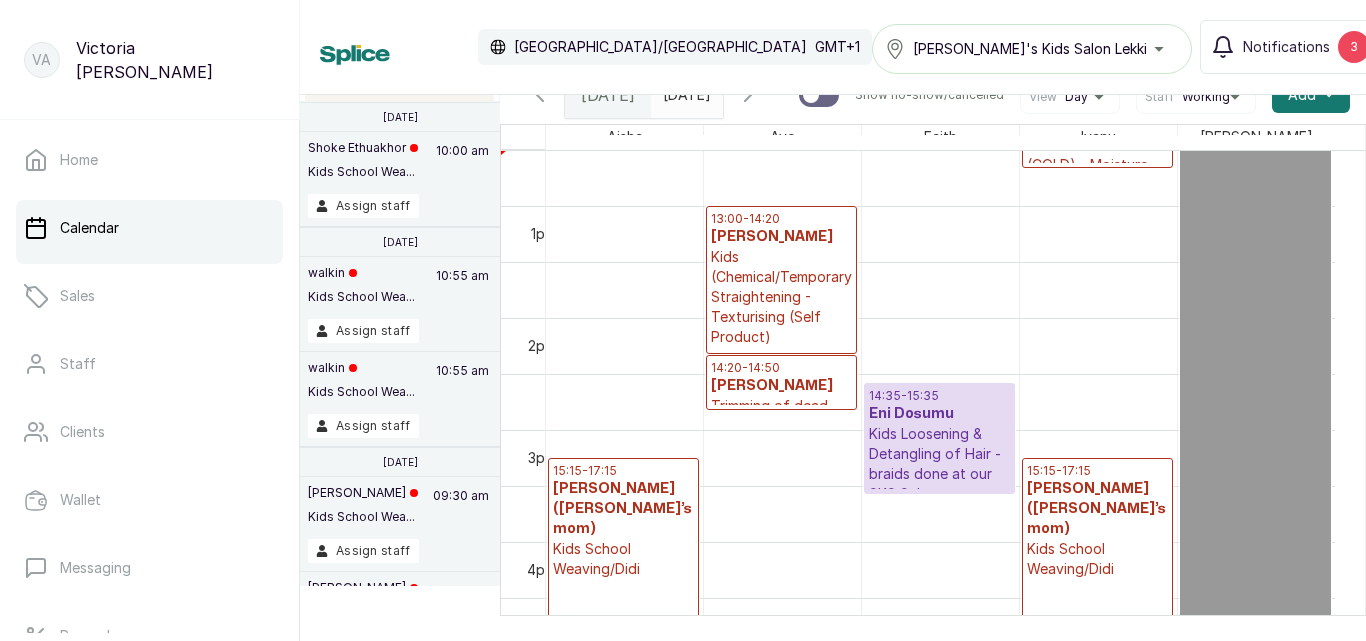 click on "[PERSON_NAME]" at bounding box center (781, 237) 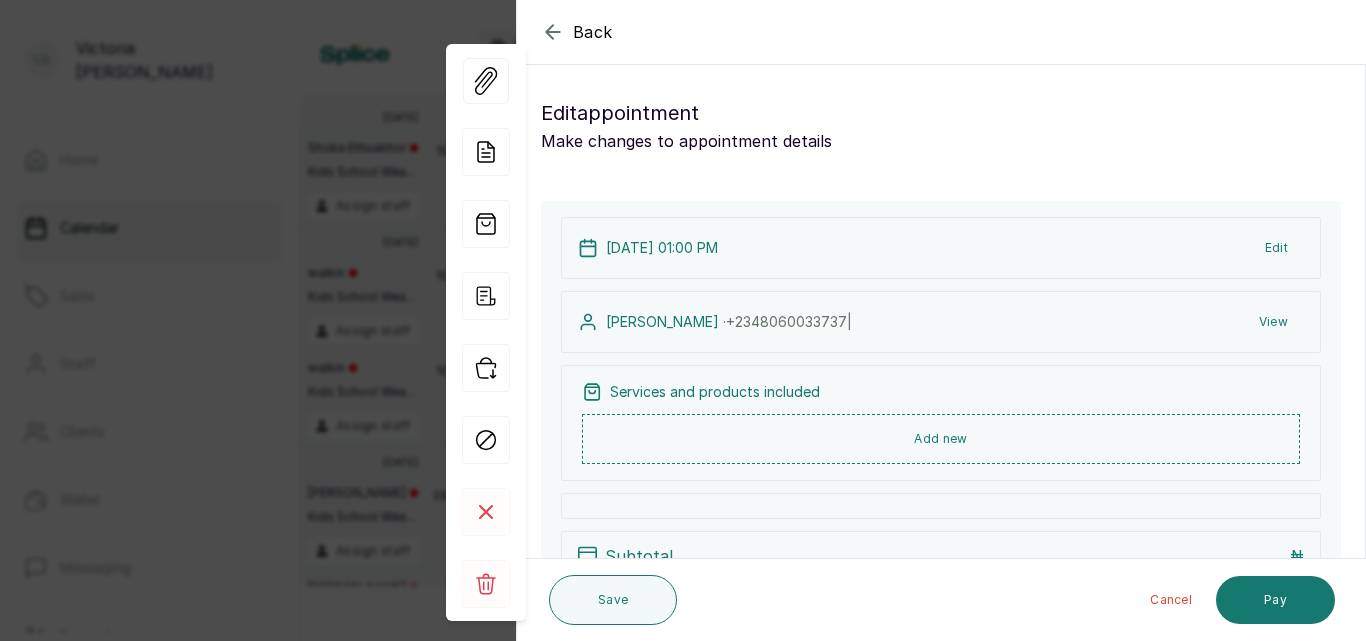 click 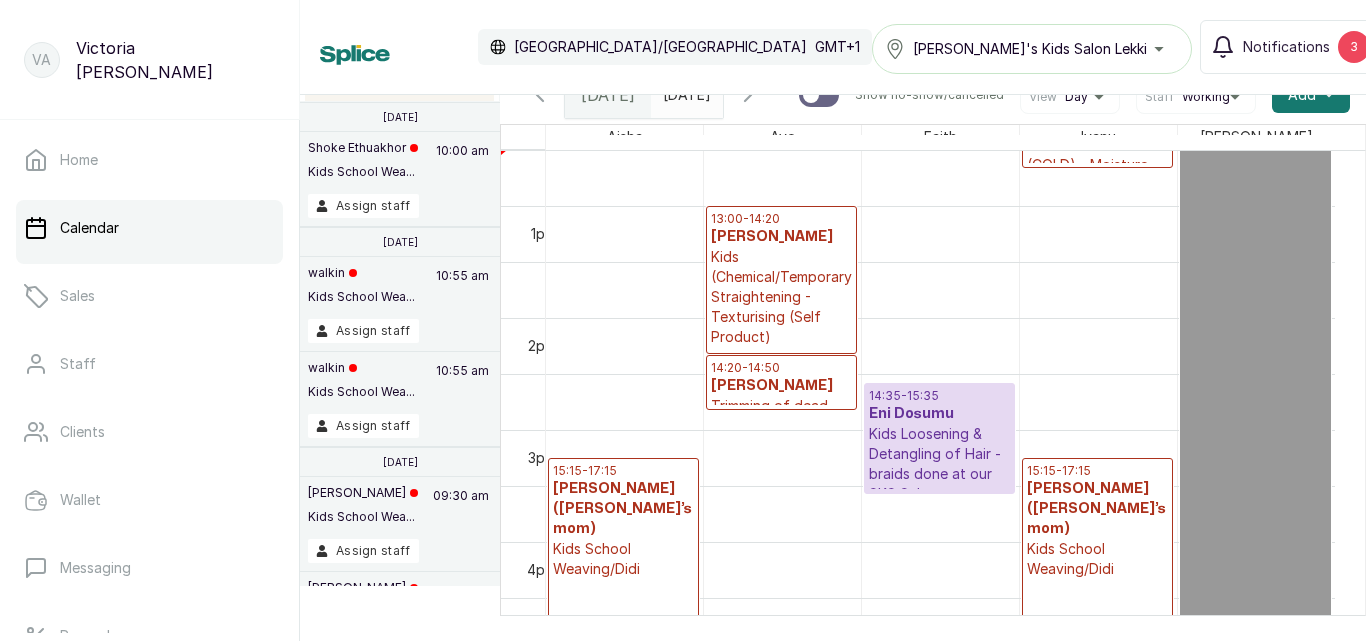 click on "Kids (Chemical/Temporary) Straightening - Texturising (Self Product)" at bounding box center [781, 297] 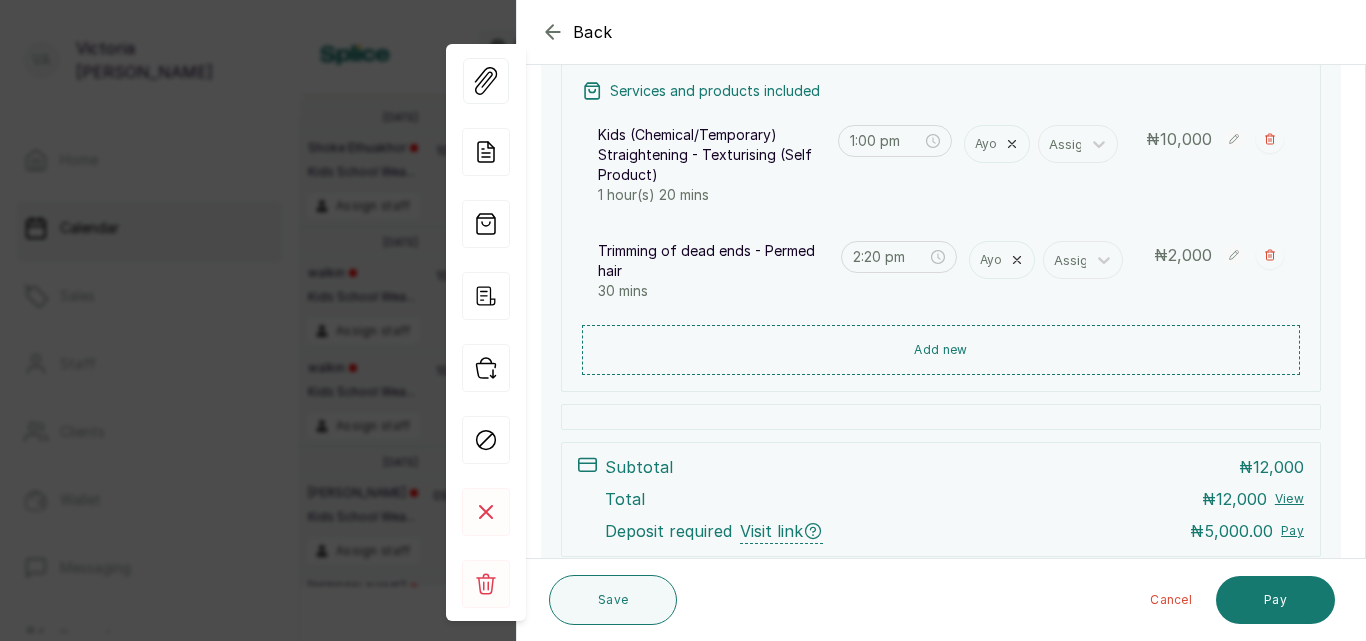 scroll, scrollTop: 341, scrollLeft: 0, axis: vertical 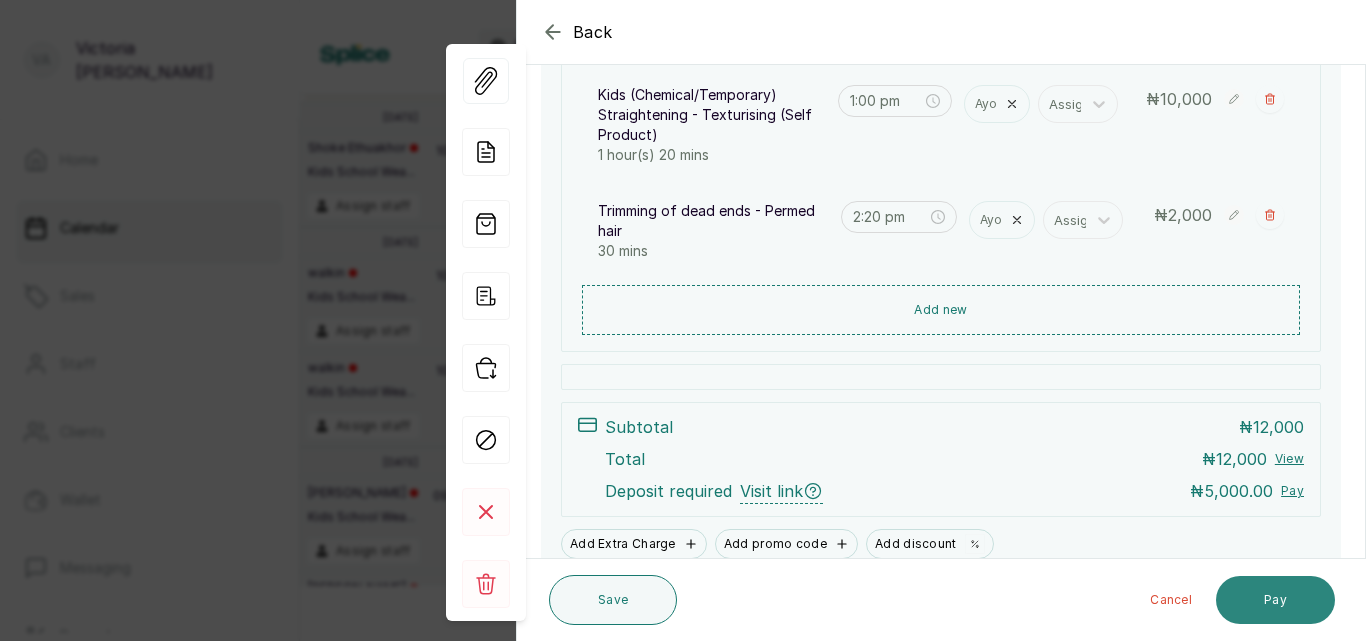 click on "Pay" at bounding box center (1275, 600) 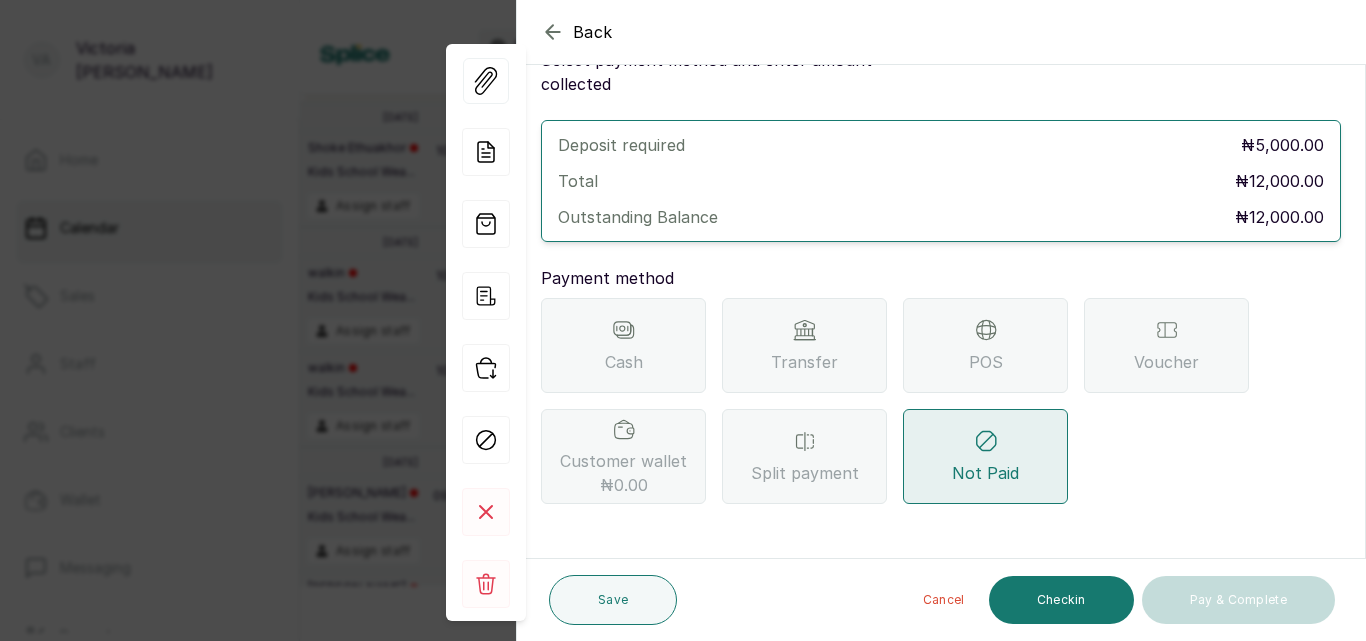 scroll, scrollTop: 57, scrollLeft: 0, axis: vertical 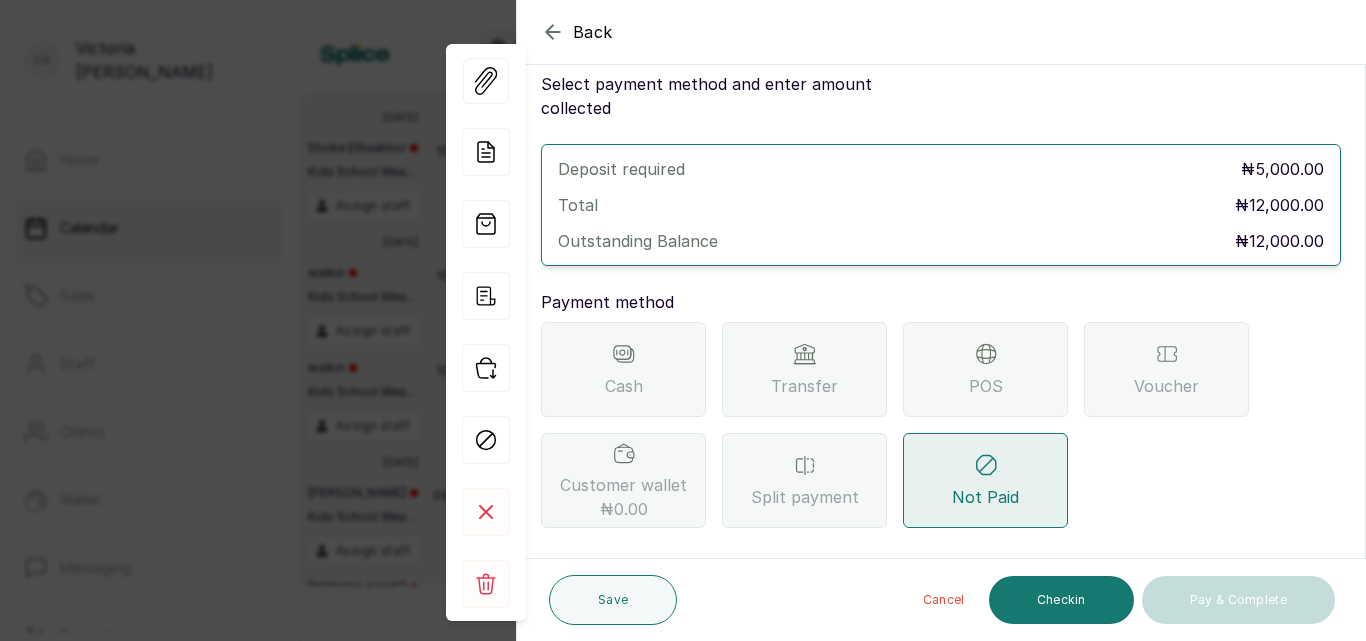 click on "Transfer" at bounding box center (804, 369) 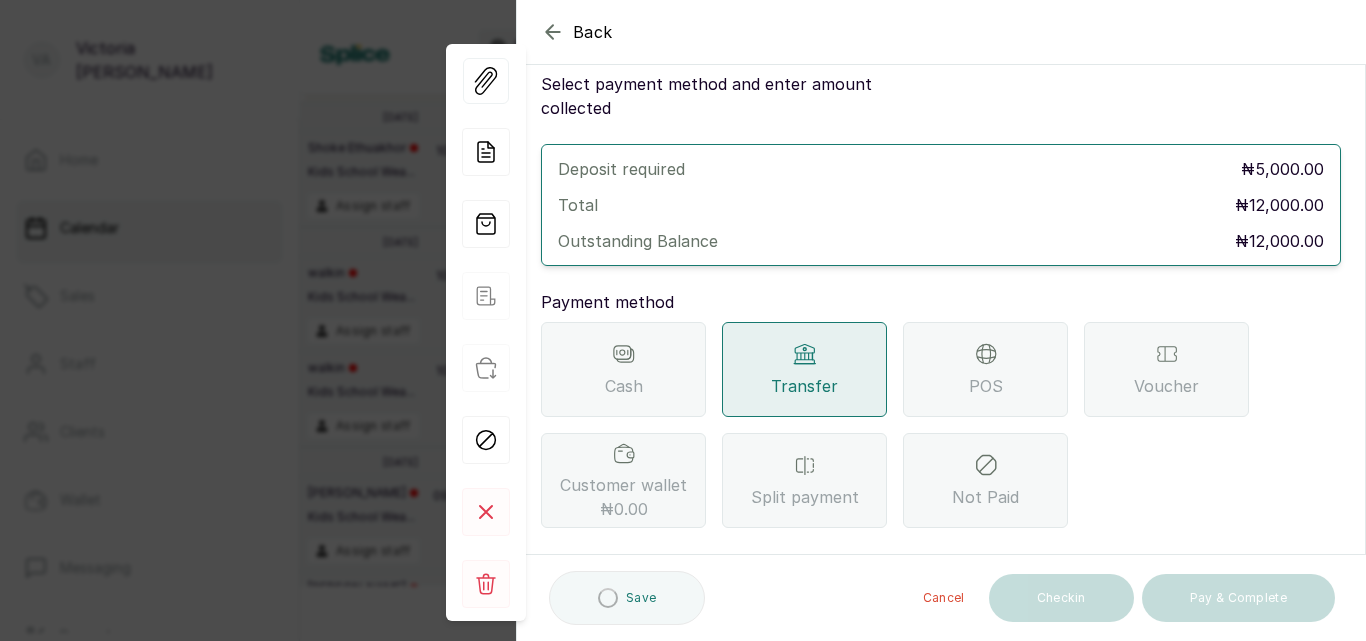 scroll, scrollTop: 297, scrollLeft: 0, axis: vertical 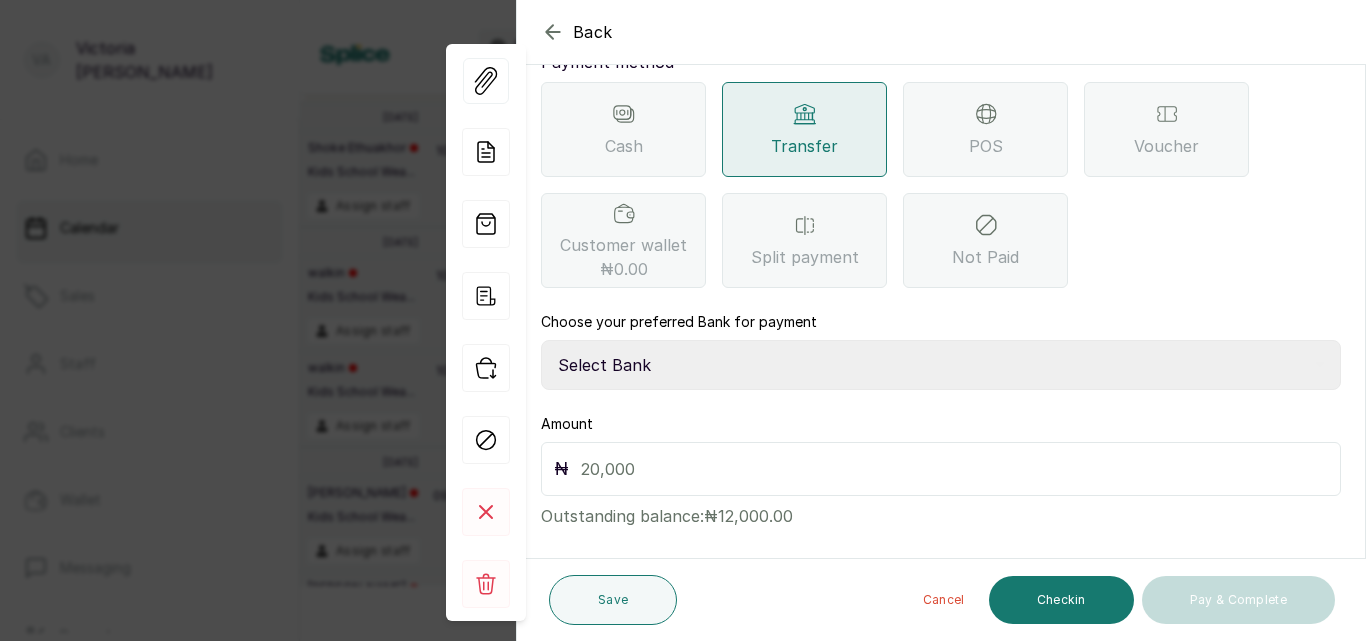 click on "Select Bank CANARY YELLOW Moniepoint MFB CANARY YELLOW Sparkle Microfinance Bank" at bounding box center (941, 365) 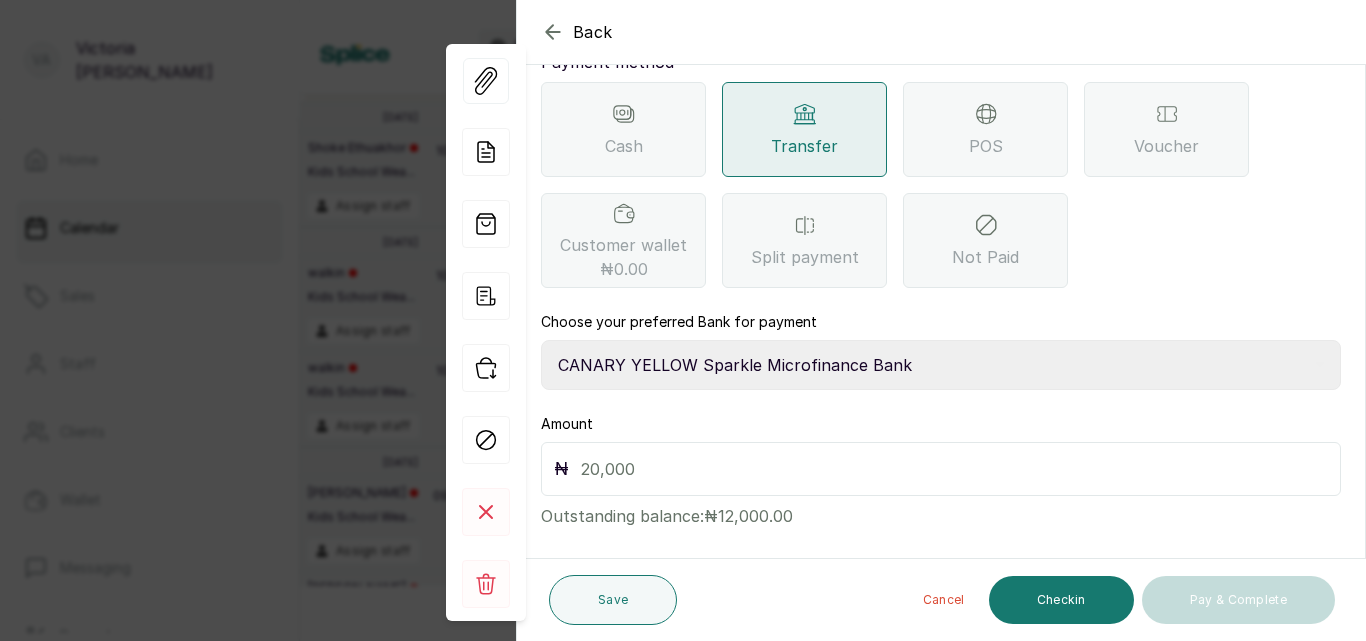 click on "Select Bank CANARY YELLOW Moniepoint MFB CANARY YELLOW Sparkle Microfinance Bank" at bounding box center (941, 365) 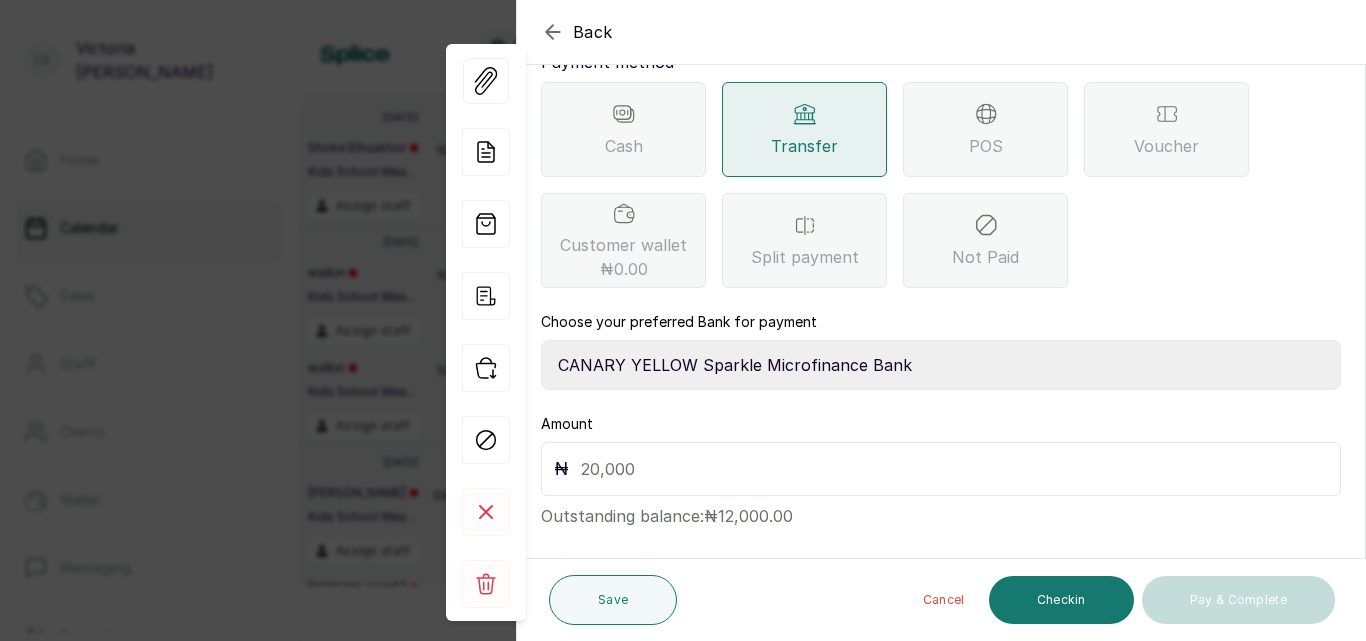 click at bounding box center [954, 469] 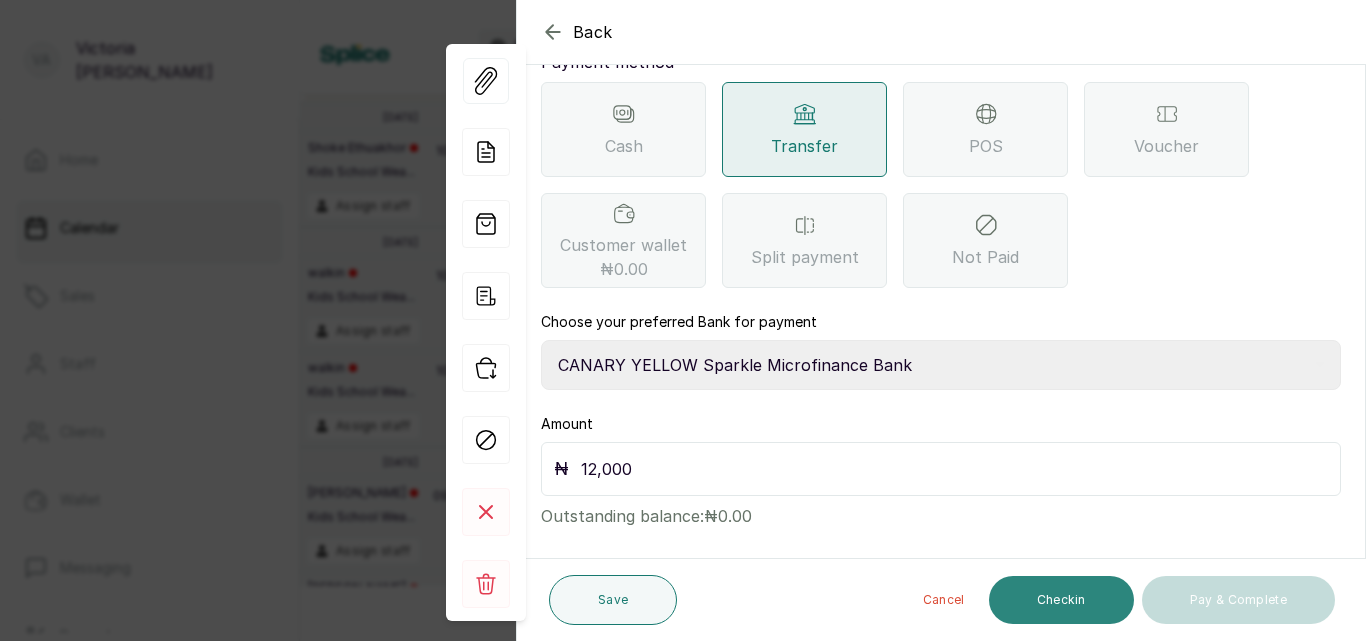 type on "12,000" 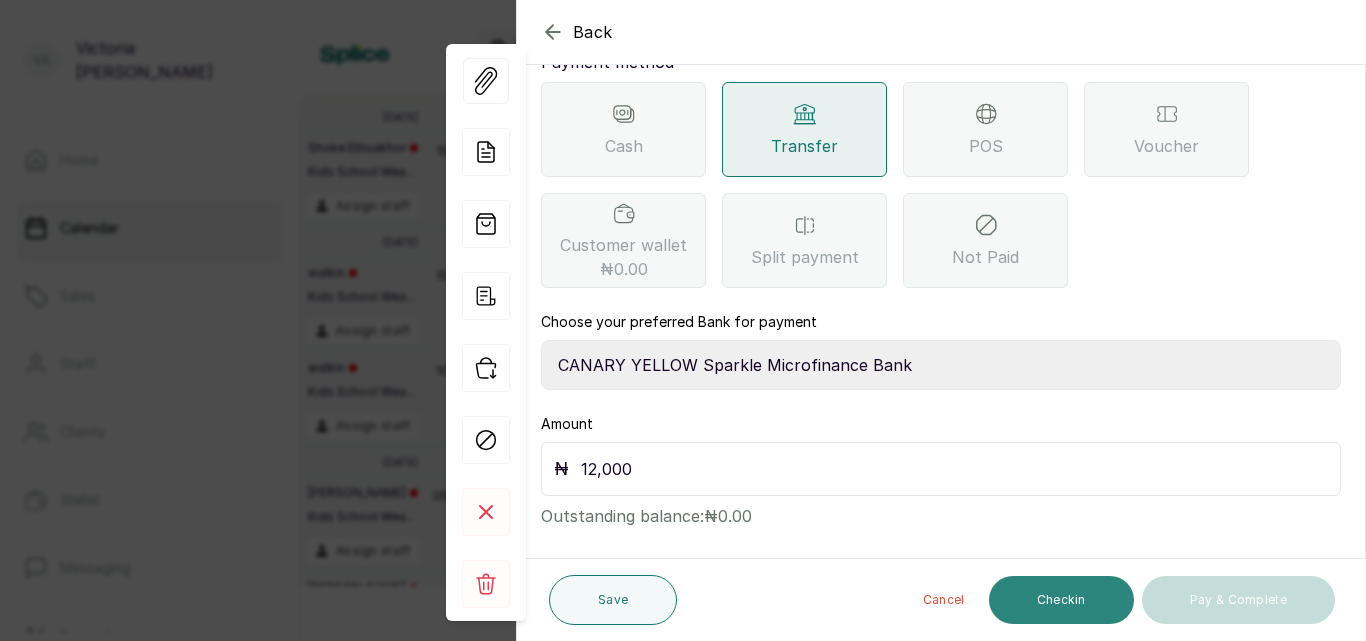 click on "Checkin" at bounding box center (1061, 600) 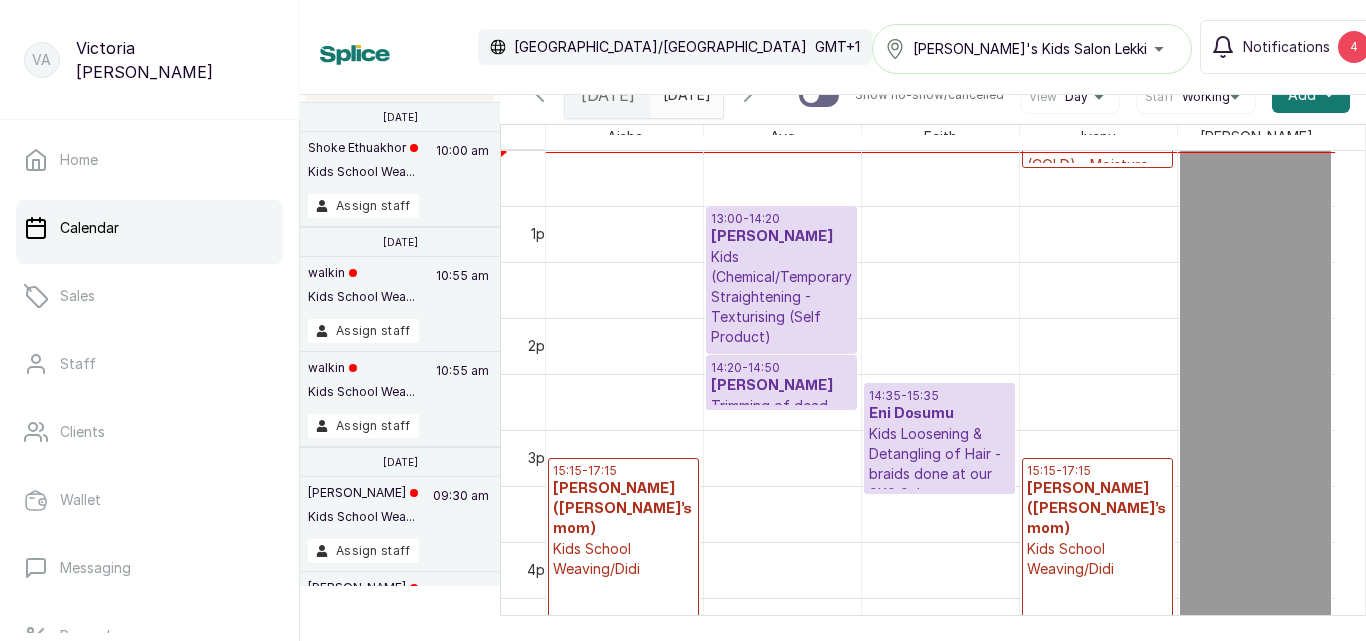 scroll, scrollTop: 1227, scrollLeft: 0, axis: vertical 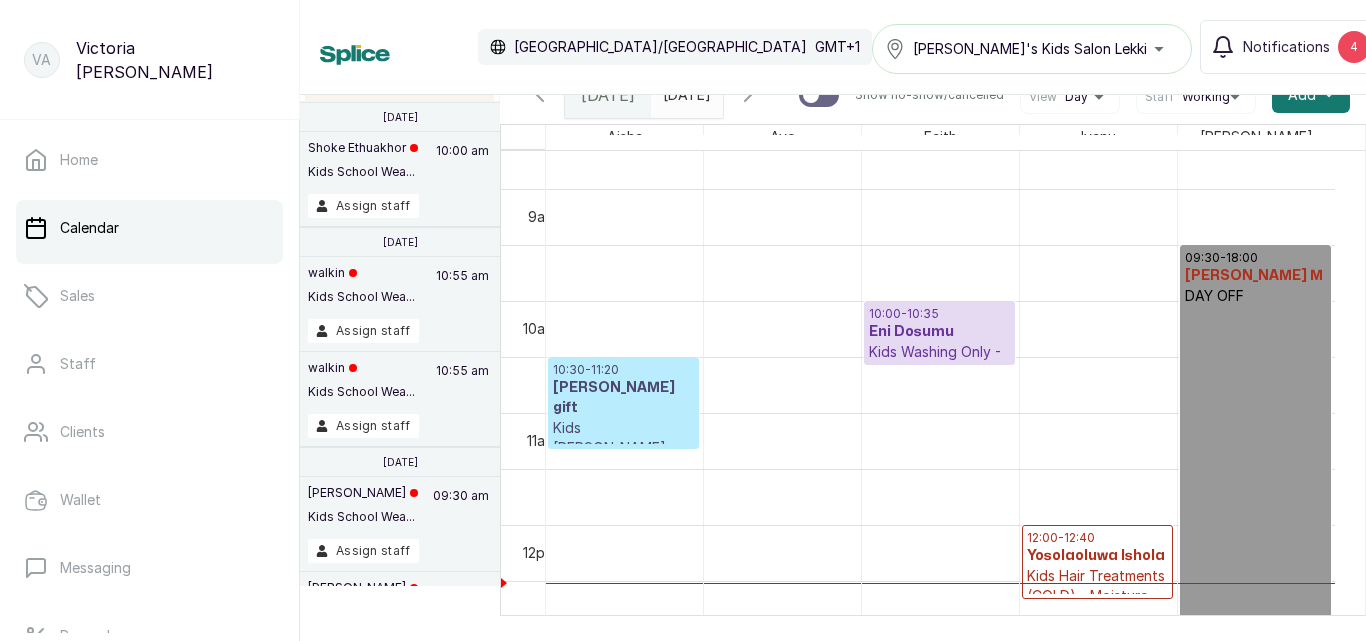click on "Kids [PERSON_NAME] - From" at bounding box center (623, 448) 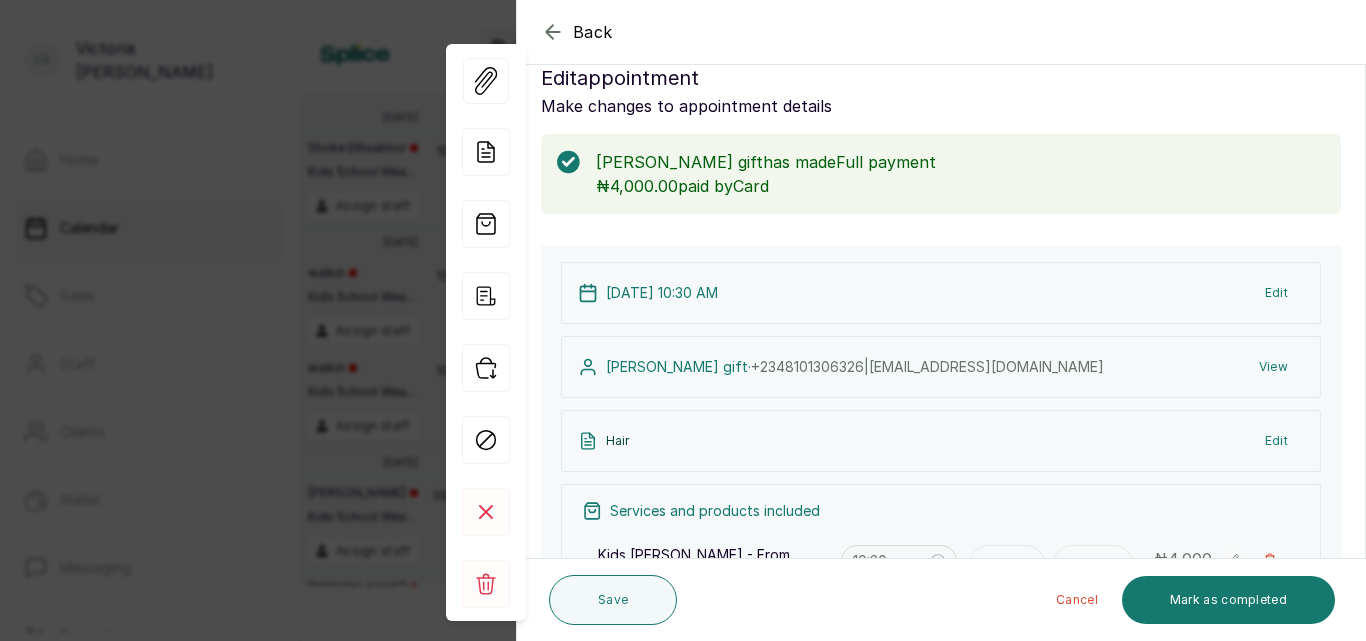 scroll, scrollTop: 413, scrollLeft: 0, axis: vertical 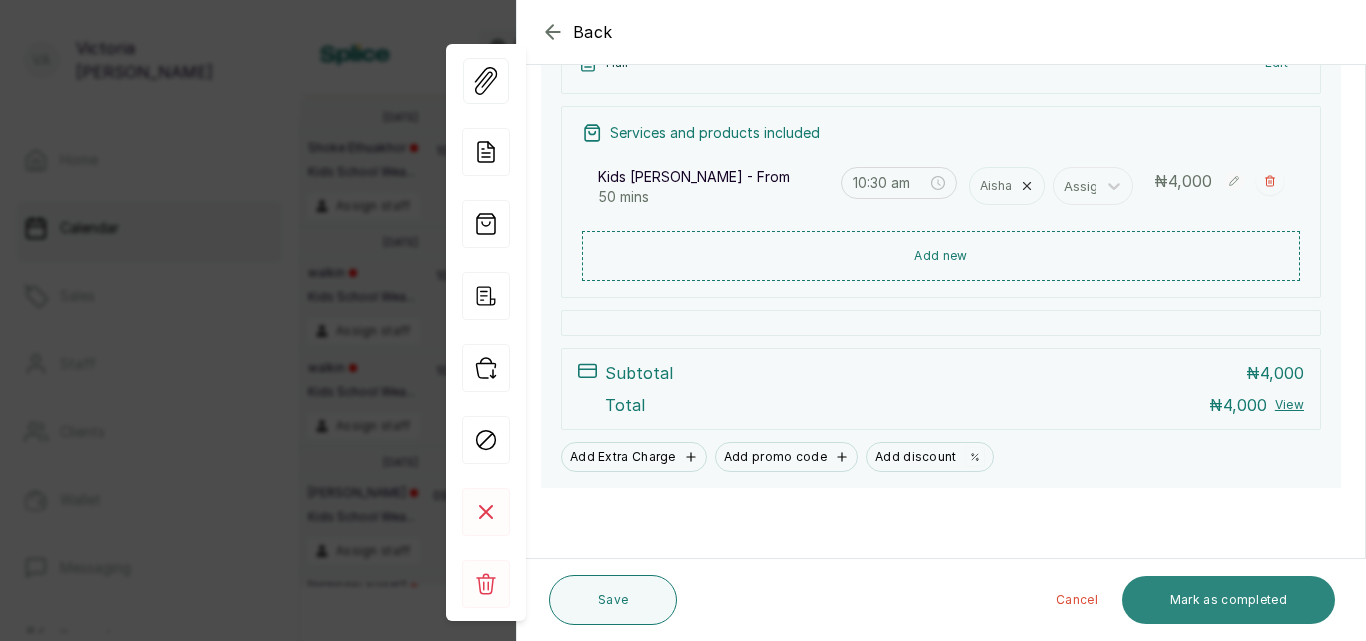 click on "Mark as completed" at bounding box center [1228, 600] 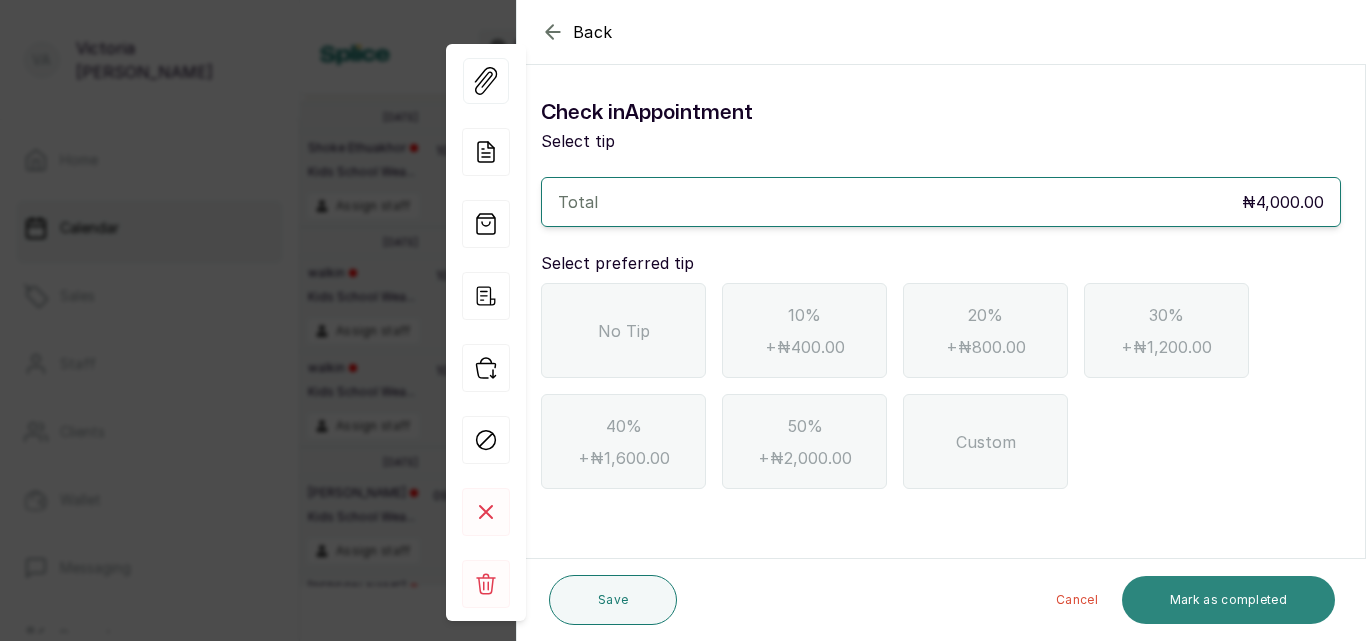 scroll, scrollTop: 0, scrollLeft: 0, axis: both 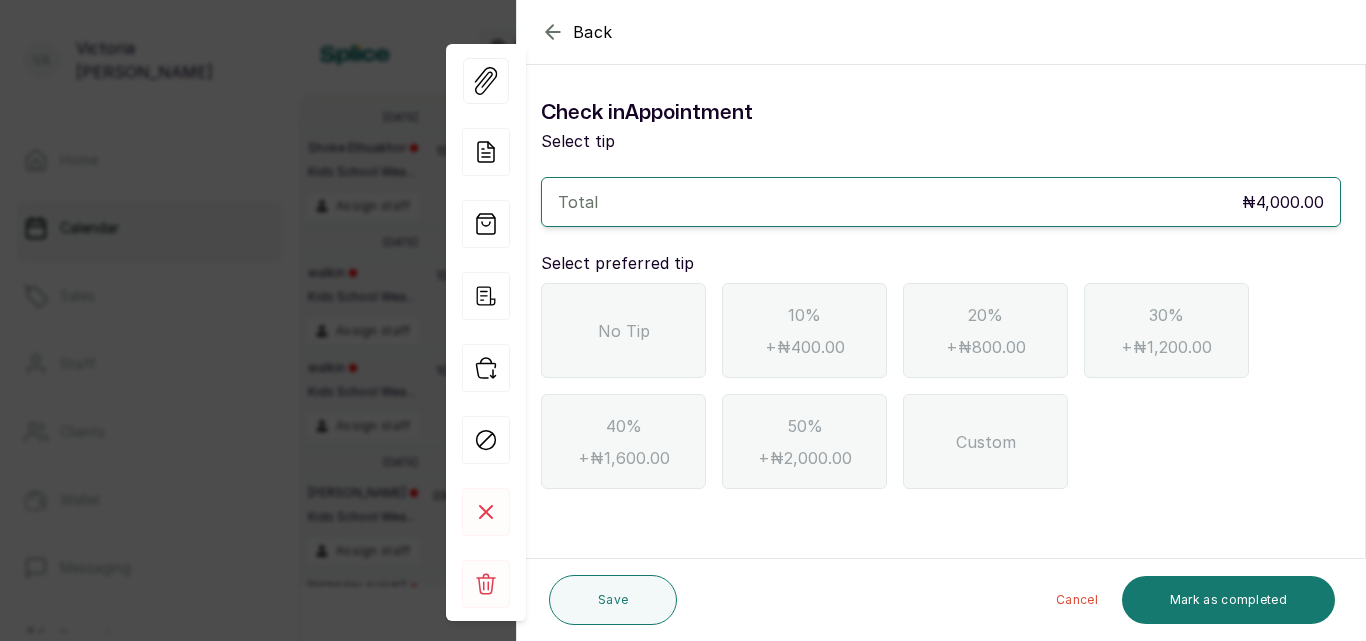 click 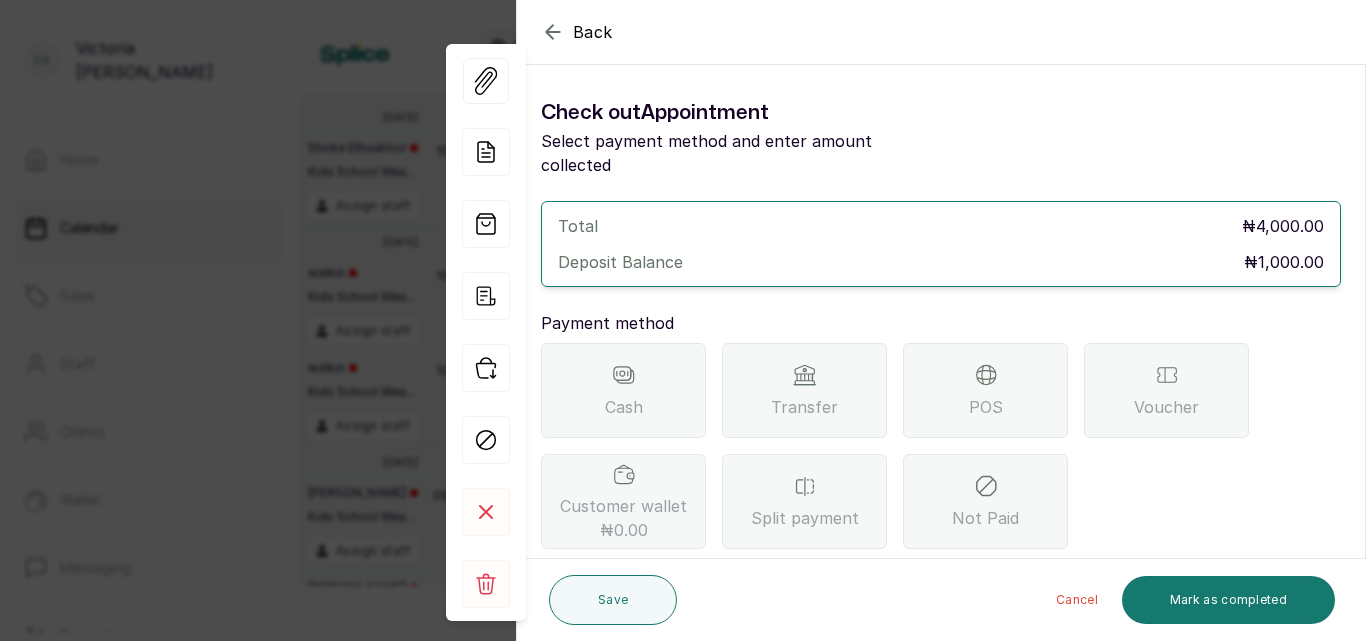 click 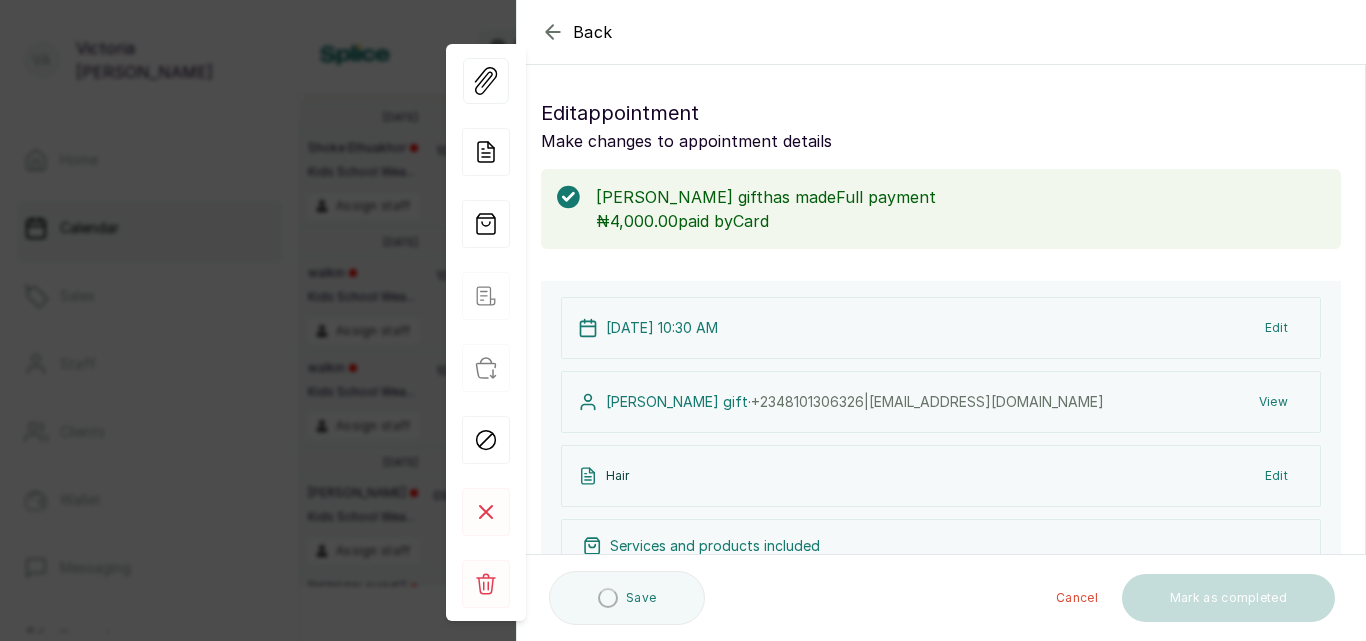 click 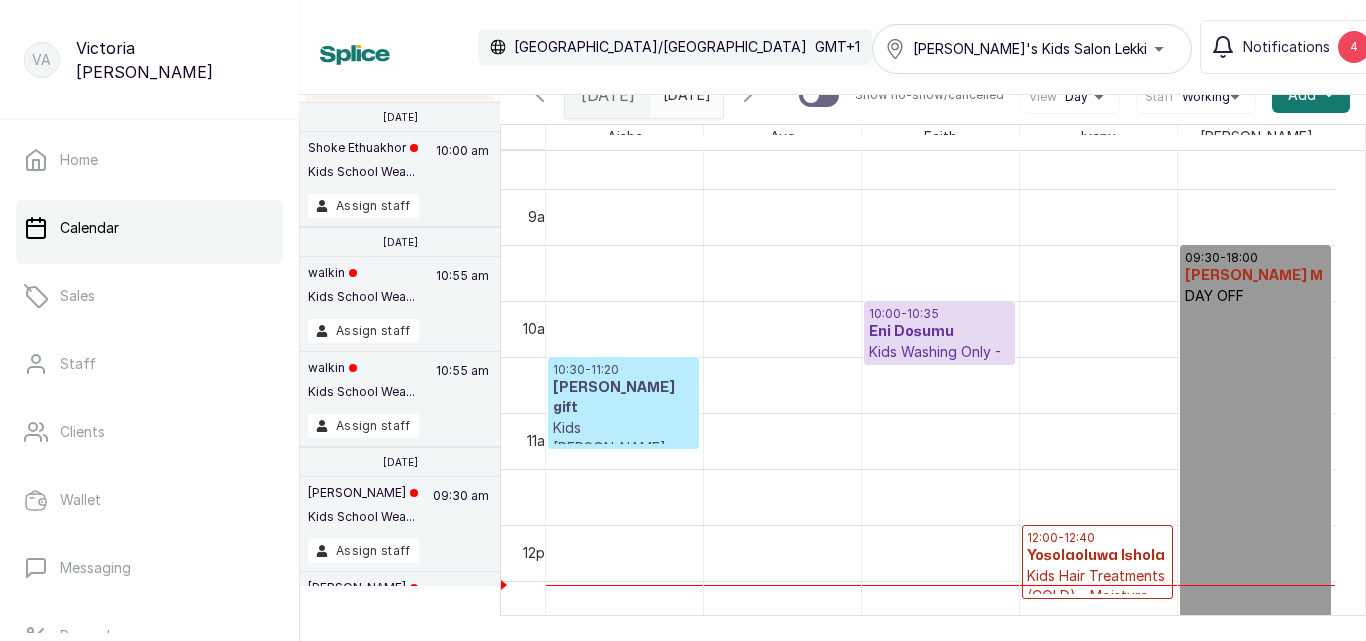 click on "[PERSON_NAME] gift" at bounding box center (623, 398) 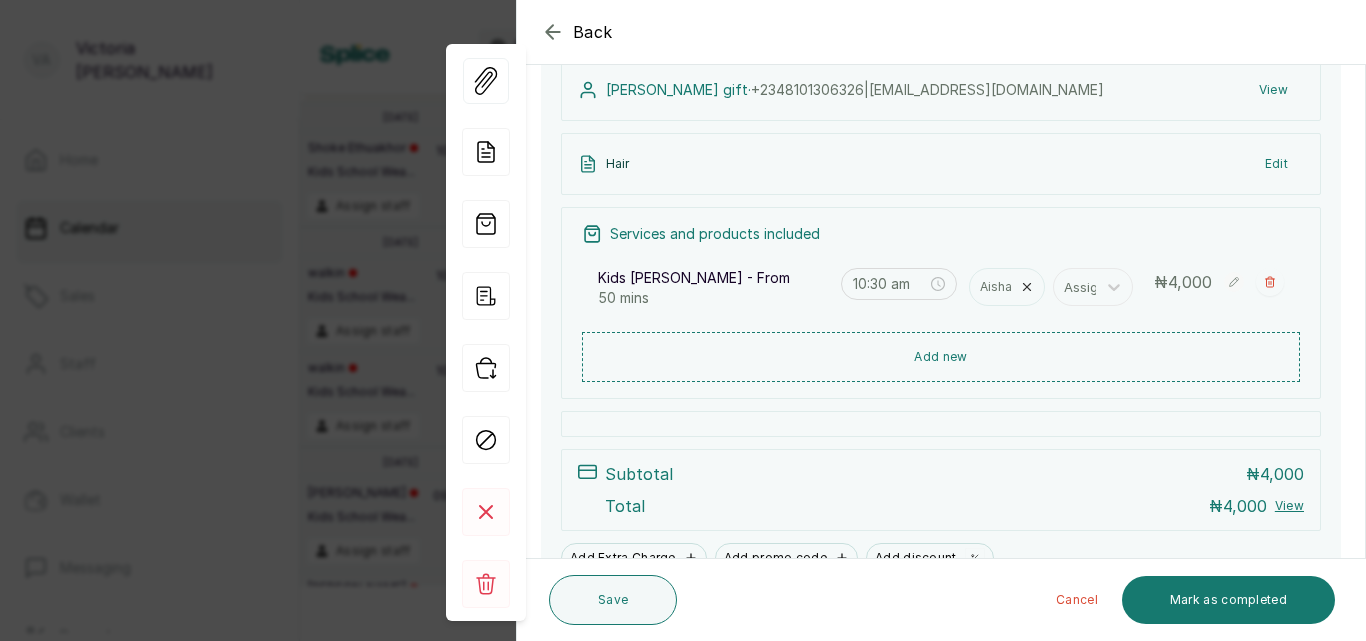 scroll, scrollTop: 413, scrollLeft: 0, axis: vertical 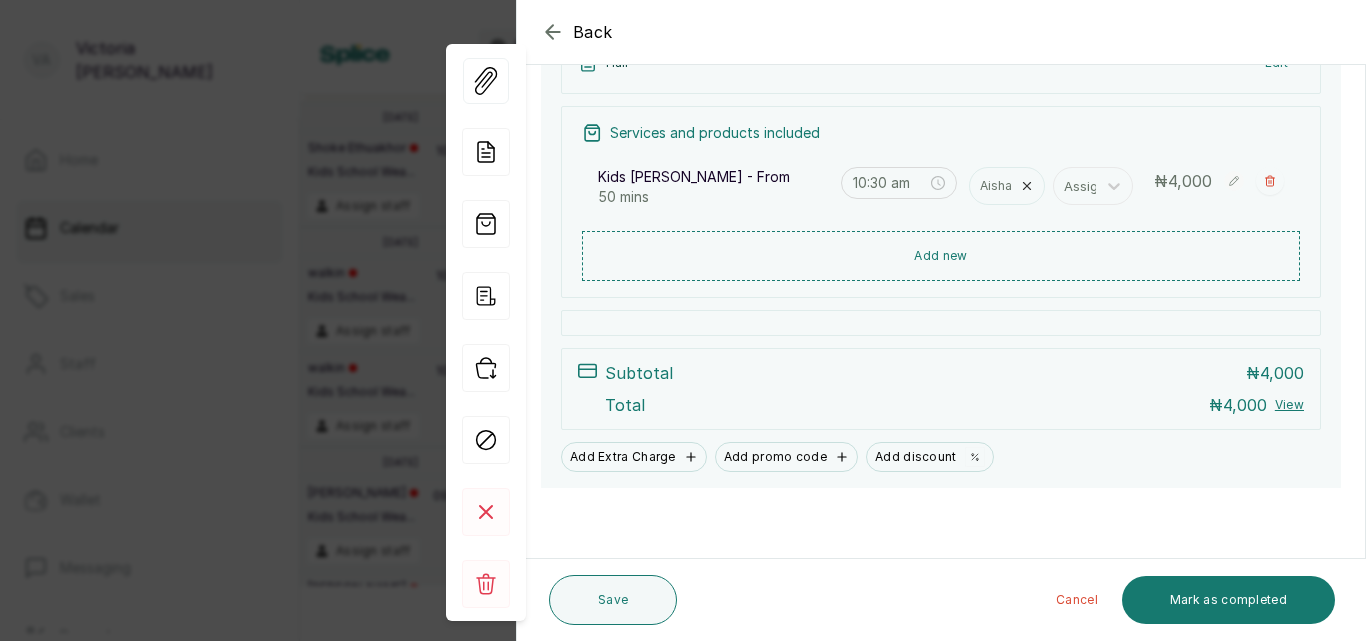 click 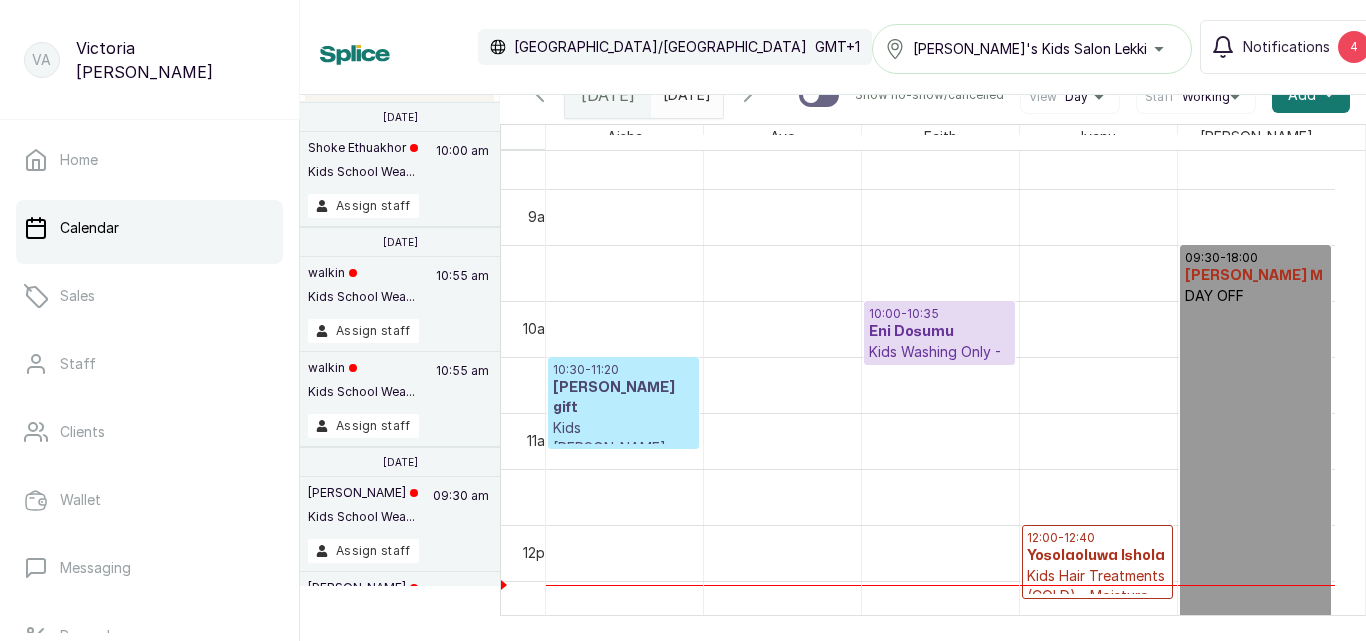 click on "Kids [PERSON_NAME] - From" at bounding box center (623, 448) 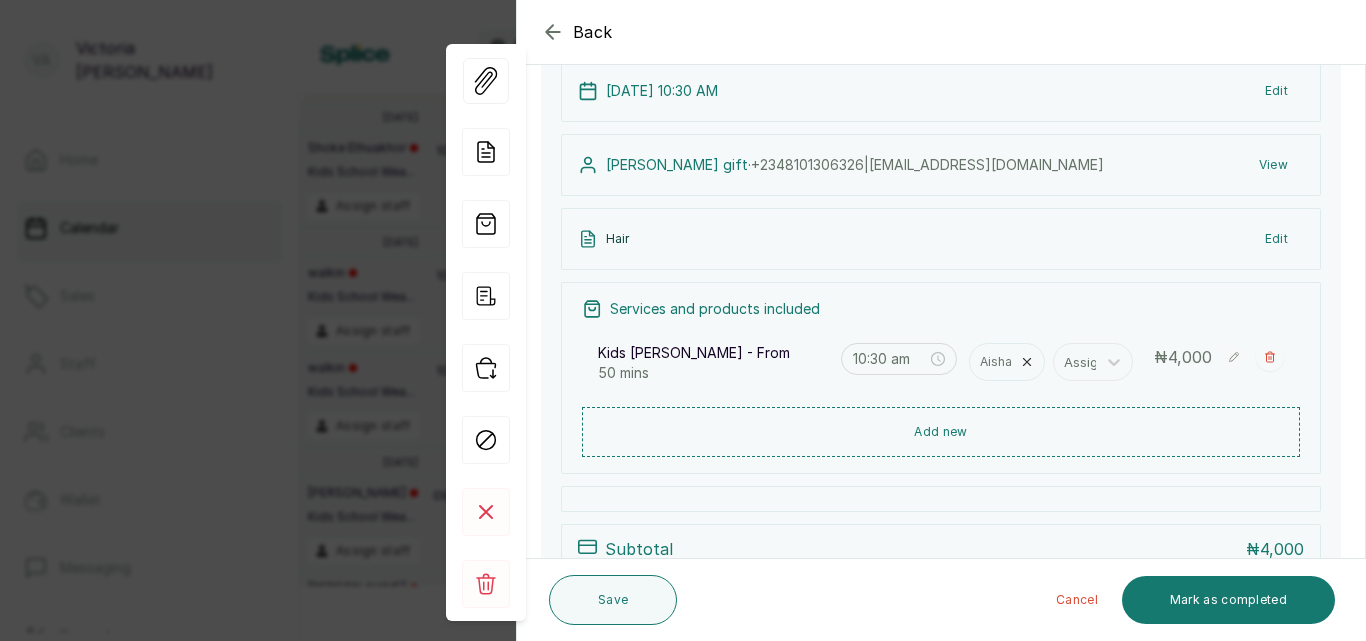 scroll, scrollTop: 242, scrollLeft: 0, axis: vertical 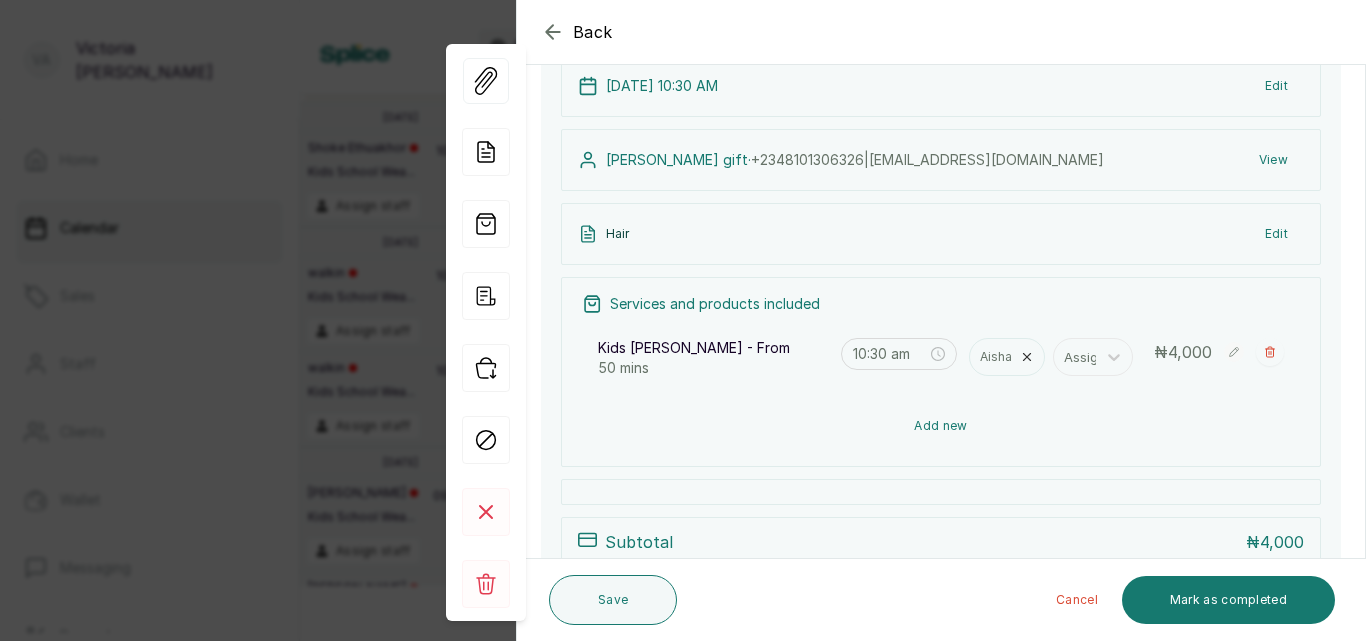 click on "Add new" at bounding box center (941, 426) 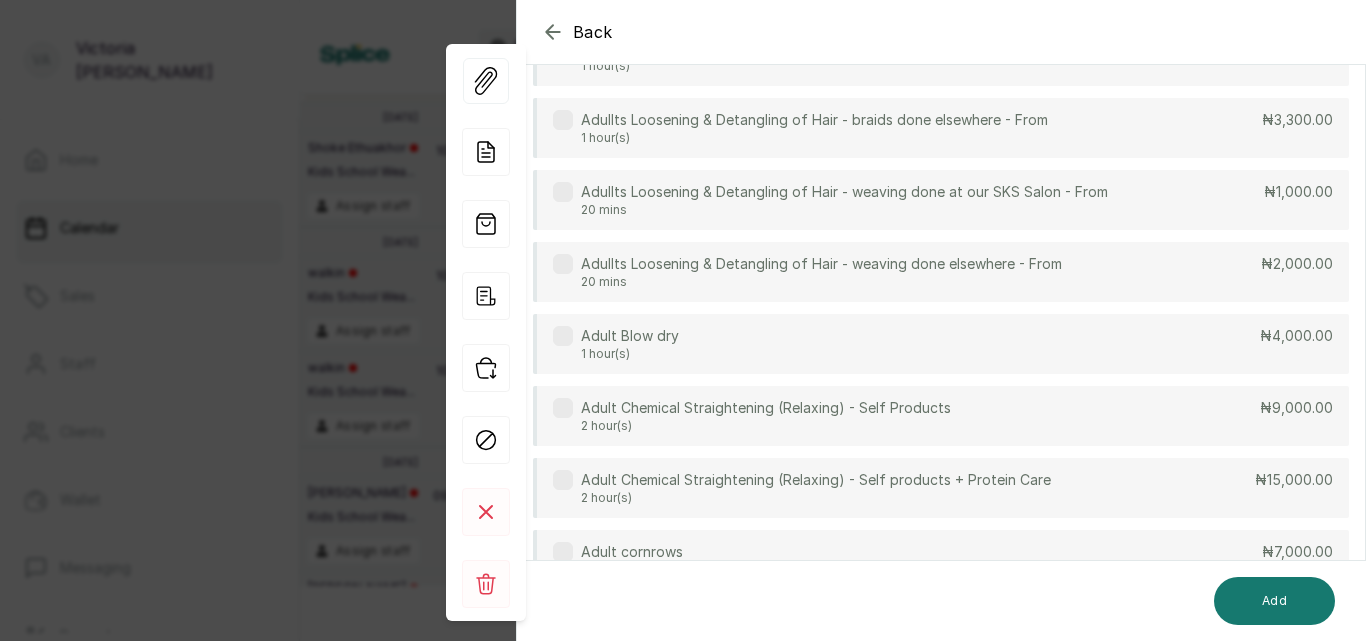 scroll, scrollTop: 149, scrollLeft: 0, axis: vertical 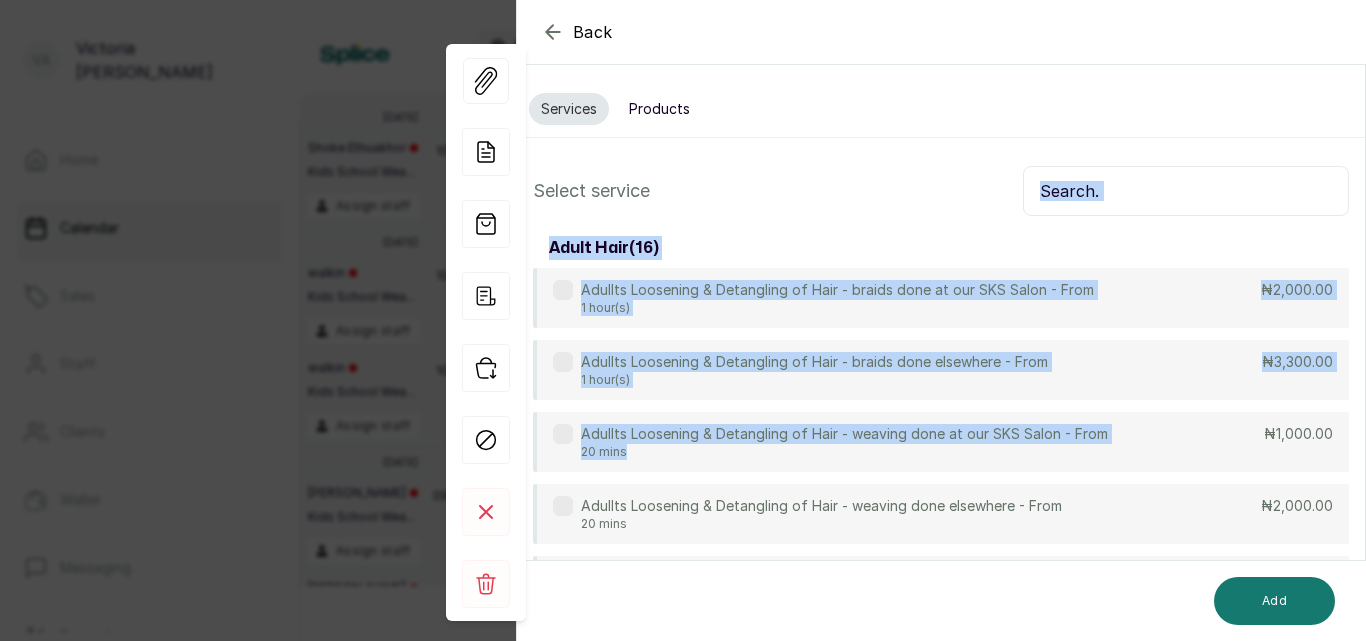 drag, startPoint x: 945, startPoint y: 315, endPoint x: 1071, endPoint y: 179, distance: 185.39687 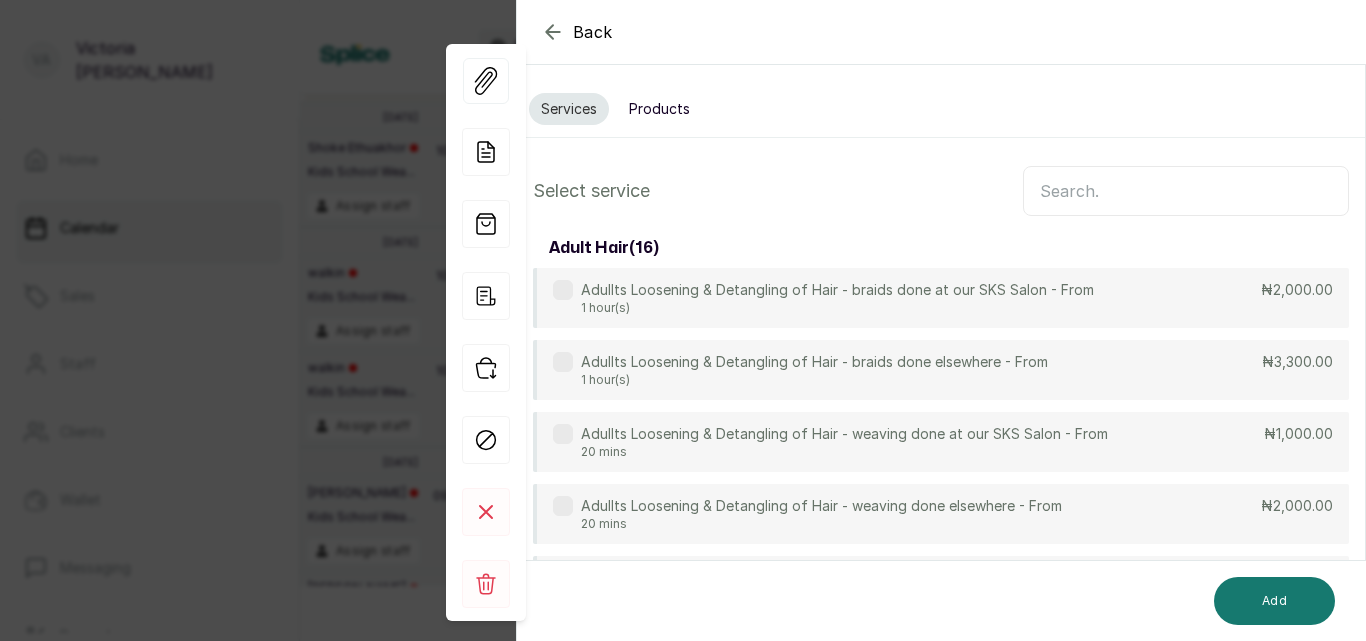 click at bounding box center [1186, 191] 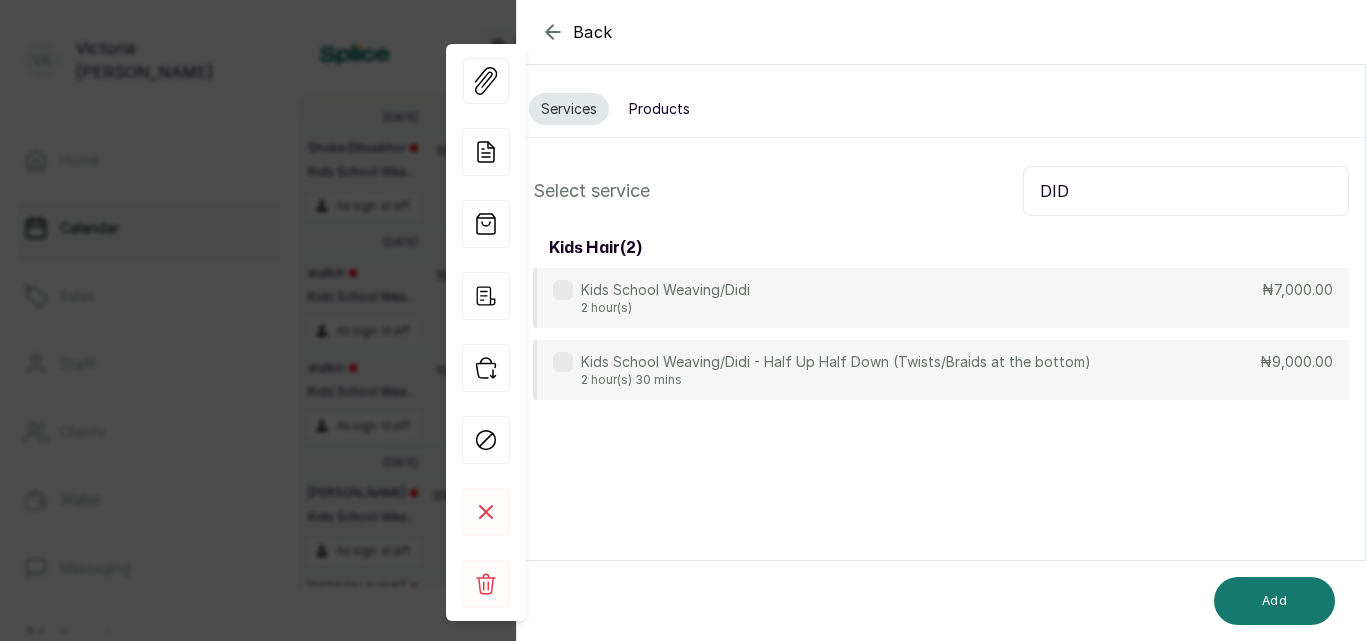 type on "DID" 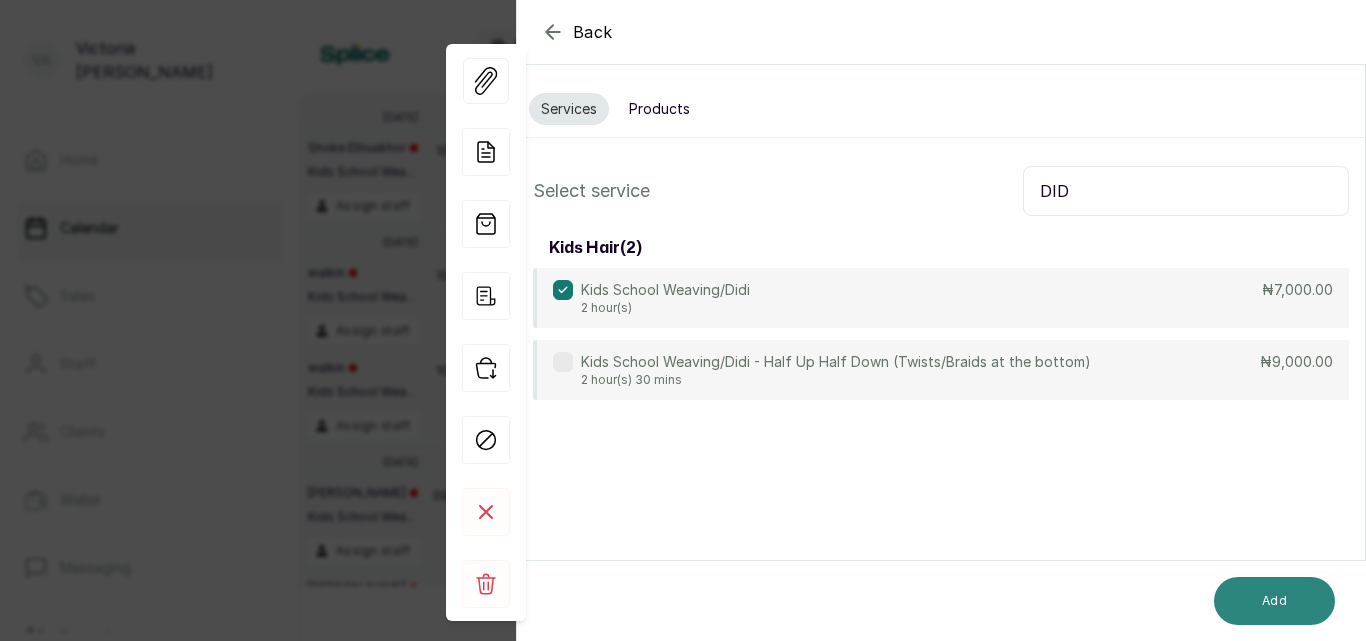 click on "Add" at bounding box center (1274, 601) 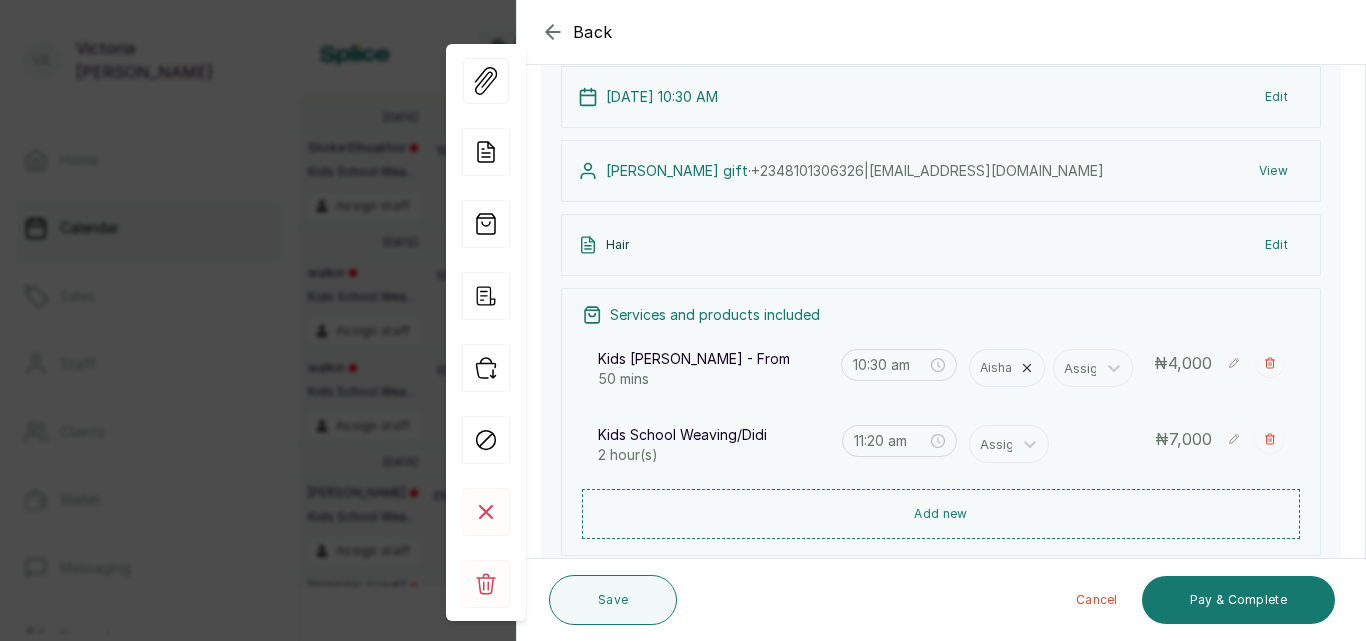 scroll, scrollTop: 248, scrollLeft: 0, axis: vertical 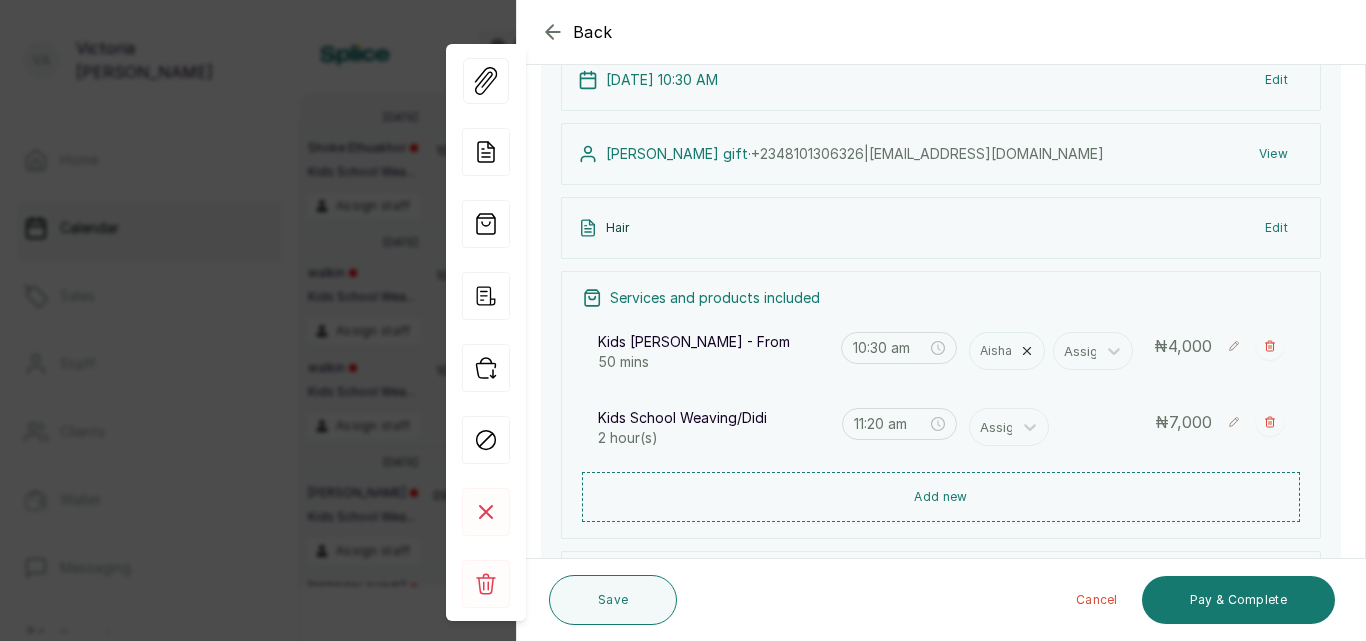 click 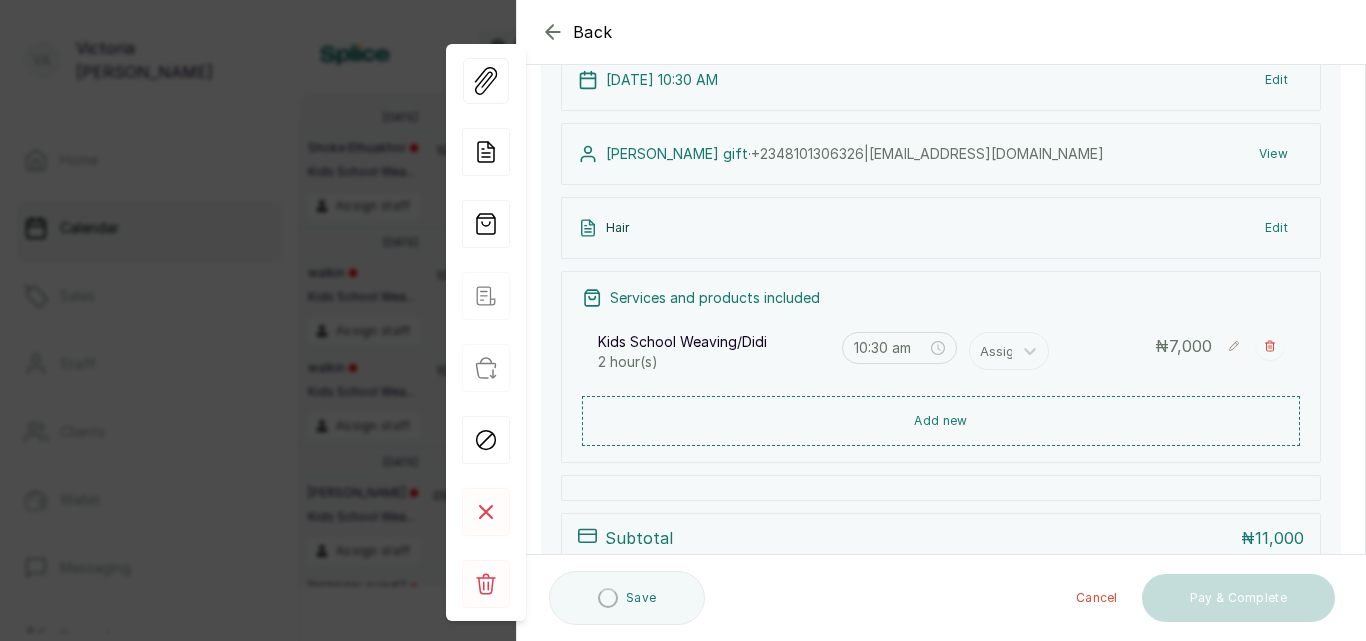 type on "11:20 am" 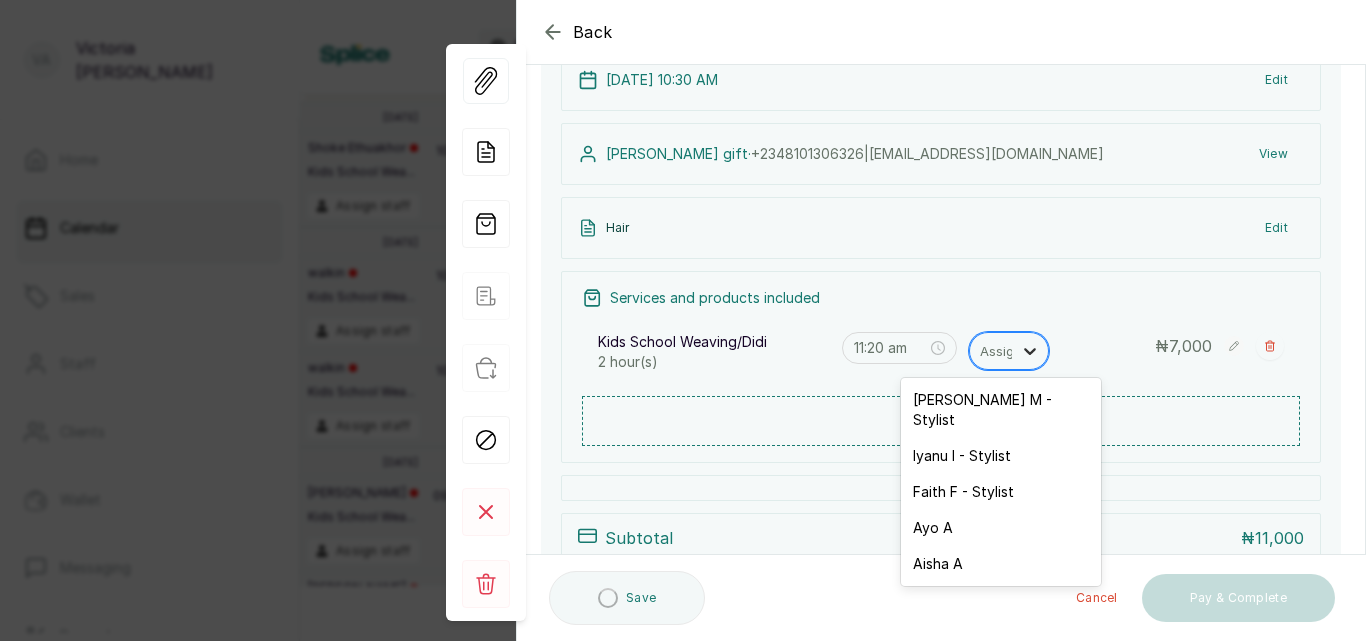 click 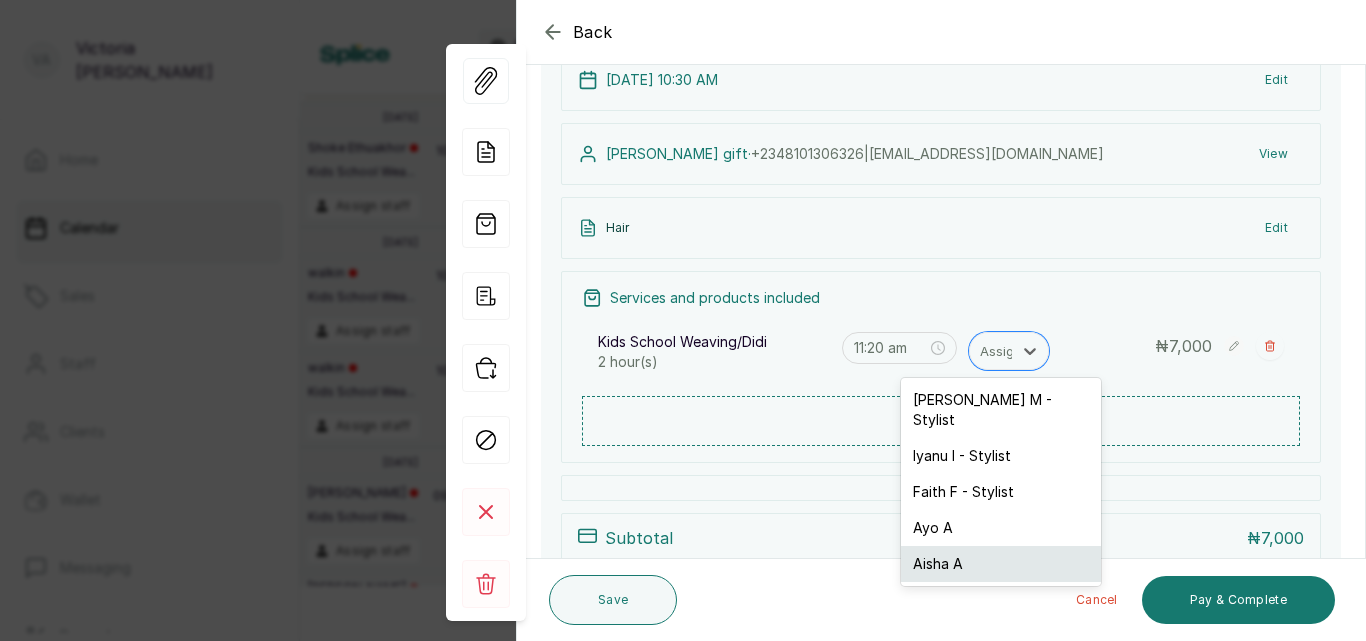 click on "Aisha A" at bounding box center (1001, 564) 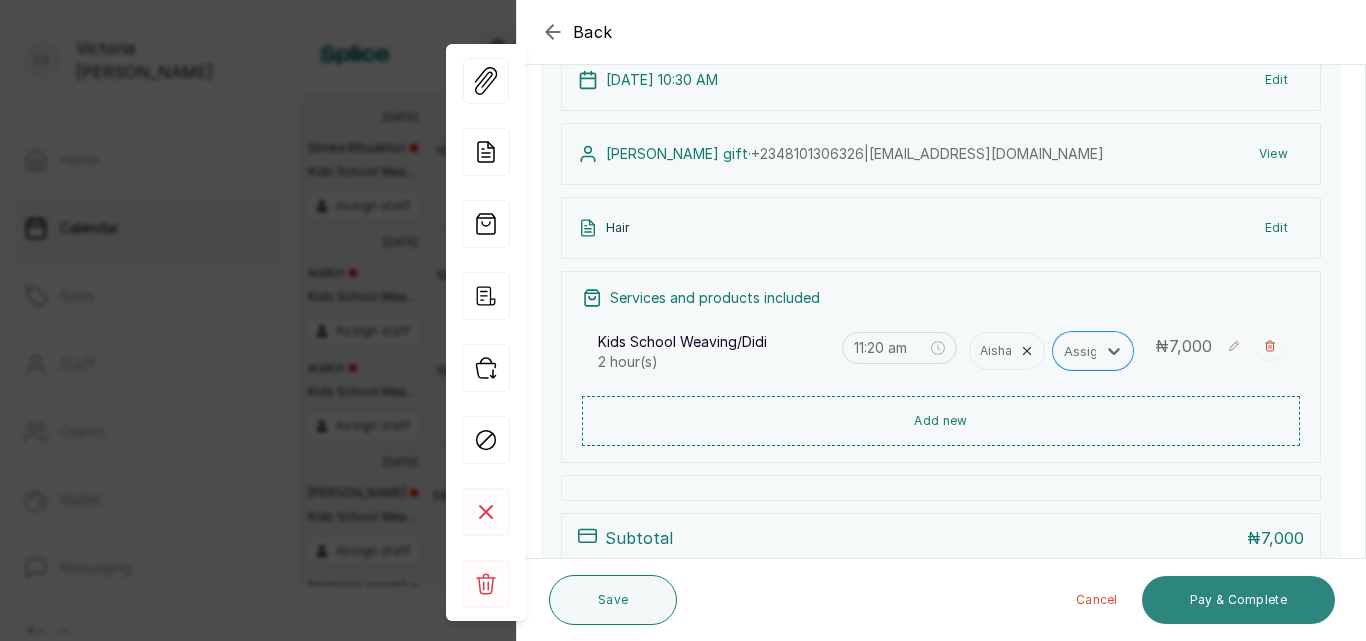 click on "Pay & Complete" at bounding box center [1238, 600] 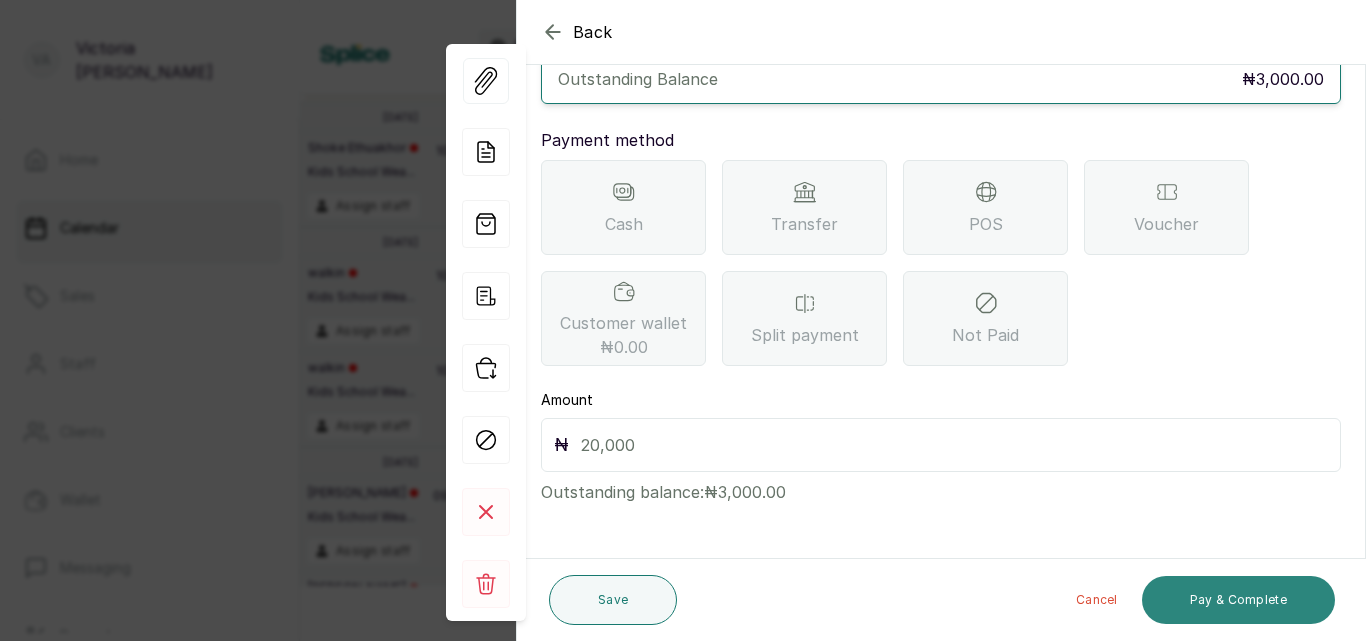 scroll, scrollTop: 195, scrollLeft: 0, axis: vertical 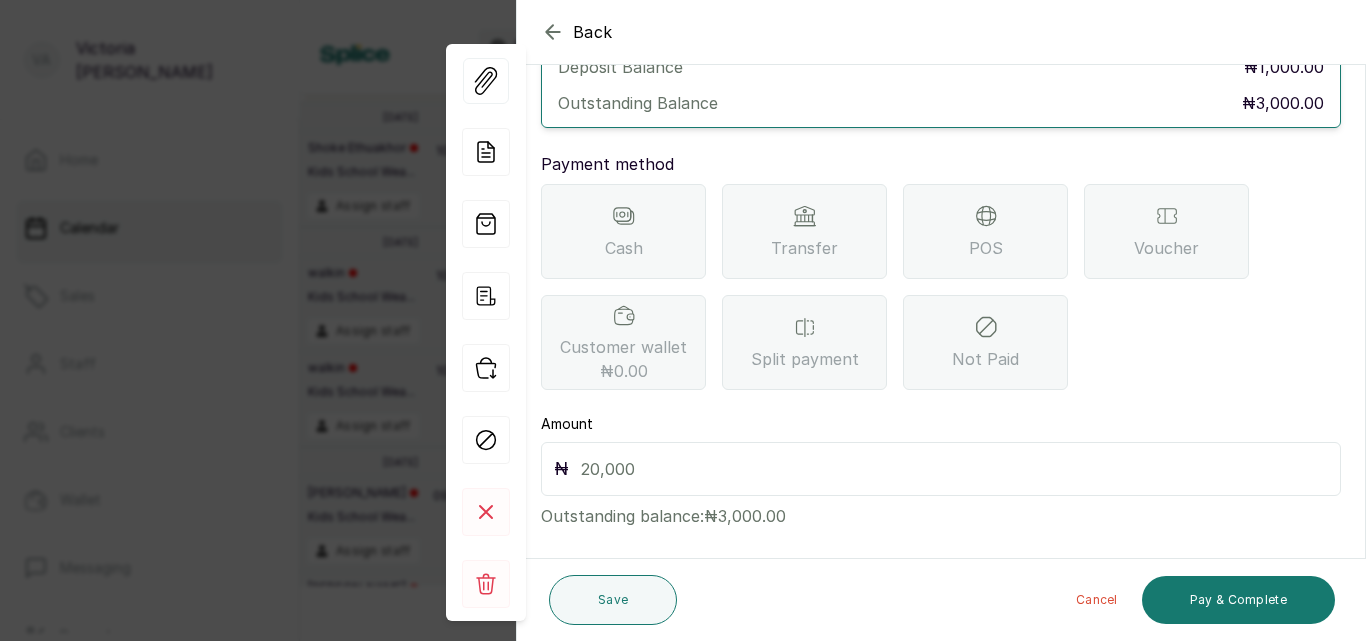click on "Transfer" at bounding box center (804, 231) 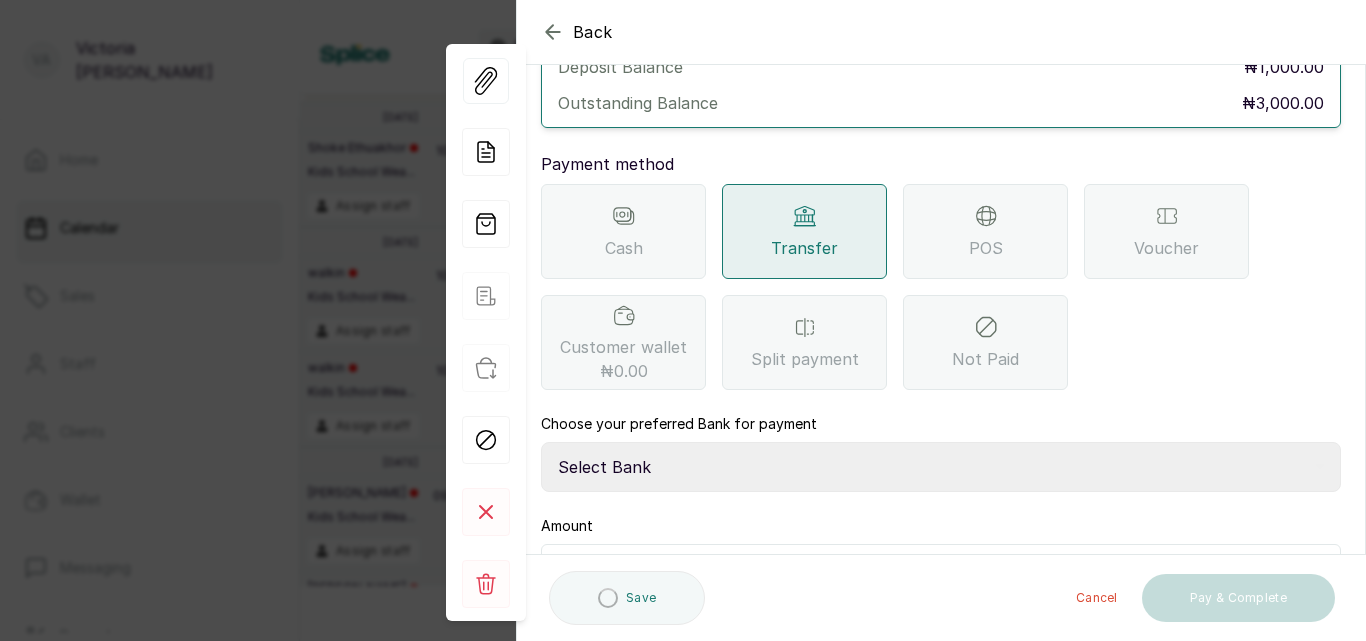 click on "Select Bank CANARY YELLOW Moniepoint MFB CANARY YELLOW Sparkle Microfinance Bank" at bounding box center [941, 467] 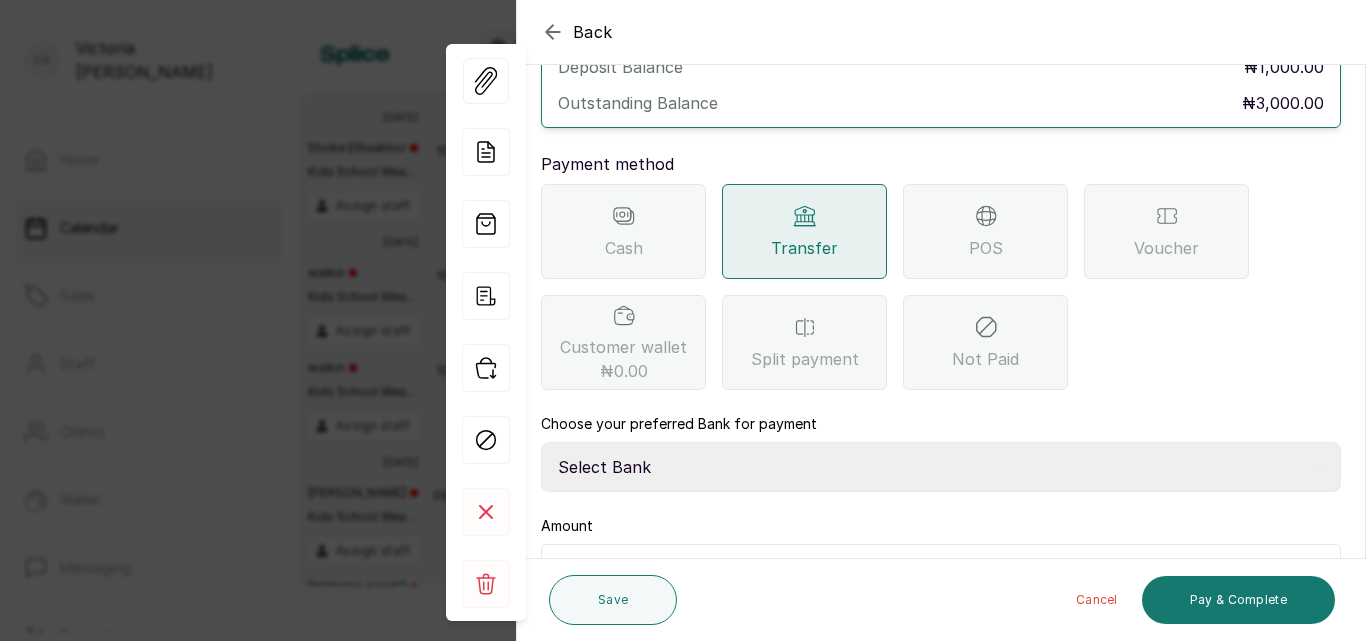select on "a0df1ee2-db04-4e2a-8640-932656be21d6" 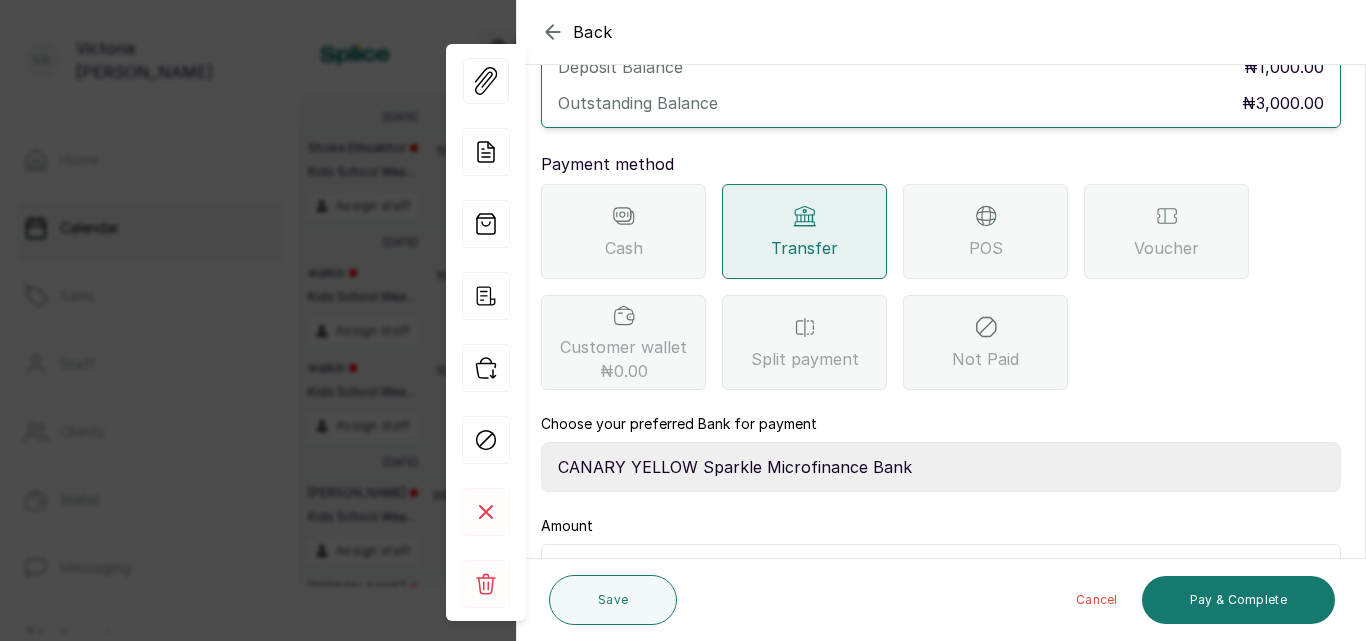 click on "Select Bank CANARY YELLOW Moniepoint MFB CANARY YELLOW Sparkle Microfinance Bank" at bounding box center (941, 467) 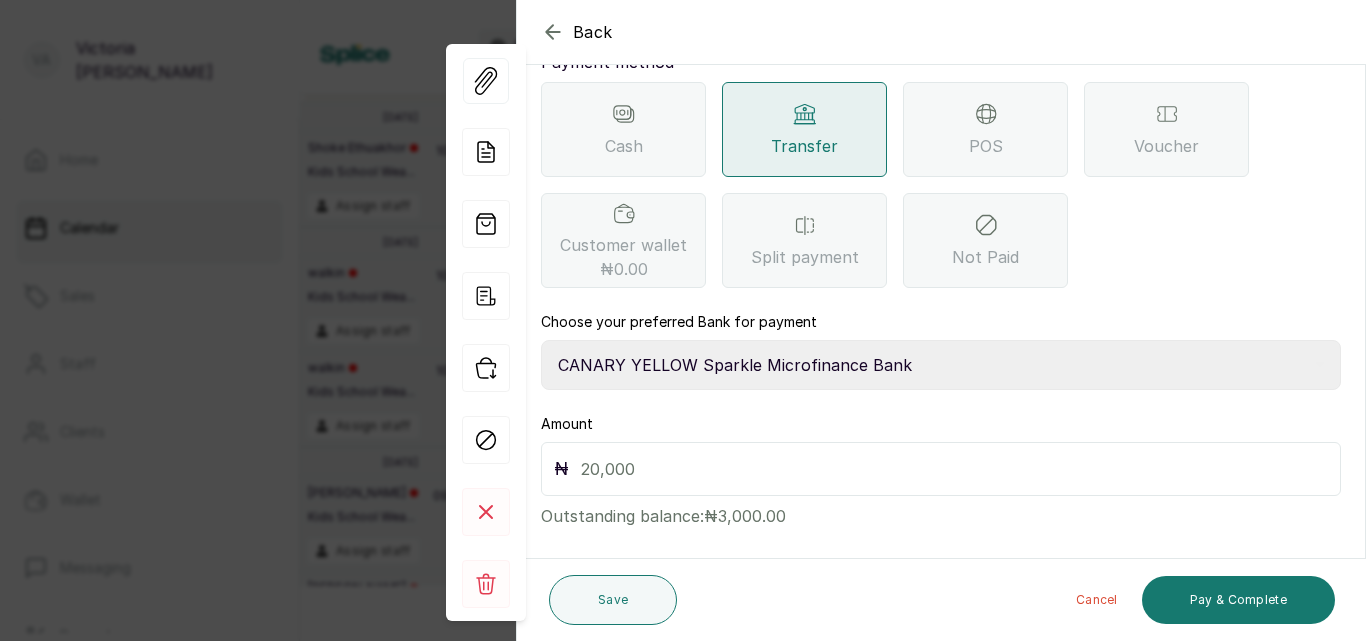 click at bounding box center (954, 469) 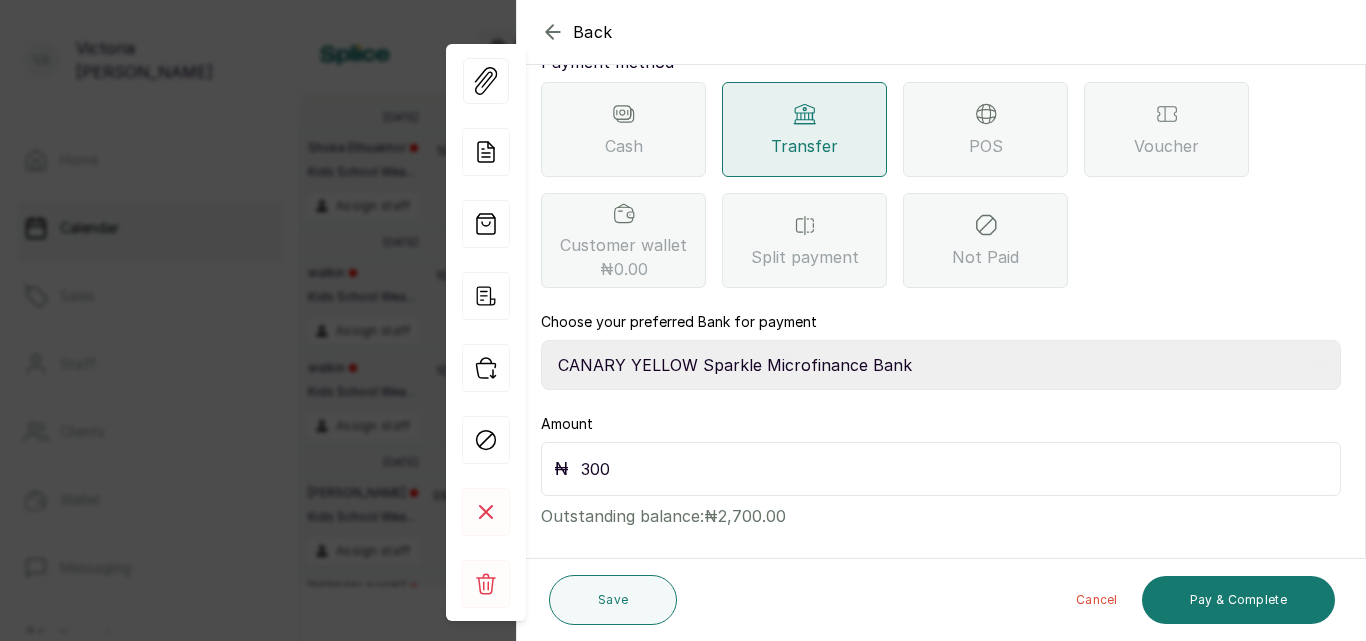 type on "3,000" 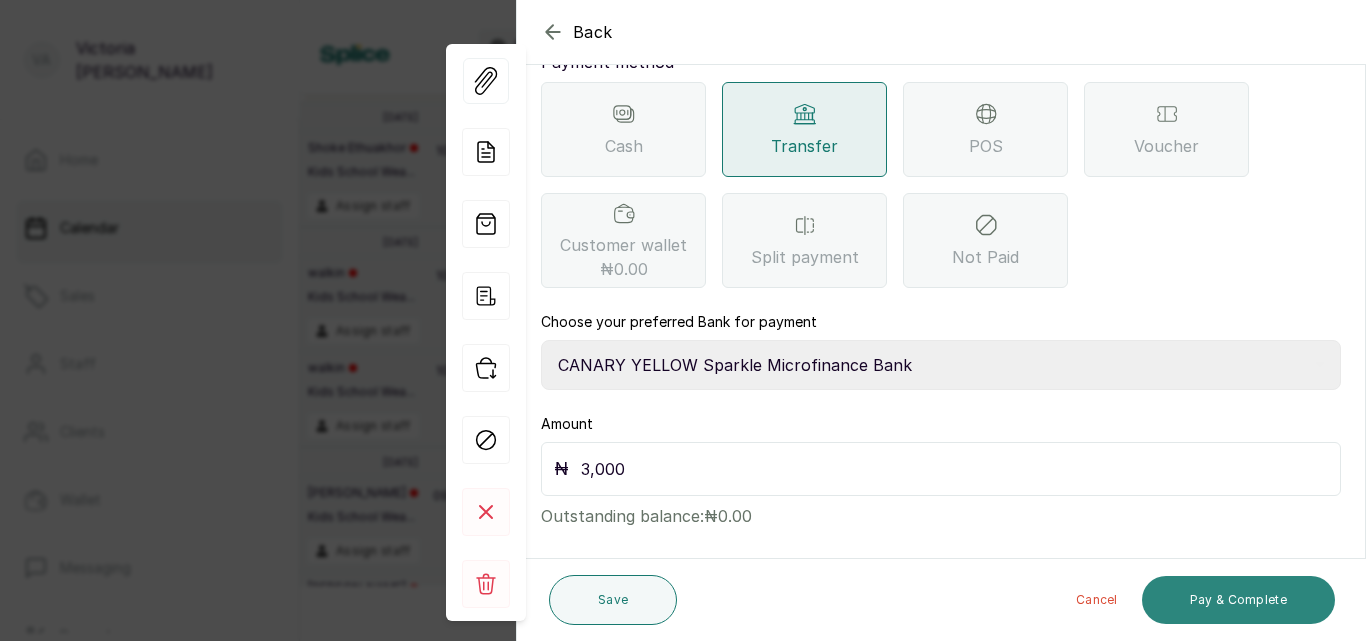 click on "Pay & Complete" at bounding box center (1238, 600) 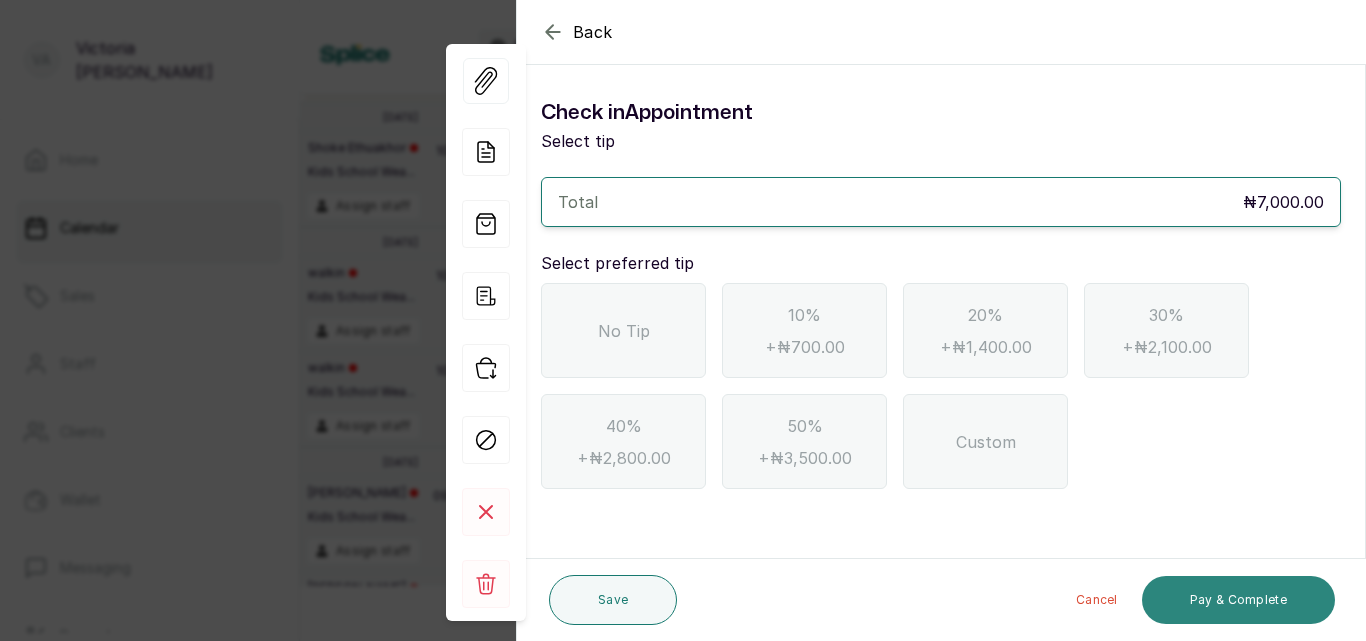 scroll, scrollTop: 0, scrollLeft: 0, axis: both 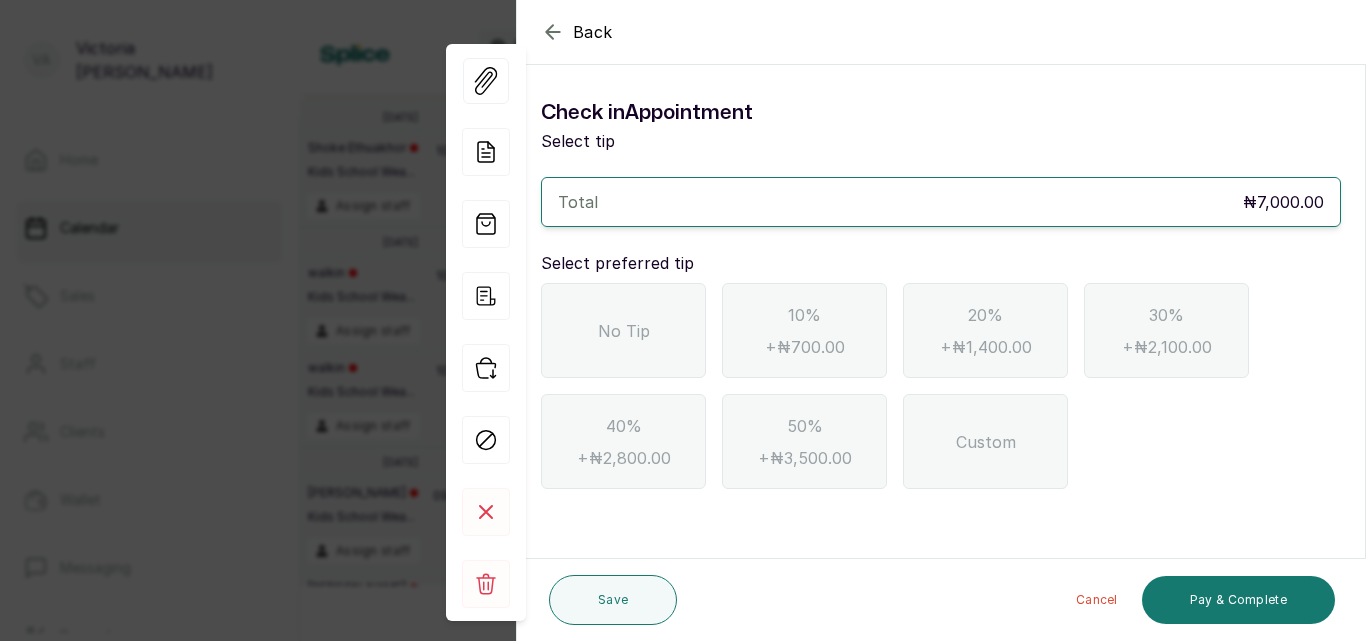 click on "No Tip" at bounding box center [624, 331] 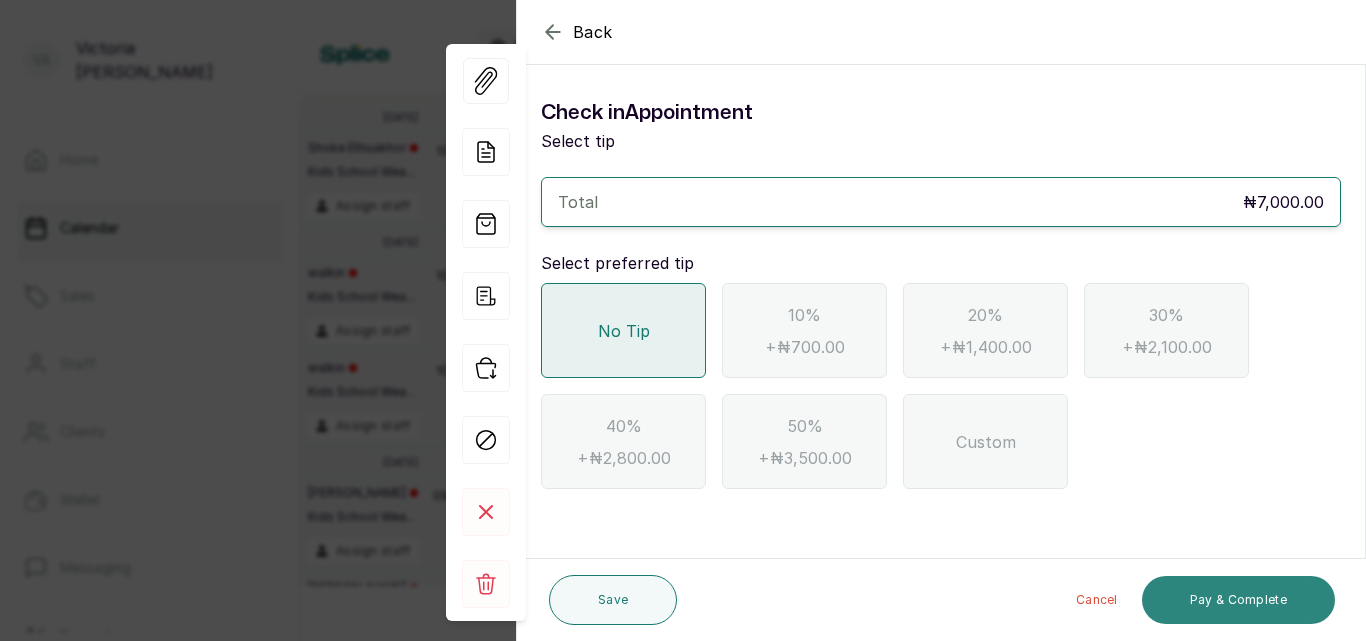 click on "Pay & Complete" at bounding box center [1238, 600] 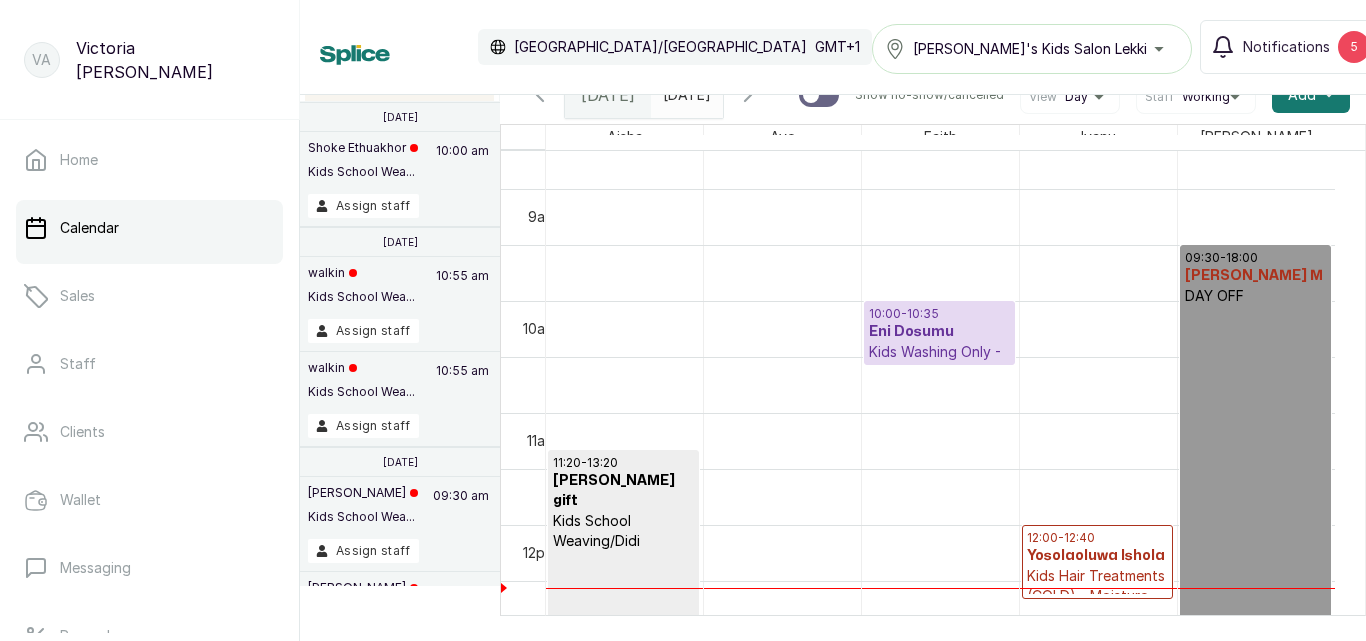 scroll, scrollTop: 1149, scrollLeft: 0, axis: vertical 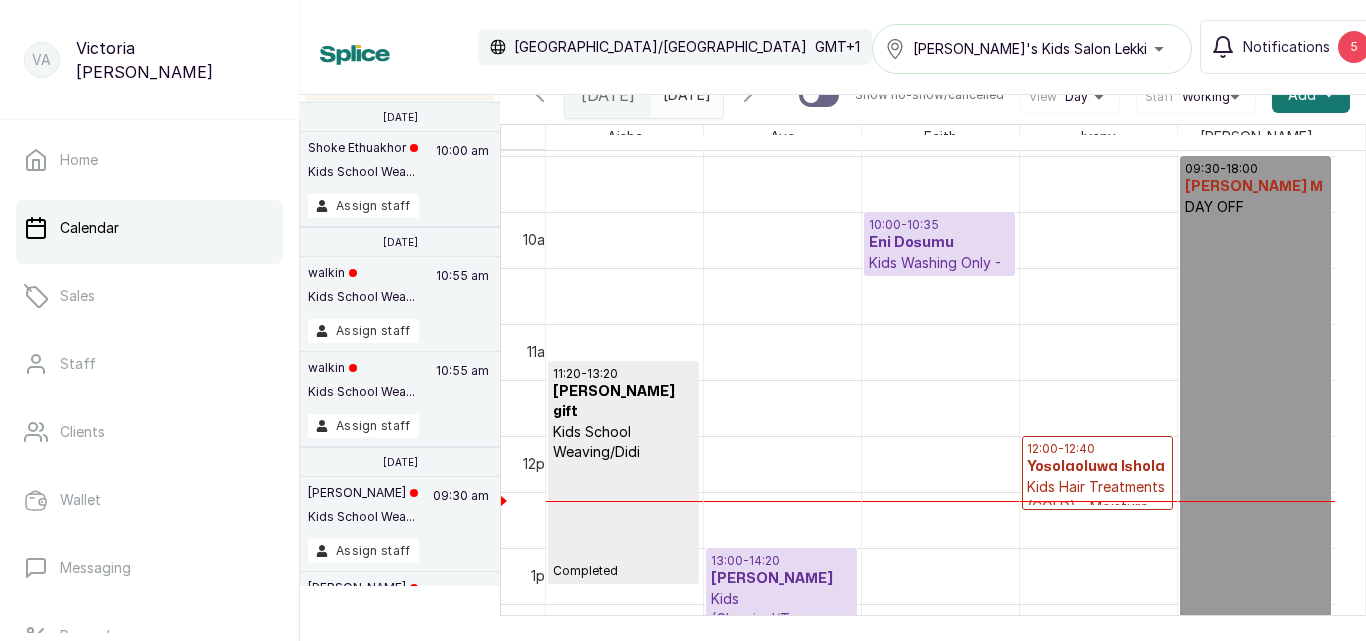 click on "[PERSON_NAME]" at bounding box center (781, 579) 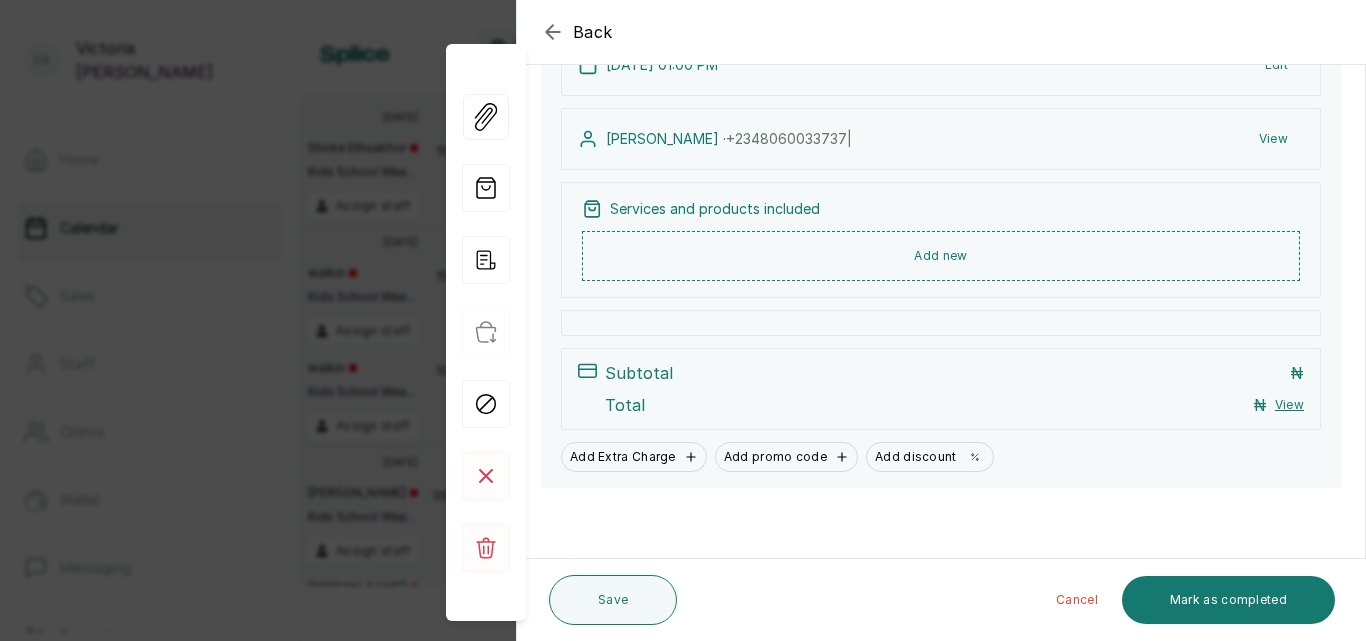 click 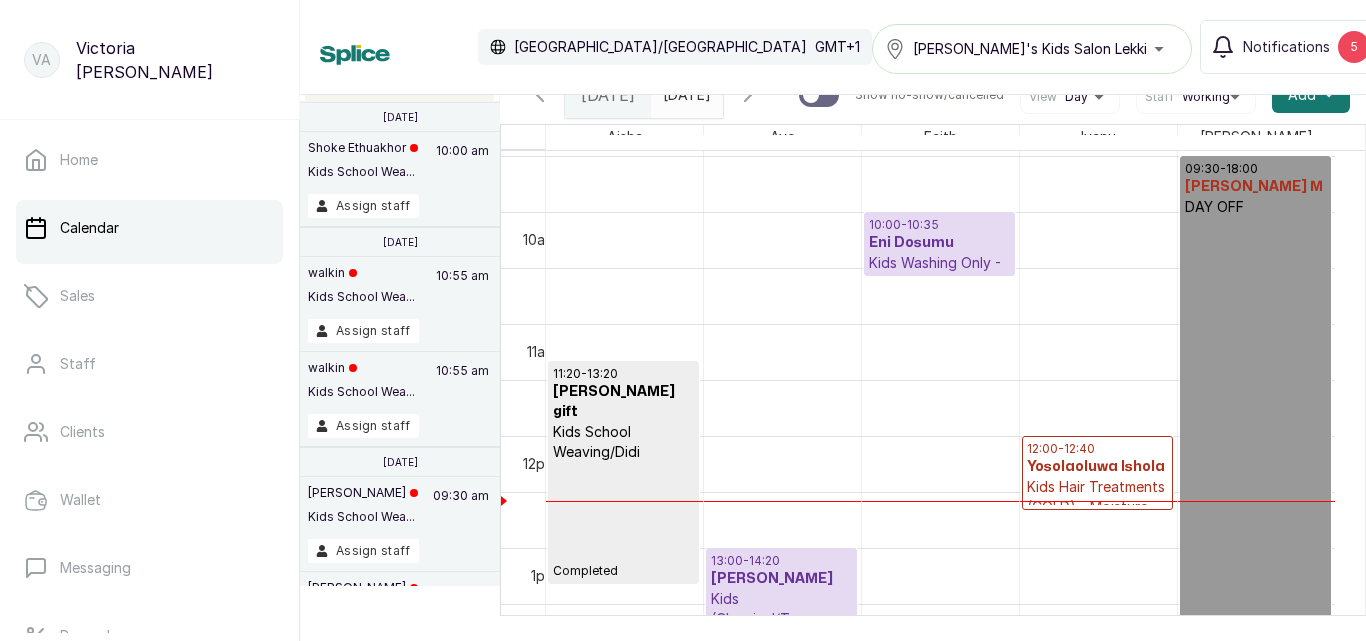 click on "13:00  -  14:20" at bounding box center [781, 561] 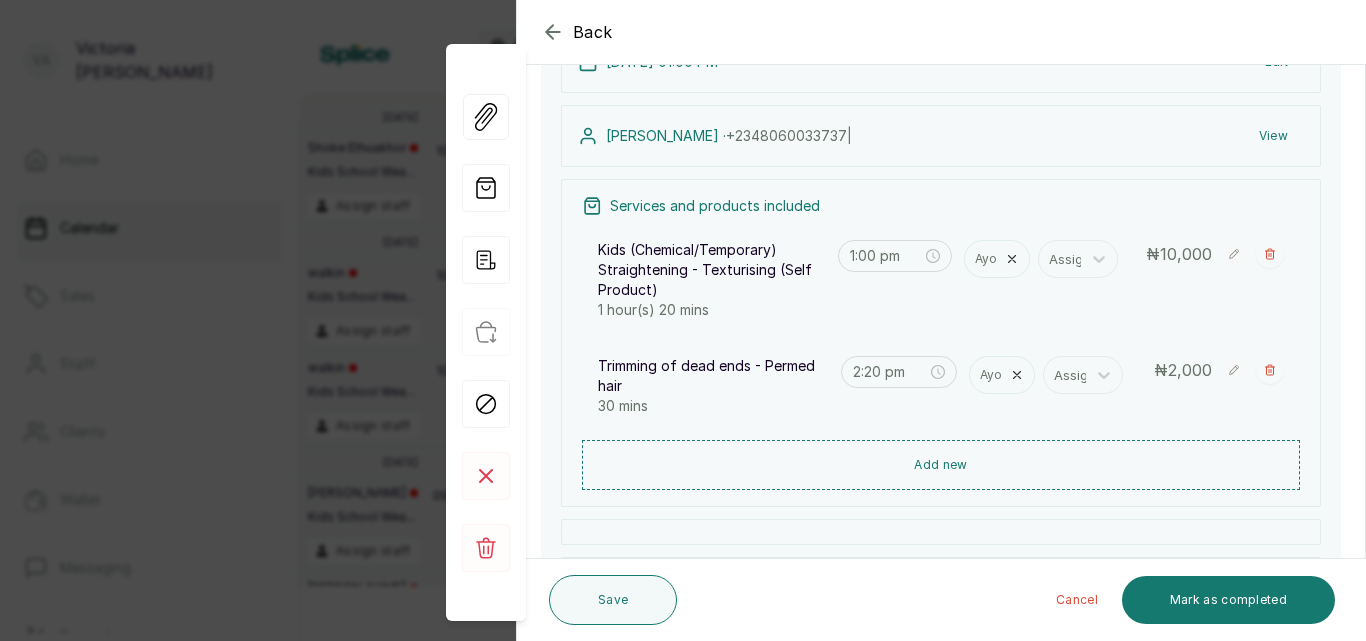 scroll, scrollTop: 475, scrollLeft: 0, axis: vertical 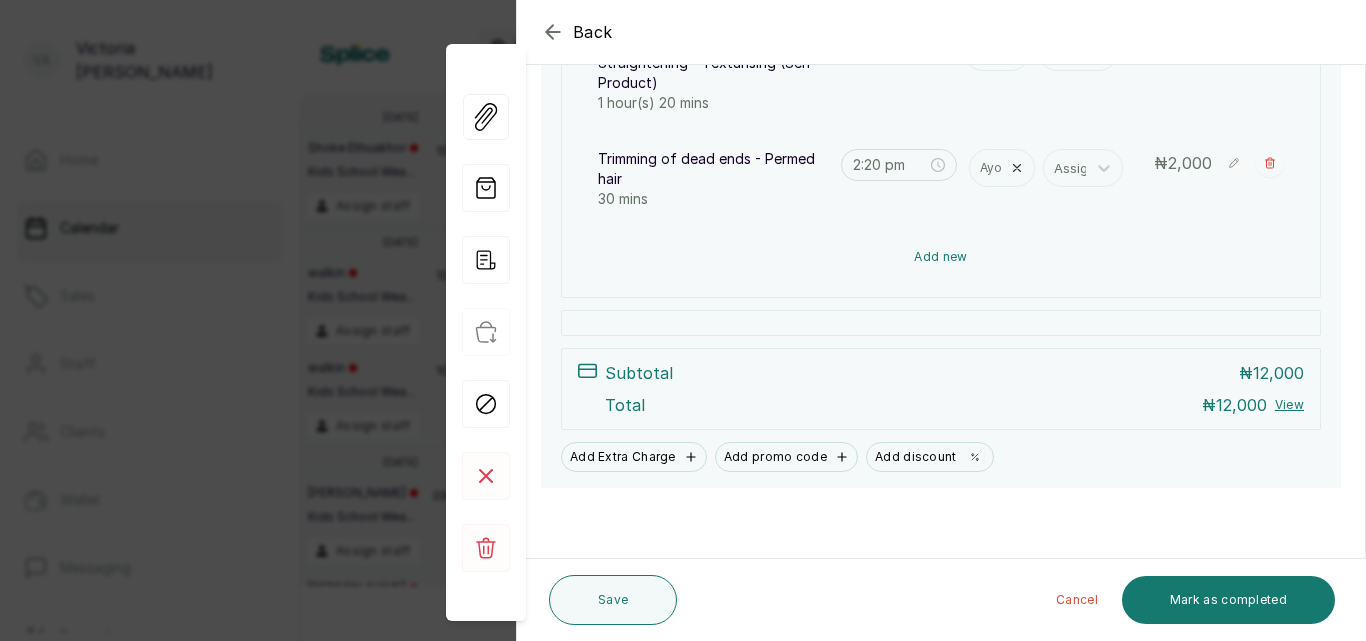 click on "Add new" at bounding box center [941, 257] 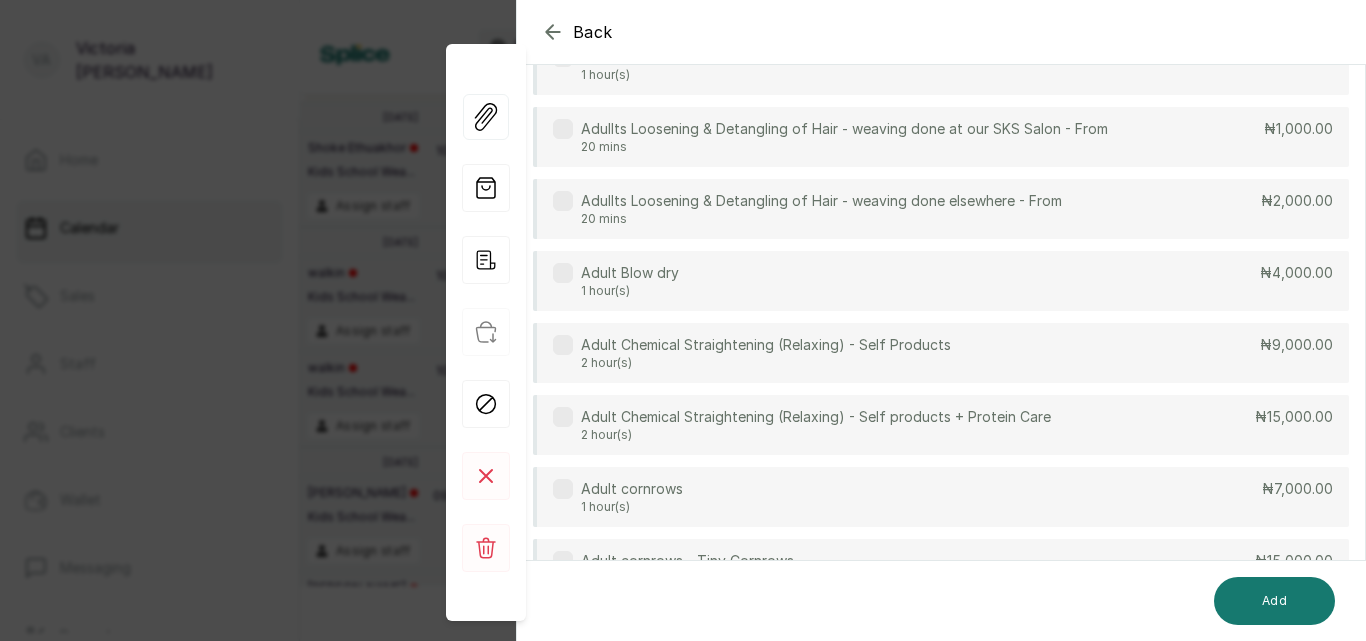 scroll, scrollTop: 149, scrollLeft: 0, axis: vertical 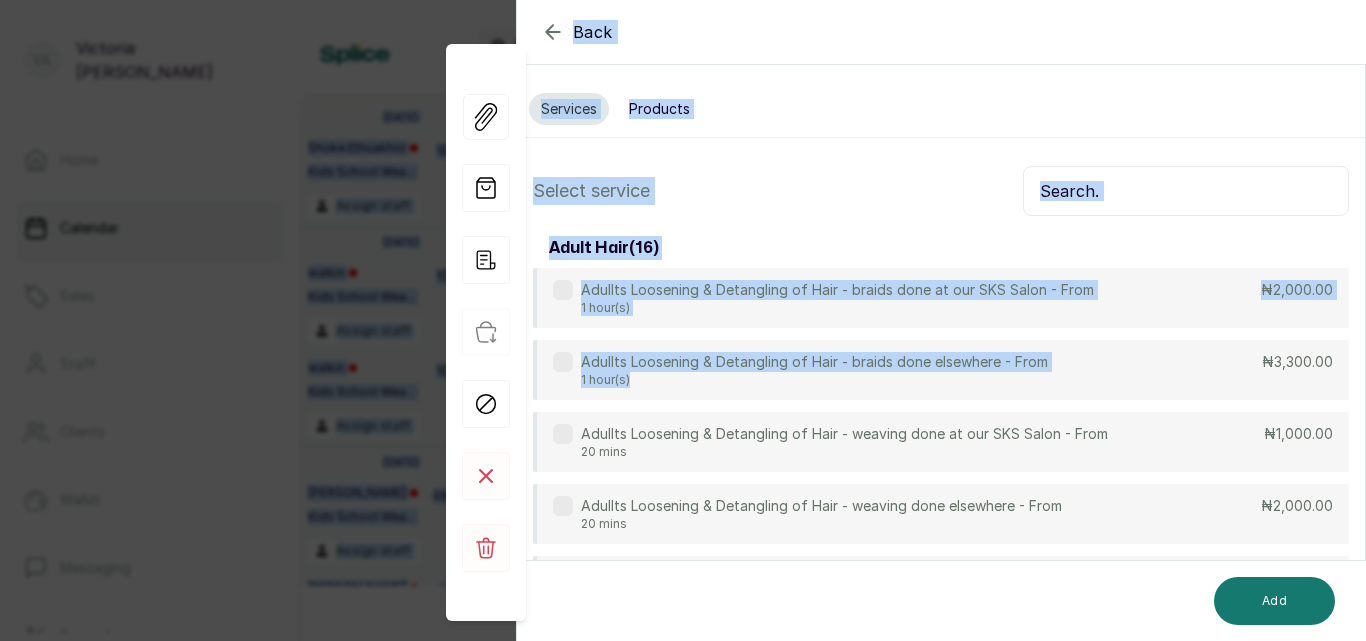 drag, startPoint x: 945, startPoint y: 234, endPoint x: 990, endPoint y: -16, distance: 254.01772 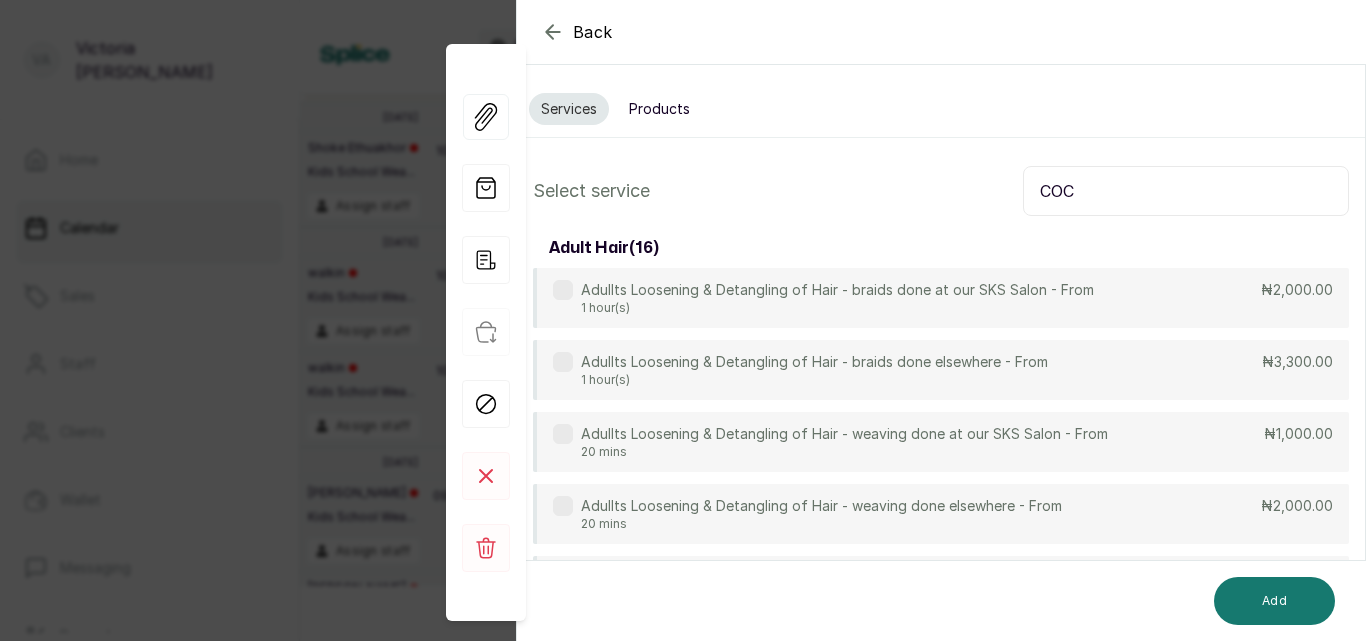 type on "COCO" 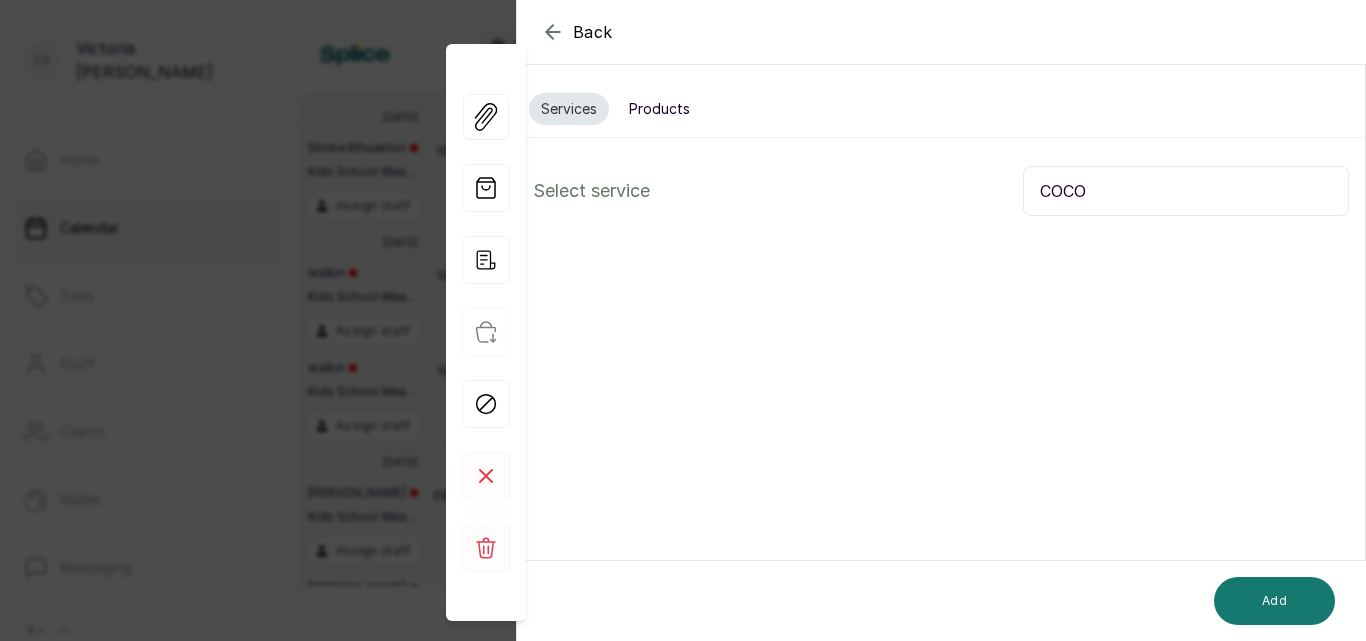 click on "Products" at bounding box center [659, 109] 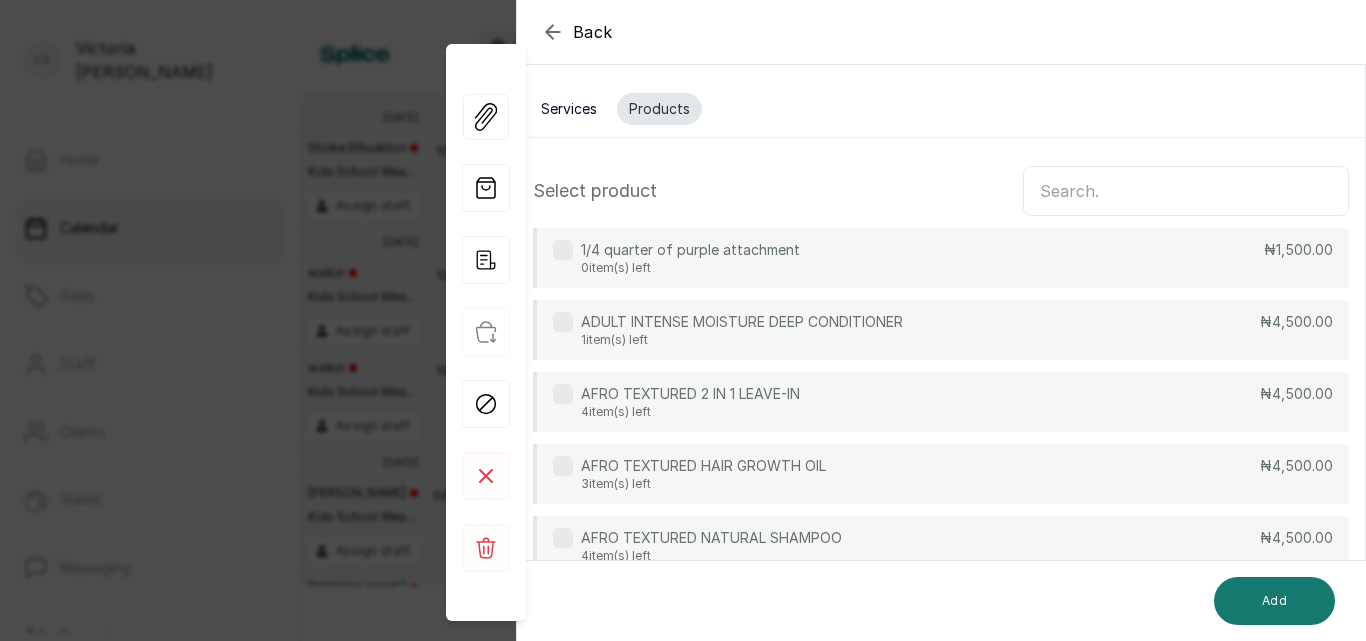click at bounding box center (1186, 191) 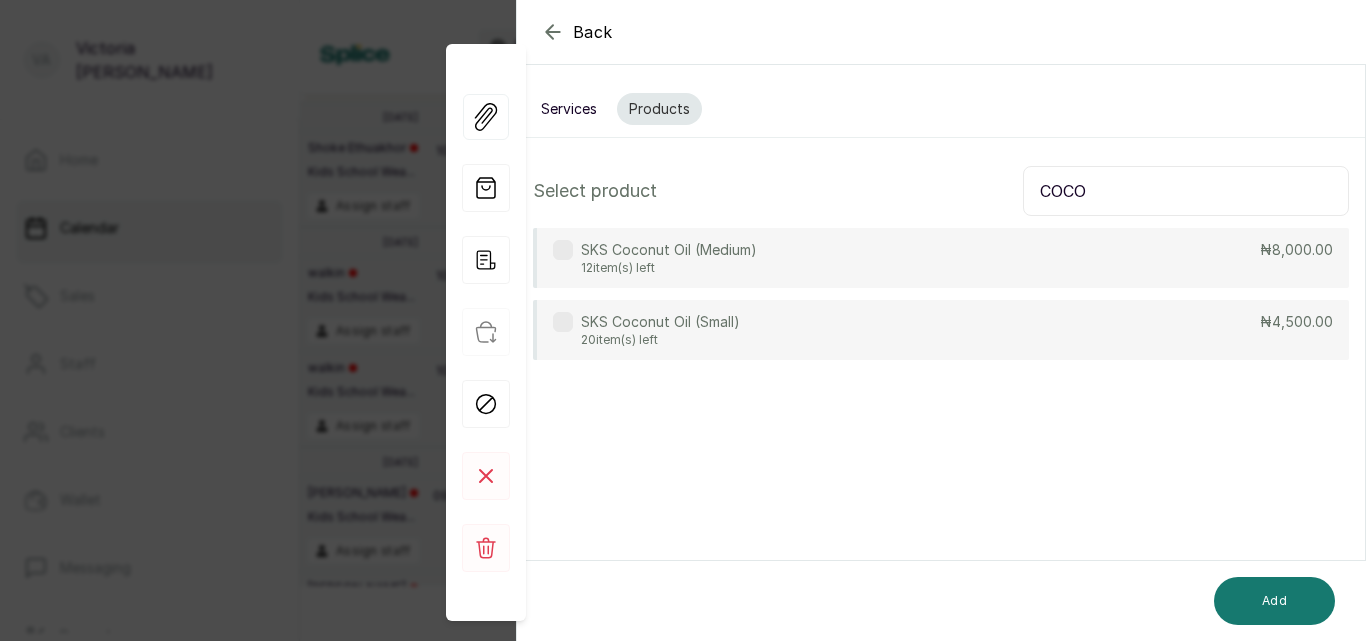 type on "COCO" 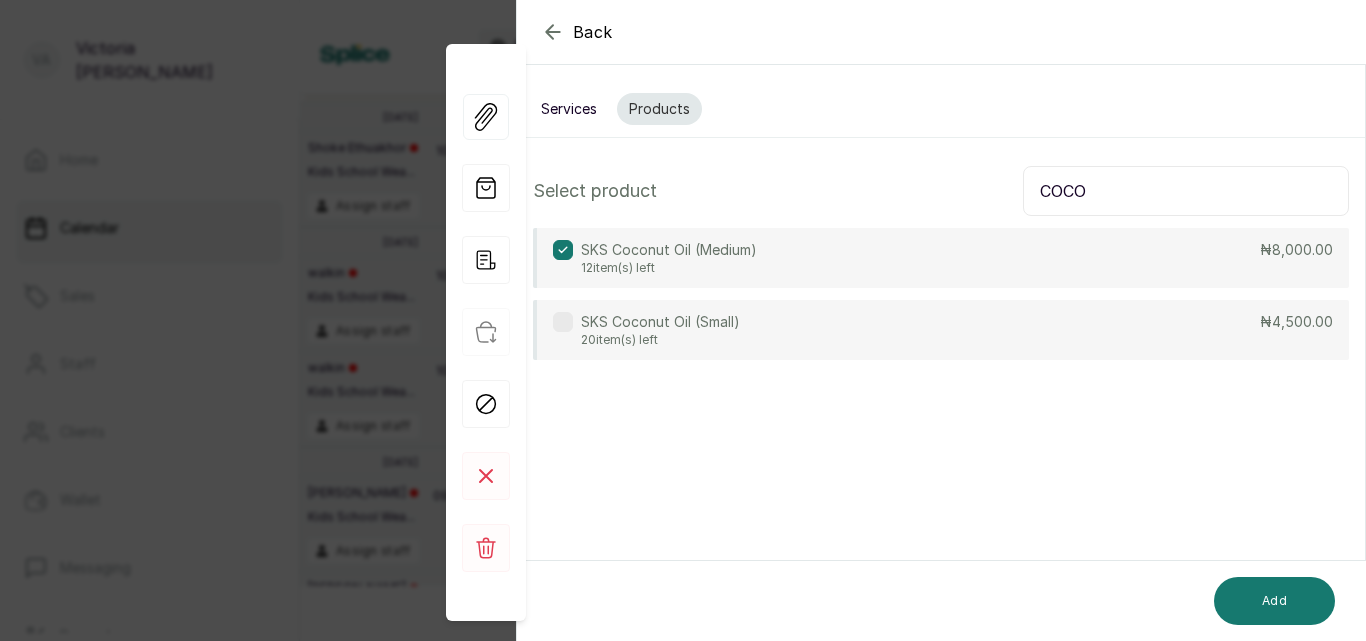 click at bounding box center (563, 322) 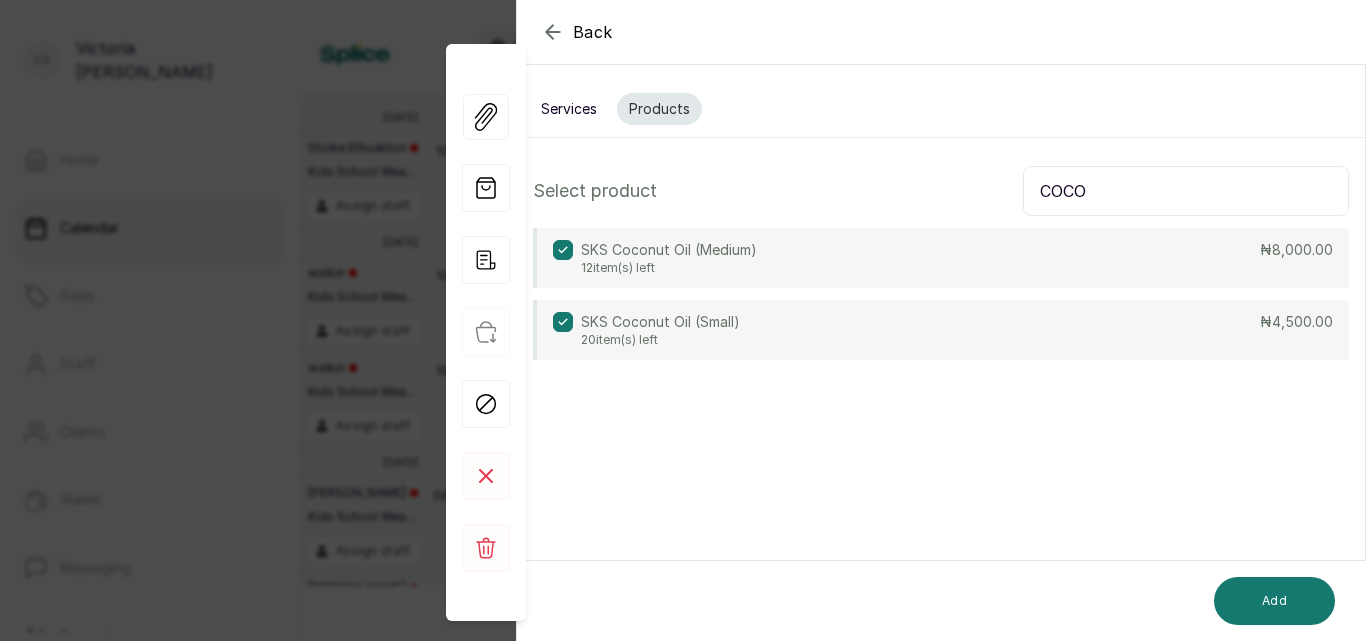 click 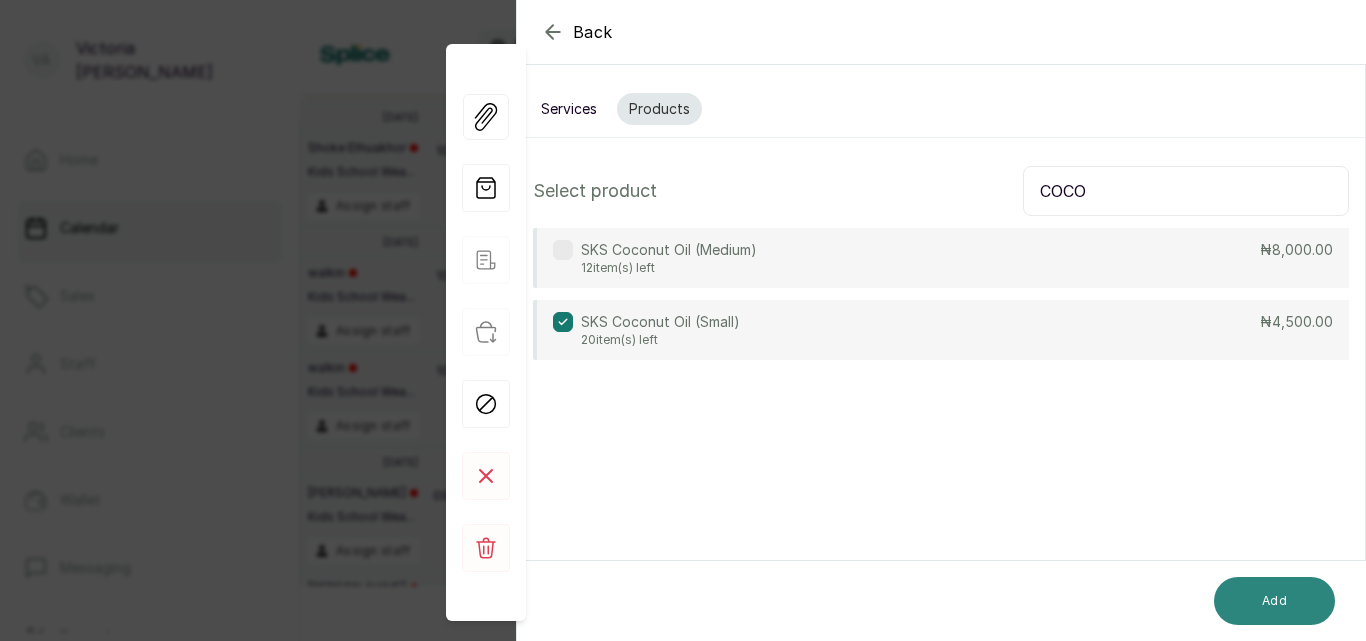 click on "Add" at bounding box center (1274, 601) 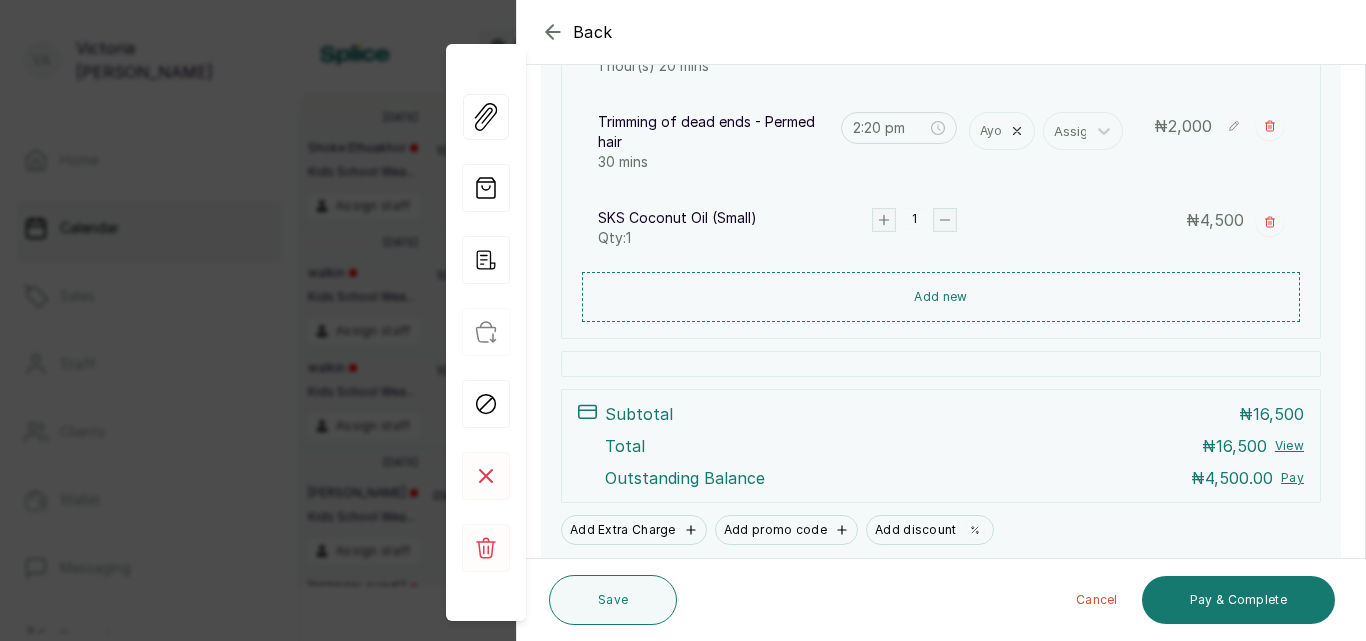 scroll, scrollTop: 565, scrollLeft: 0, axis: vertical 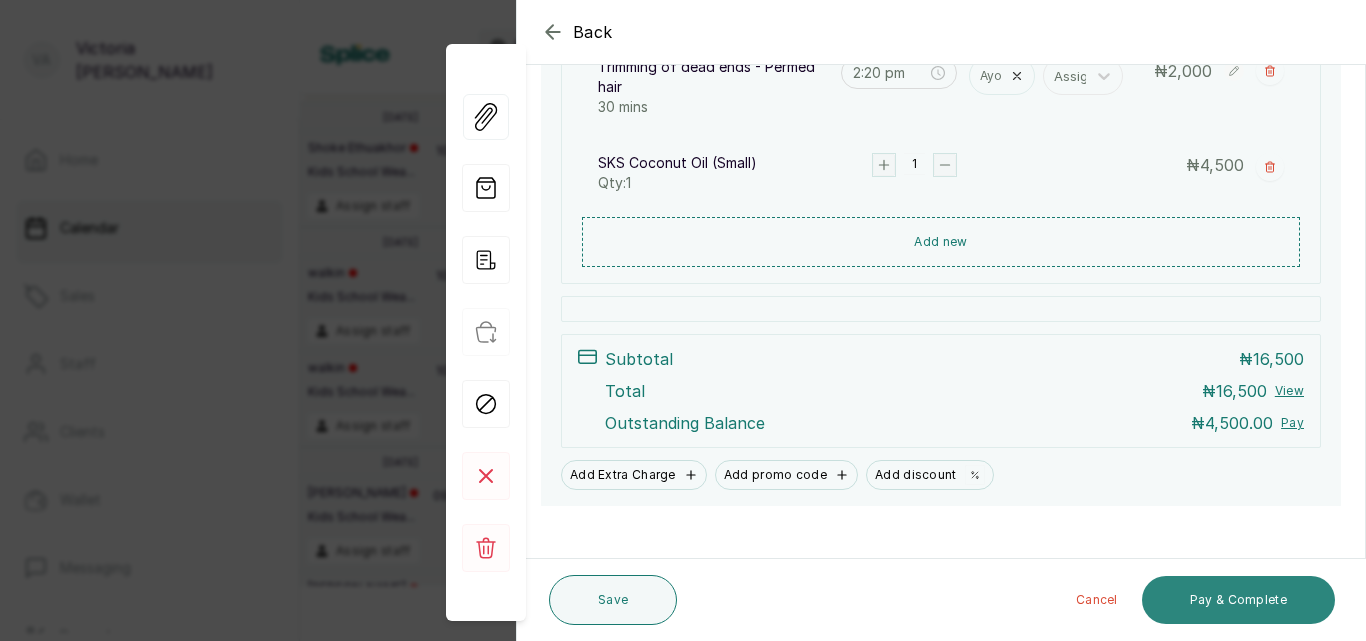 click on "Pay & Complete" at bounding box center [1238, 600] 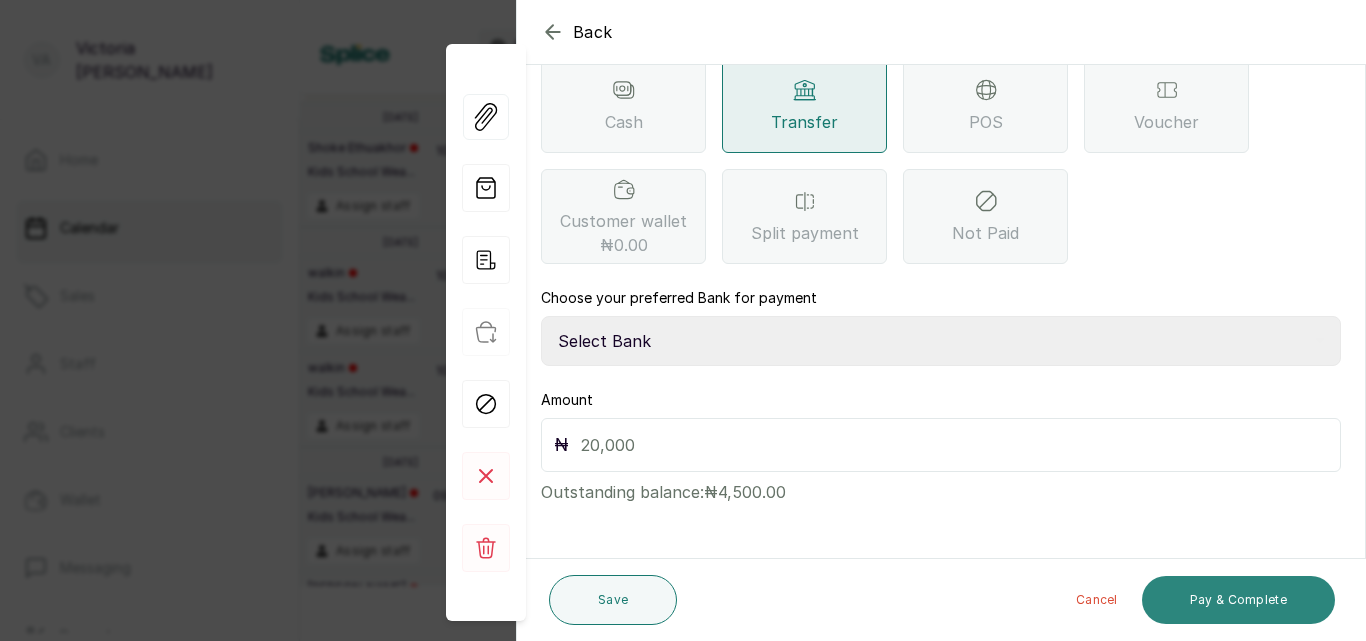 scroll, scrollTop: 261, scrollLeft: 0, axis: vertical 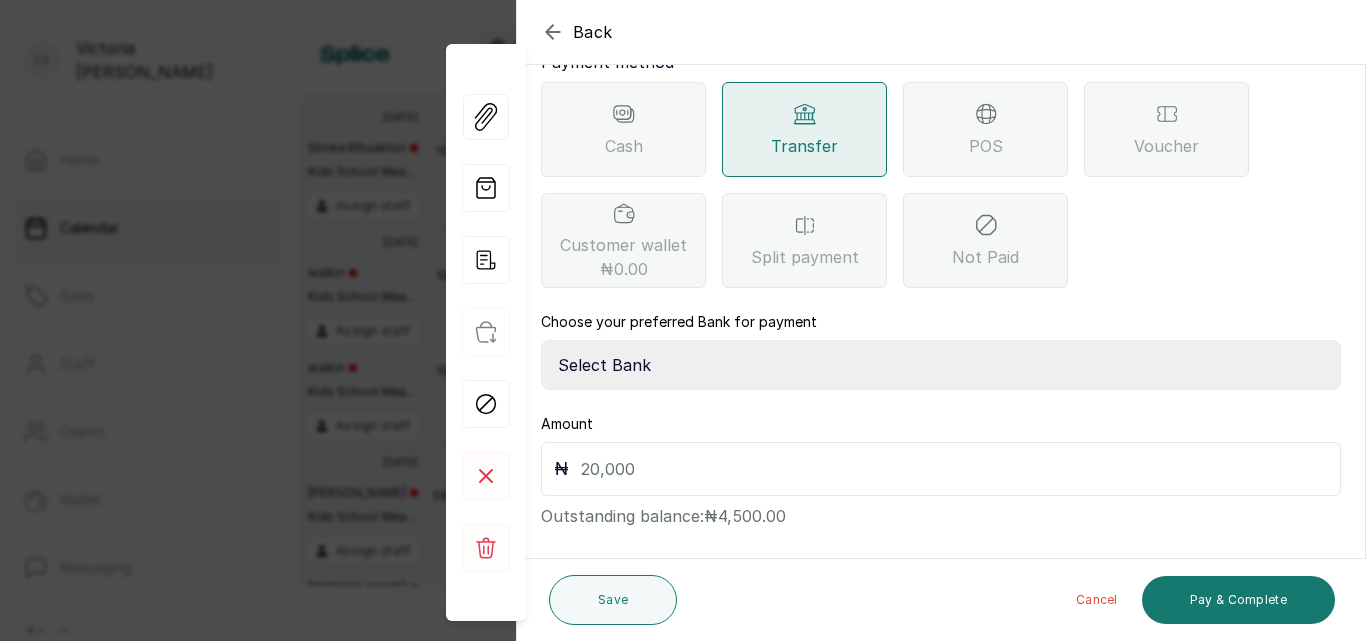 click on "Select Bank CANARY YELLOW Moniepoint MFB CANARY YELLOW Sparkle Microfinance Bank" at bounding box center [941, 365] 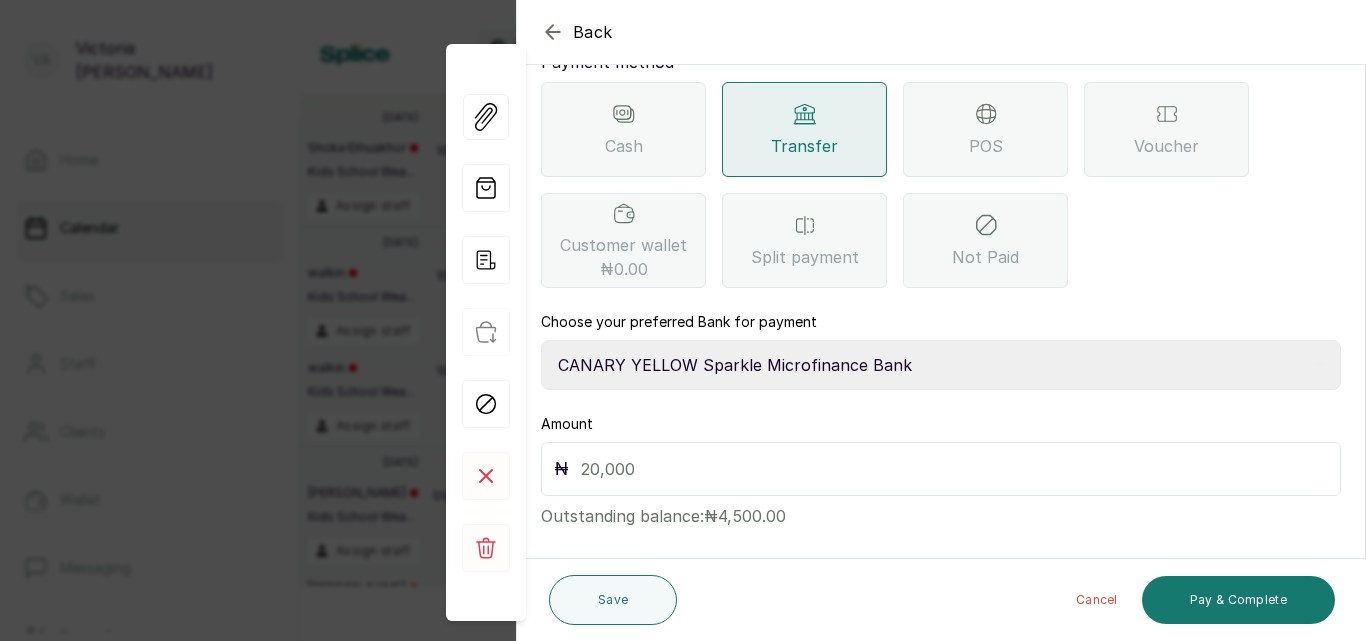 click on "Select Bank CANARY YELLOW Moniepoint MFB CANARY YELLOW Sparkle Microfinance Bank" at bounding box center [941, 365] 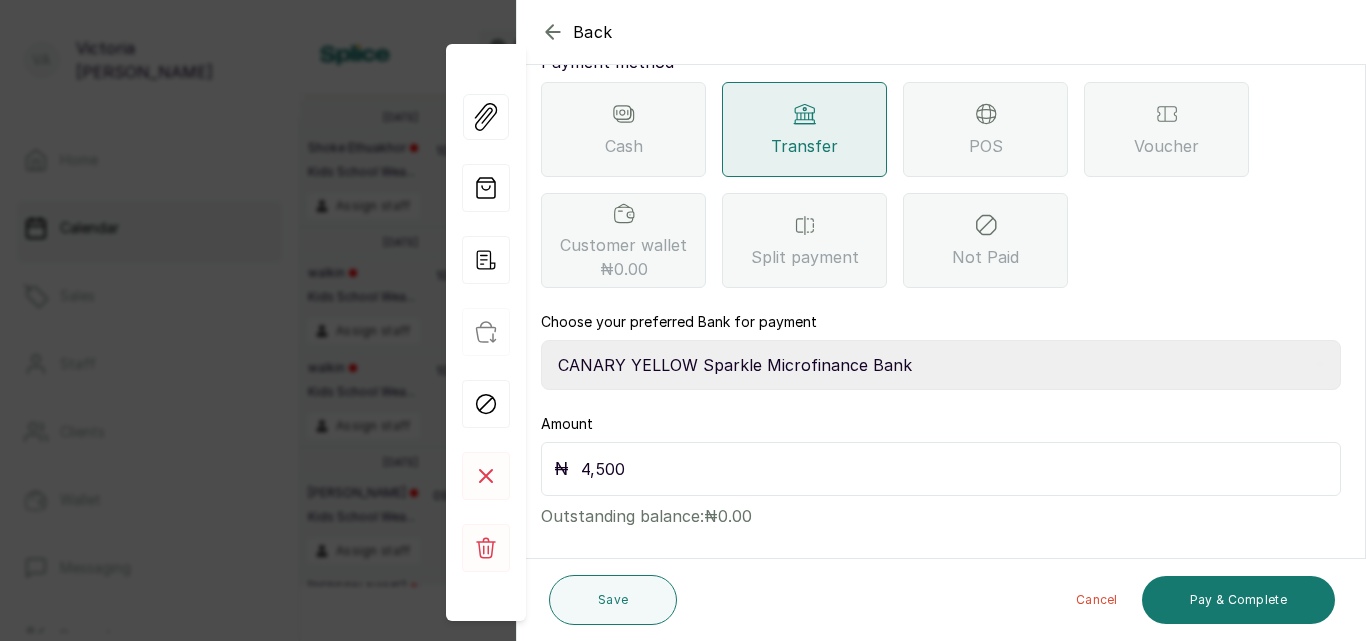 click on "4,500" at bounding box center (954, 469) 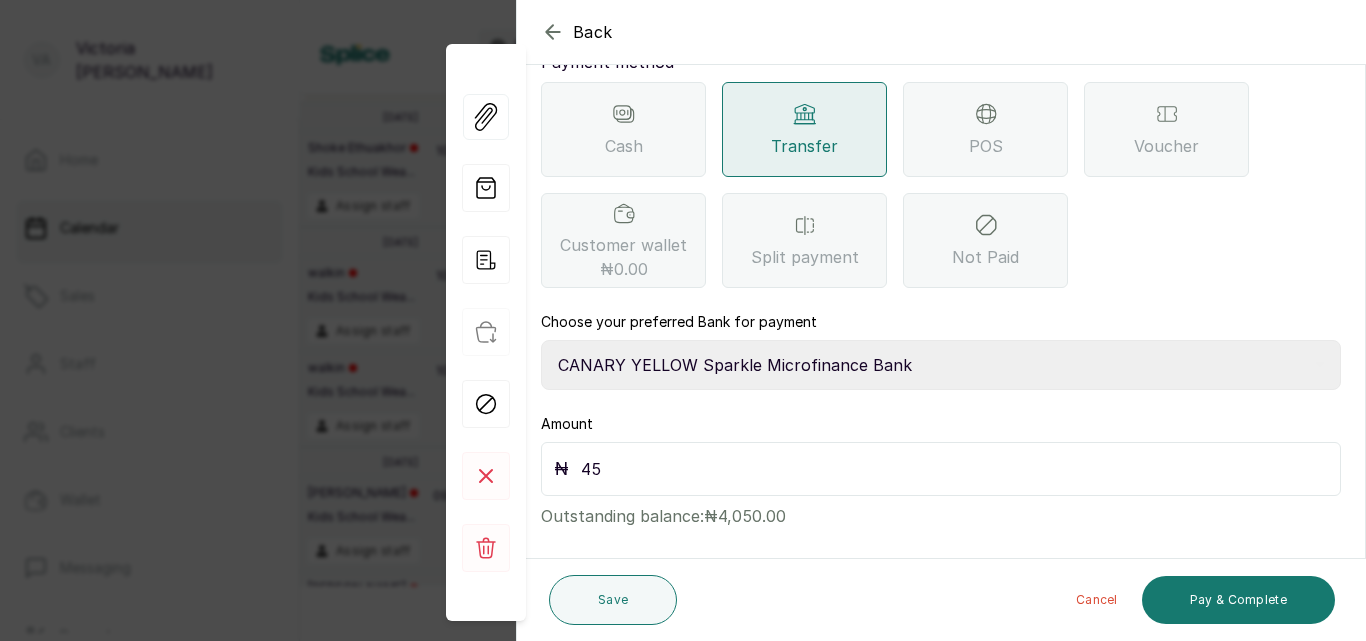 type on "4" 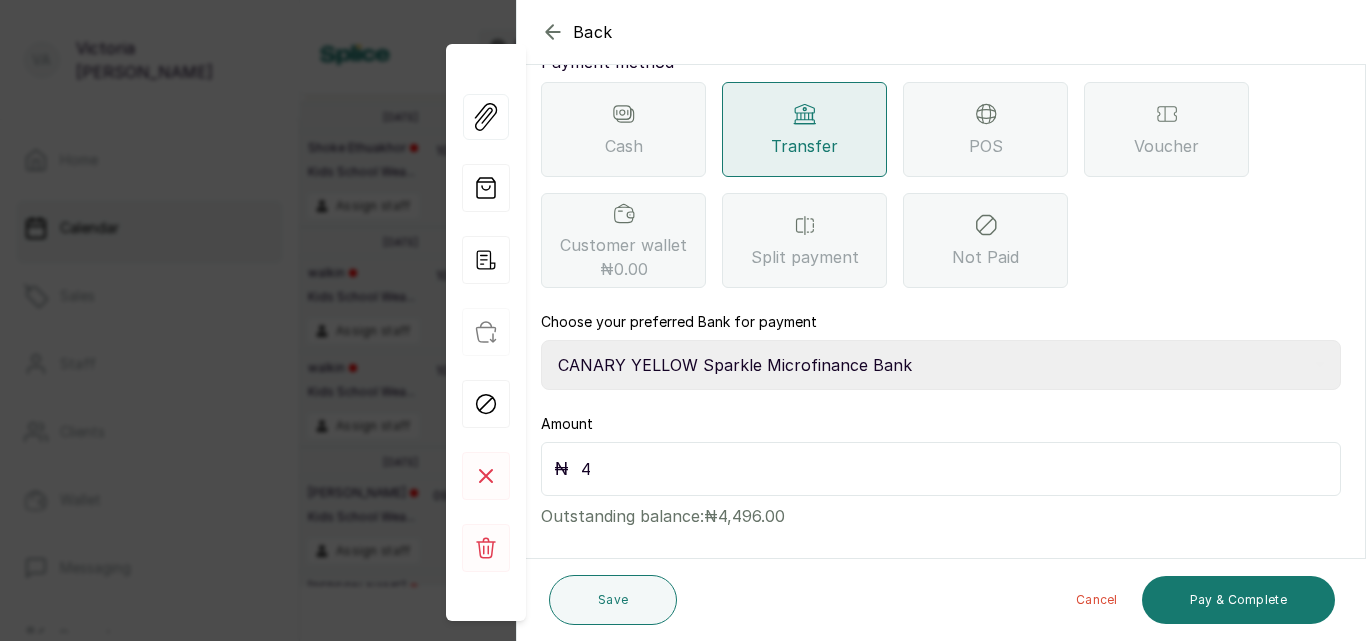 type 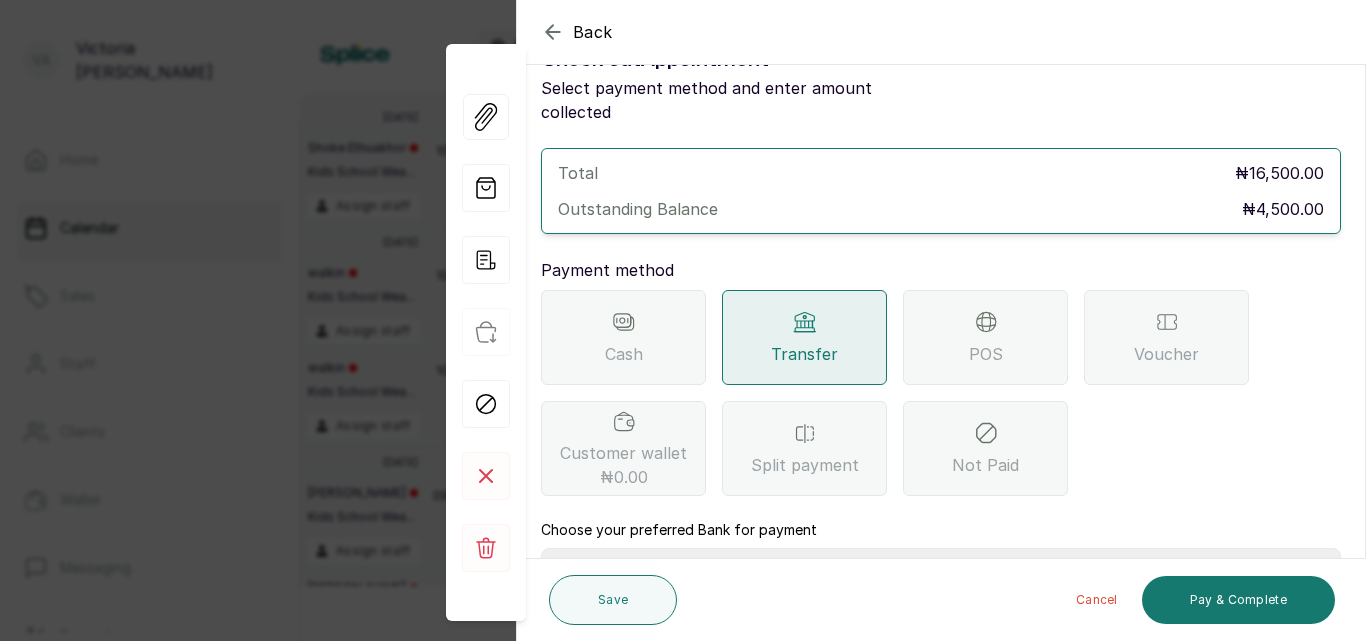 scroll, scrollTop: 42, scrollLeft: 0, axis: vertical 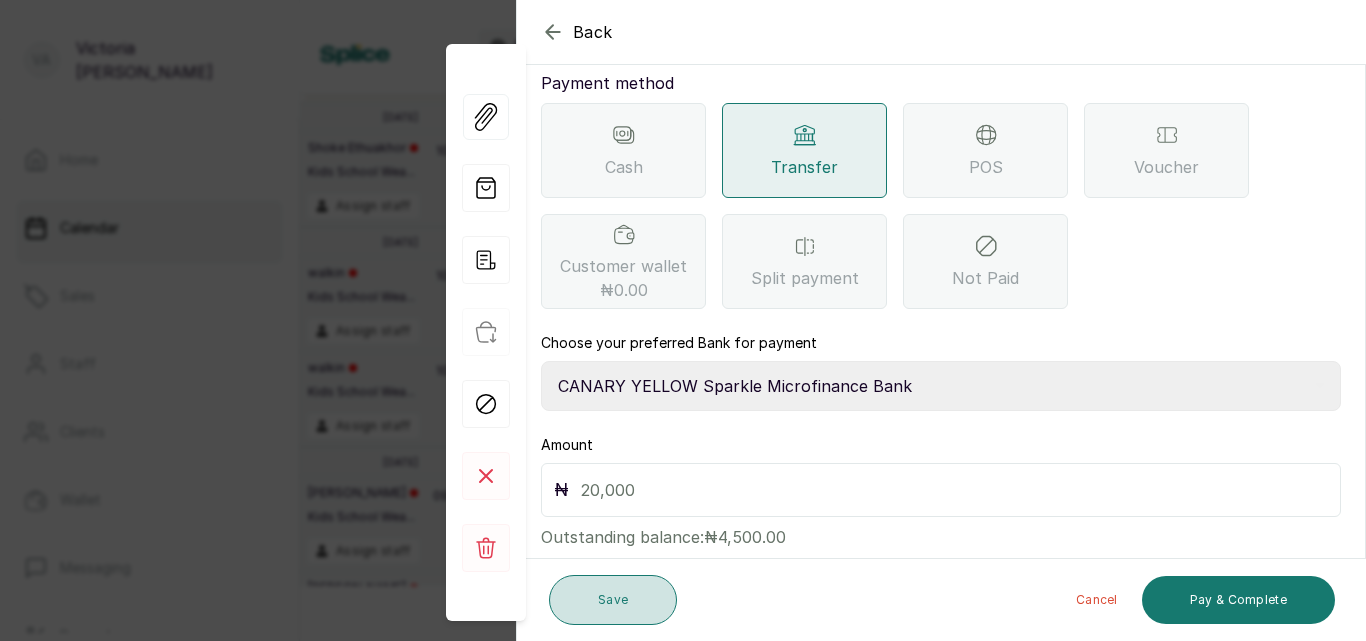 click on "Save" at bounding box center [613, 600] 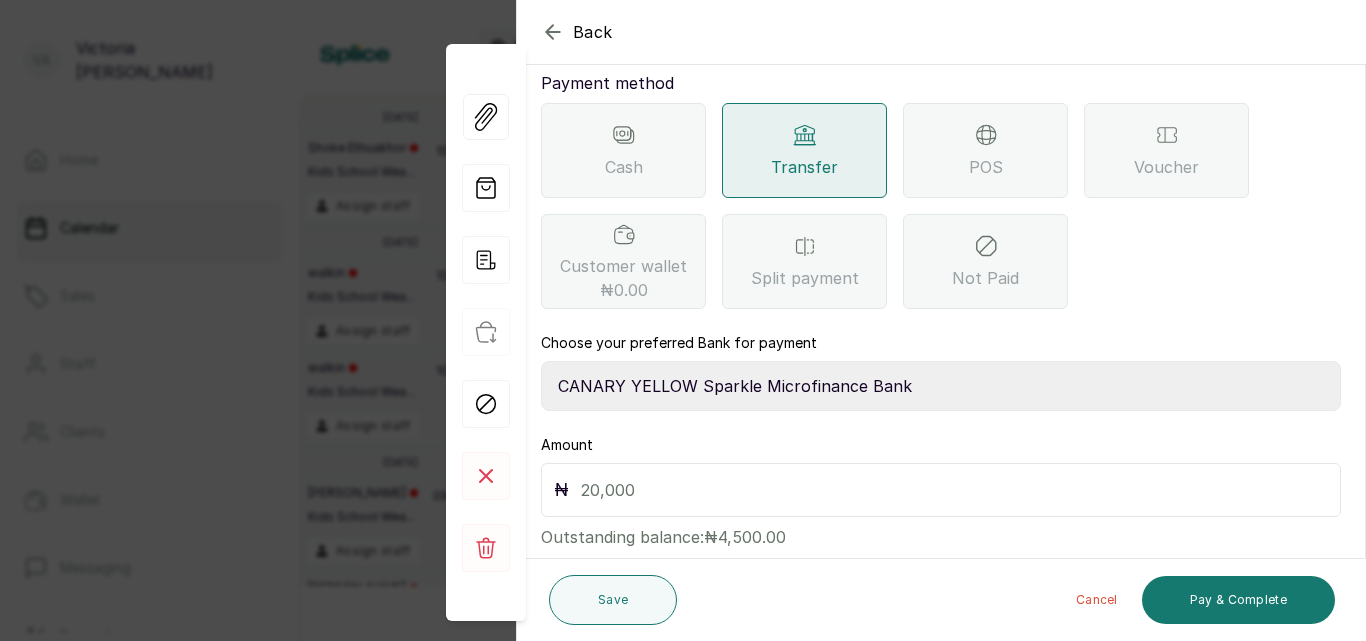 click 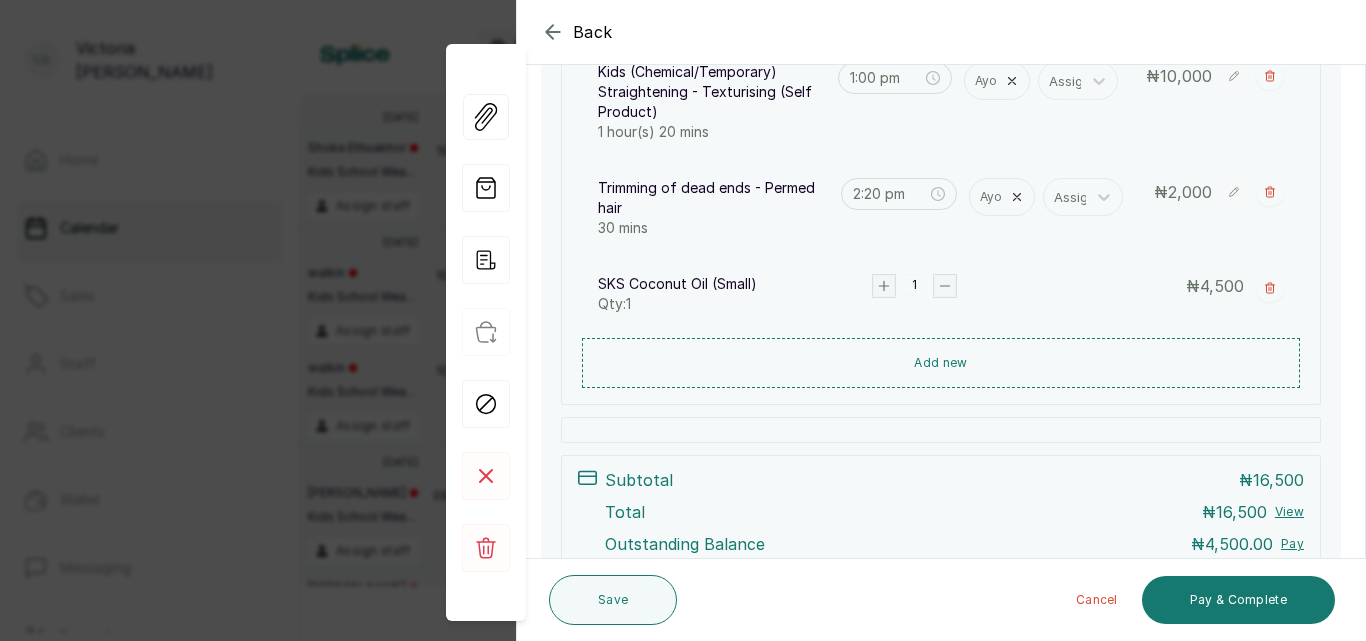 scroll, scrollTop: 570, scrollLeft: 0, axis: vertical 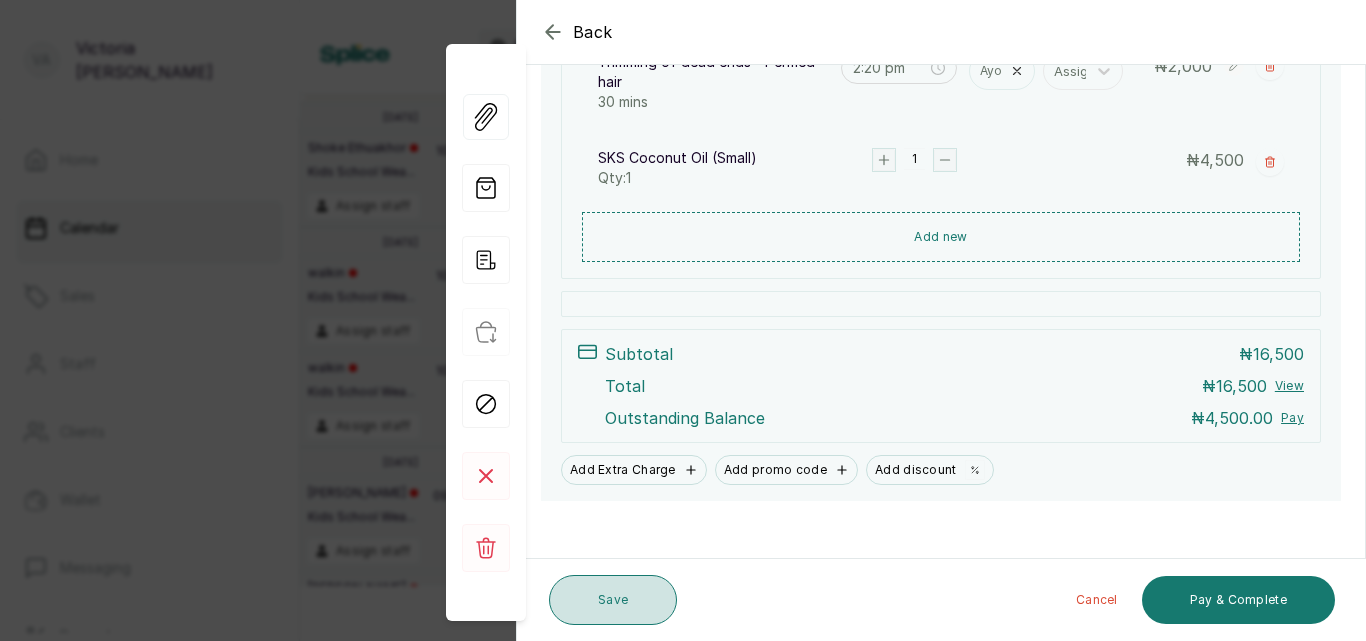 click on "Save" at bounding box center (613, 600) 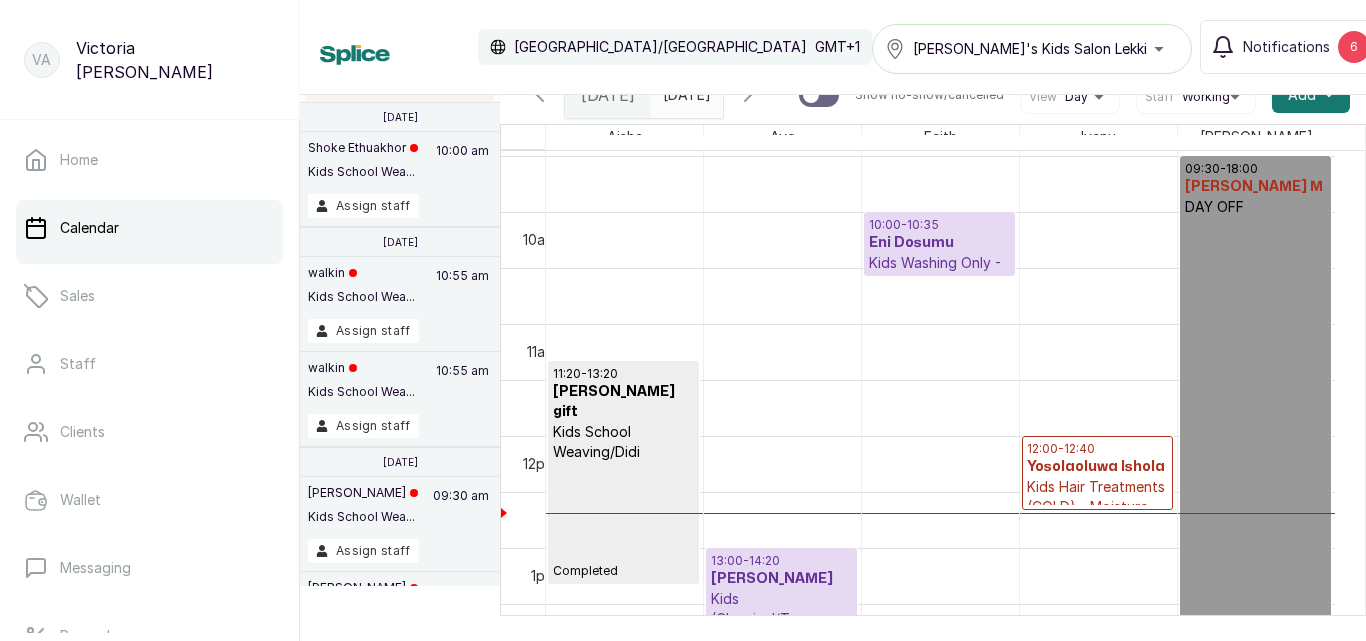 scroll, scrollTop: 953, scrollLeft: 0, axis: vertical 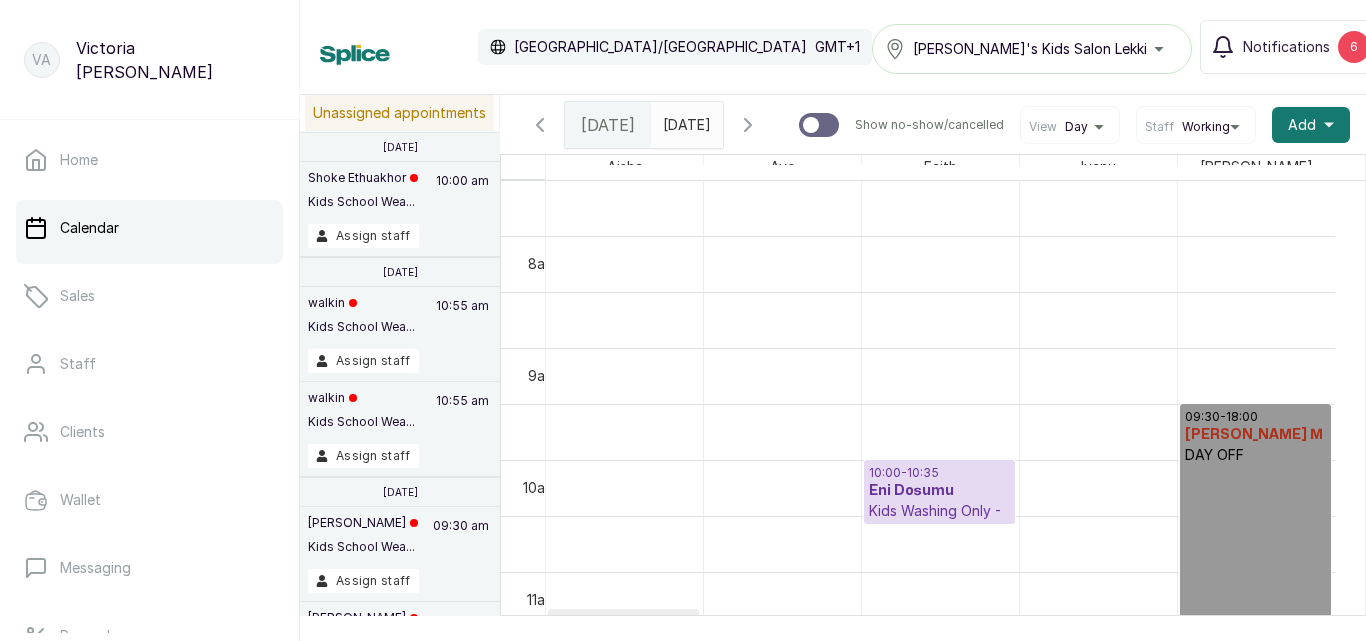 click on "[DATE]" at bounding box center (687, 125) 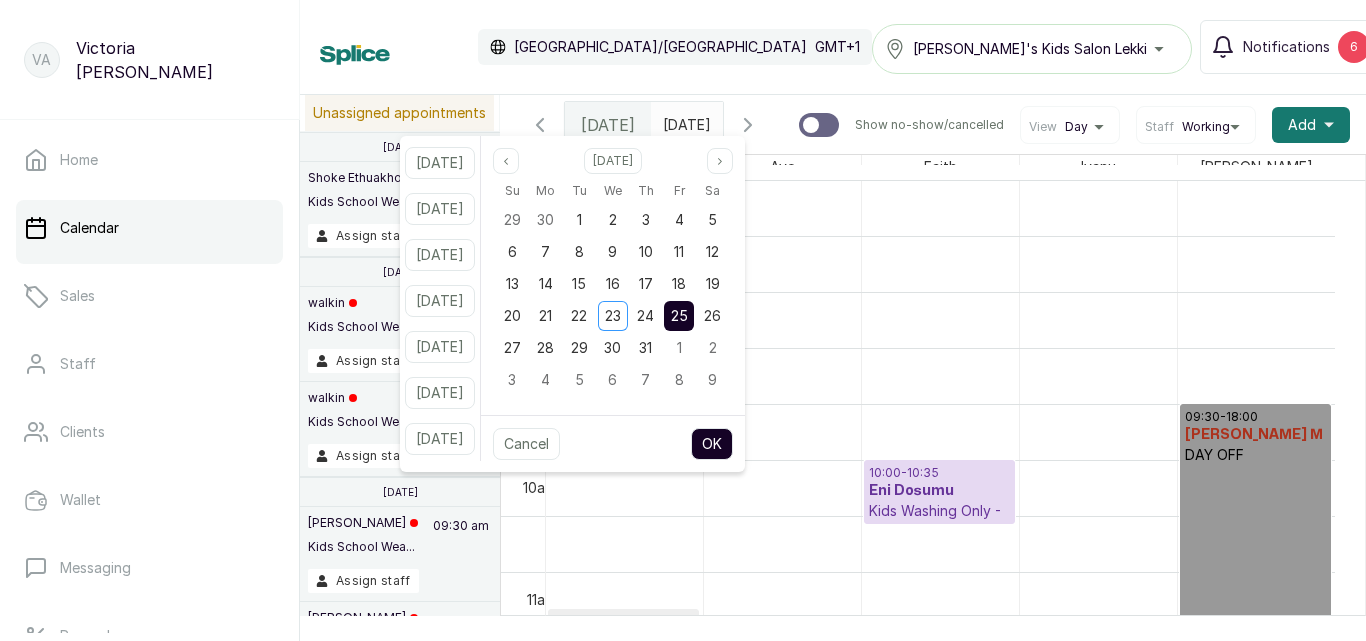 click on "20 21 22 23 24 25 26" at bounding box center [613, 316] 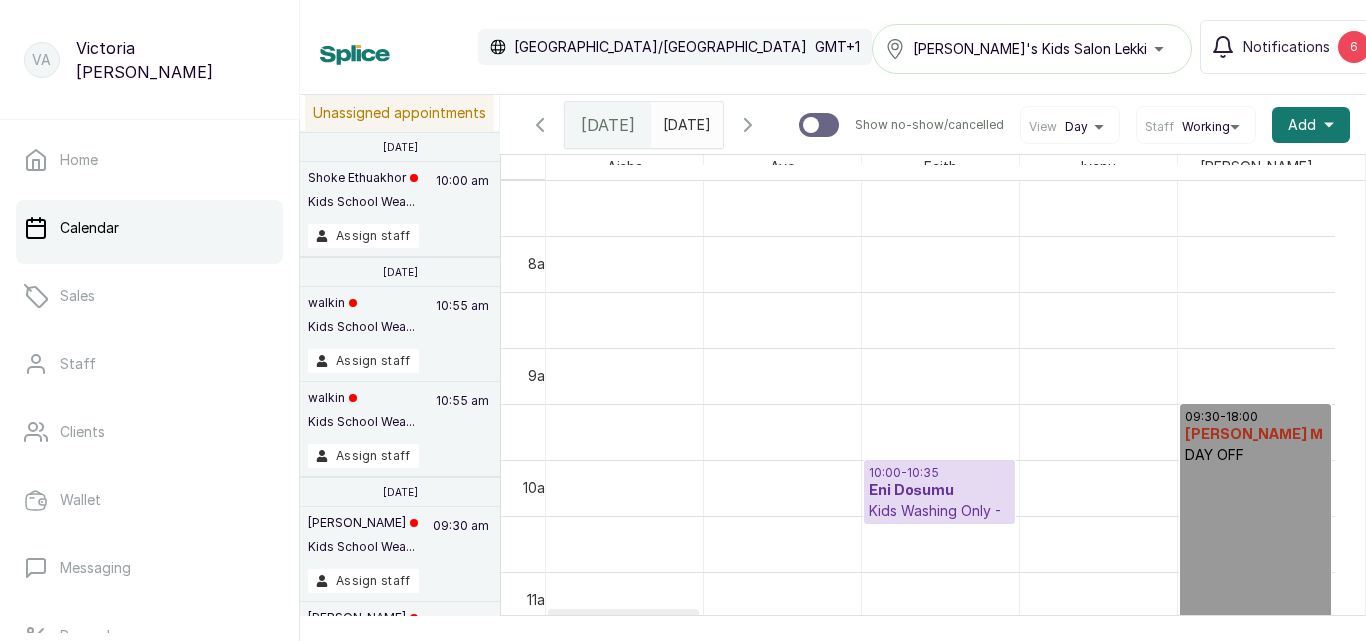 scroll, scrollTop: 1250, scrollLeft: 0, axis: vertical 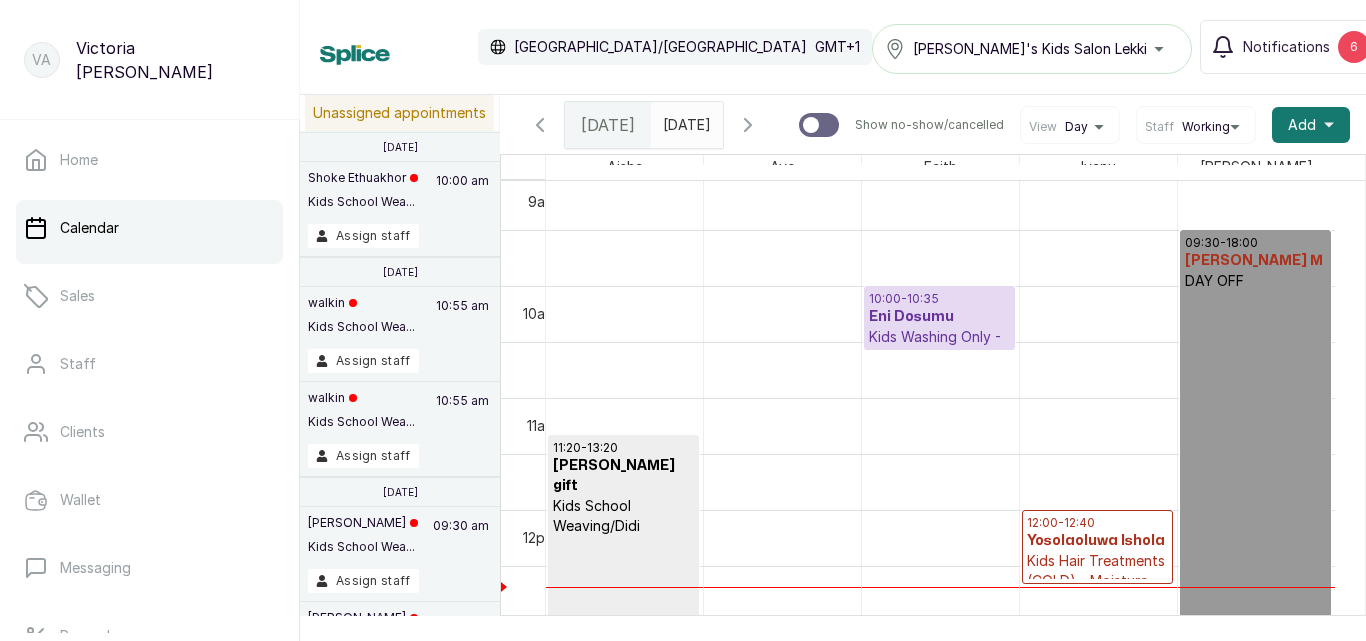 click on "[DATE]" at bounding box center (687, 120) 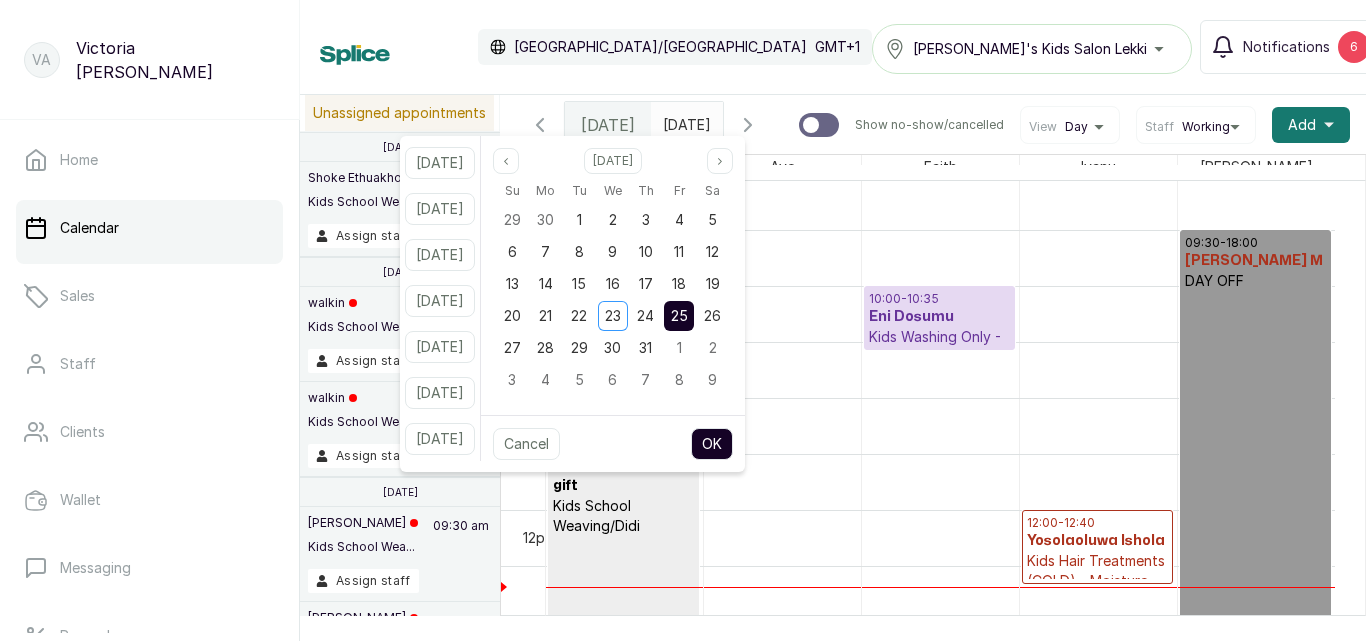 click on "[DATE]" at bounding box center [668, 120] 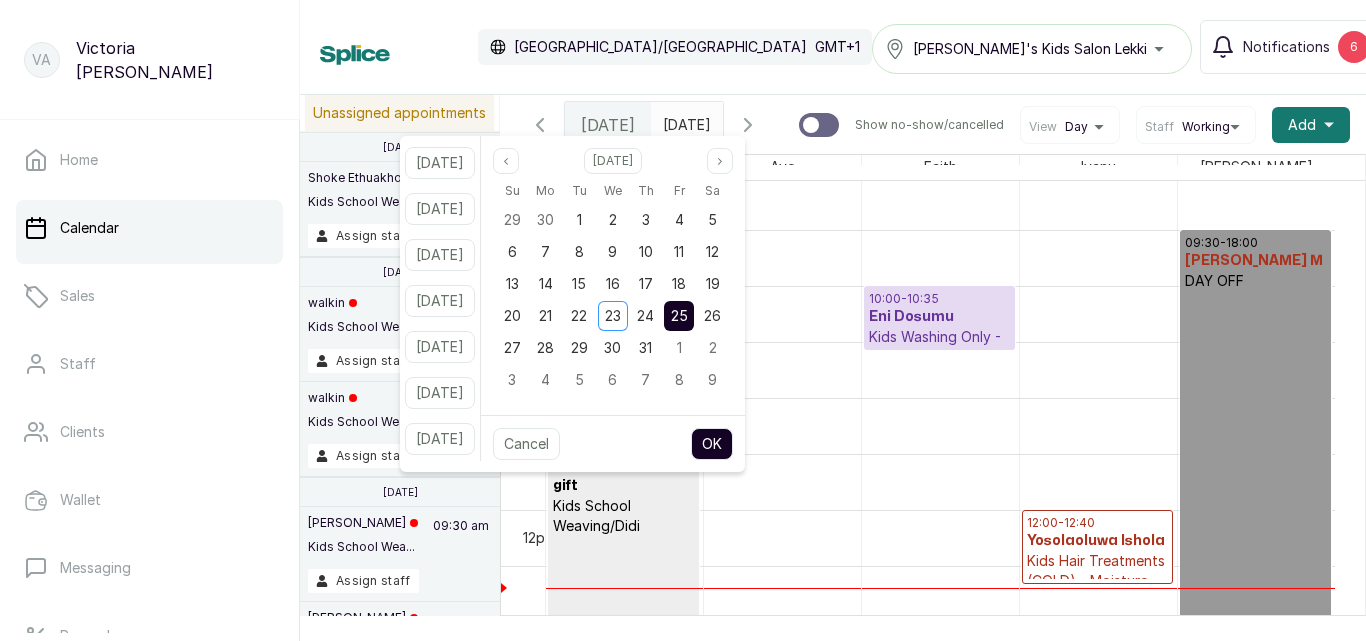 click on "25" at bounding box center (679, 315) 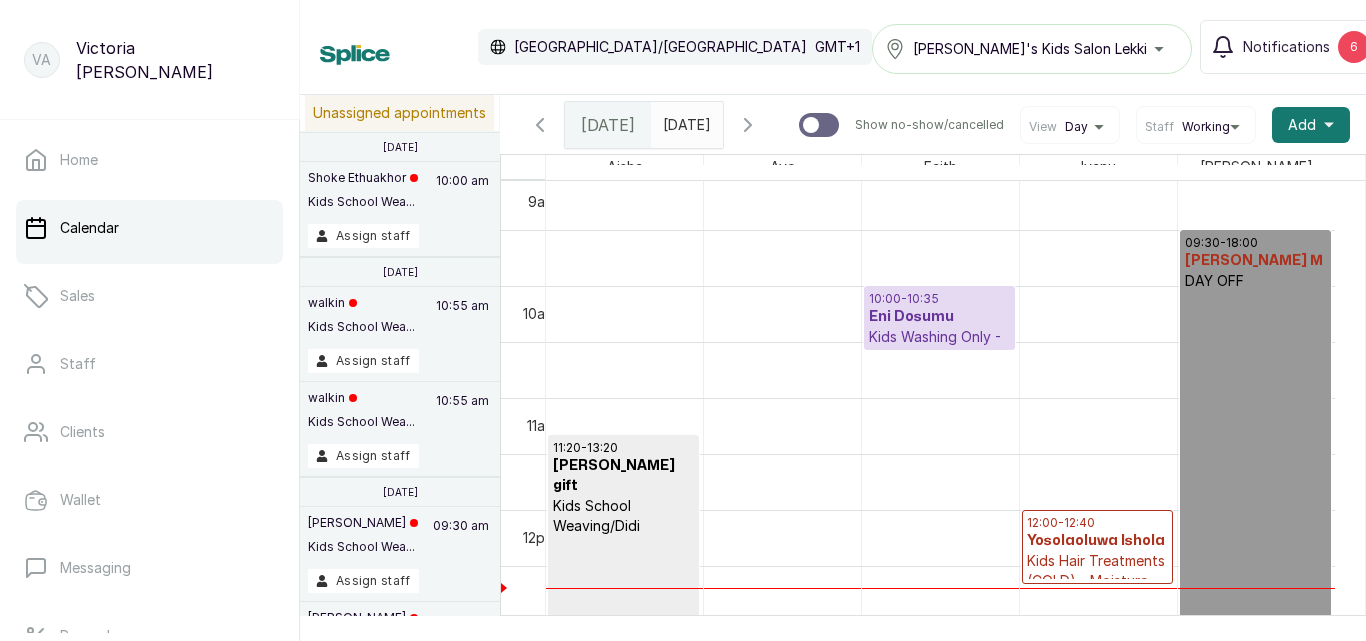 scroll, scrollTop: 0, scrollLeft: 1, axis: horizontal 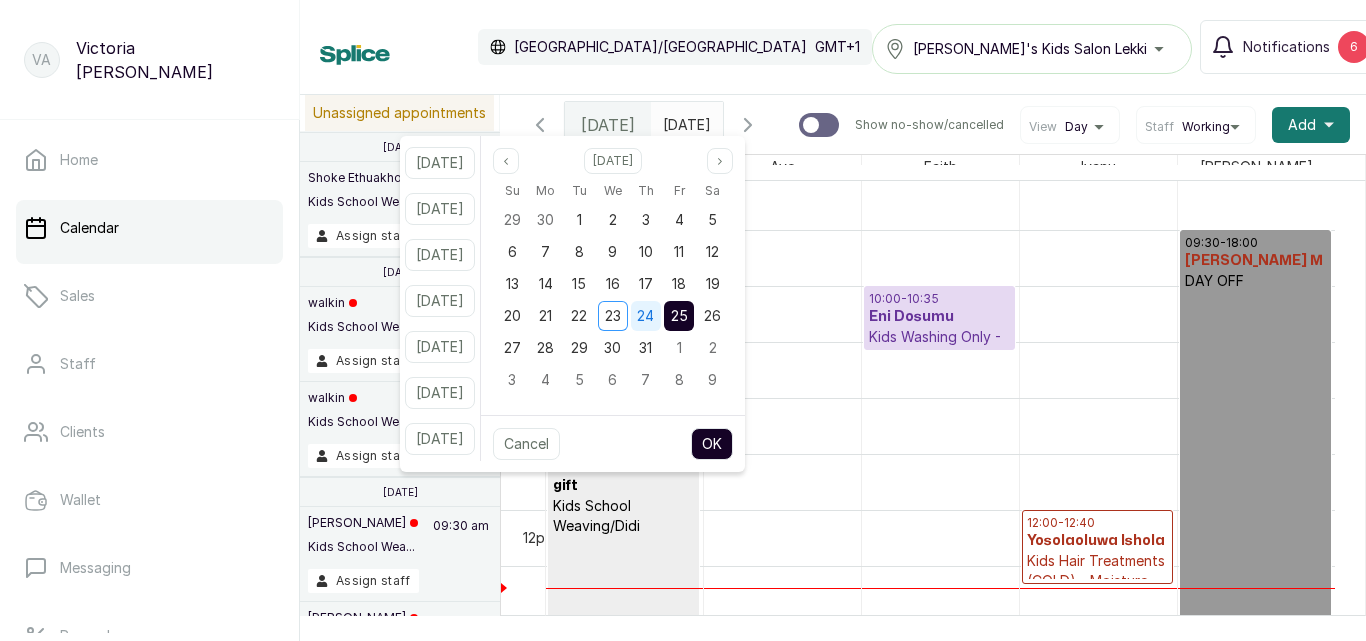 click on "24" at bounding box center (645, 315) 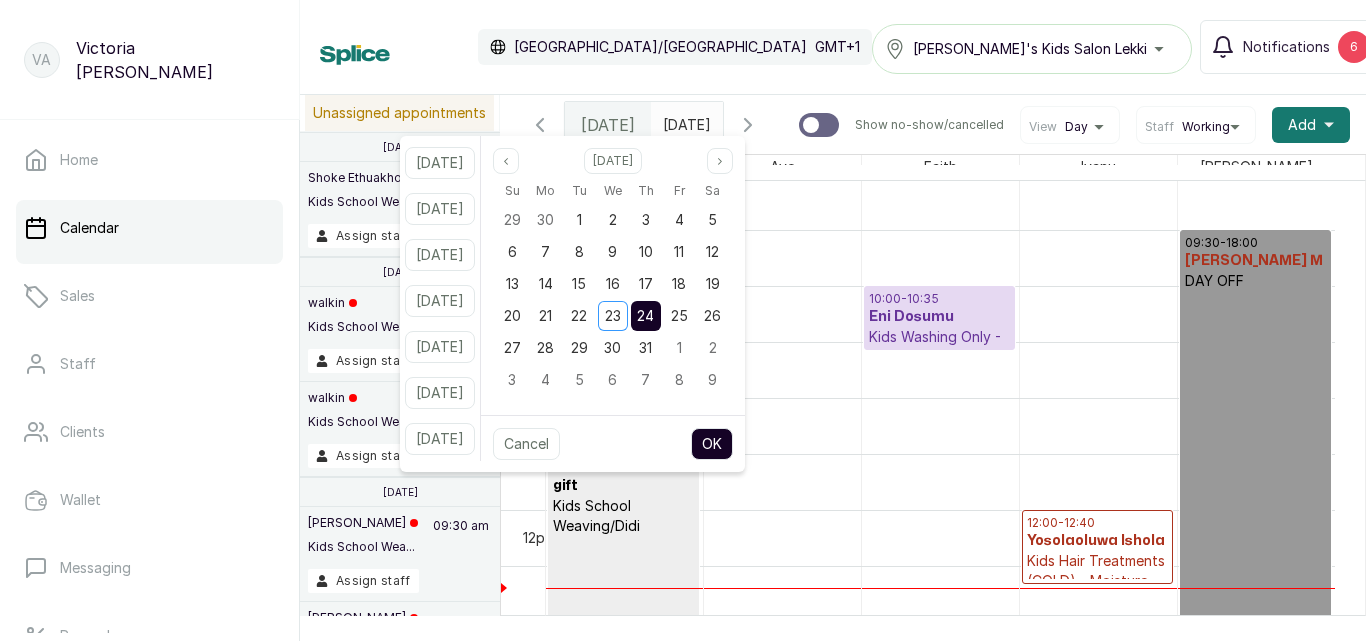 scroll, scrollTop: 0, scrollLeft: 0, axis: both 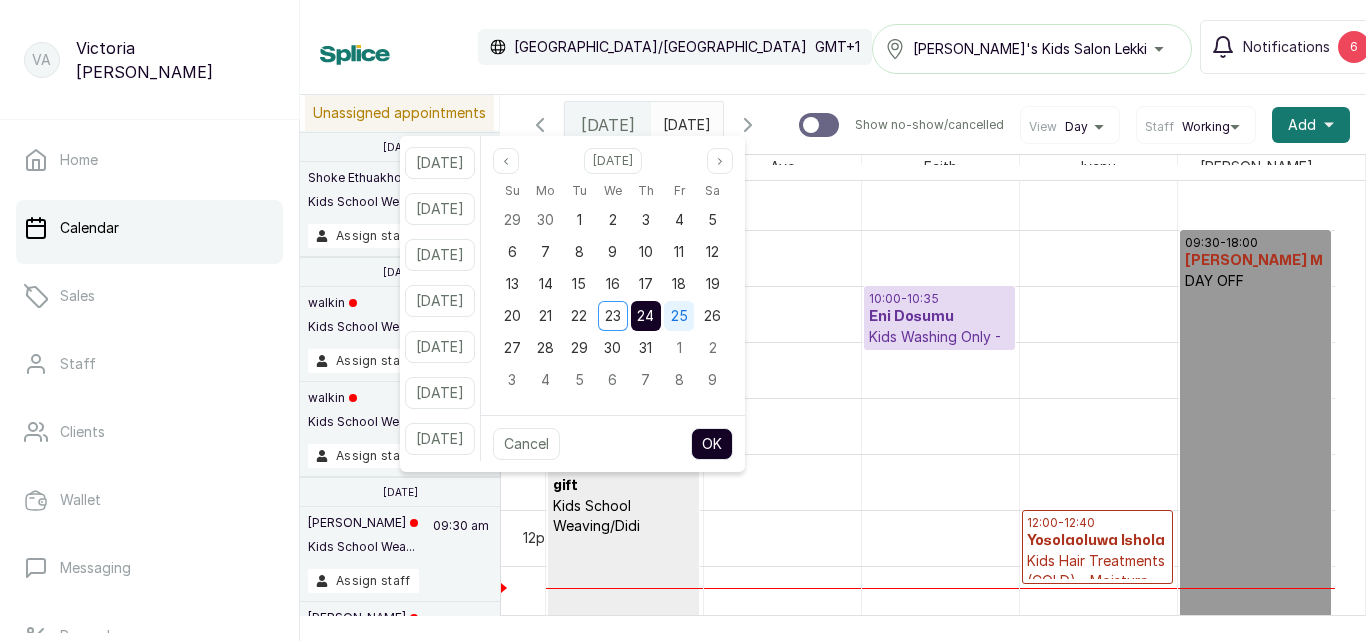 click on "25" at bounding box center [679, 315] 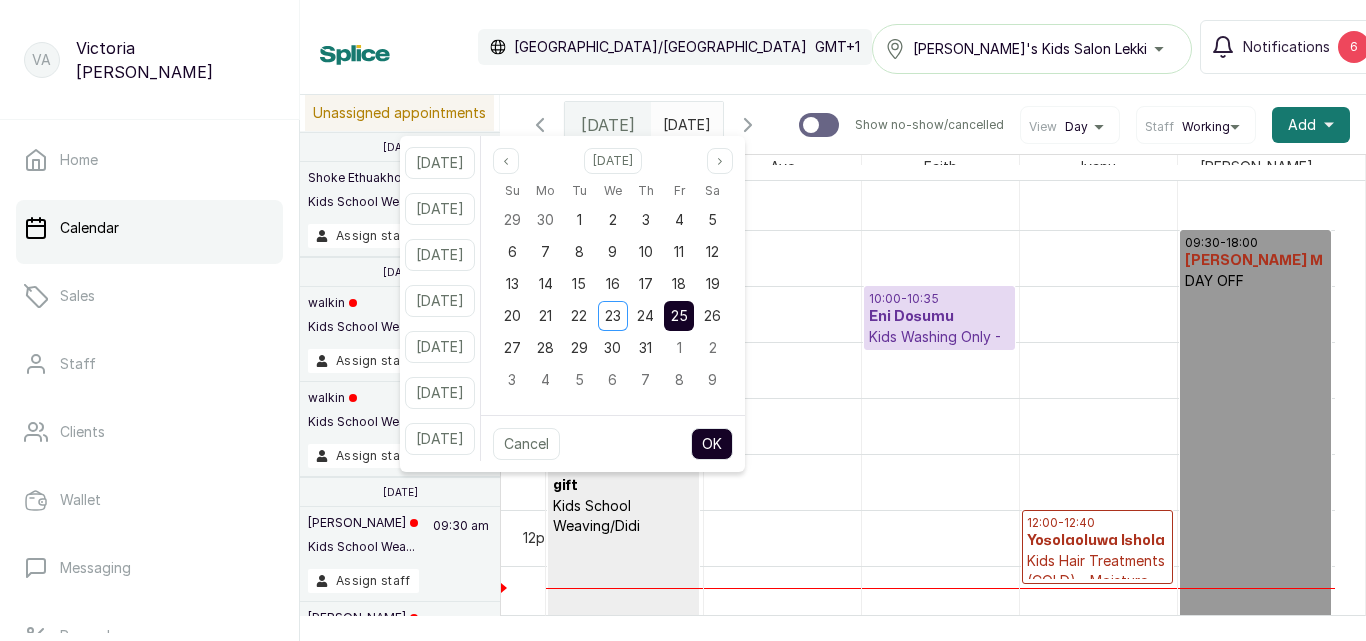 click on "OK" at bounding box center [712, 444] 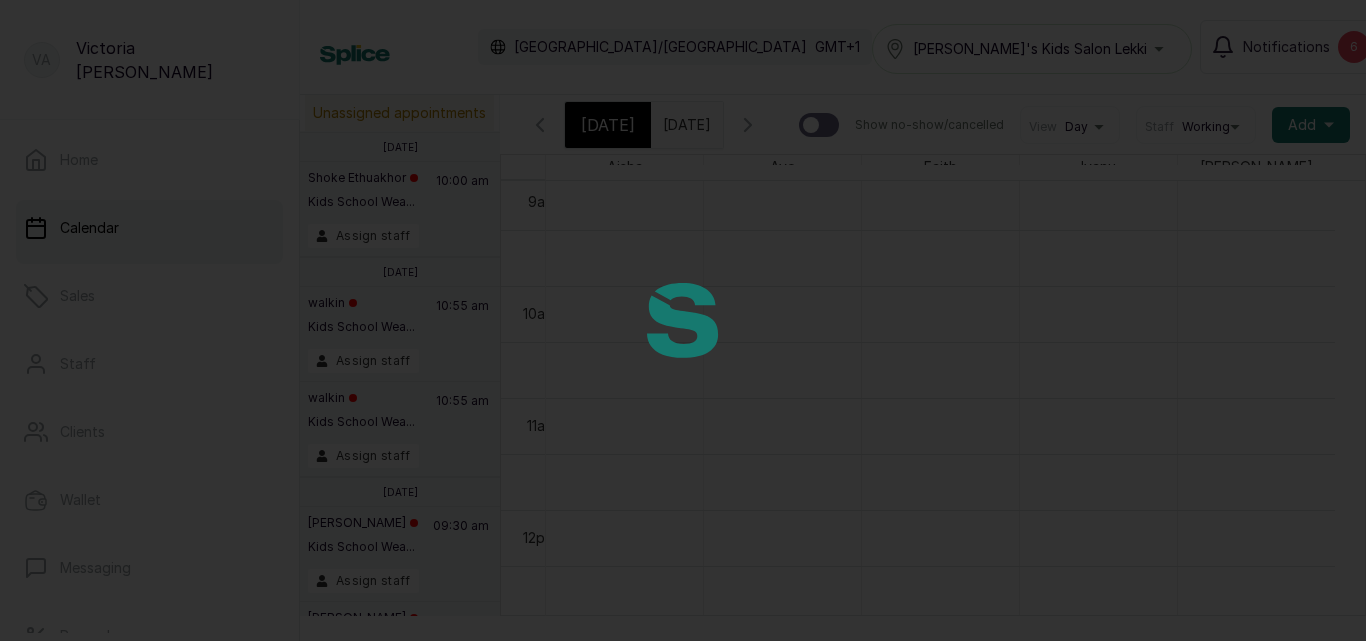 scroll, scrollTop: 673, scrollLeft: 0, axis: vertical 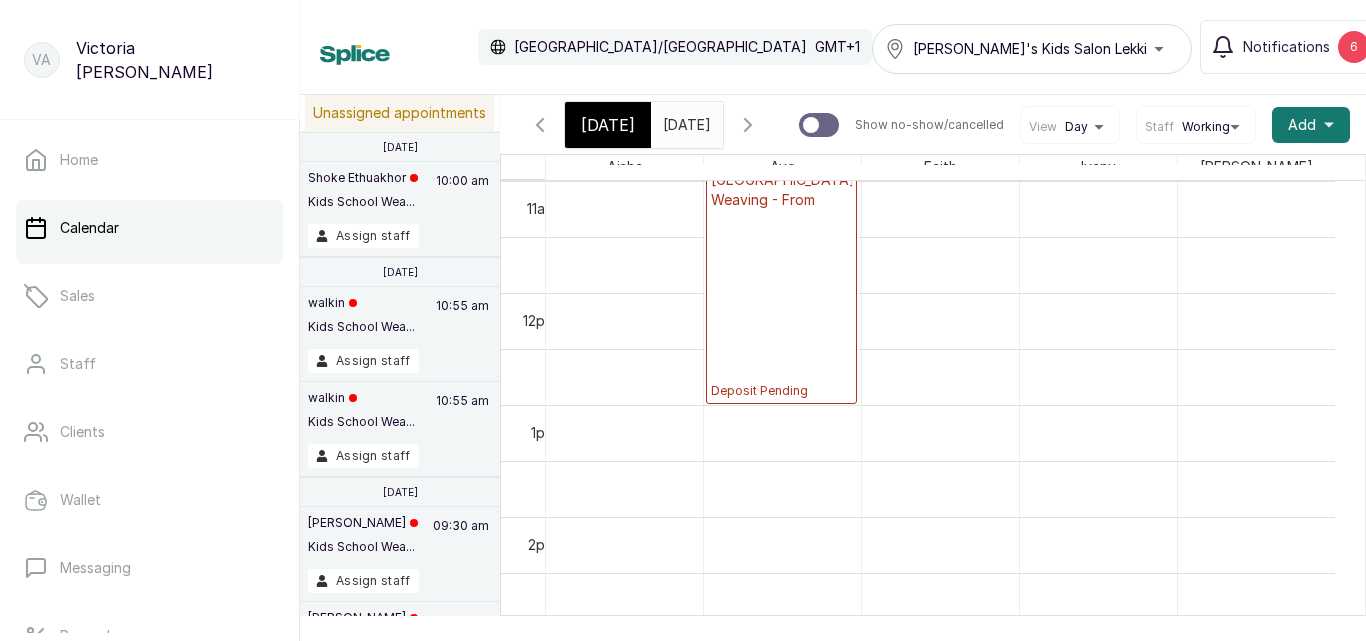 click on "10:00  -  13:00 JULIET   Kids School Braids & [GEOGRAPHIC_DATA] Weaving - Kids [GEOGRAPHIC_DATA] Weaving  - From Deposit Pending" at bounding box center [781, 236] 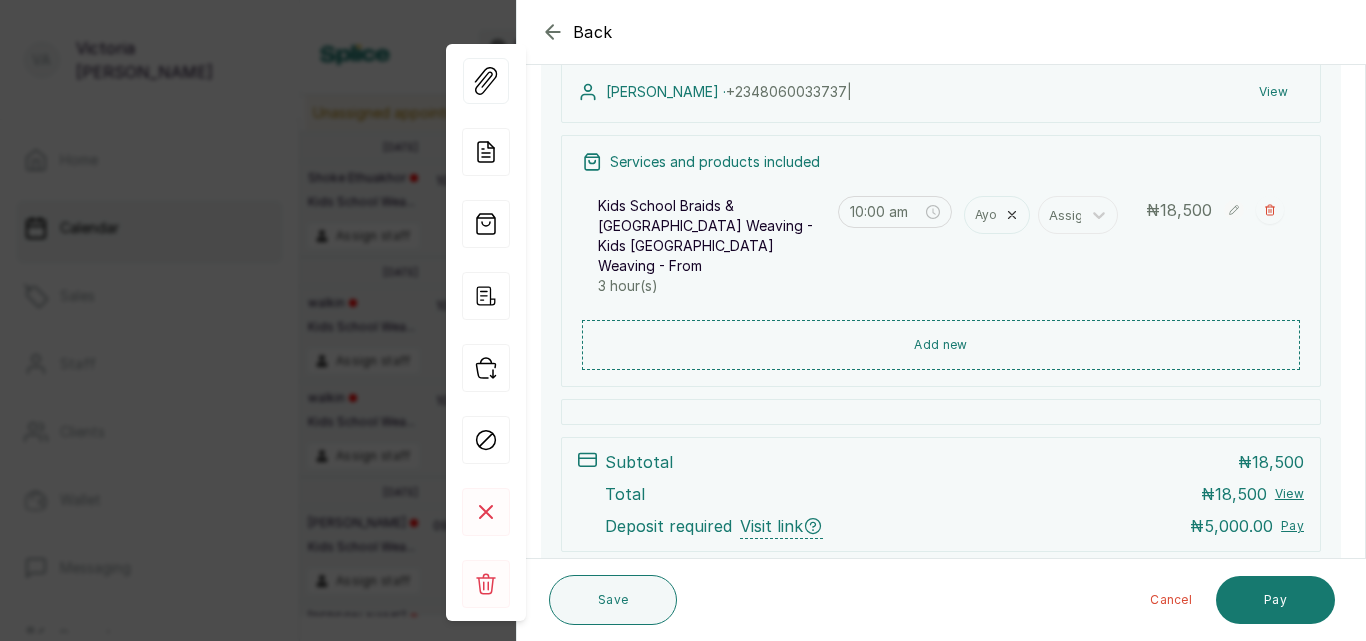 scroll, scrollTop: 237, scrollLeft: 0, axis: vertical 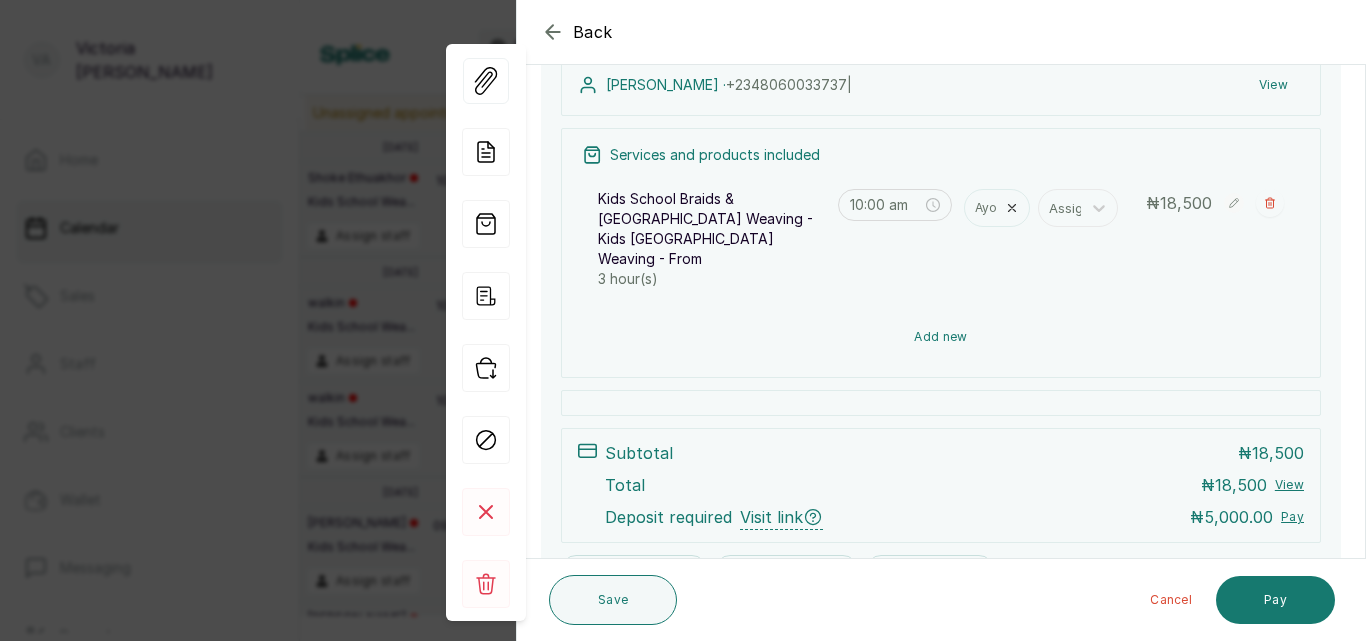 click on "Add new" at bounding box center [941, 337] 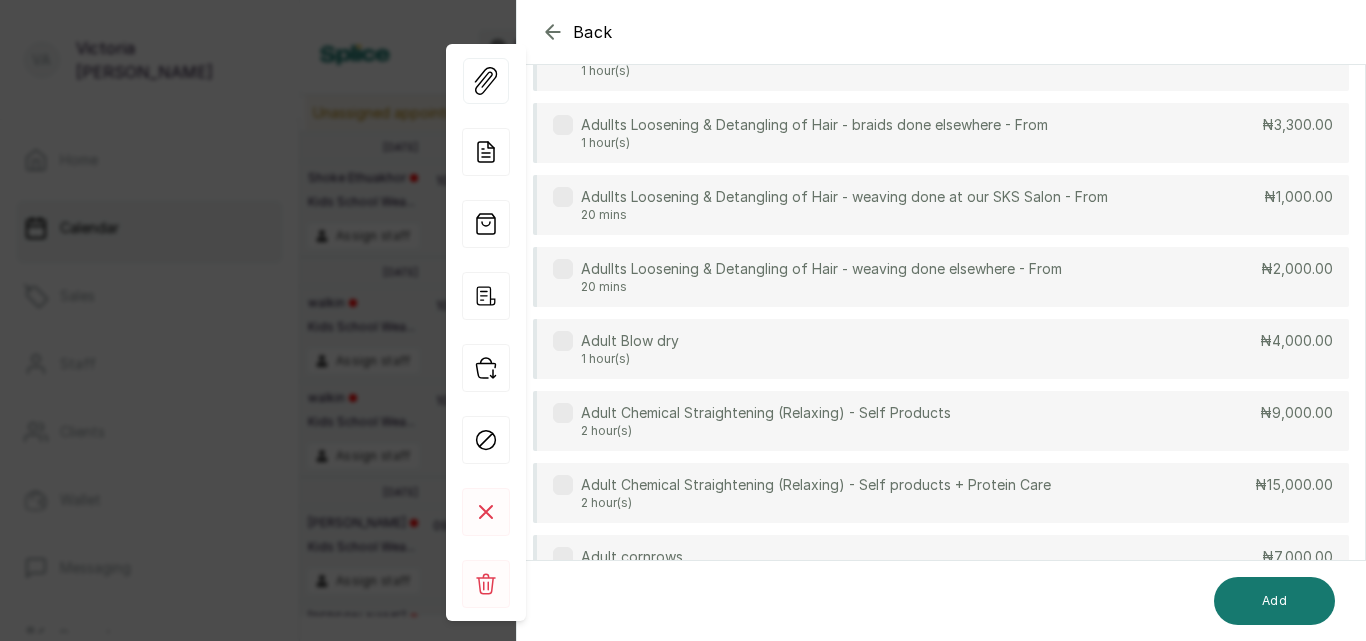 scroll, scrollTop: 149, scrollLeft: 0, axis: vertical 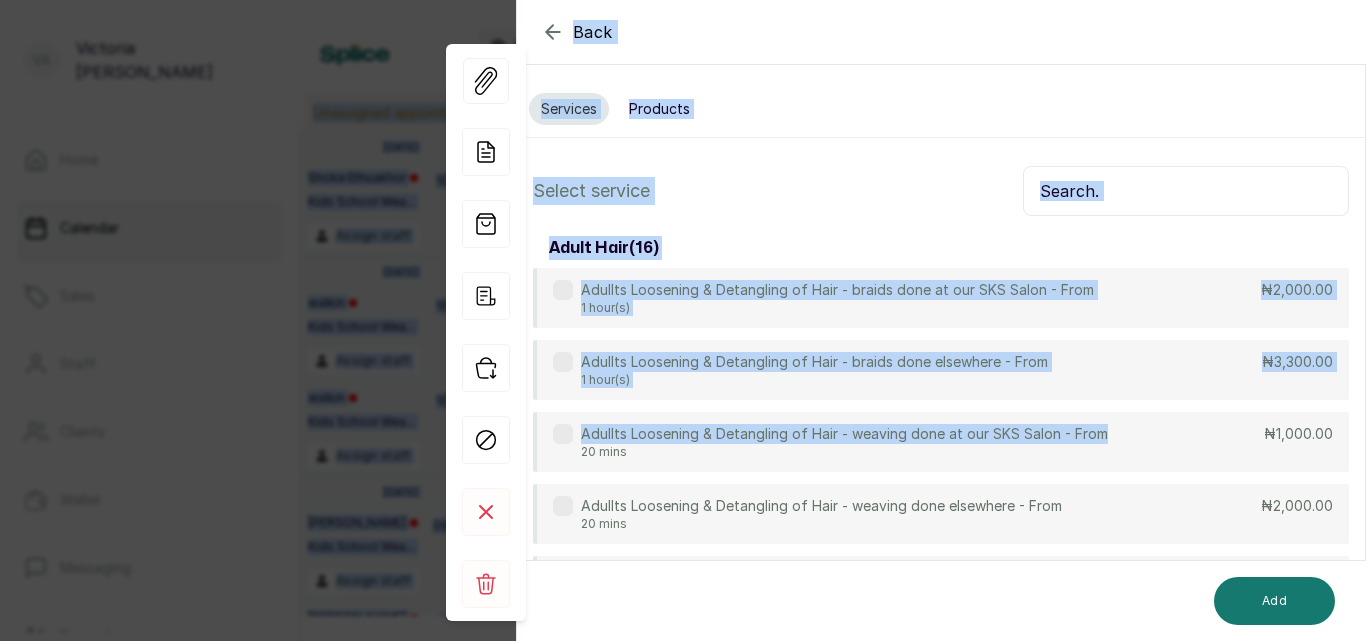 drag, startPoint x: 1108, startPoint y: 262, endPoint x: 1130, endPoint y: -71, distance: 333.72592 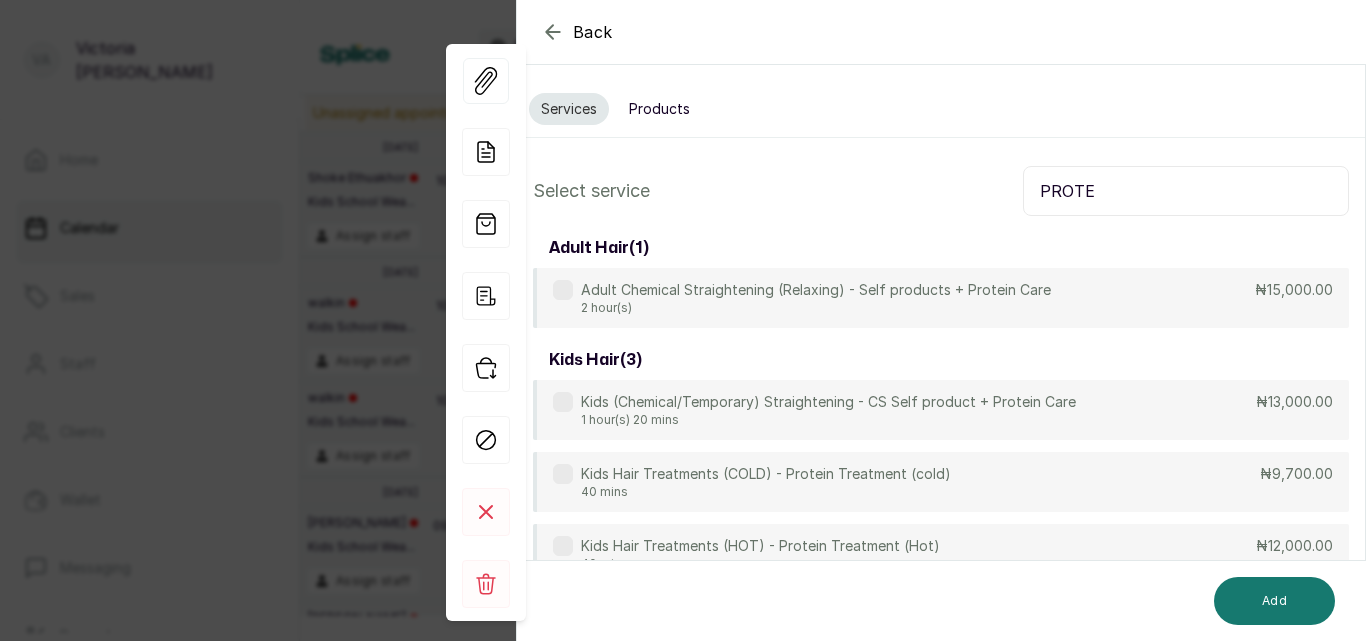 type on "PROTE" 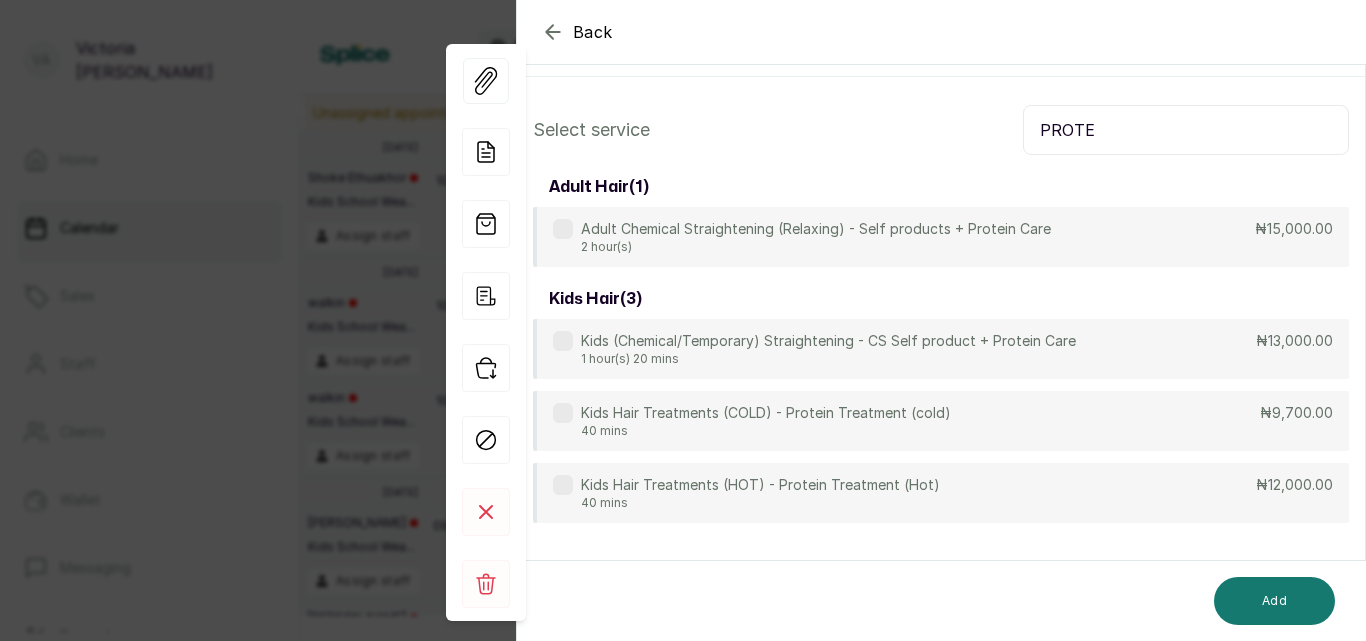 scroll, scrollTop: 80, scrollLeft: 0, axis: vertical 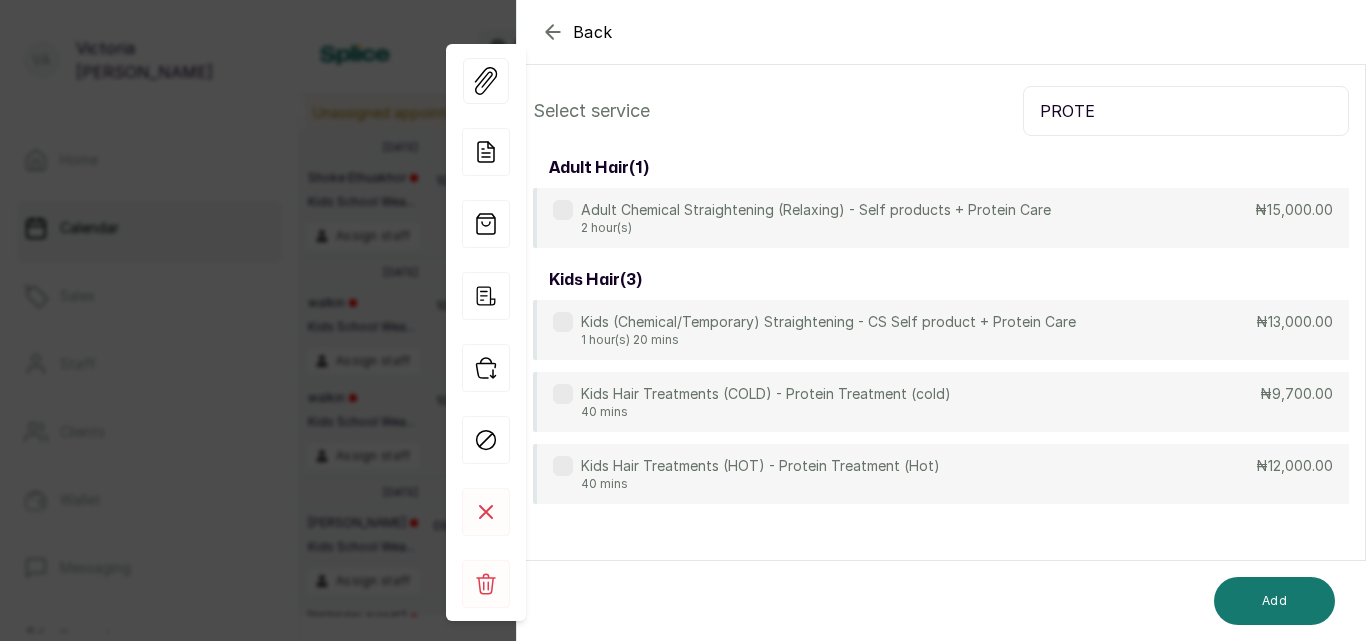 click 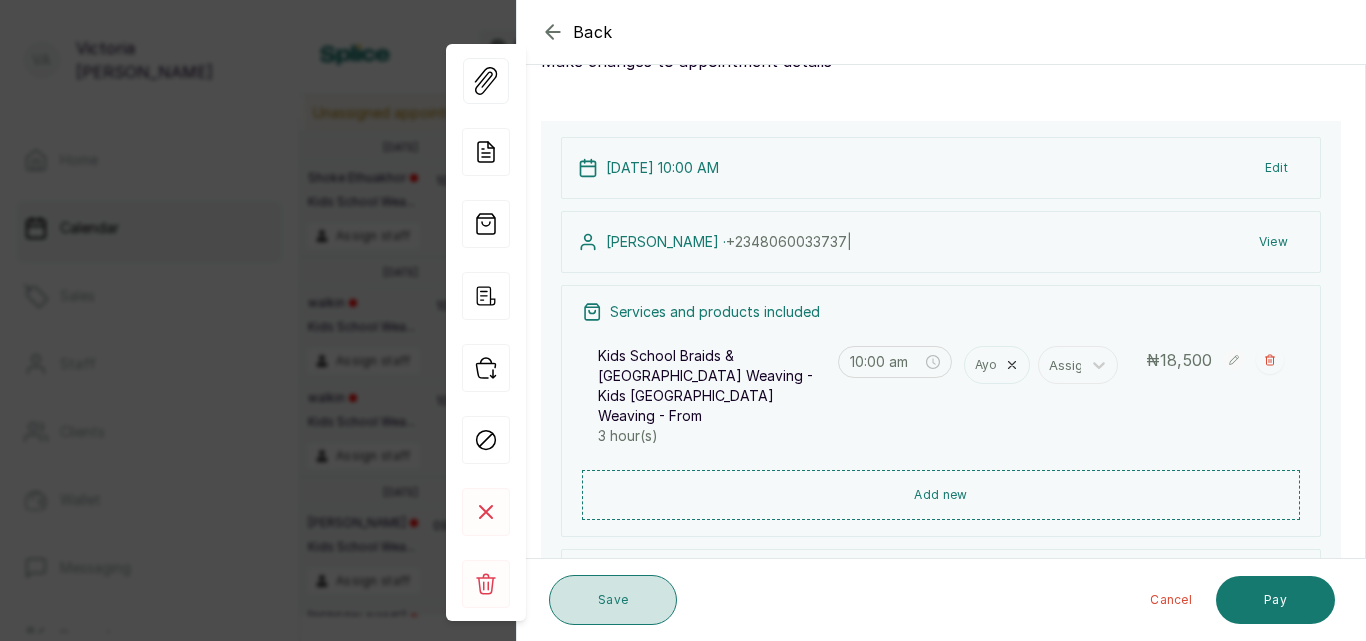 click on "Save" at bounding box center [613, 600] 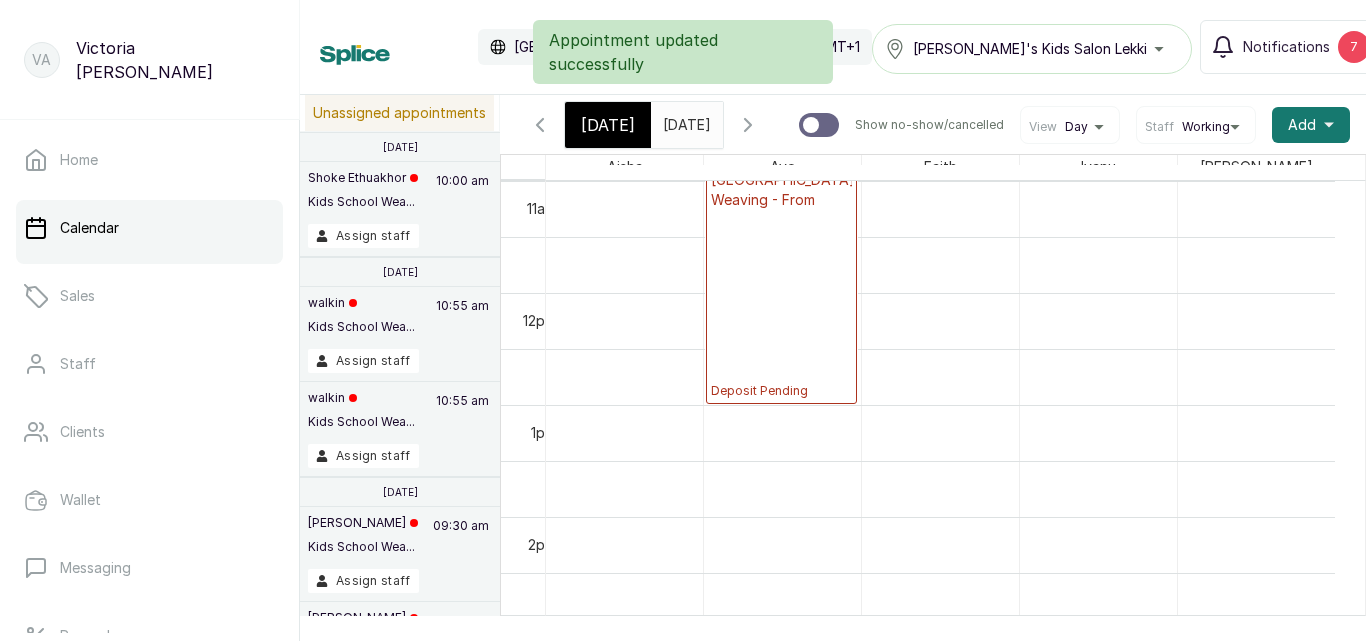 scroll, scrollTop: 958, scrollLeft: 0, axis: vertical 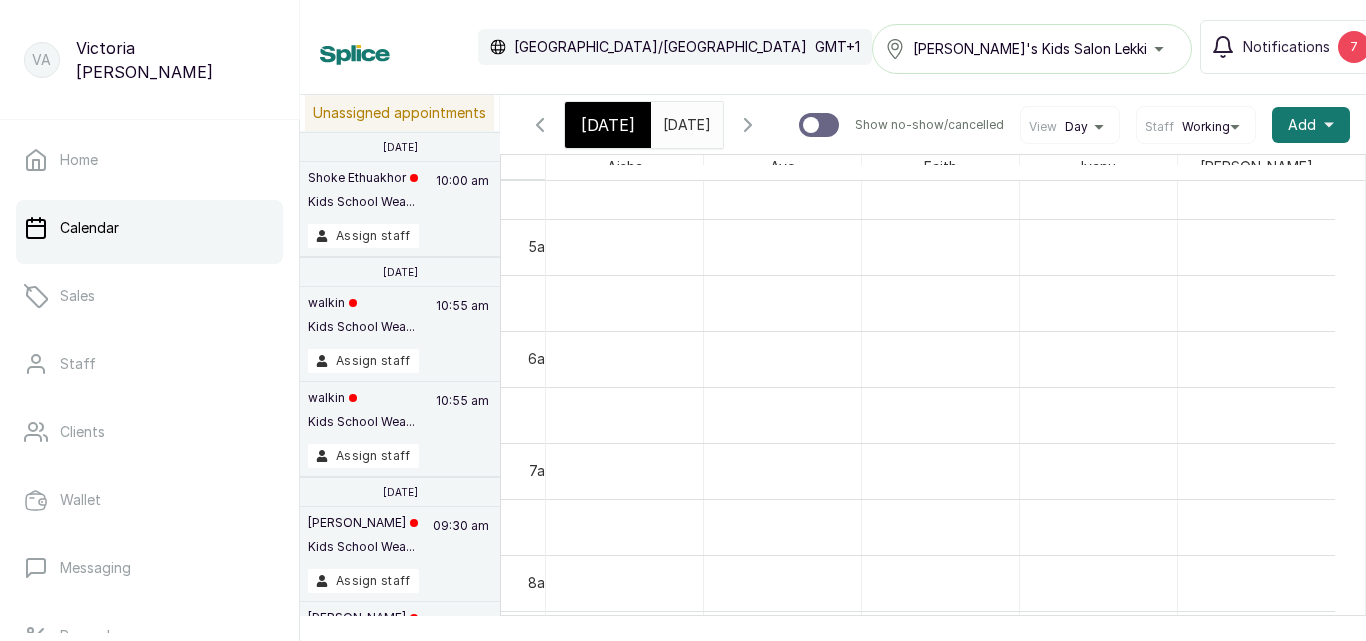 click on "[DATE]" at bounding box center [608, 125] 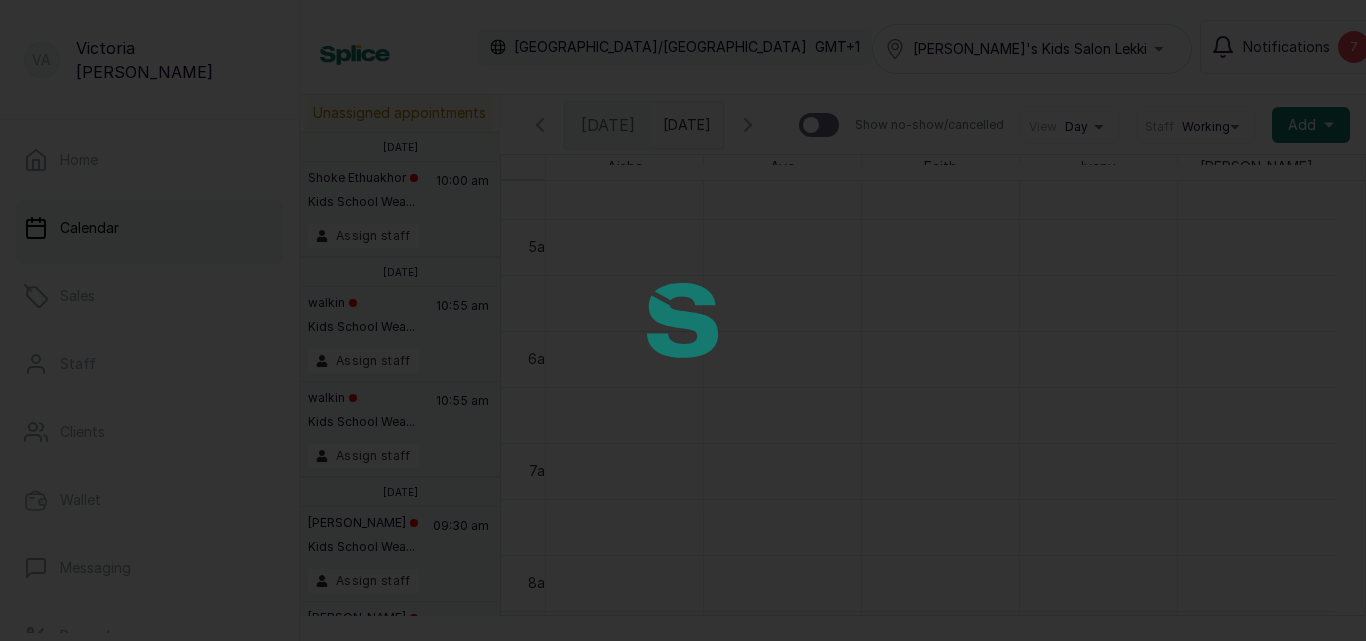 scroll, scrollTop: 673, scrollLeft: 0, axis: vertical 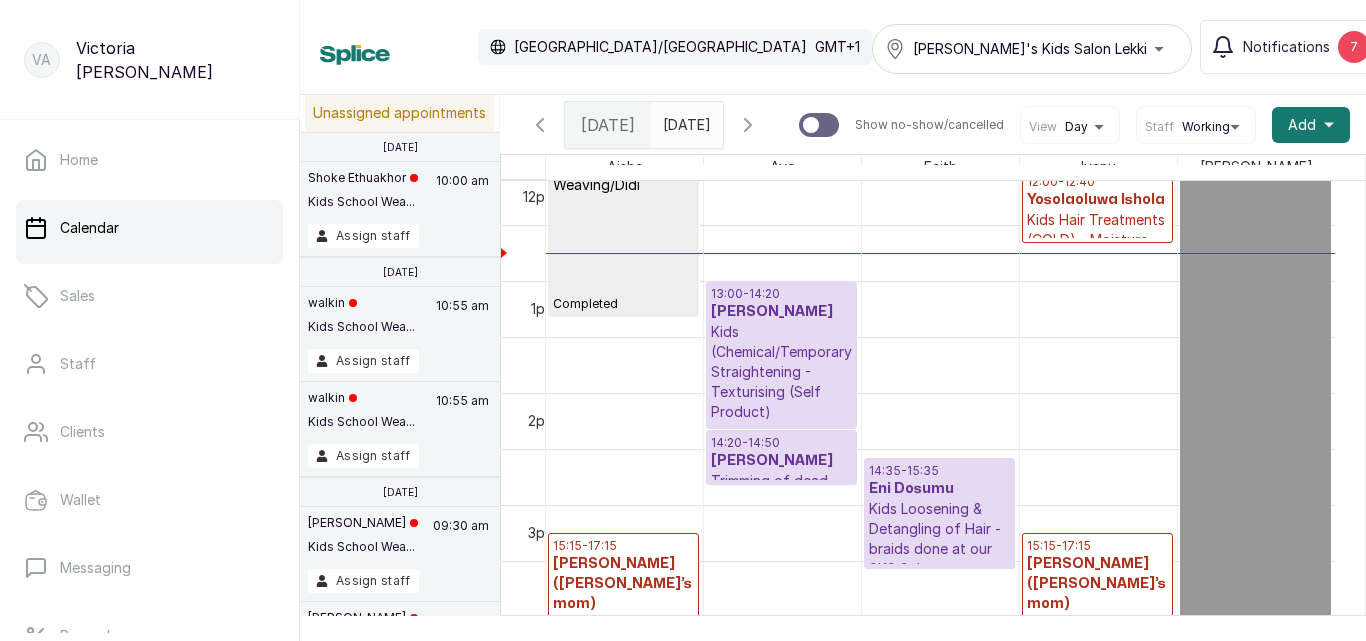 click on "Kids (Chemical/Temporary) Straightening - Texturising (Self Product)" at bounding box center [781, 372] 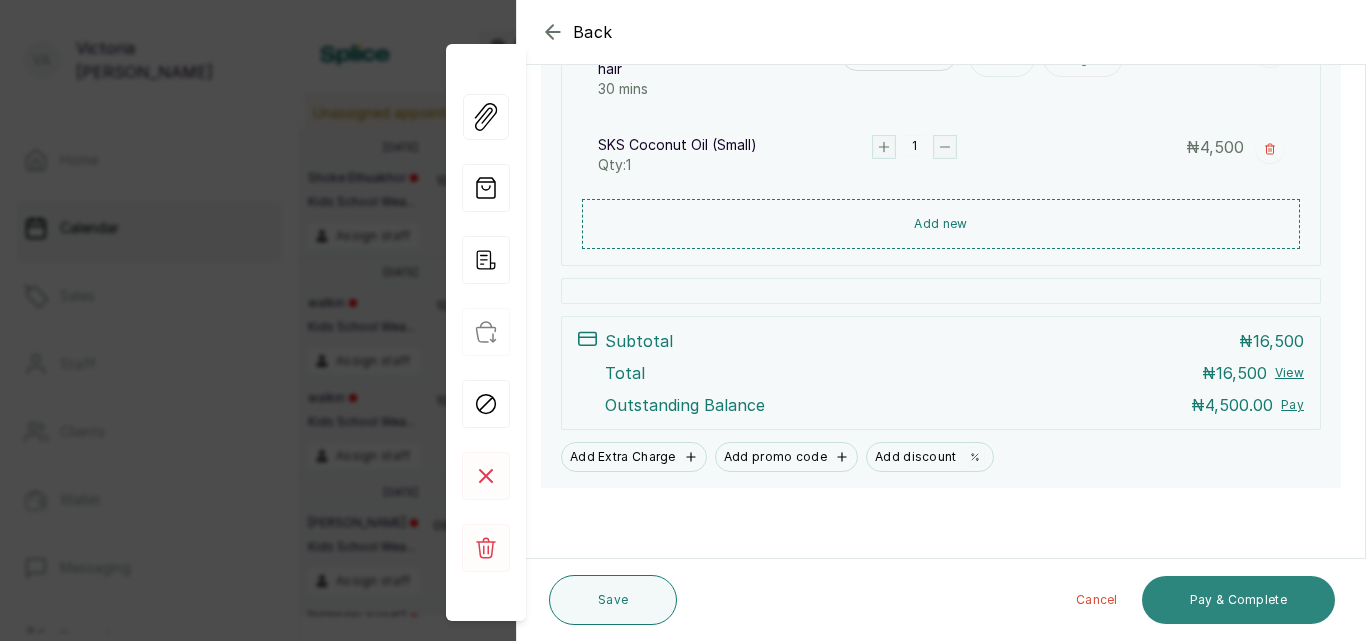click on "Pay & Complete" at bounding box center (1238, 600) 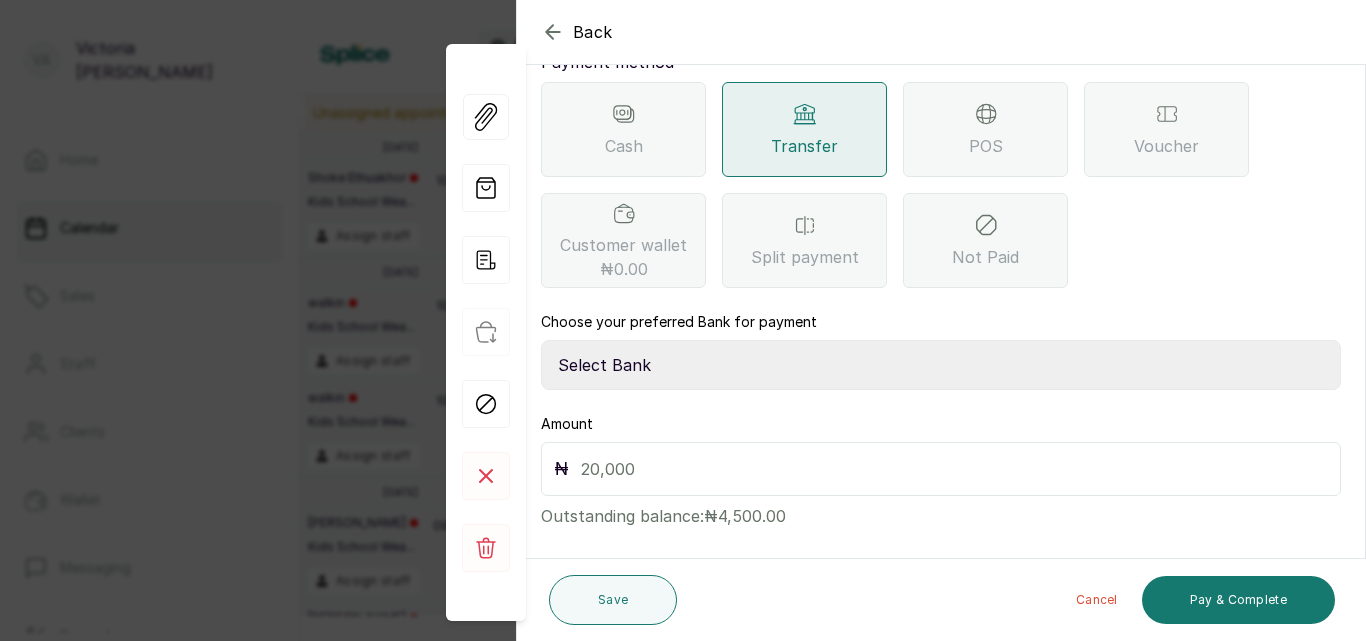 click on "Select Bank CANARY YELLOW Moniepoint MFB CANARY YELLOW Sparkle Microfinance Bank" at bounding box center (941, 365) 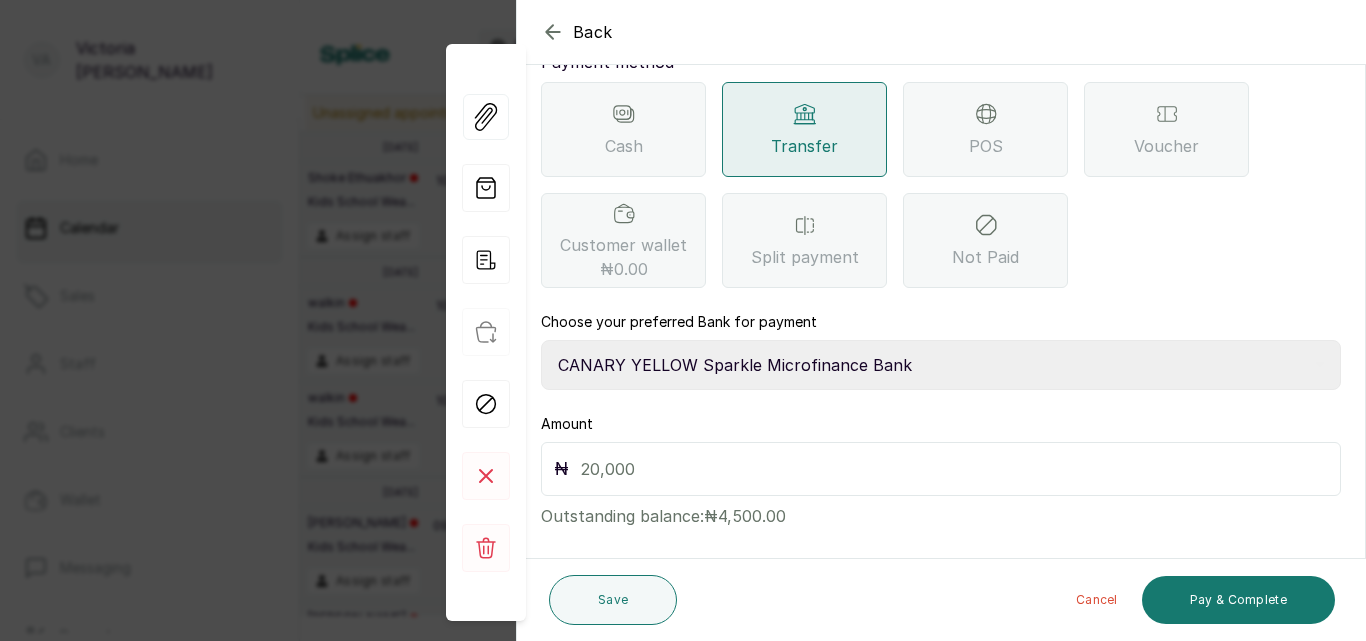 click on "Select Bank CANARY YELLOW Moniepoint MFB CANARY YELLOW Sparkle Microfinance Bank" at bounding box center [941, 365] 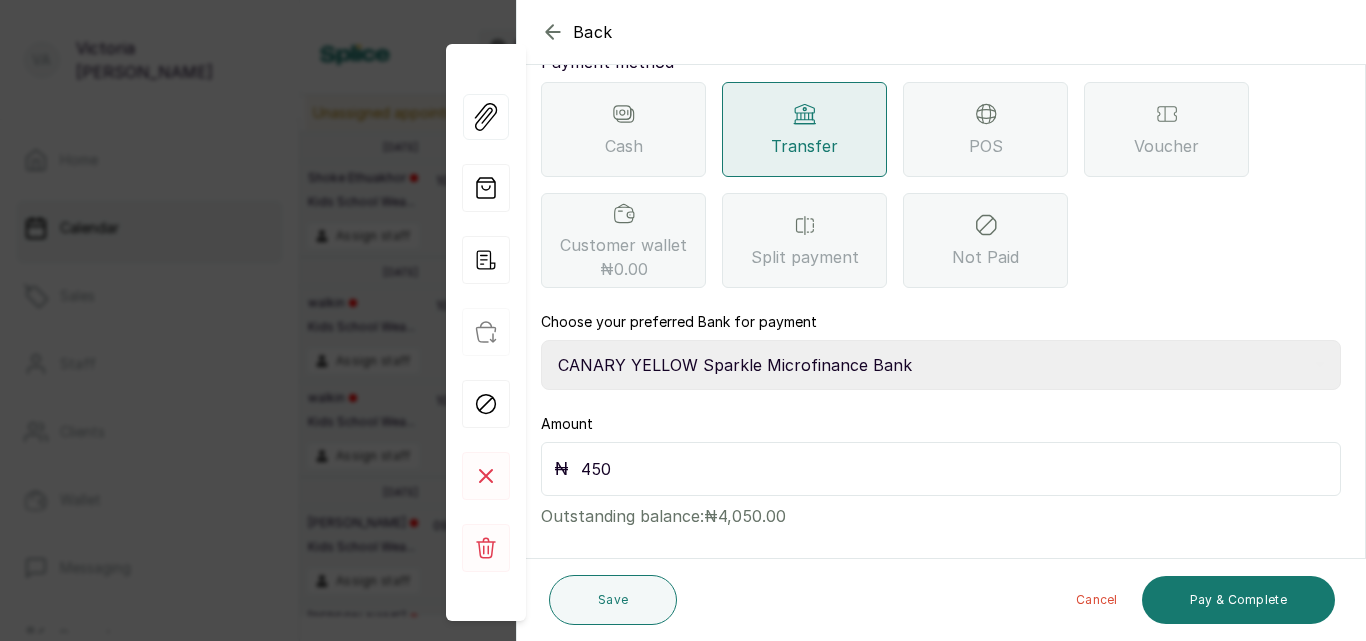 type on "4,500" 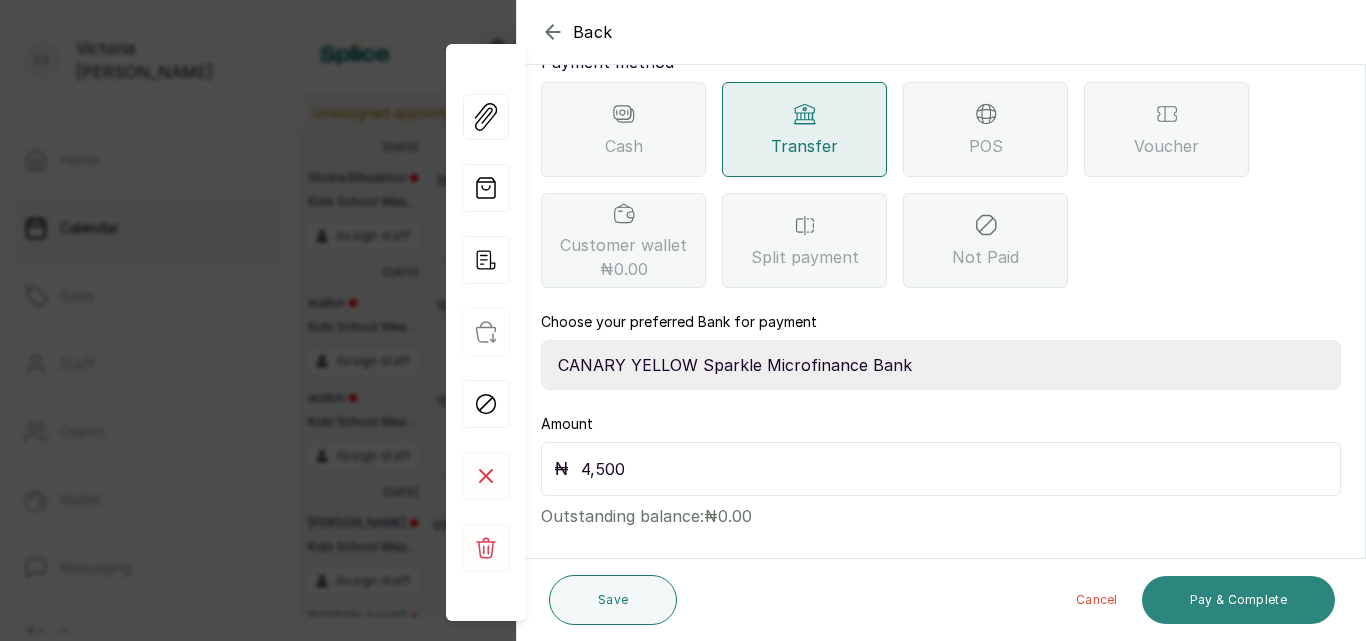 click on "Pay & Complete" at bounding box center [1238, 600] 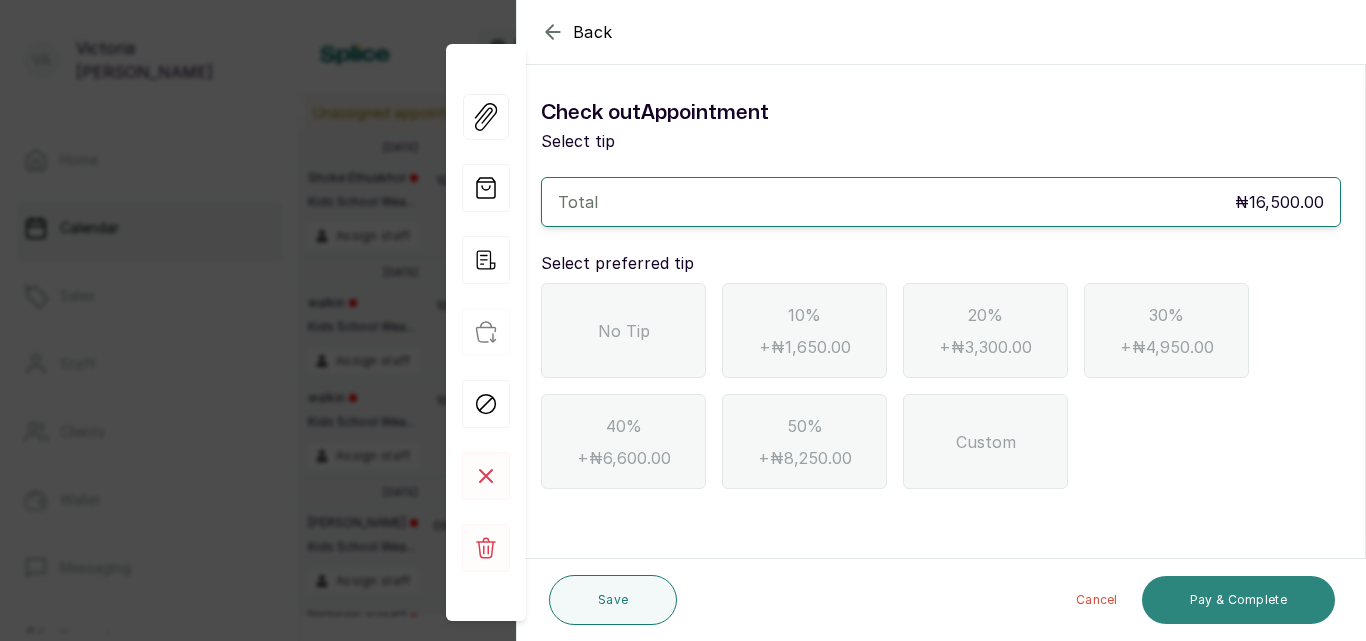 scroll, scrollTop: 0, scrollLeft: 0, axis: both 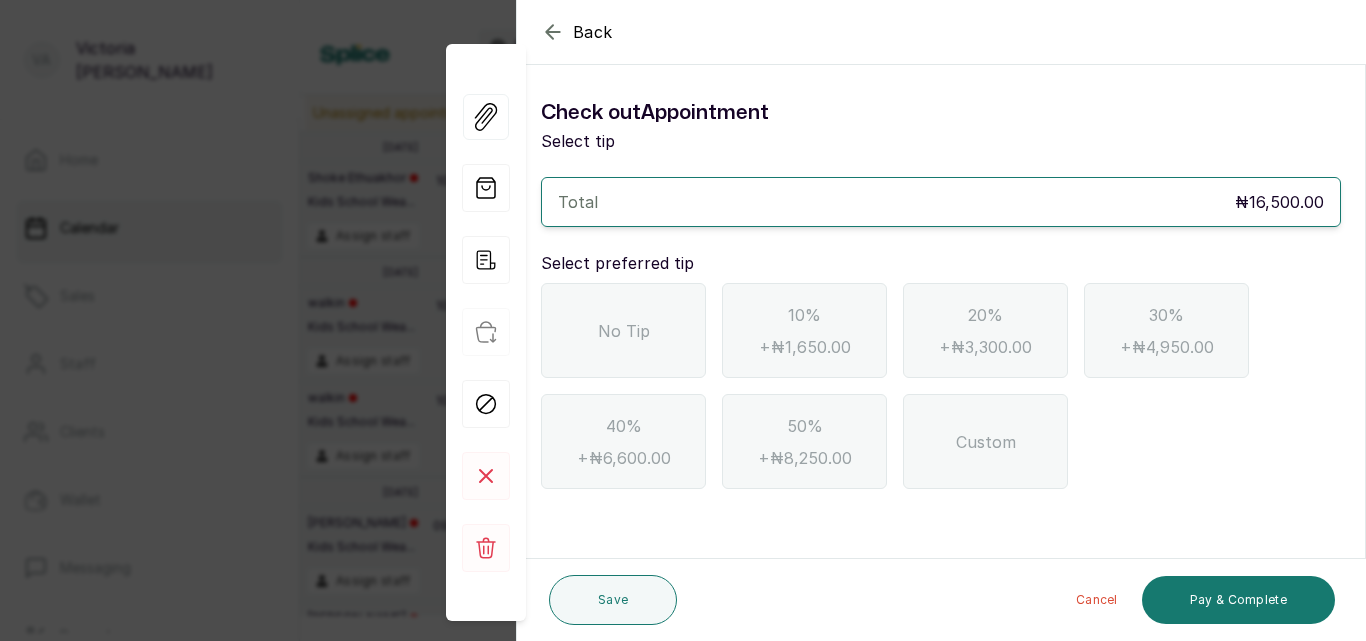 click on "No Tip" at bounding box center [623, 330] 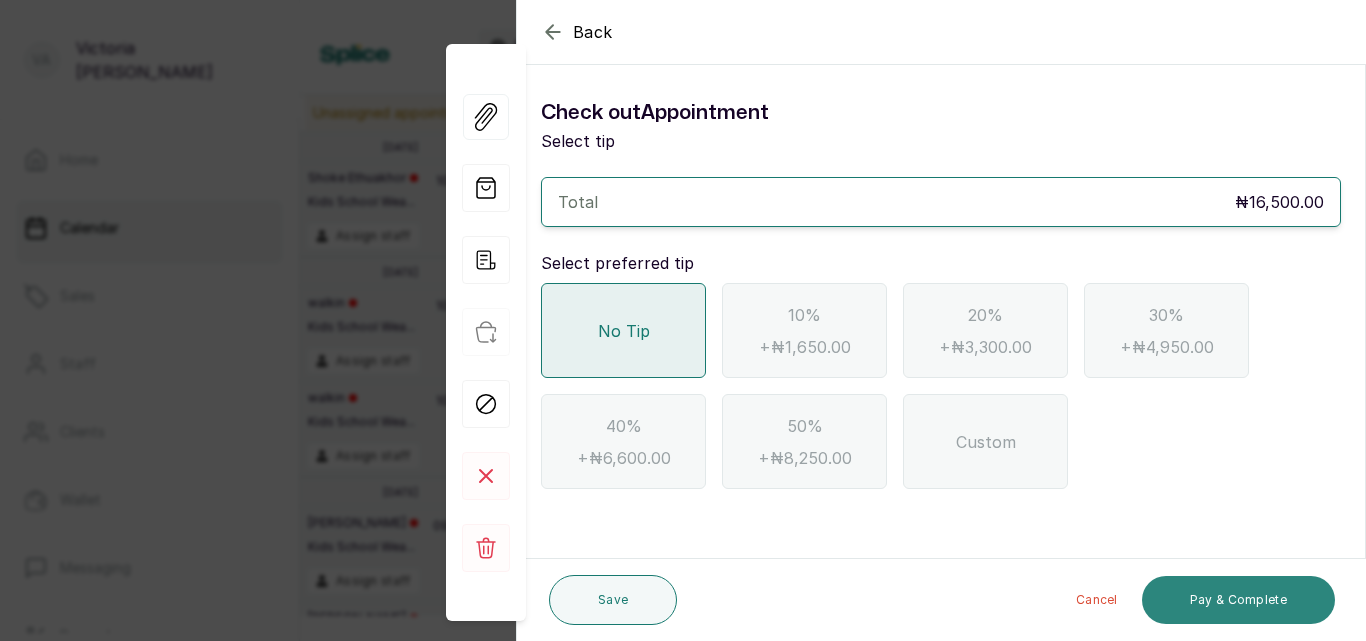 click on "Pay & Complete" at bounding box center [1238, 600] 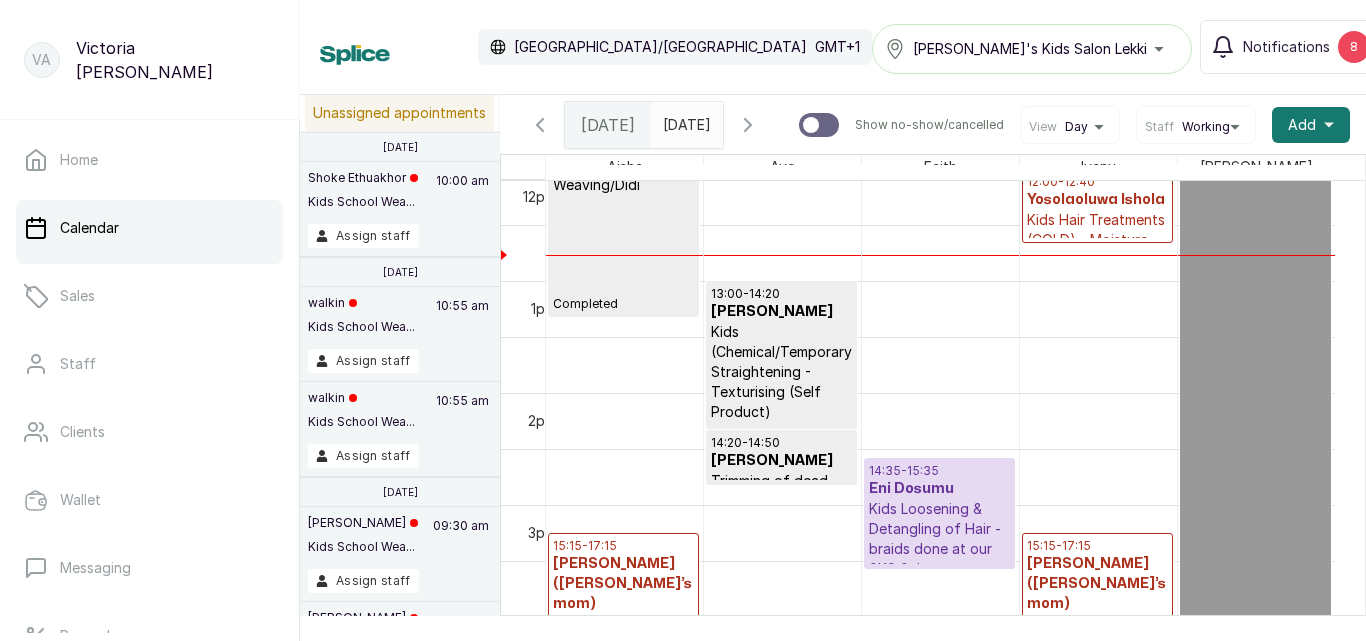 scroll, scrollTop: 1764, scrollLeft: 0, axis: vertical 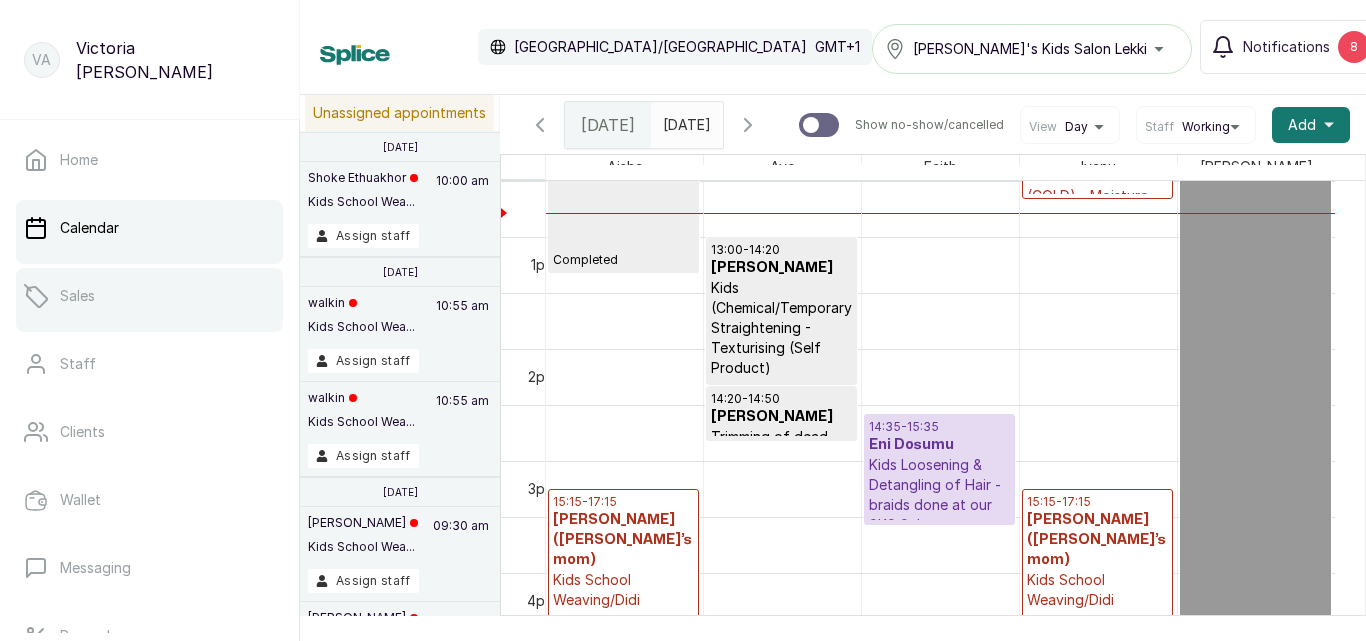 click on "Sales" at bounding box center [149, 296] 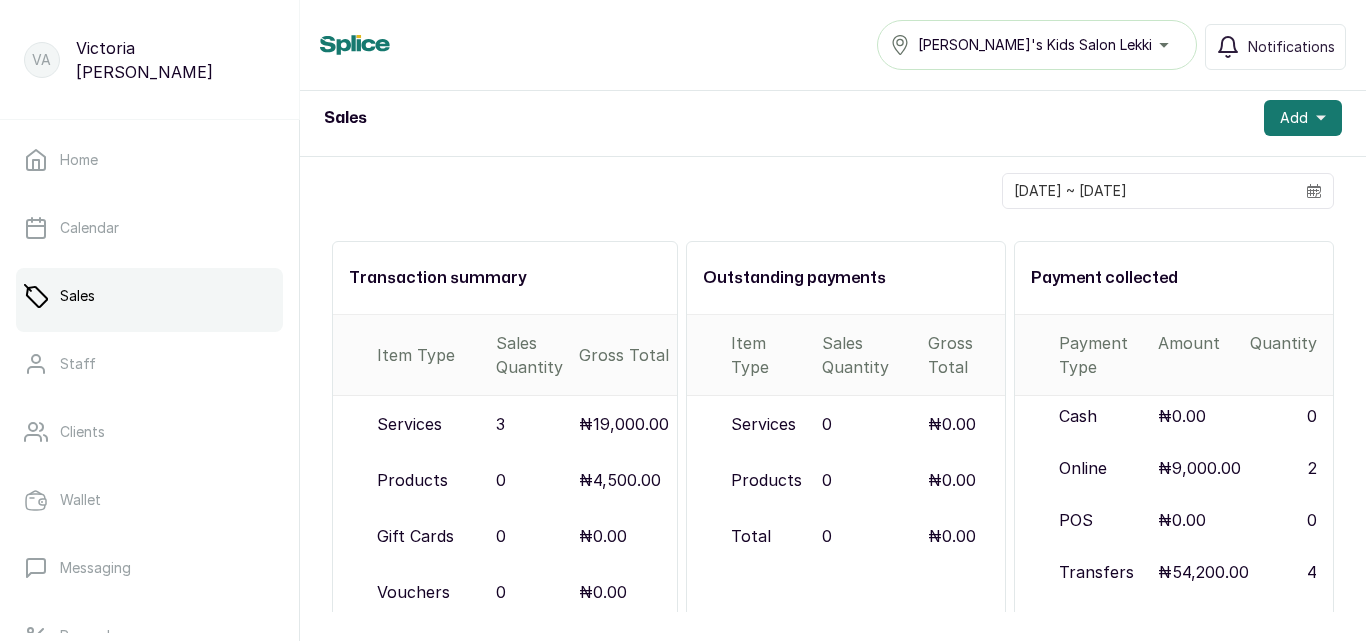 scroll, scrollTop: 0, scrollLeft: 0, axis: both 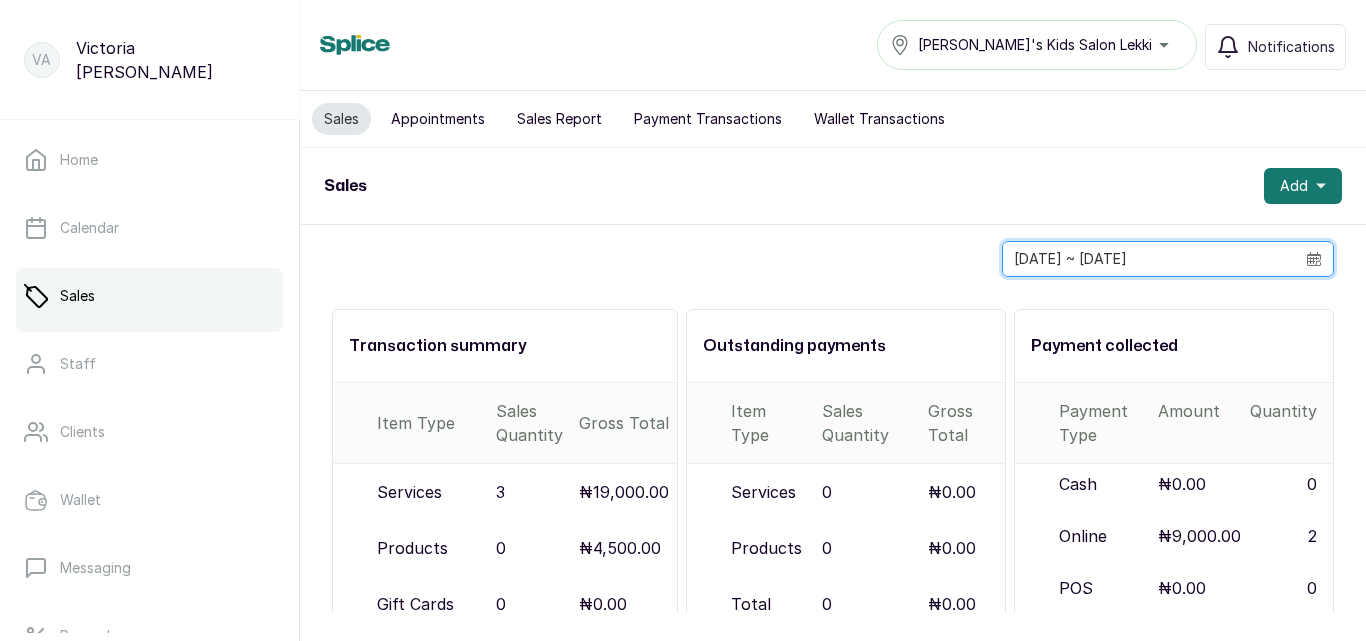 click on "[DATE] ~ [DATE]" at bounding box center (1149, 259) 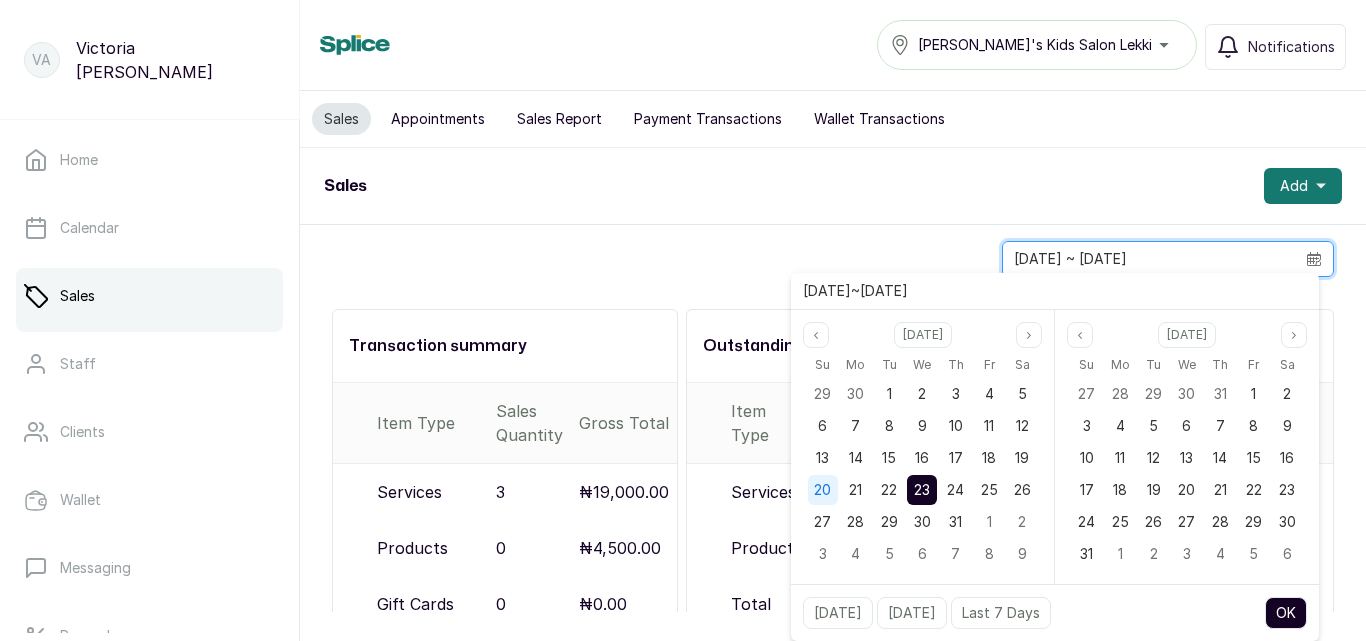 click on "20" at bounding box center [822, 489] 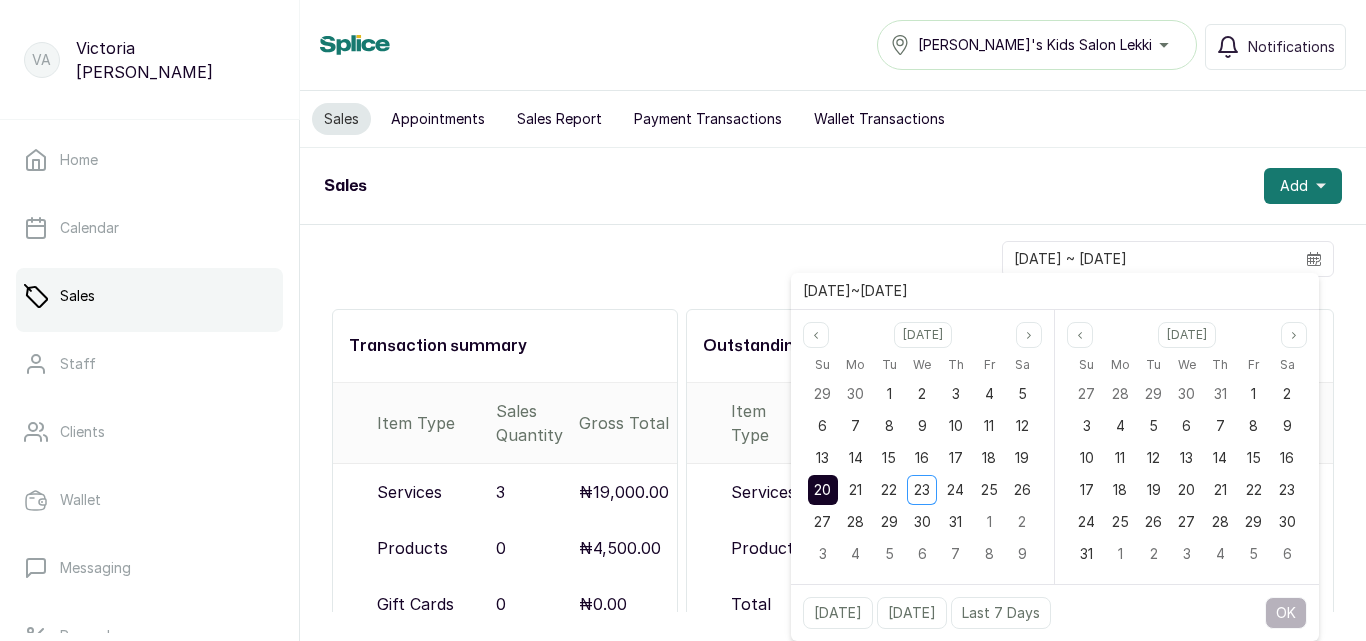 click on "20" at bounding box center (822, 489) 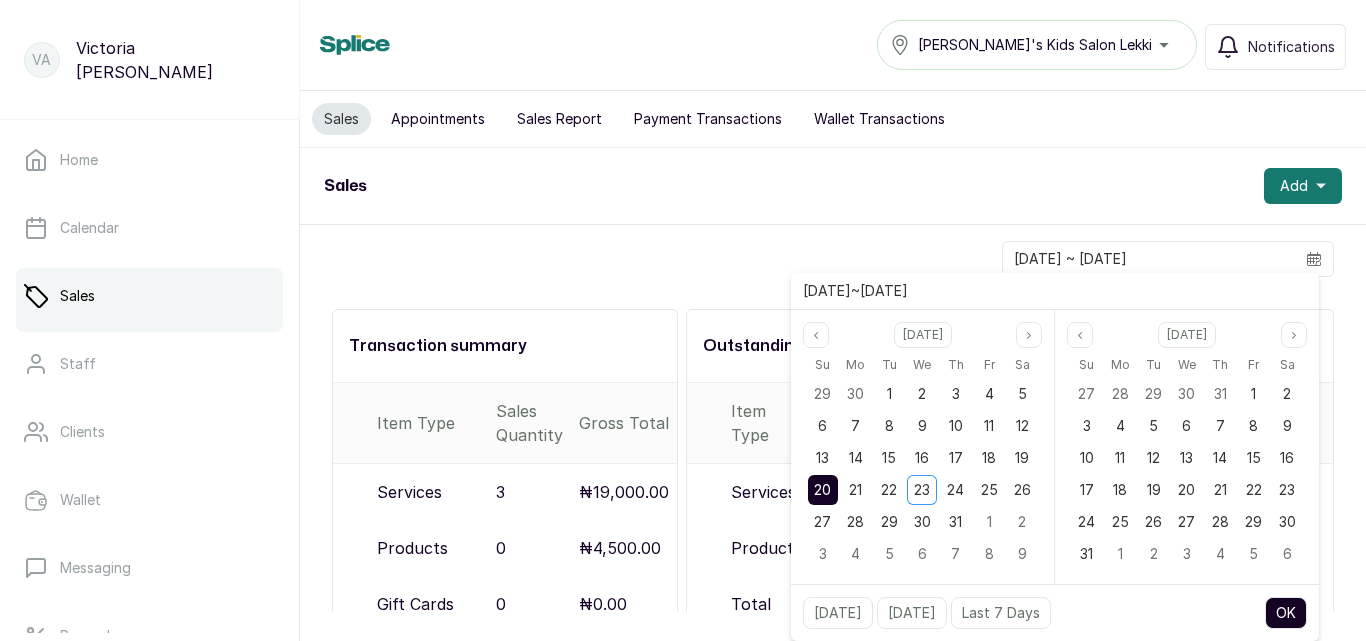 click on "OK" at bounding box center (1286, 613) 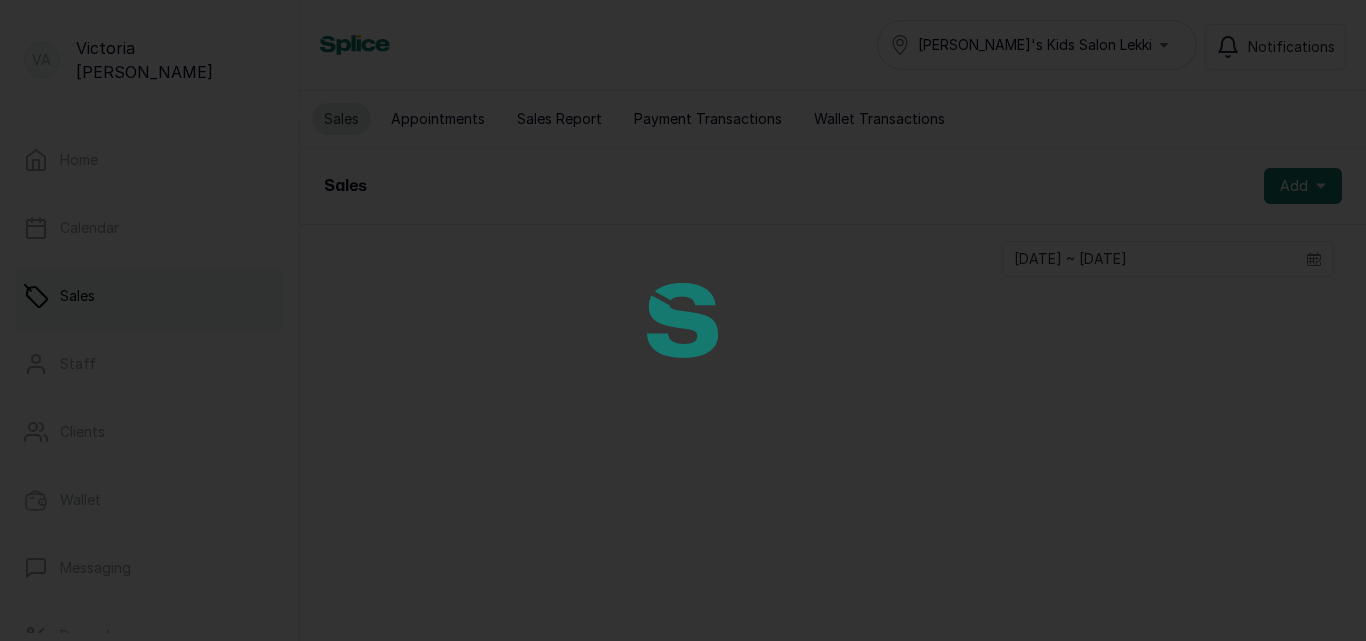 type on "[DATE] ~ [DATE]" 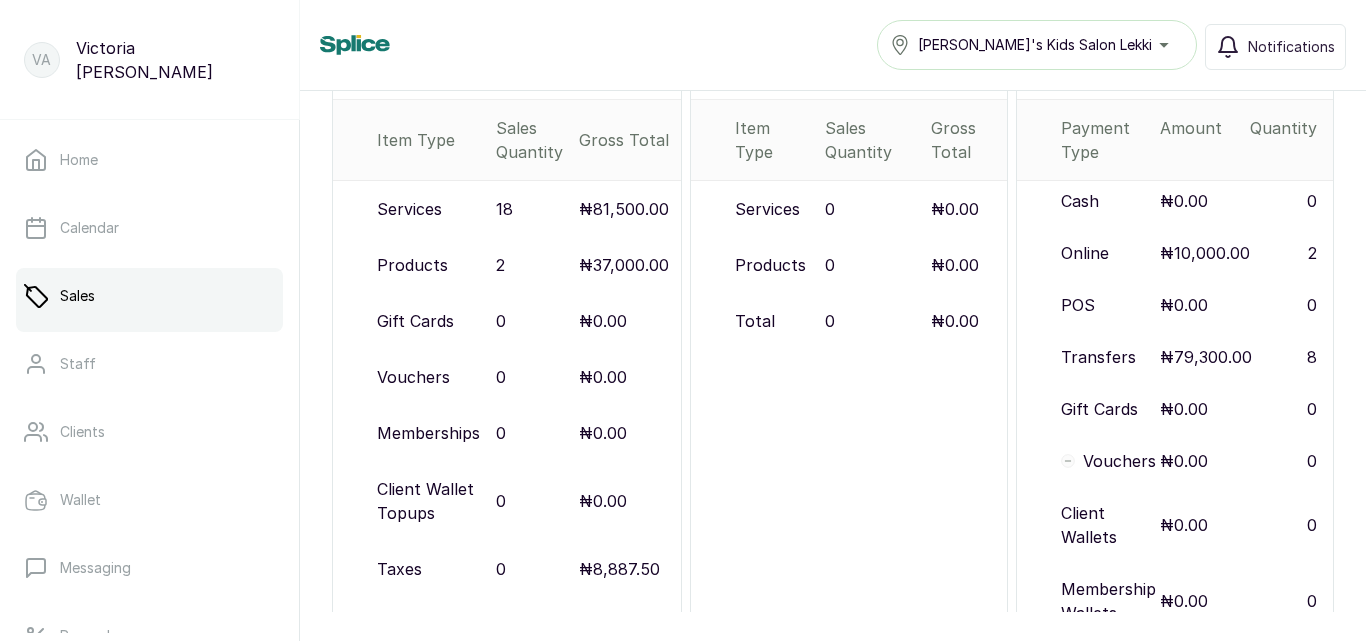 scroll, scrollTop: 373, scrollLeft: 0, axis: vertical 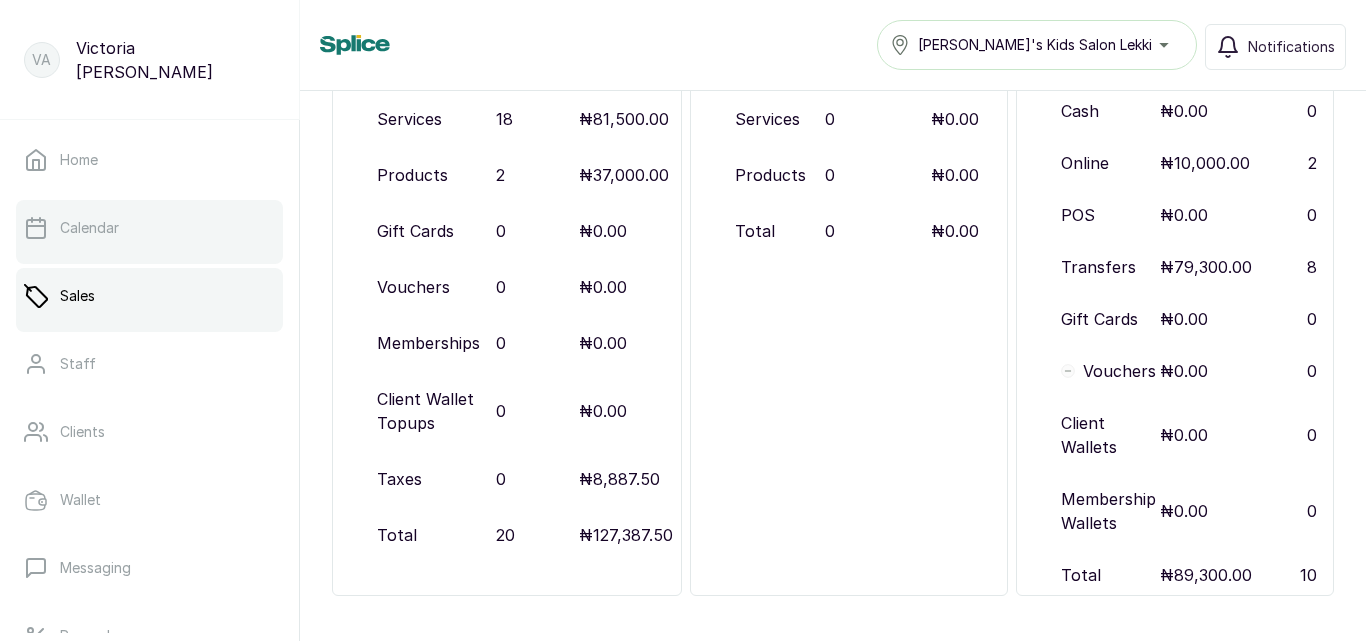 click on "Calendar" at bounding box center (149, 228) 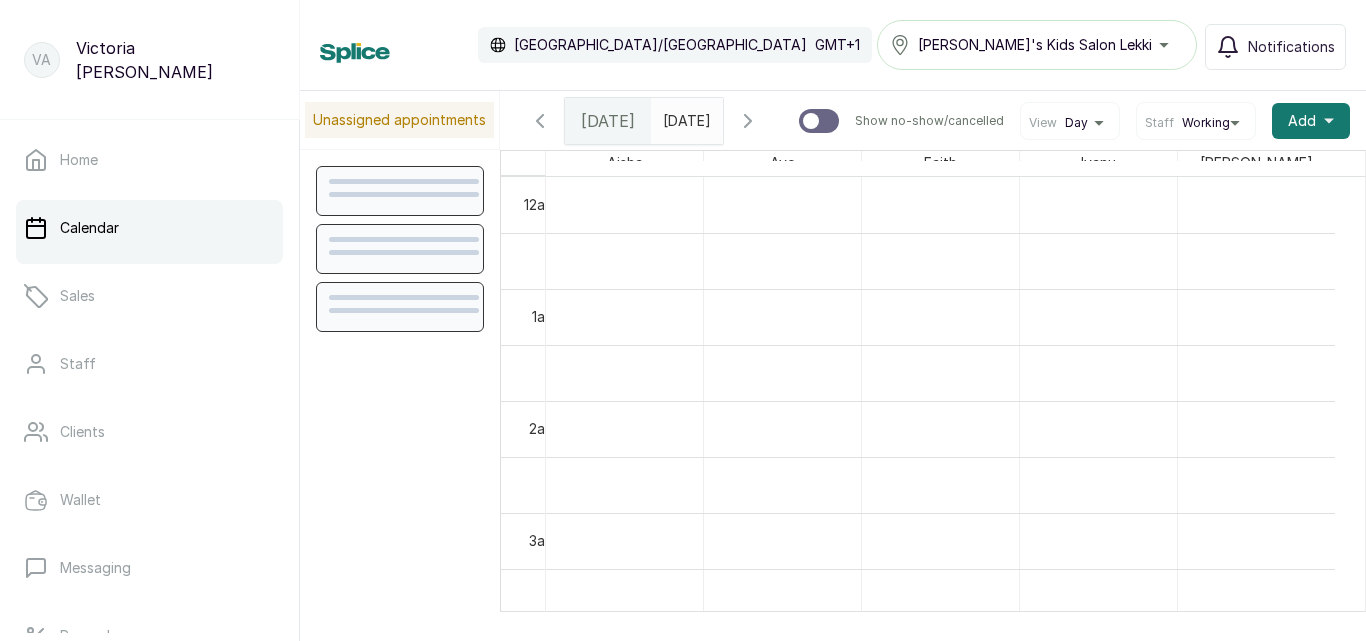 scroll, scrollTop: 673, scrollLeft: 0, axis: vertical 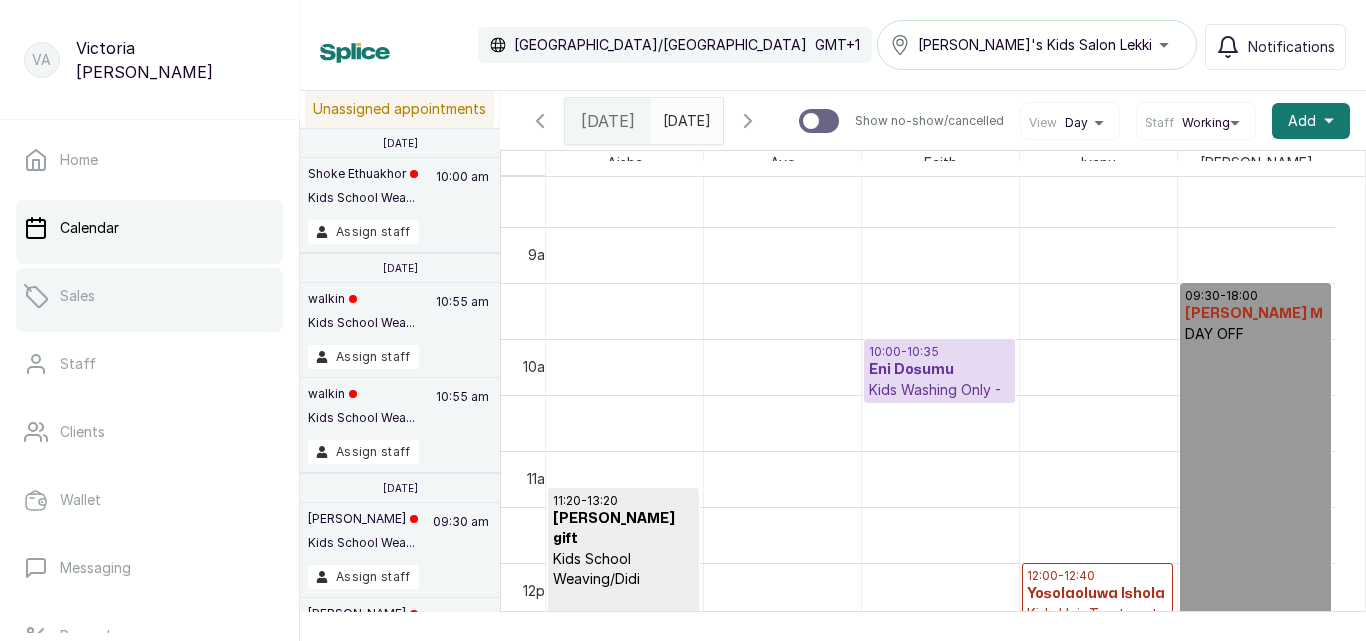 click on "Sales" at bounding box center (149, 296) 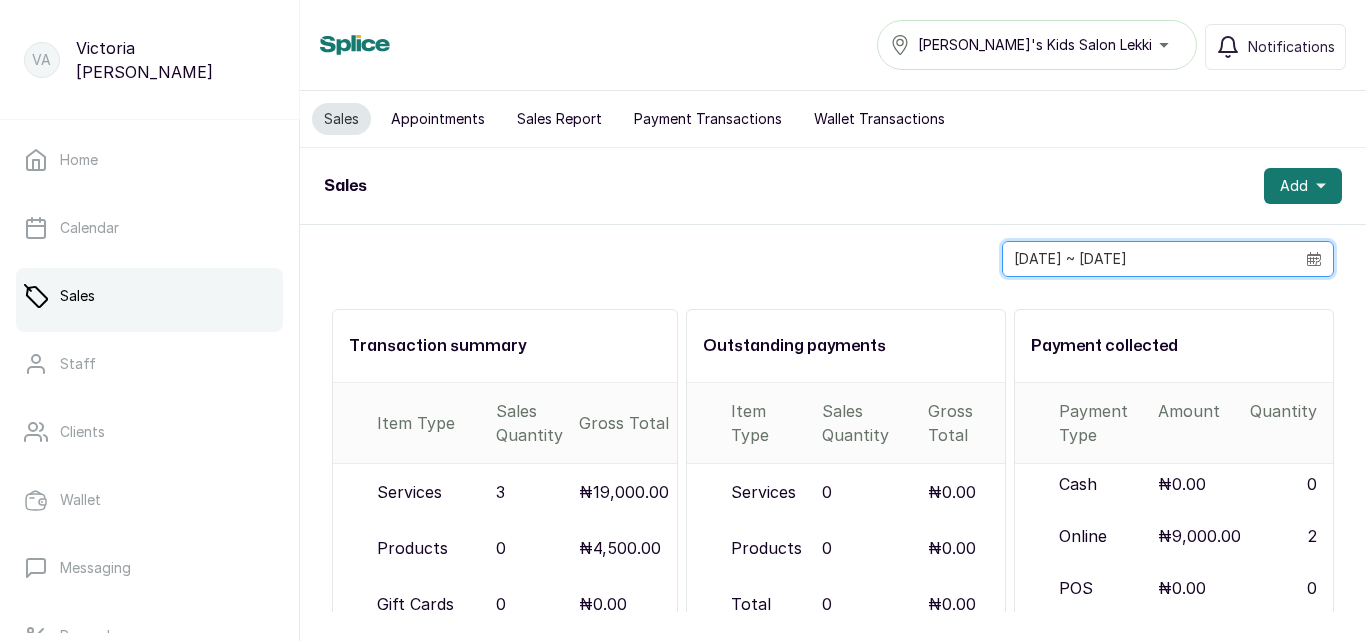 click on "[DATE] ~ [DATE]" at bounding box center [1149, 259] 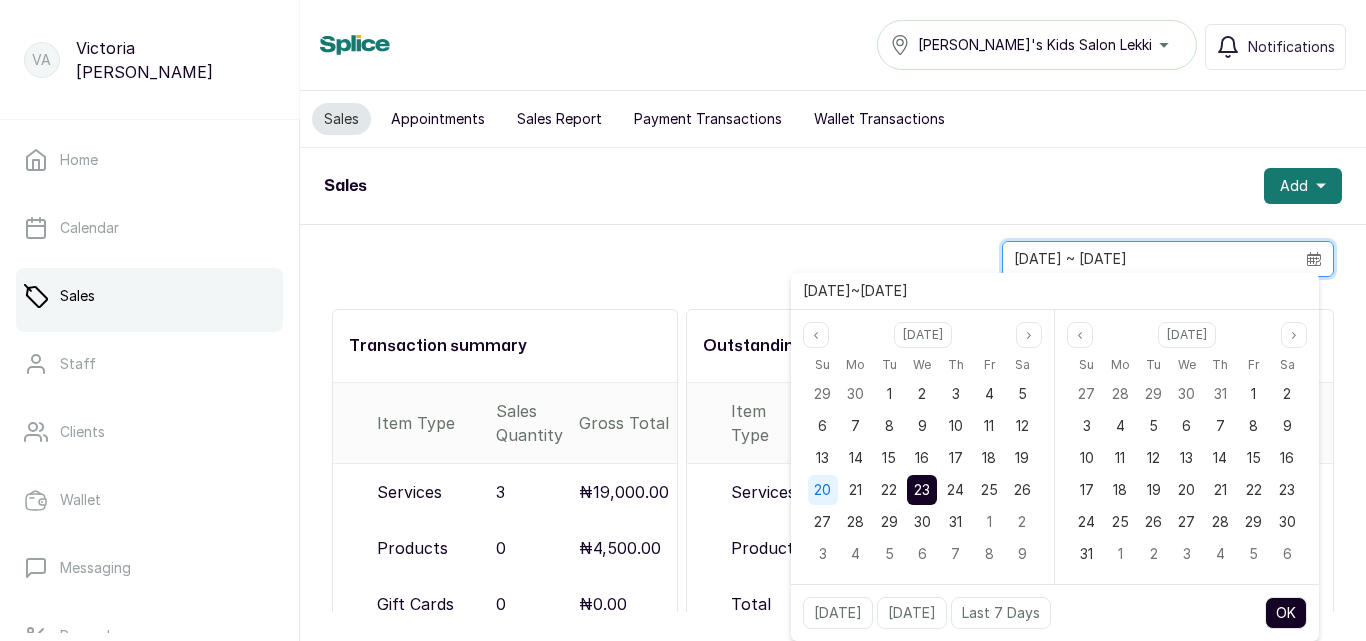 click on "20" at bounding box center [822, 489] 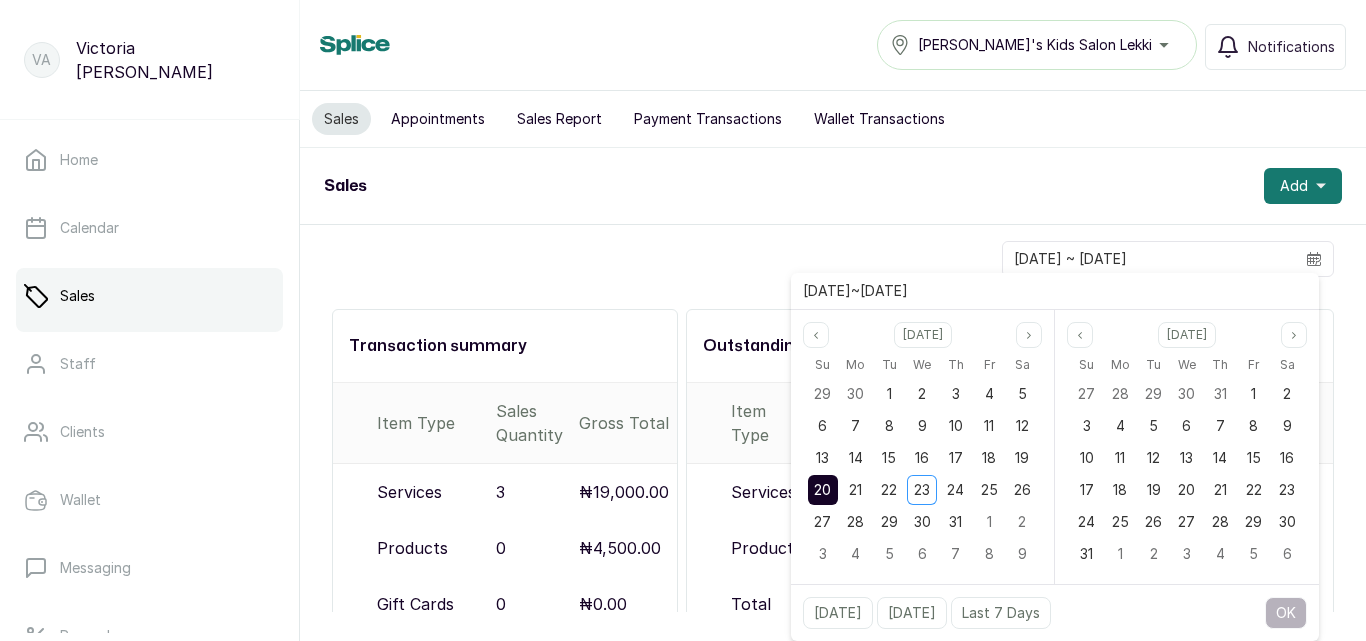 click on "20" at bounding box center [822, 489] 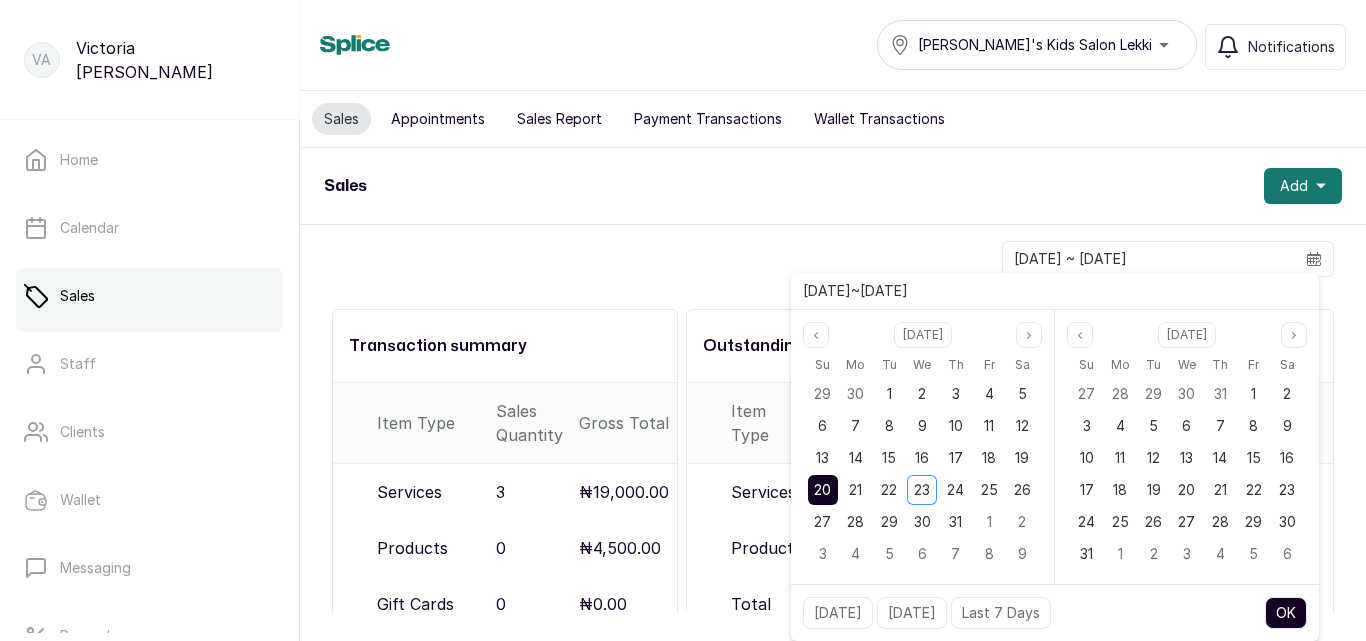 click on "OK" at bounding box center [1286, 613] 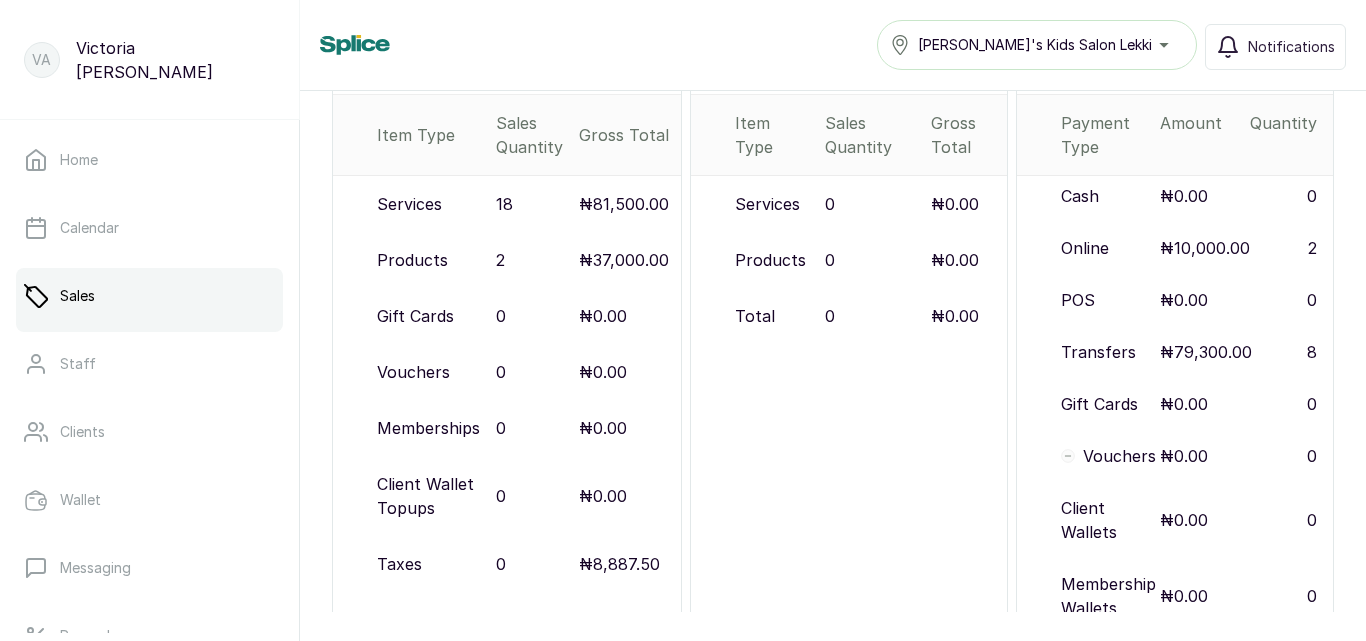 scroll, scrollTop: 295, scrollLeft: 0, axis: vertical 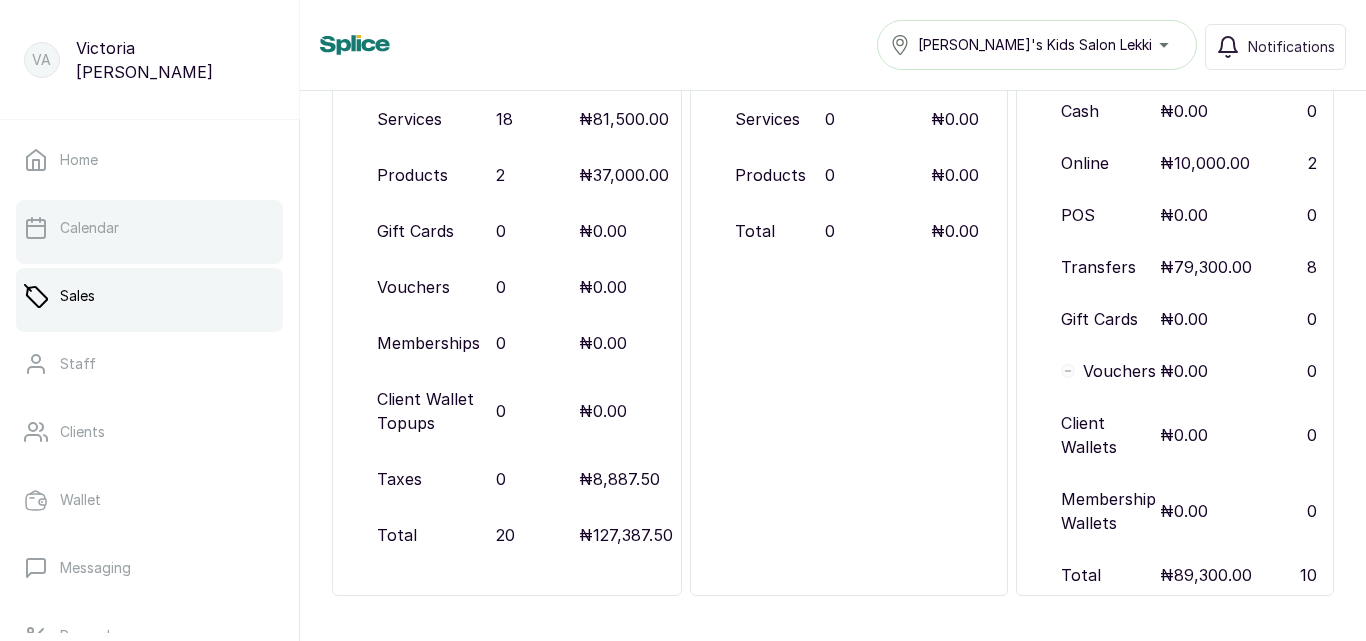 click on "Calendar" at bounding box center (89, 228) 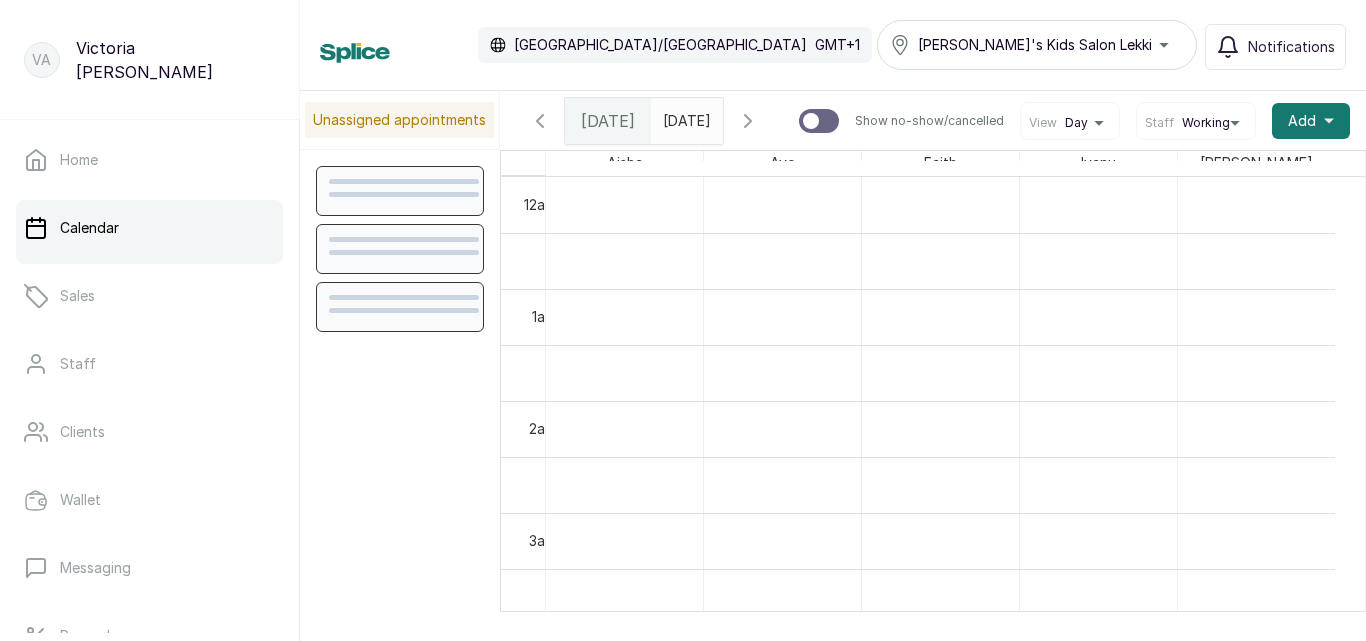 scroll, scrollTop: 673, scrollLeft: 0, axis: vertical 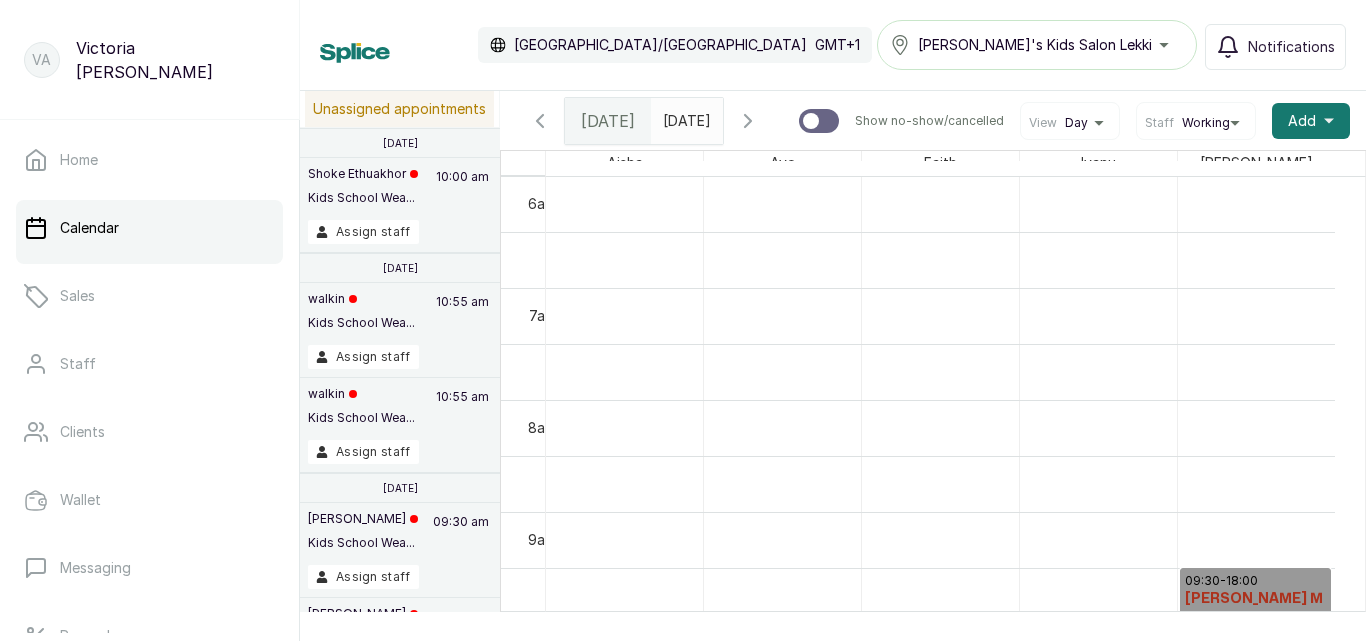 click at bounding box center (668, 116) 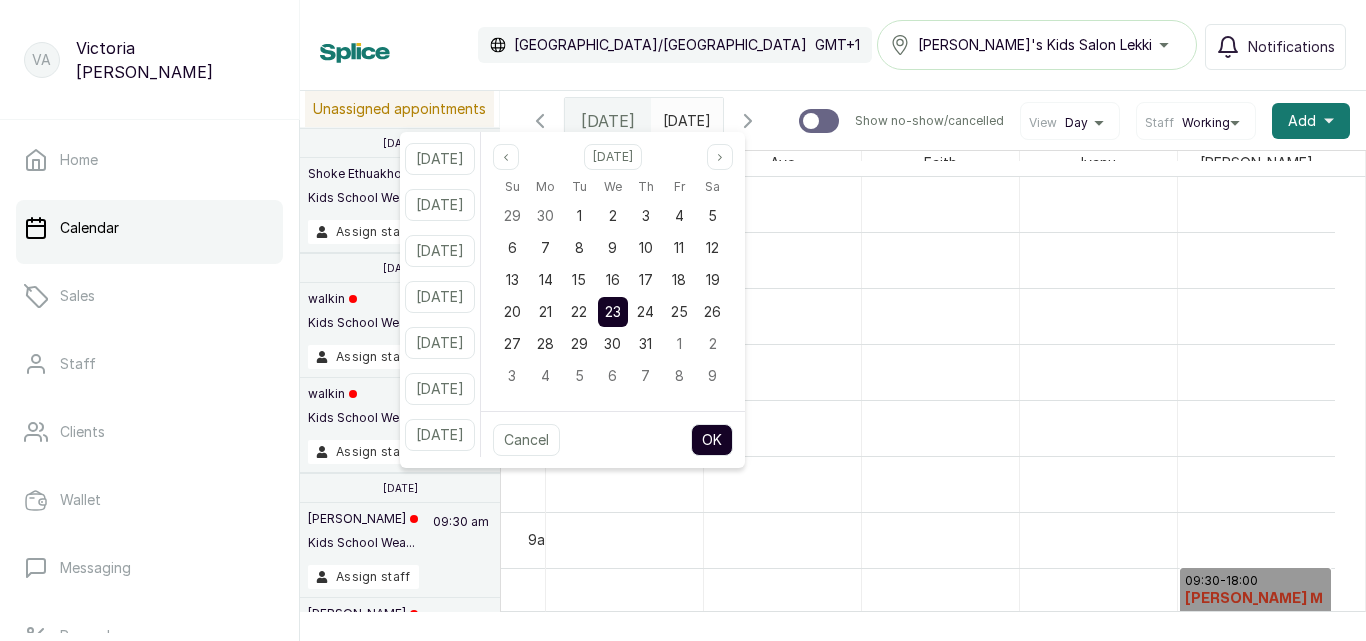 type on "yyyy-MM-dd" 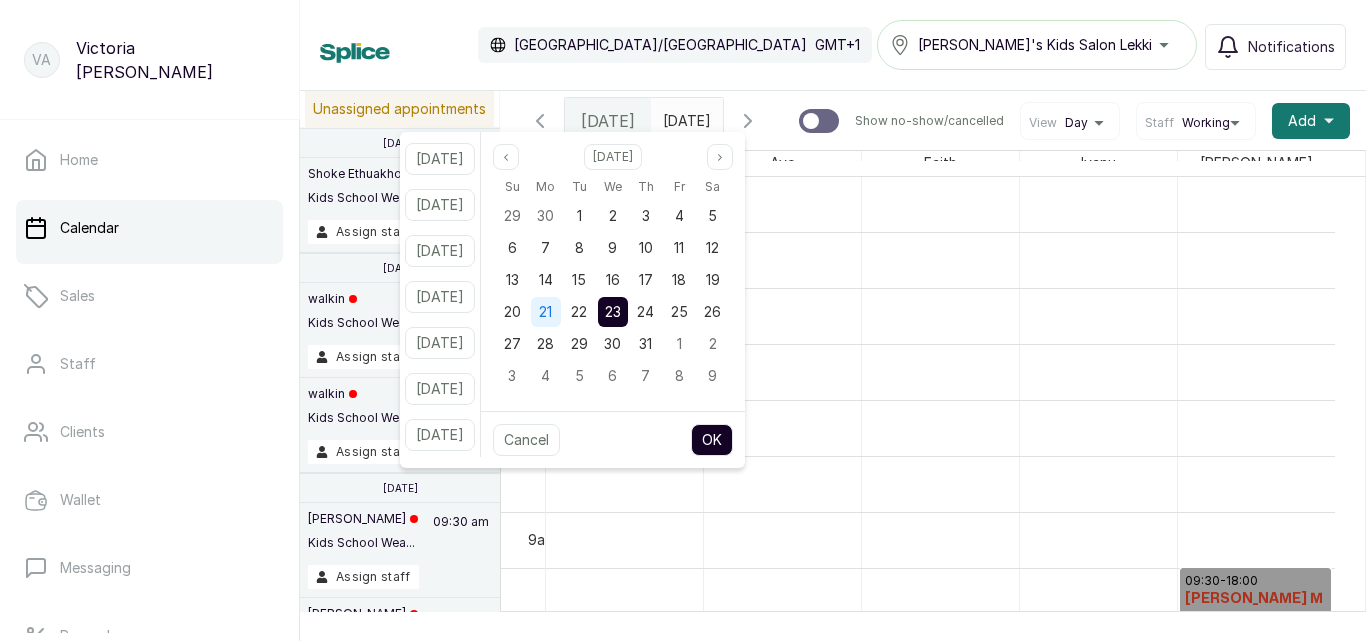 click on "21" at bounding box center [545, 311] 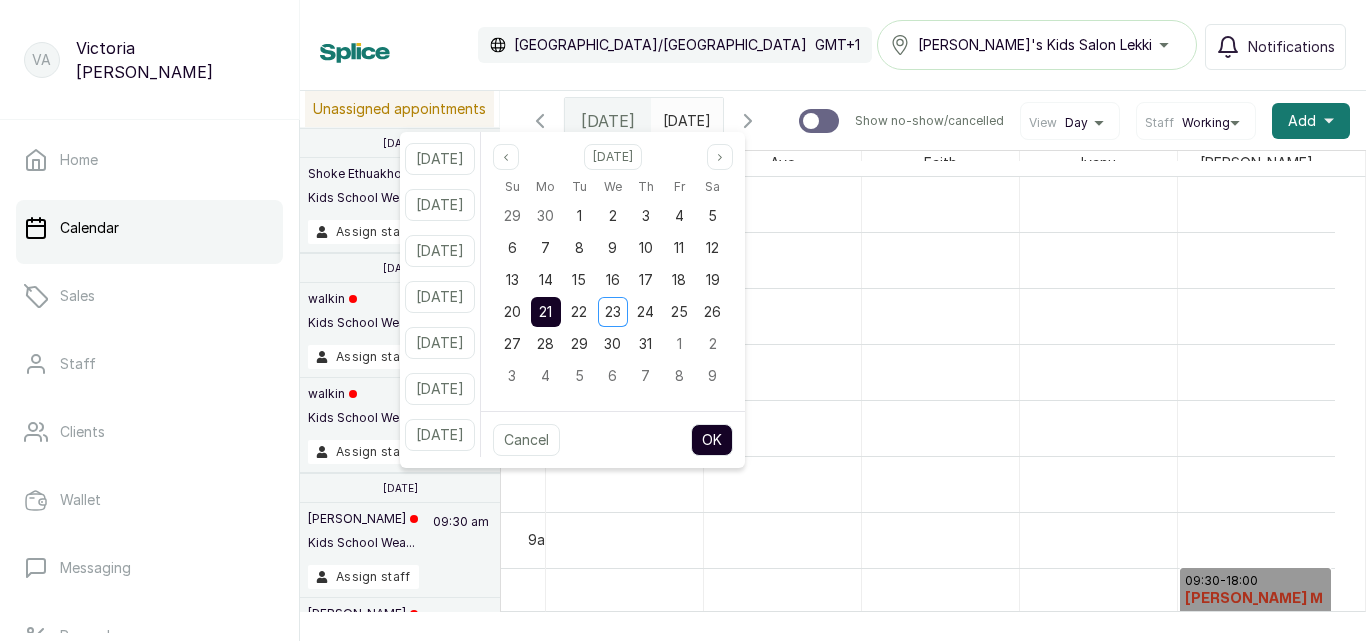 click on "21" at bounding box center (545, 311) 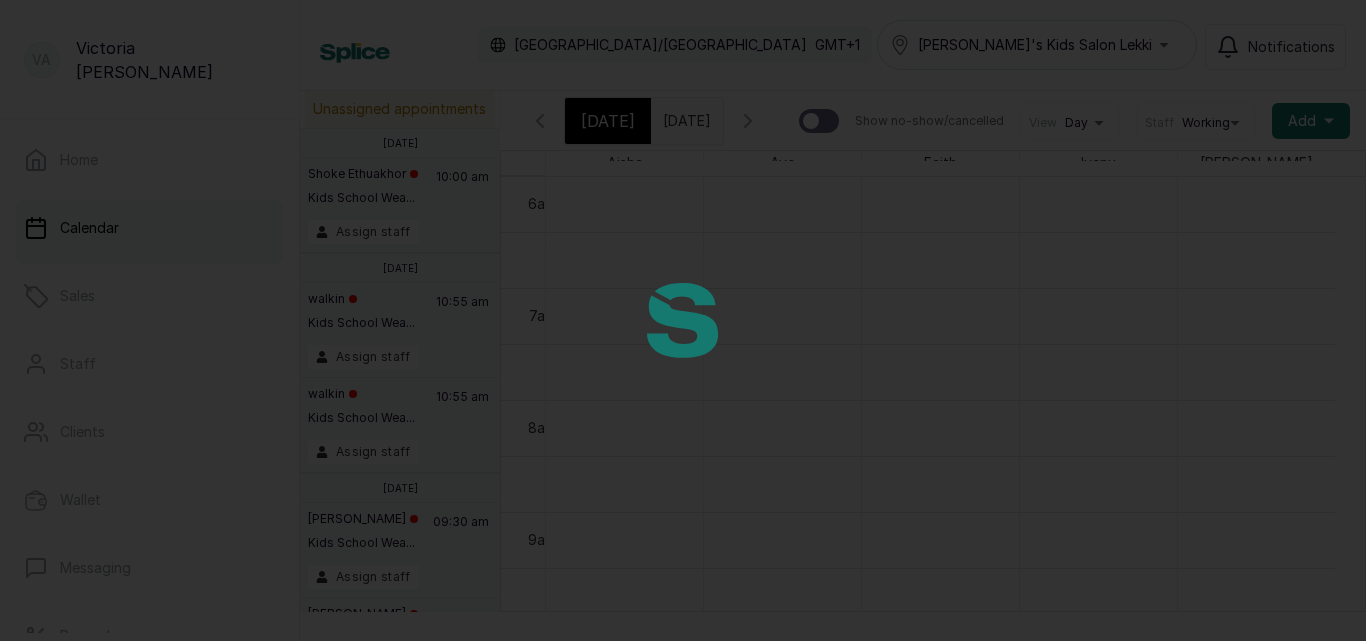 type on "[DATE]" 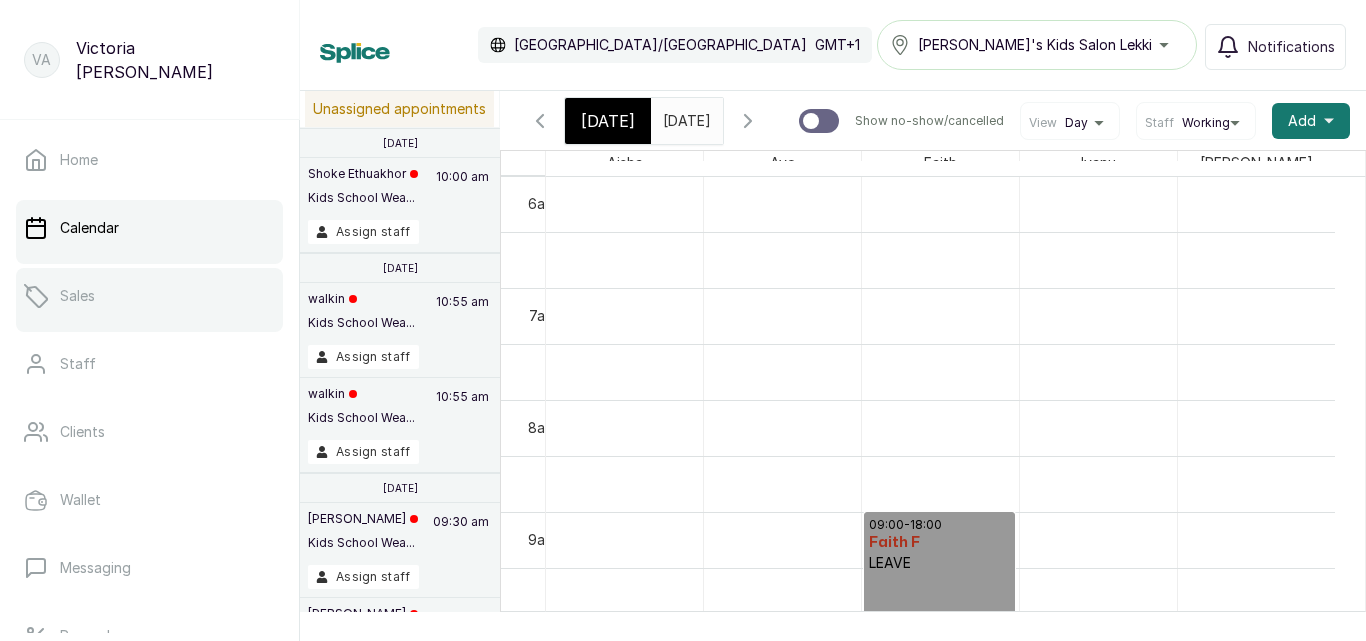 click on "Sales" at bounding box center [149, 296] 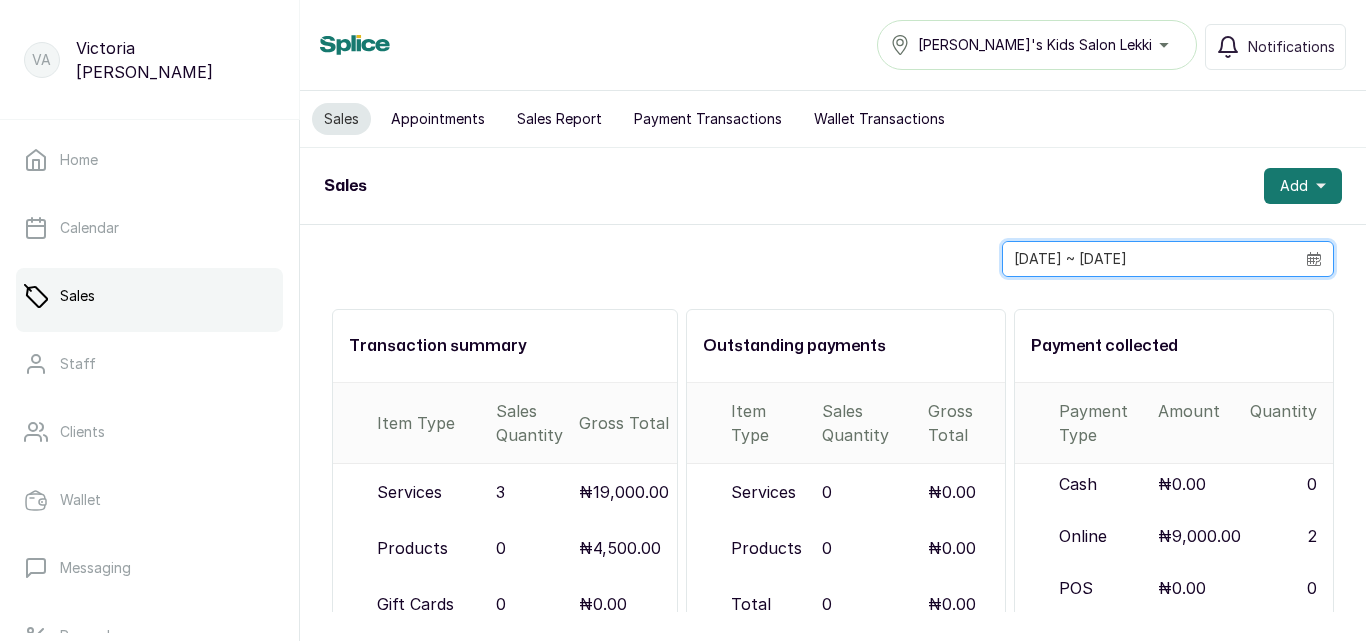 click on "[DATE] ~ [DATE]" at bounding box center [1149, 259] 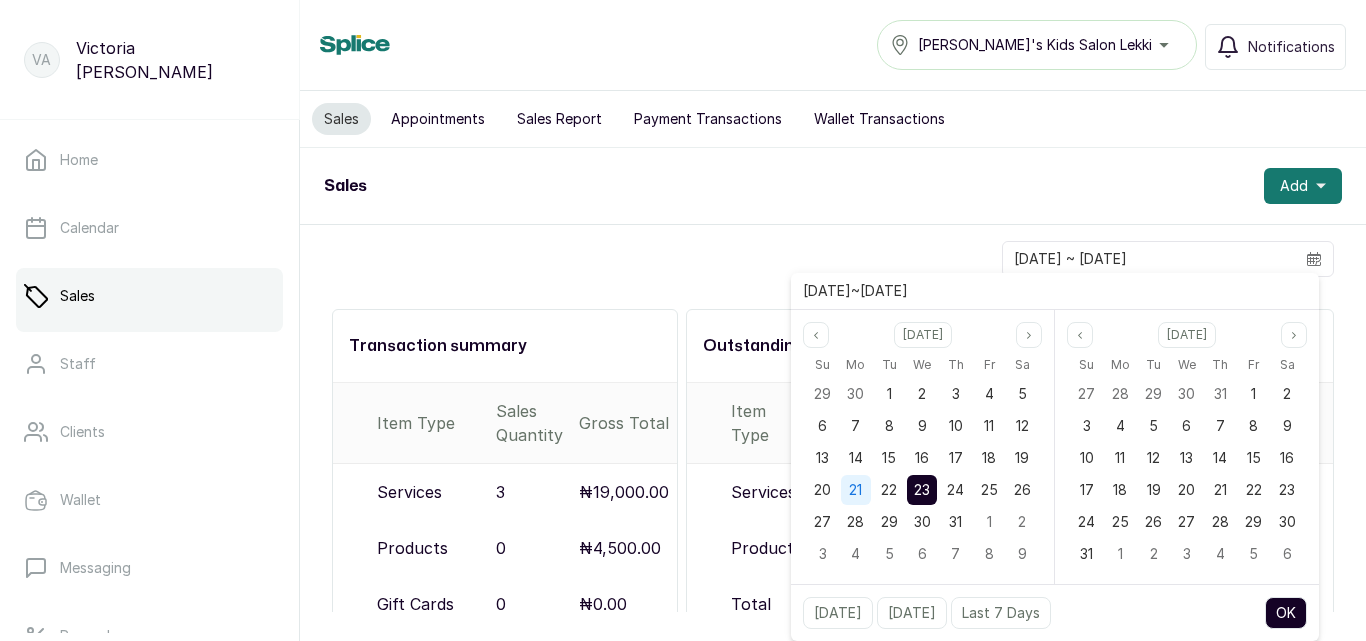 click on "21" at bounding box center (855, 489) 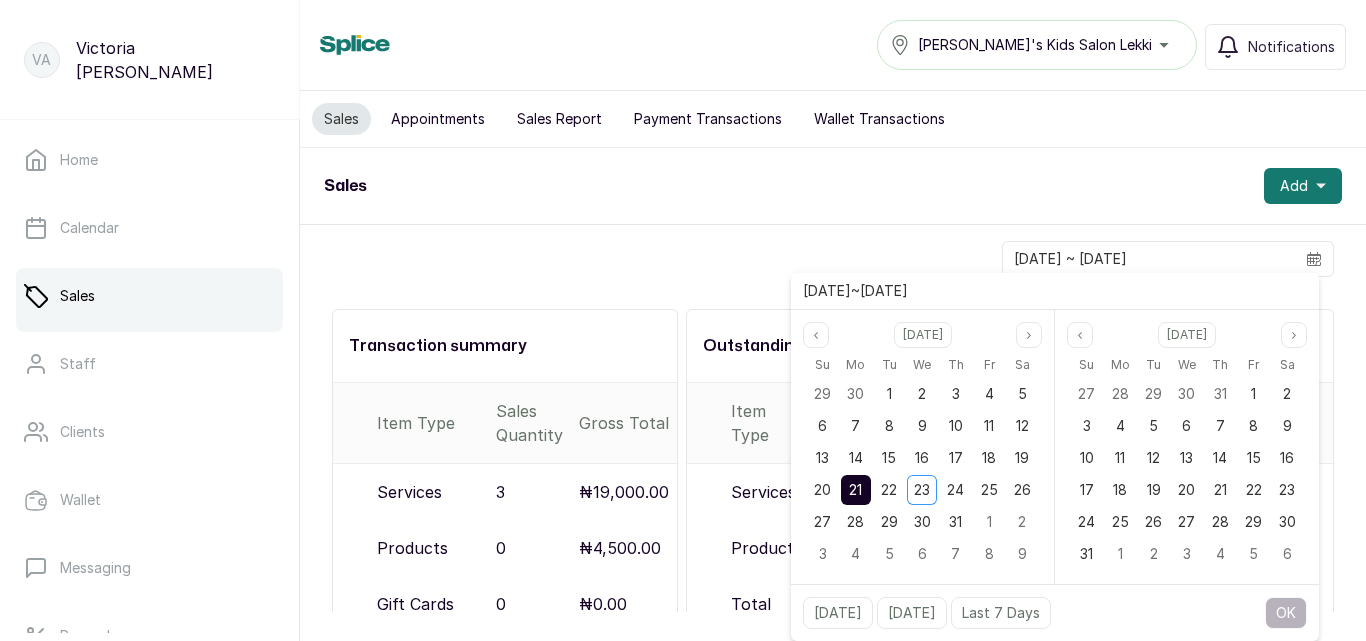 click on "21" at bounding box center (855, 489) 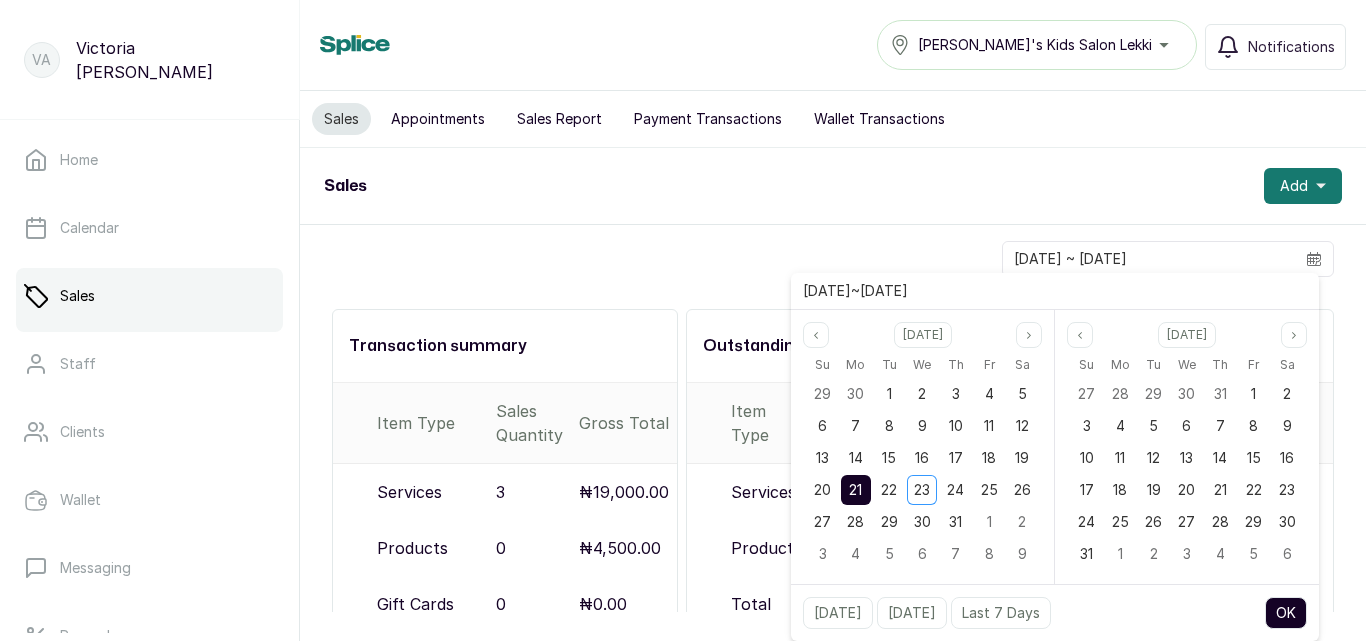 click on "OK" at bounding box center (1286, 613) 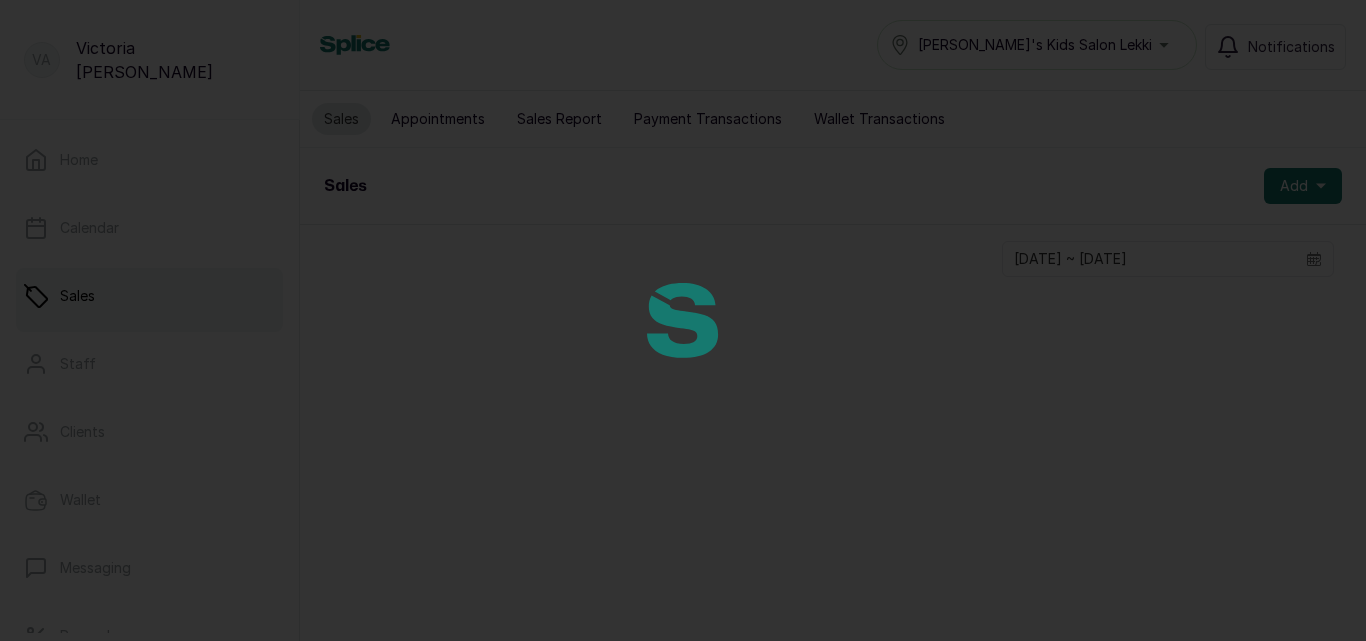 type on "[DATE] ~ [DATE]" 